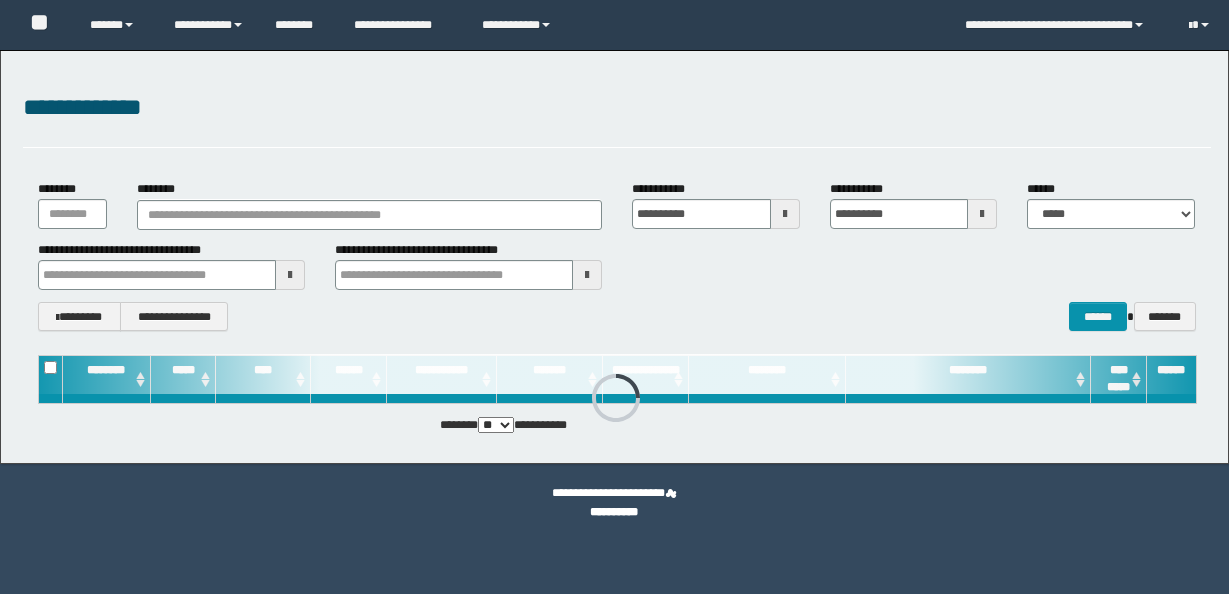 scroll, scrollTop: 0, scrollLeft: 0, axis: both 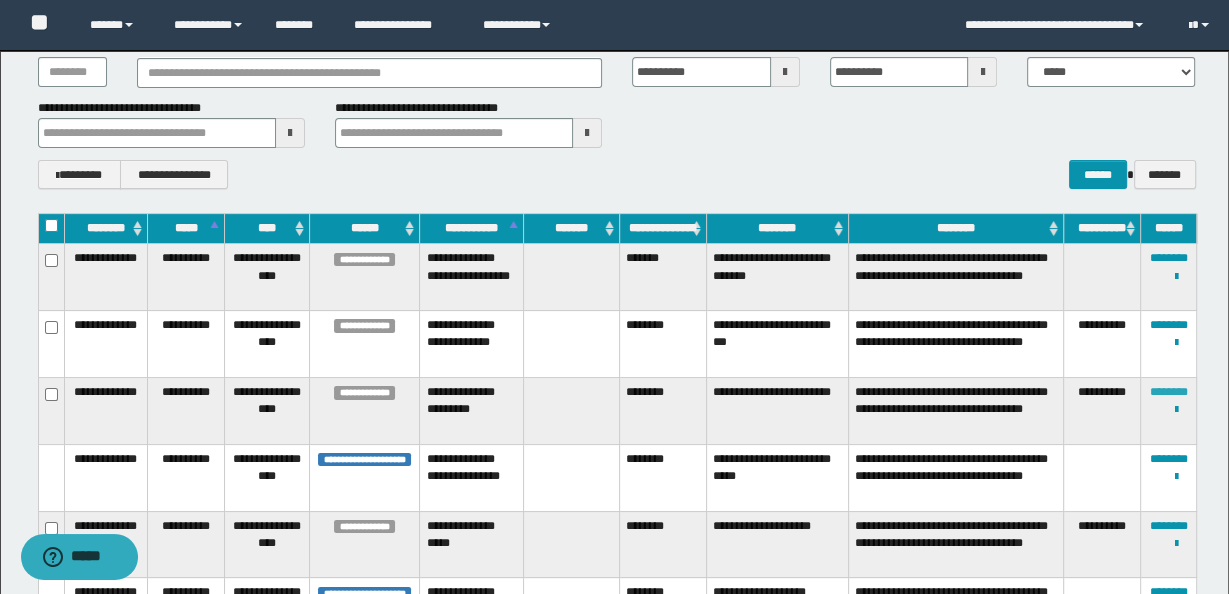 click on "********" at bounding box center (1168, 392) 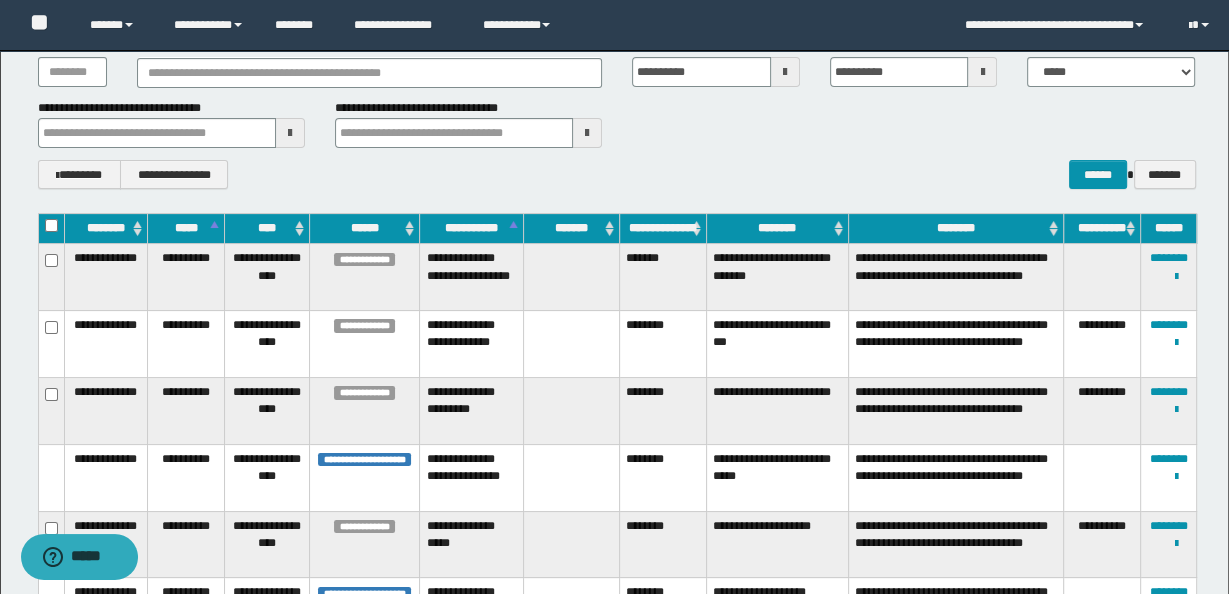 click on "********" at bounding box center [663, 411] 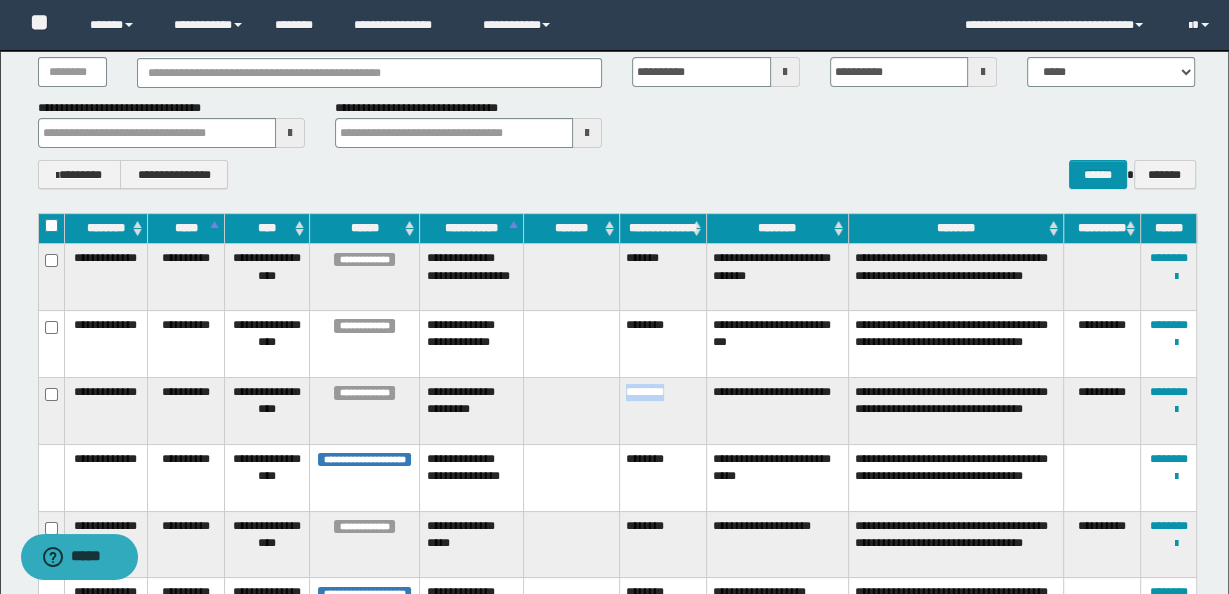 click on "********" at bounding box center [663, 411] 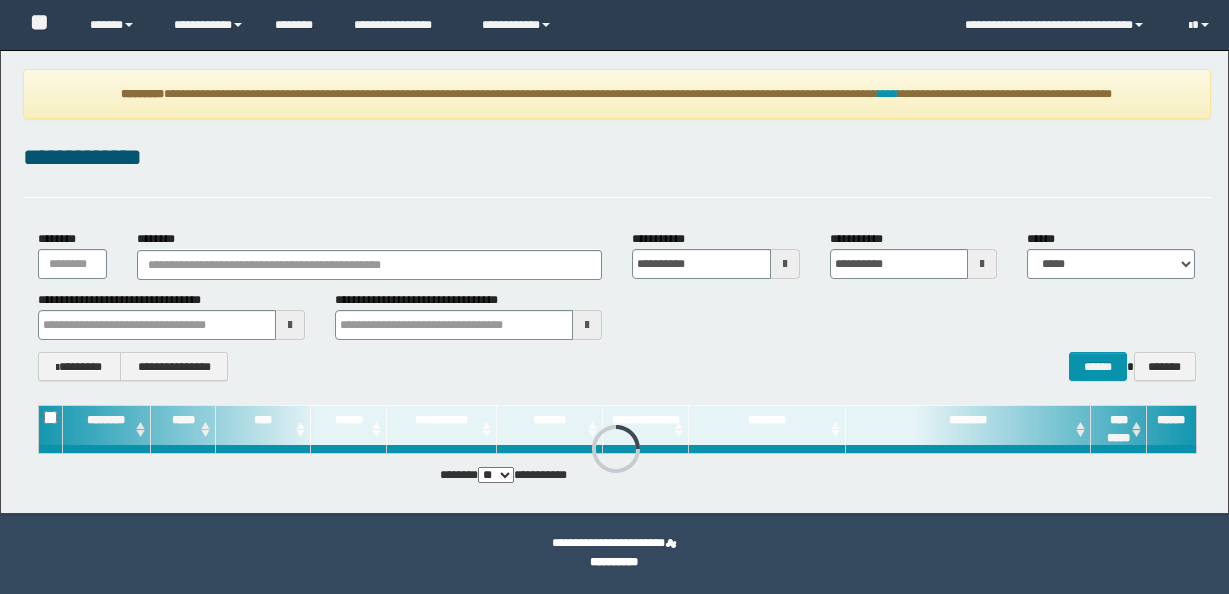 scroll, scrollTop: 0, scrollLeft: 0, axis: both 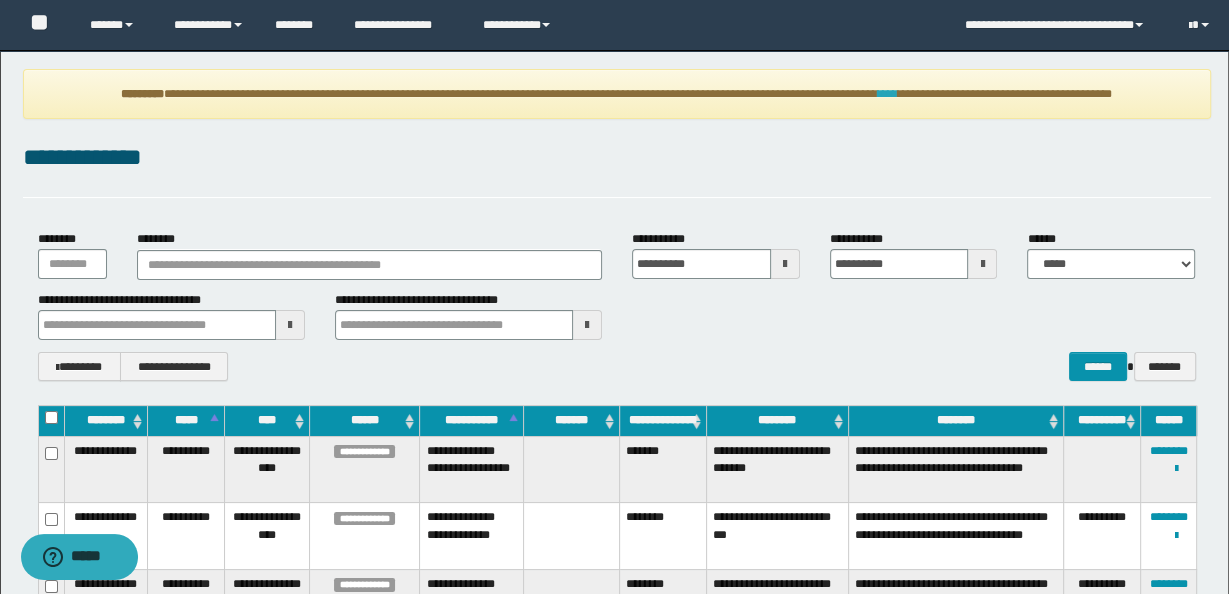 click on "****" at bounding box center [888, 94] 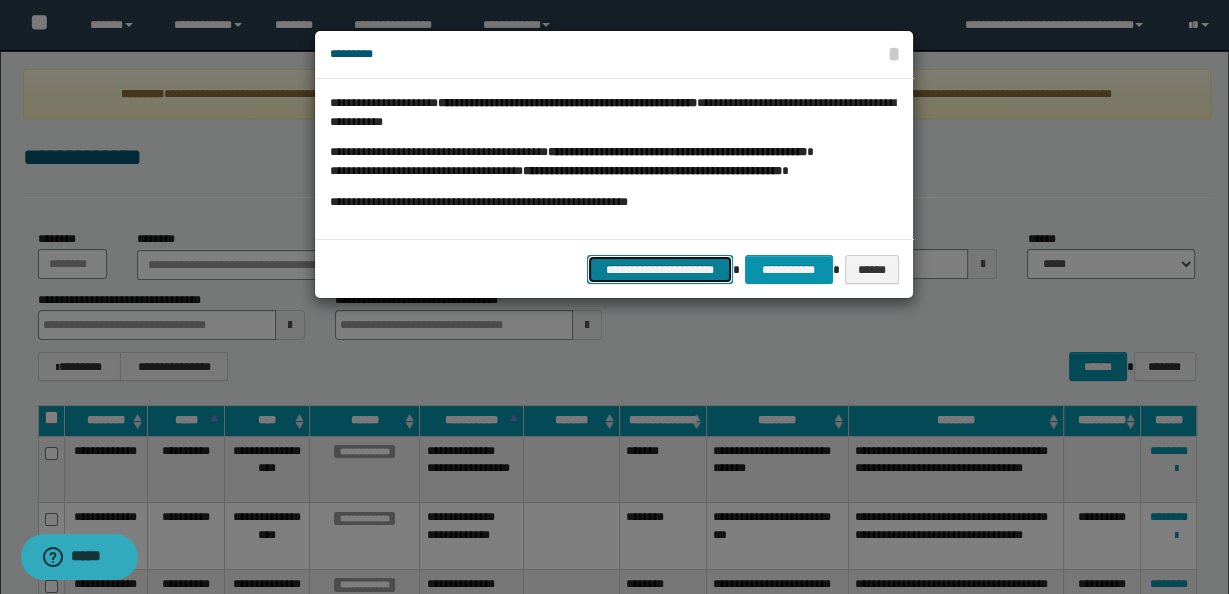 click on "**********" at bounding box center (660, 269) 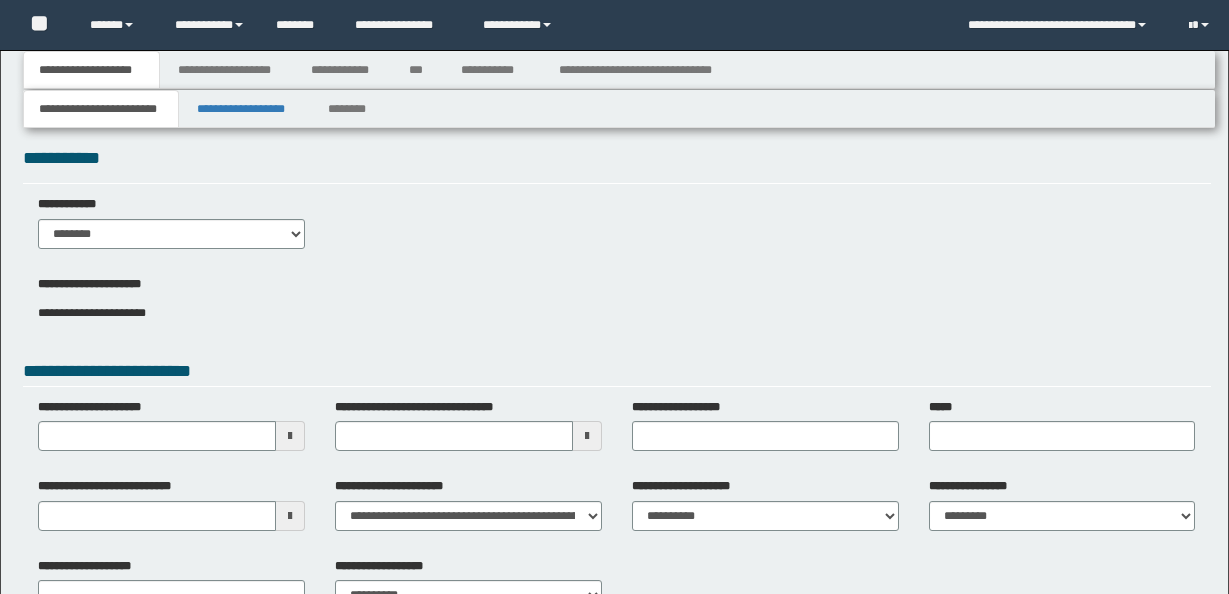 scroll, scrollTop: 0, scrollLeft: 0, axis: both 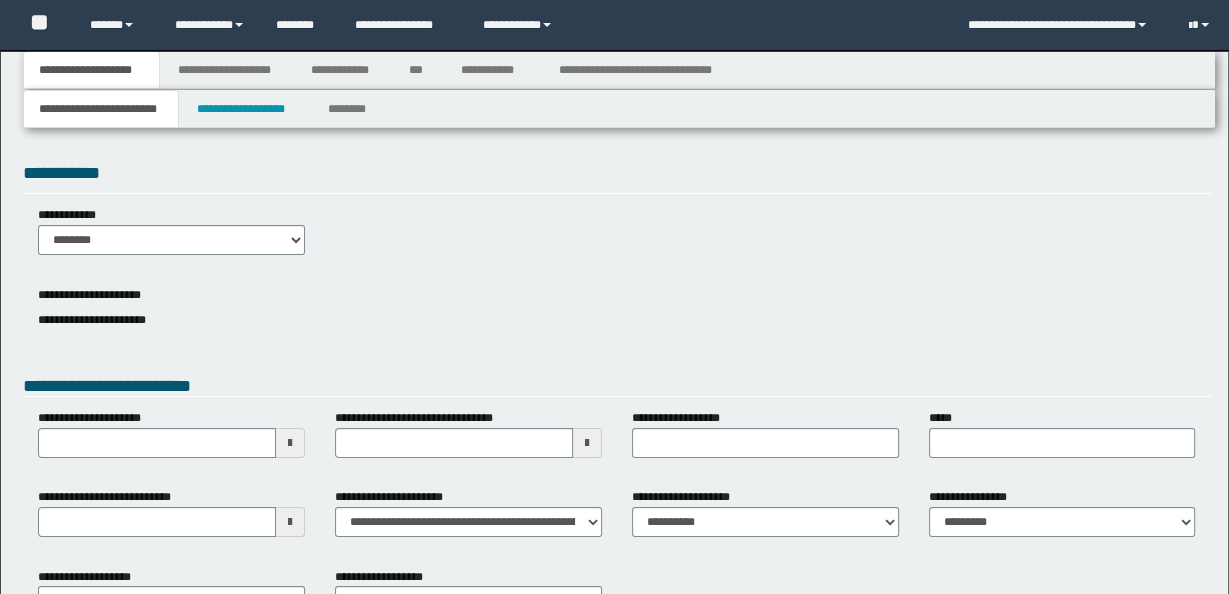 type 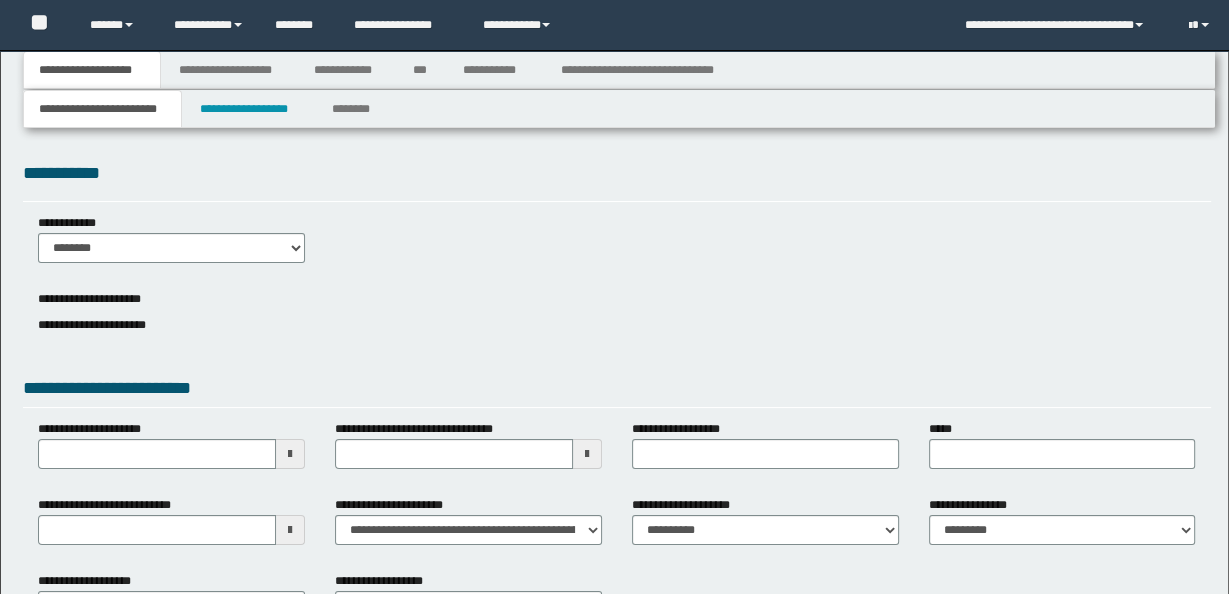 scroll, scrollTop: 0, scrollLeft: 0, axis: both 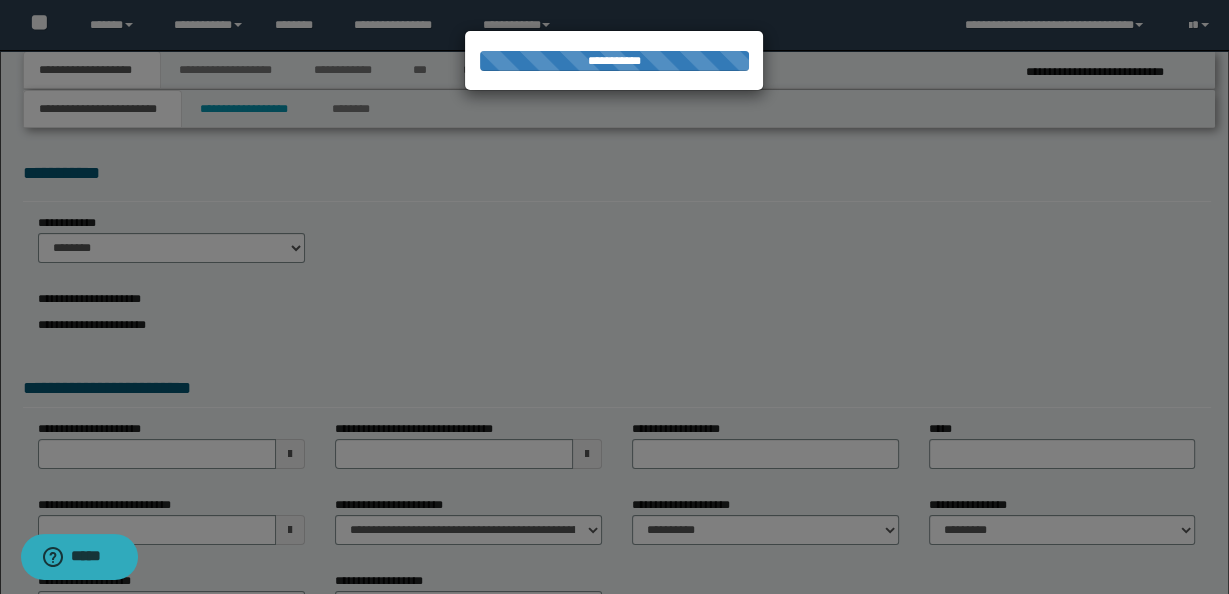 select on "*" 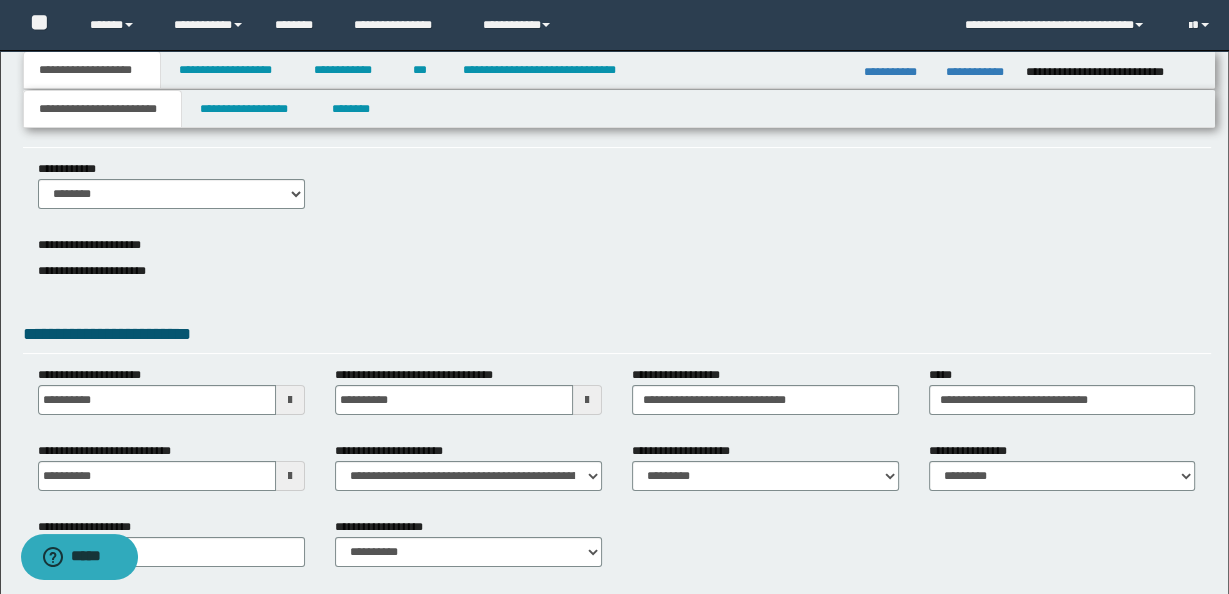 scroll, scrollTop: 149, scrollLeft: 0, axis: vertical 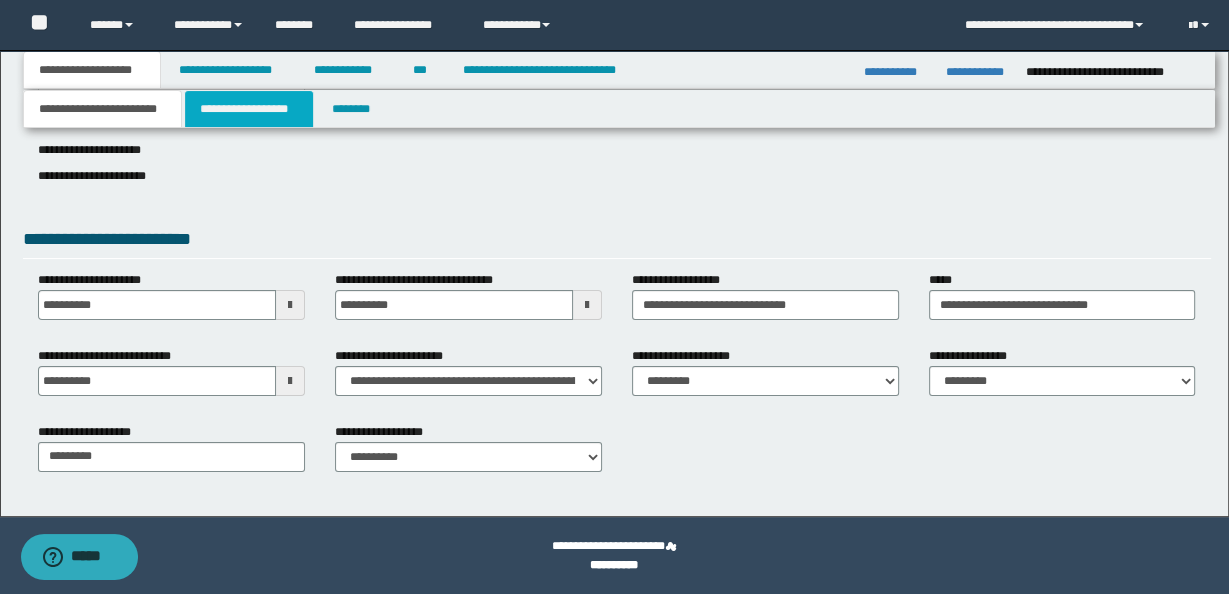 click on "**********" at bounding box center (249, 109) 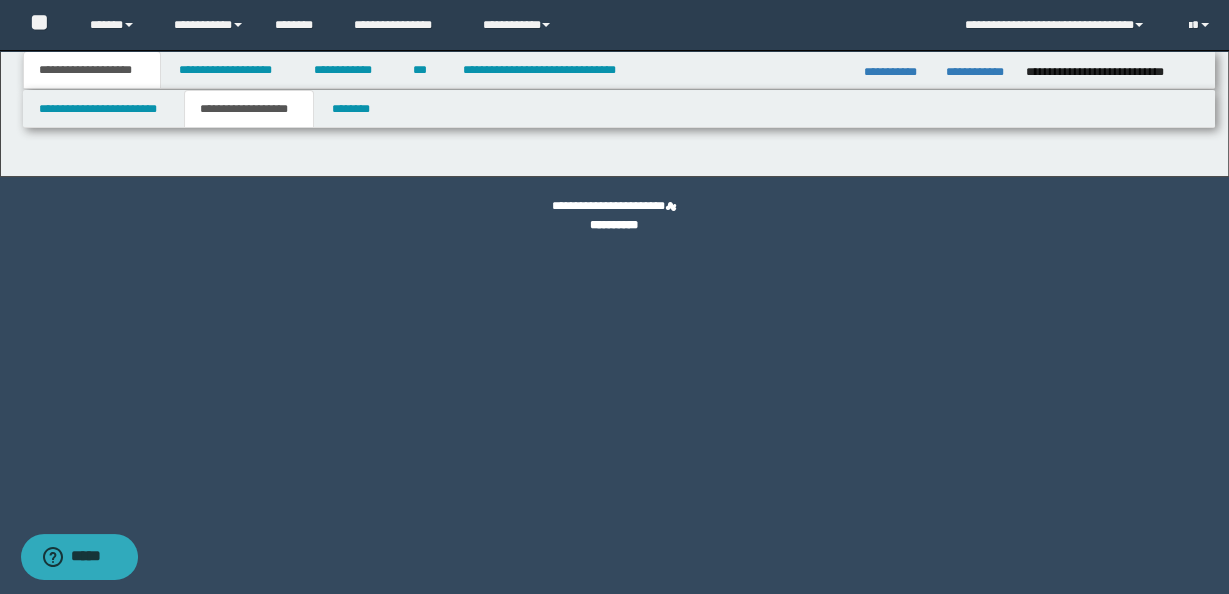 type on "********" 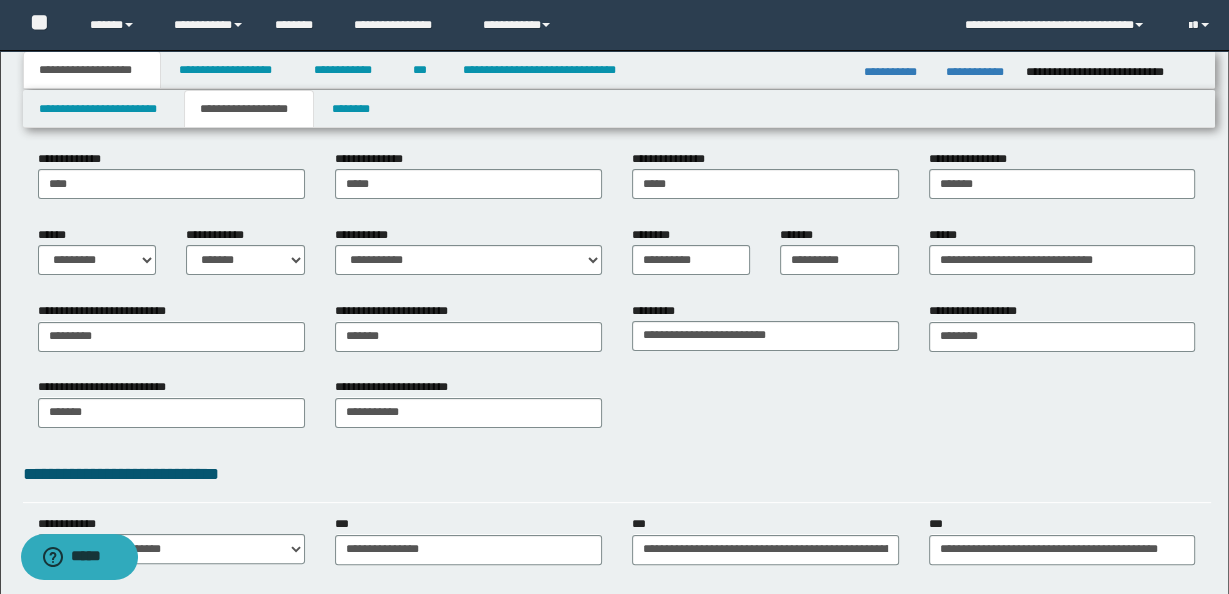 scroll, scrollTop: 216, scrollLeft: 0, axis: vertical 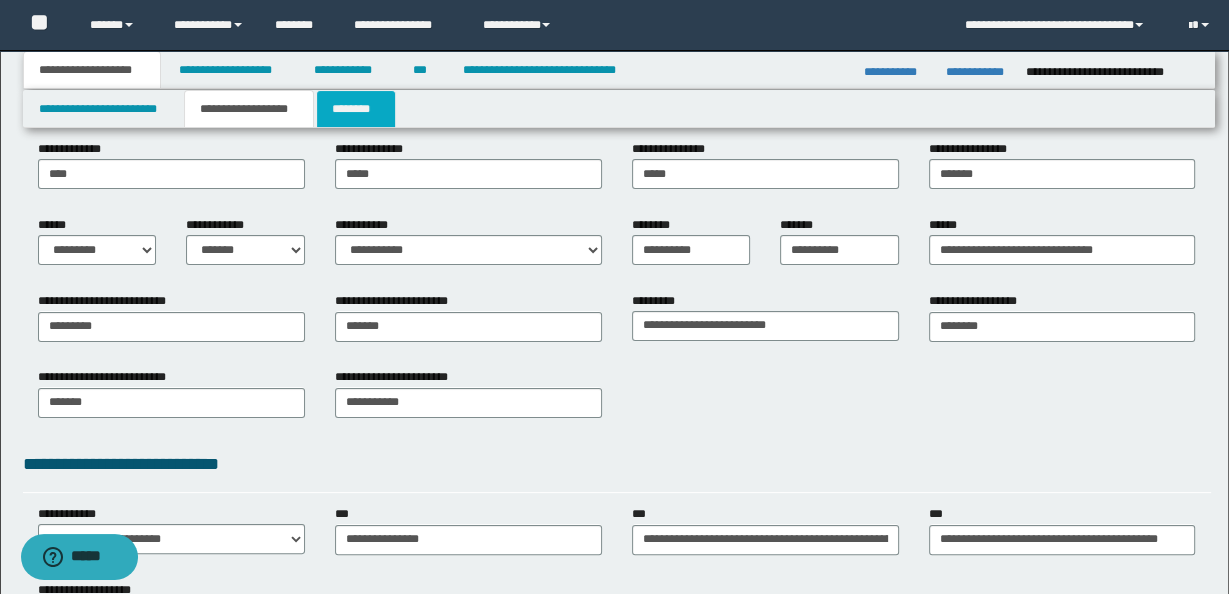 click on "********" at bounding box center [356, 109] 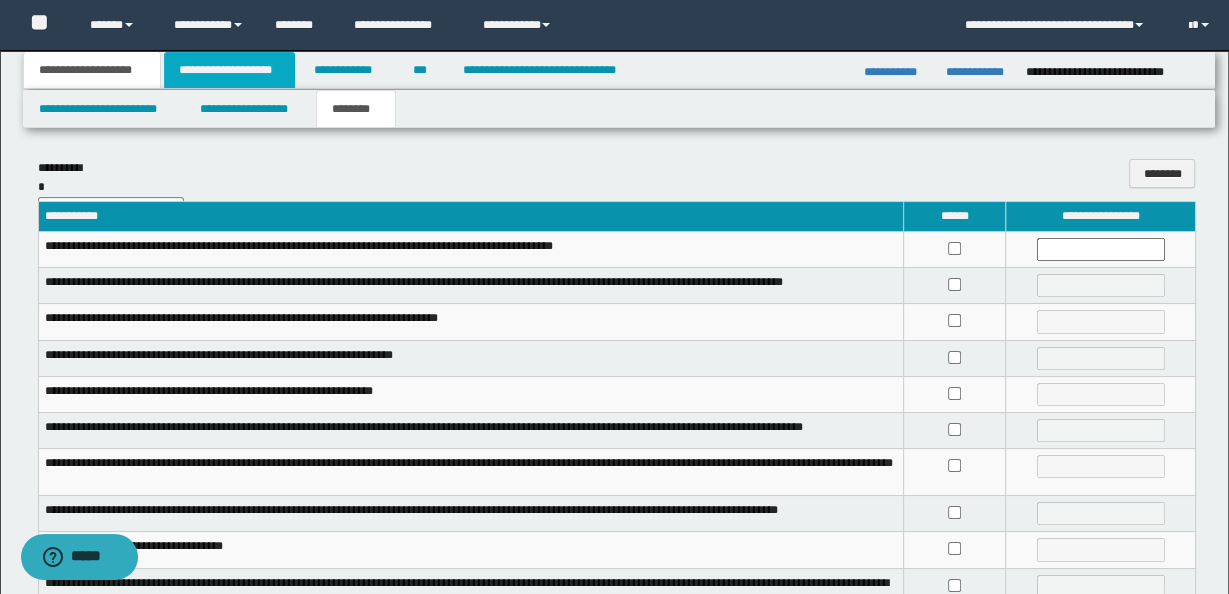 click on "**********" at bounding box center (229, 70) 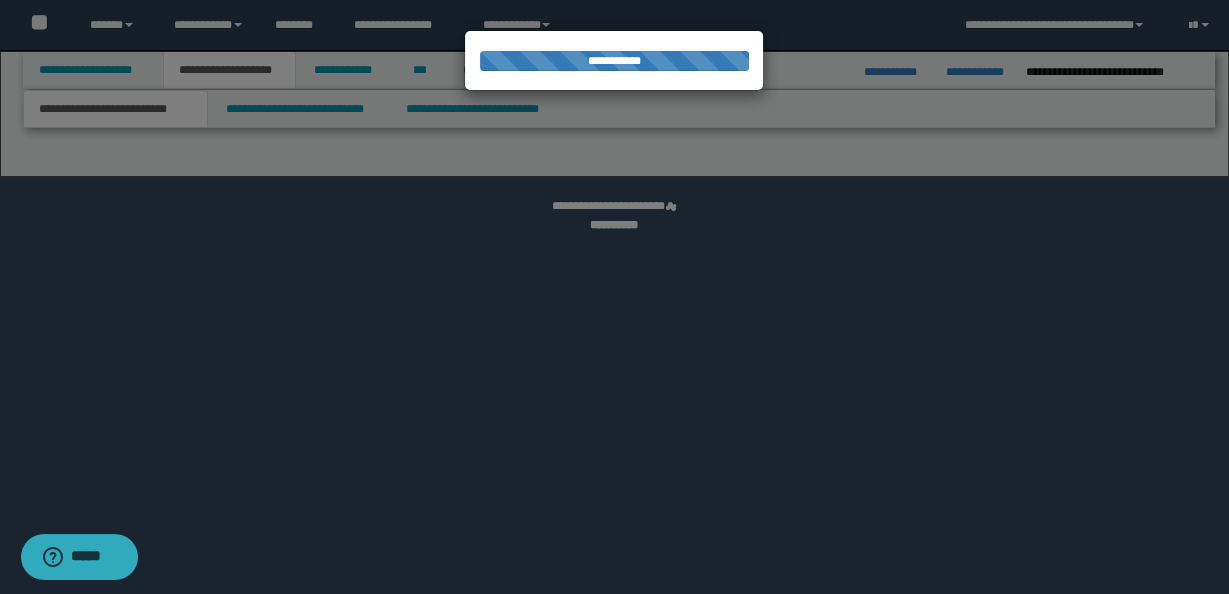 select on "*" 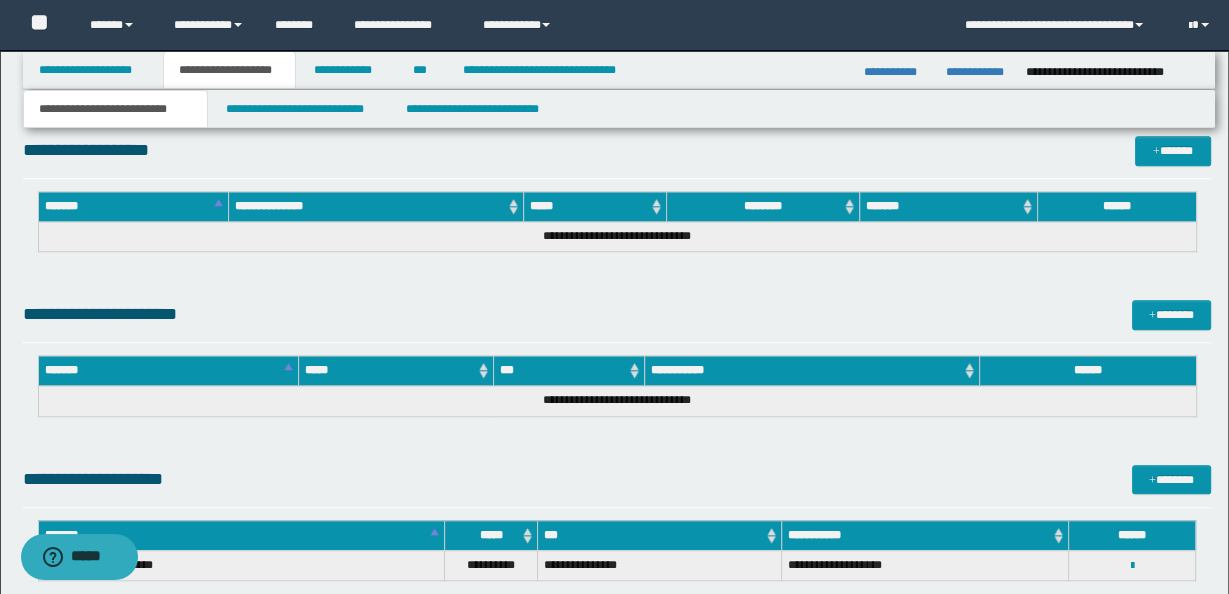 scroll, scrollTop: 1486, scrollLeft: 0, axis: vertical 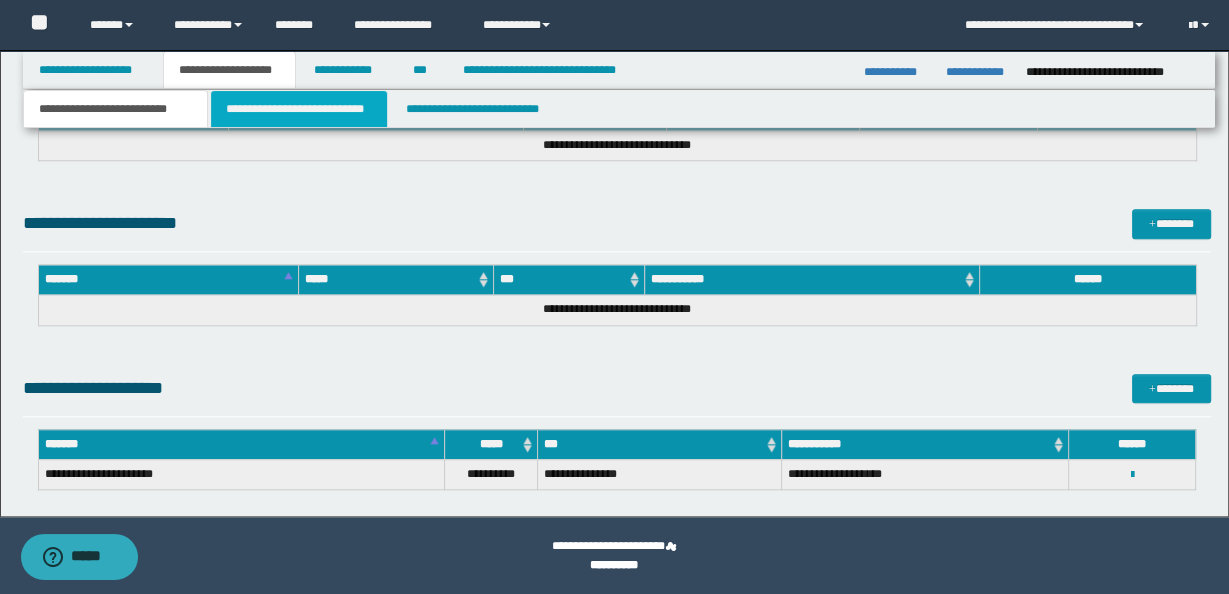 click on "**********" at bounding box center [299, 109] 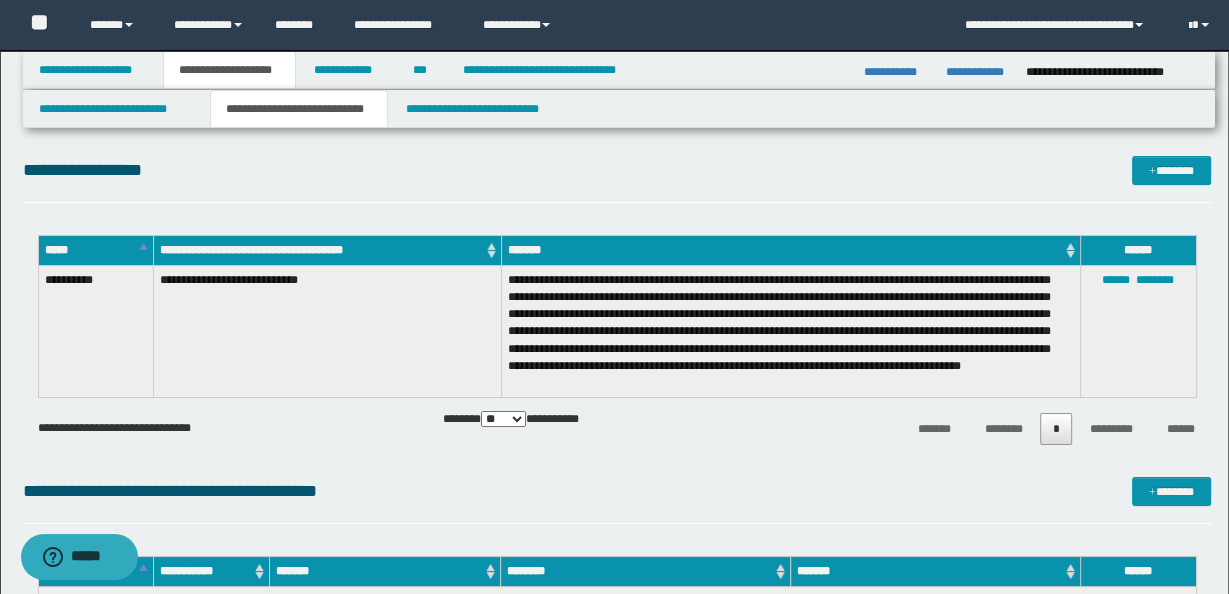 scroll, scrollTop: 0, scrollLeft: 0, axis: both 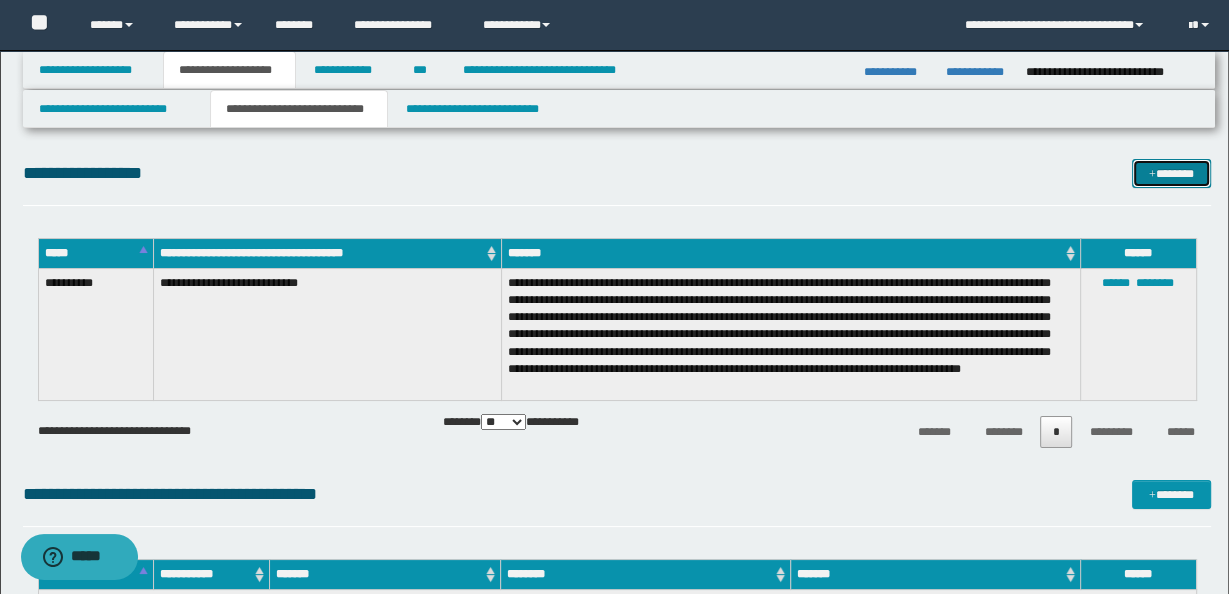 click at bounding box center [1152, 175] 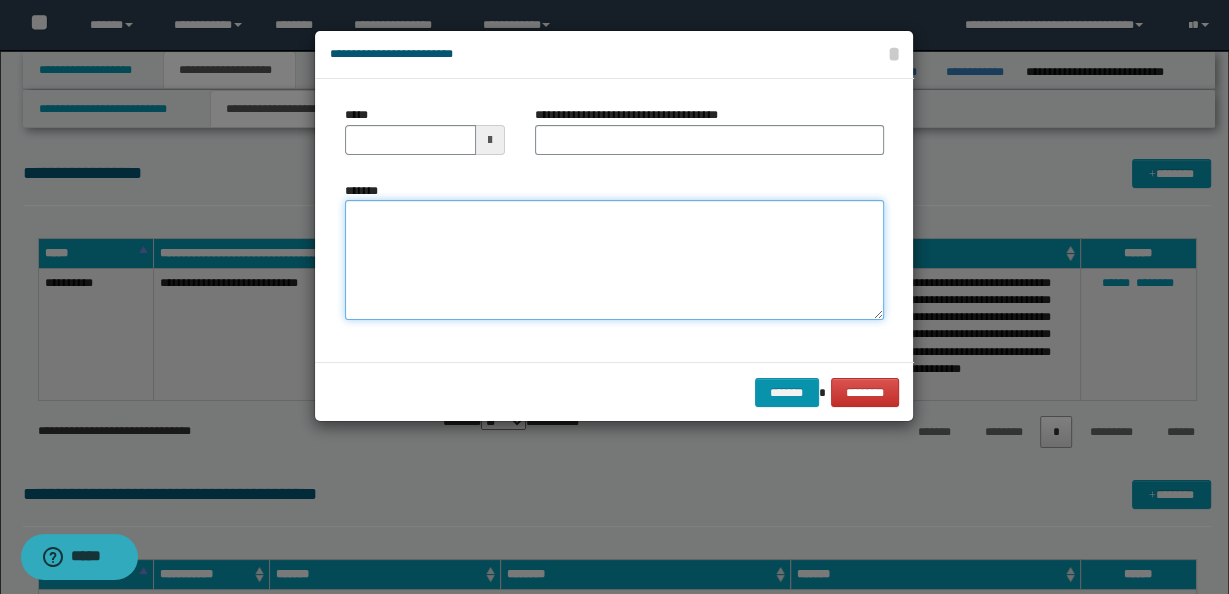 click on "*******" at bounding box center [614, 260] 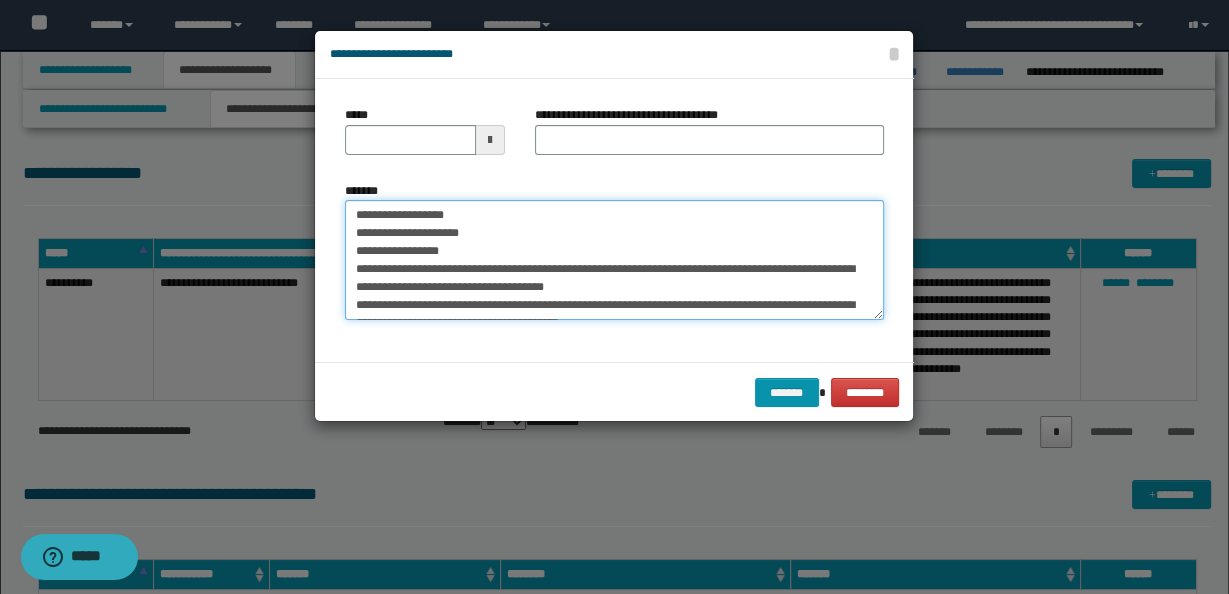scroll, scrollTop: 65, scrollLeft: 0, axis: vertical 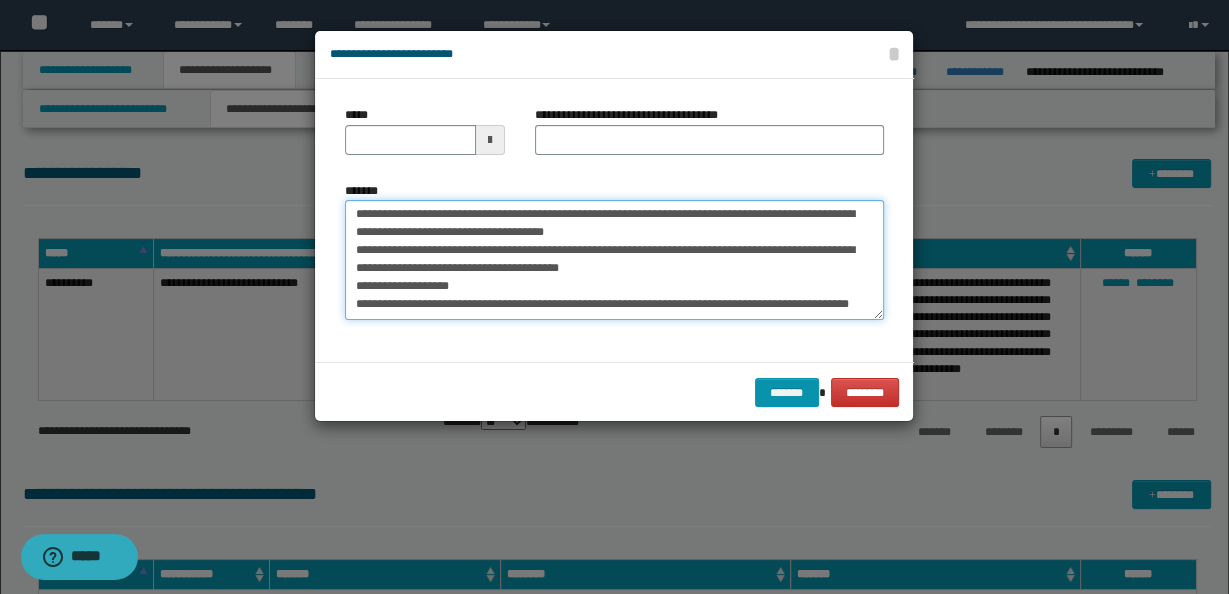 click on "**********" at bounding box center (614, 259) 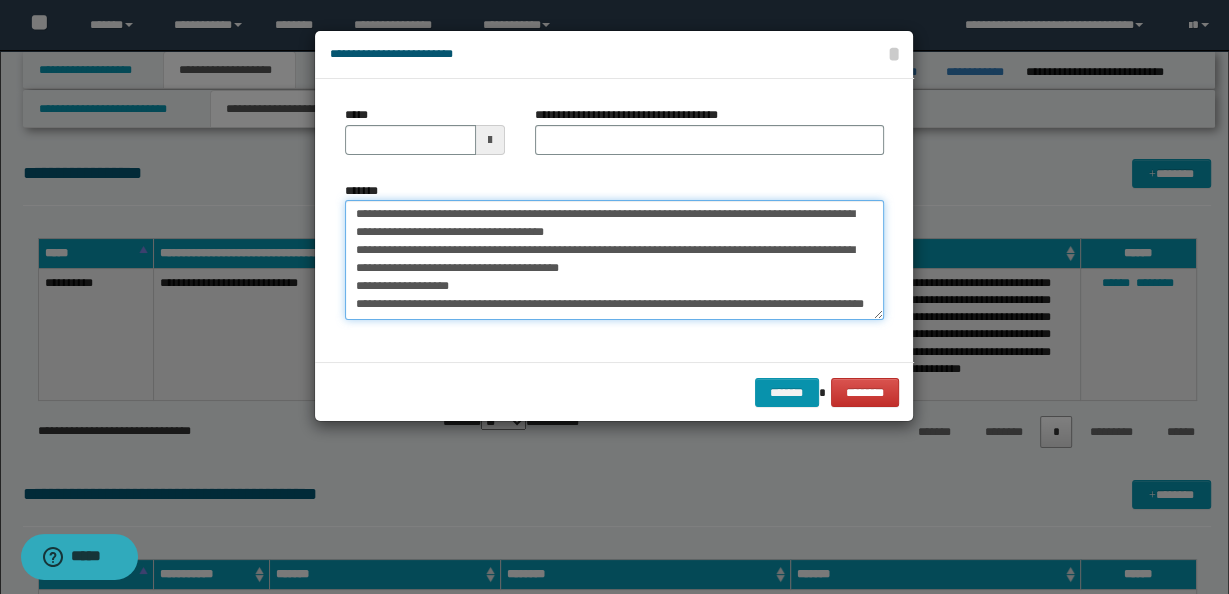 scroll, scrollTop: 83, scrollLeft: 0, axis: vertical 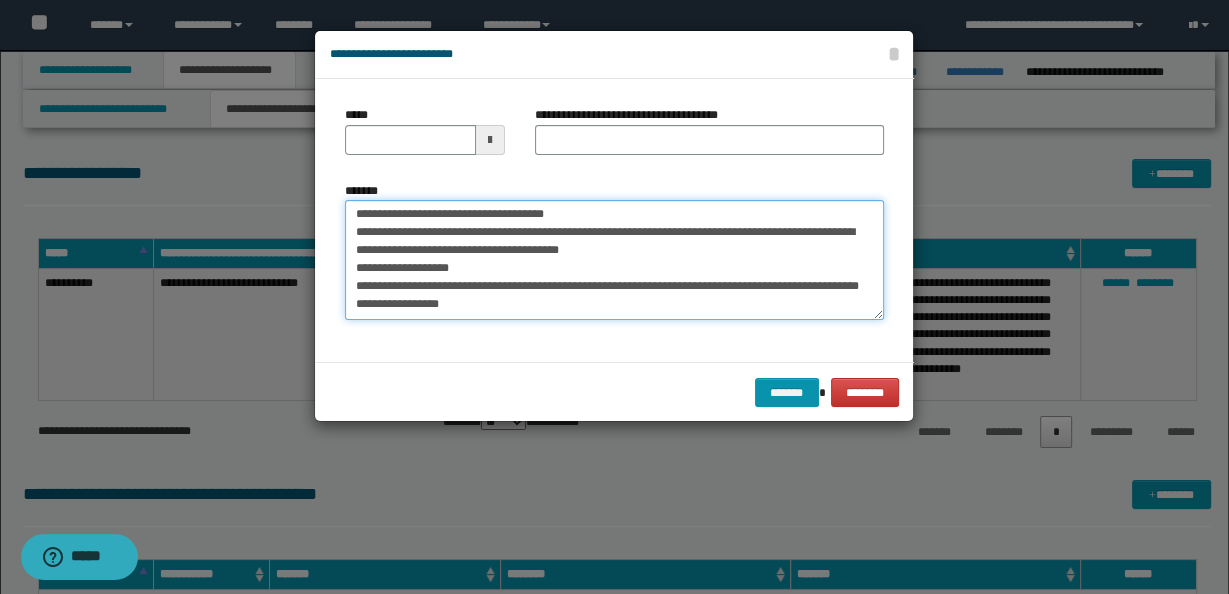 paste on "**********" 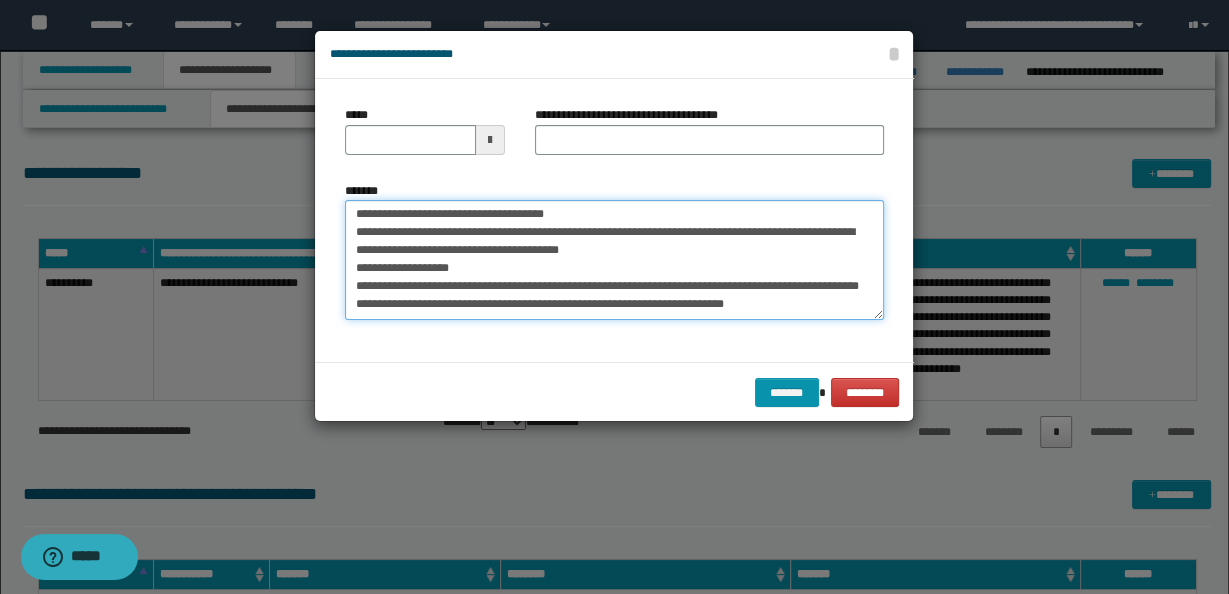 click on "**********" at bounding box center [614, 259] 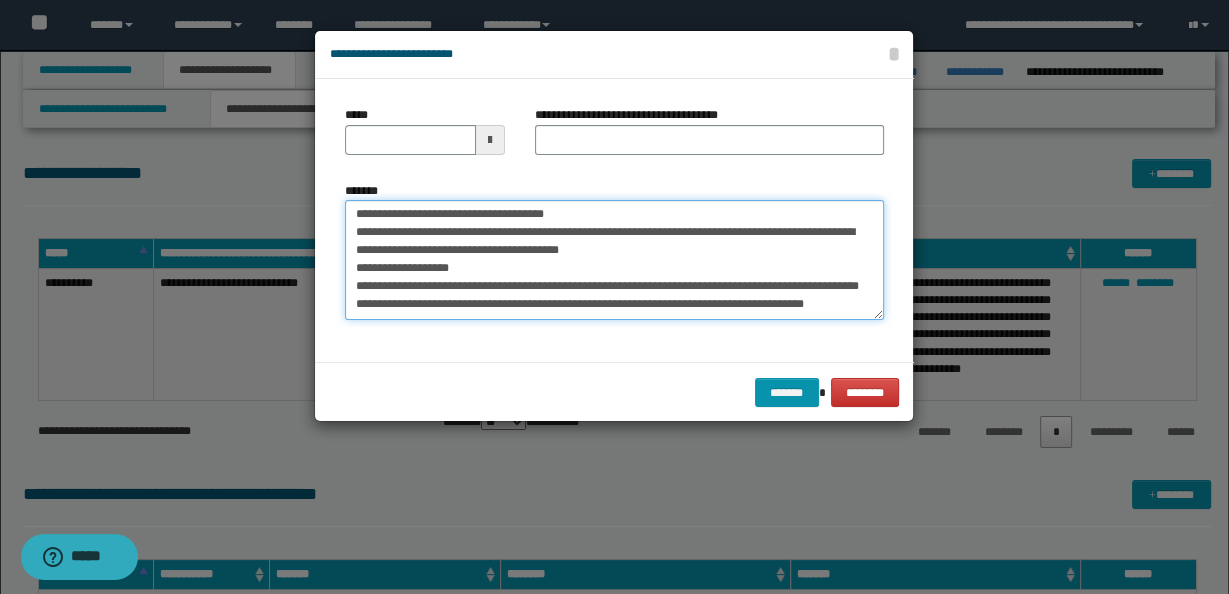 click on "**********" at bounding box center (614, 259) 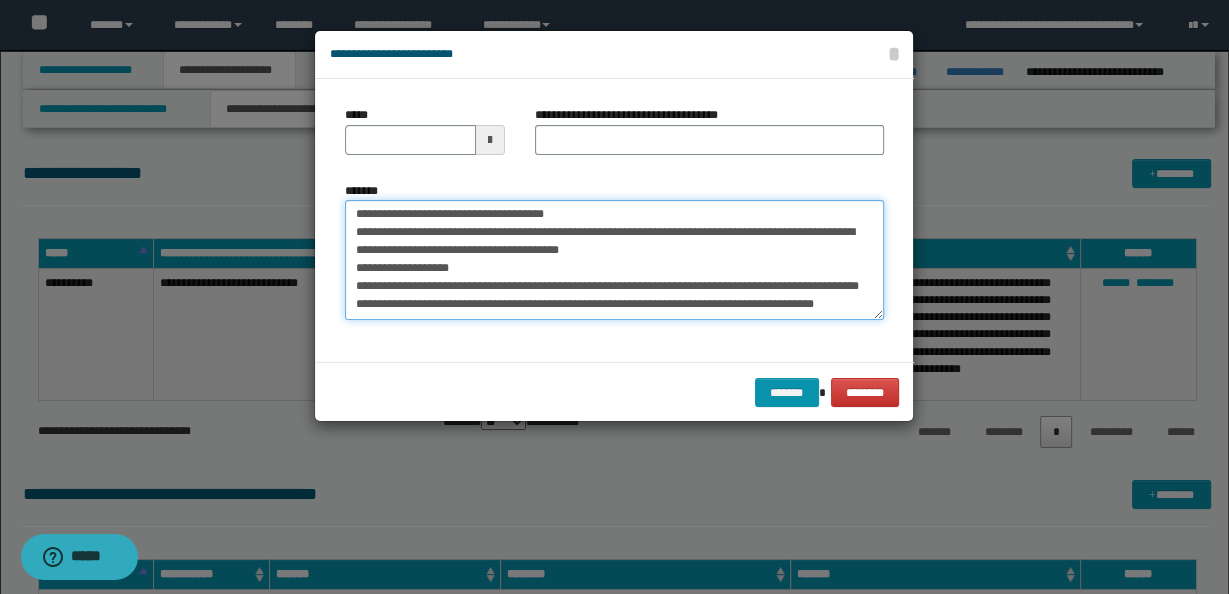 scroll, scrollTop: 101, scrollLeft: 0, axis: vertical 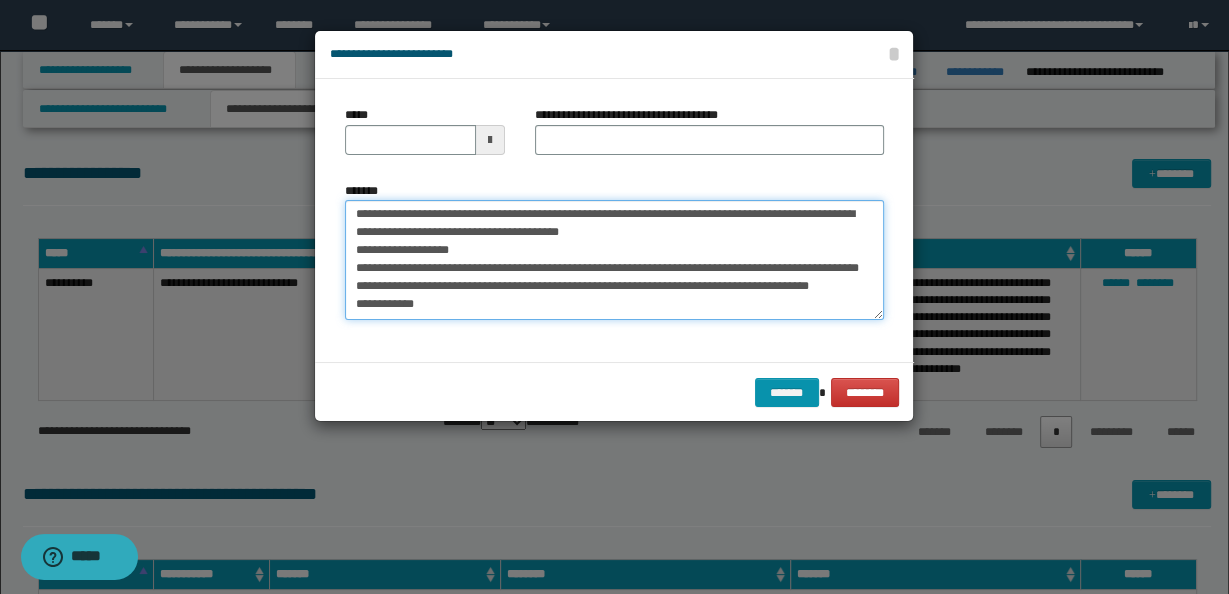 paste on "**********" 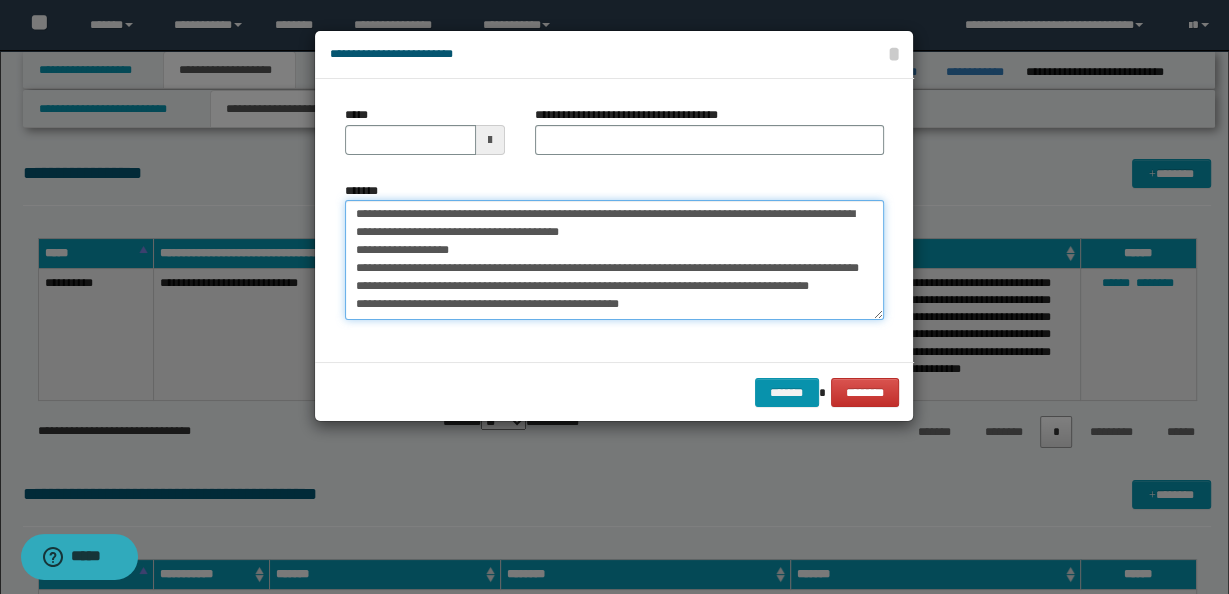 click on "**********" at bounding box center (614, 259) 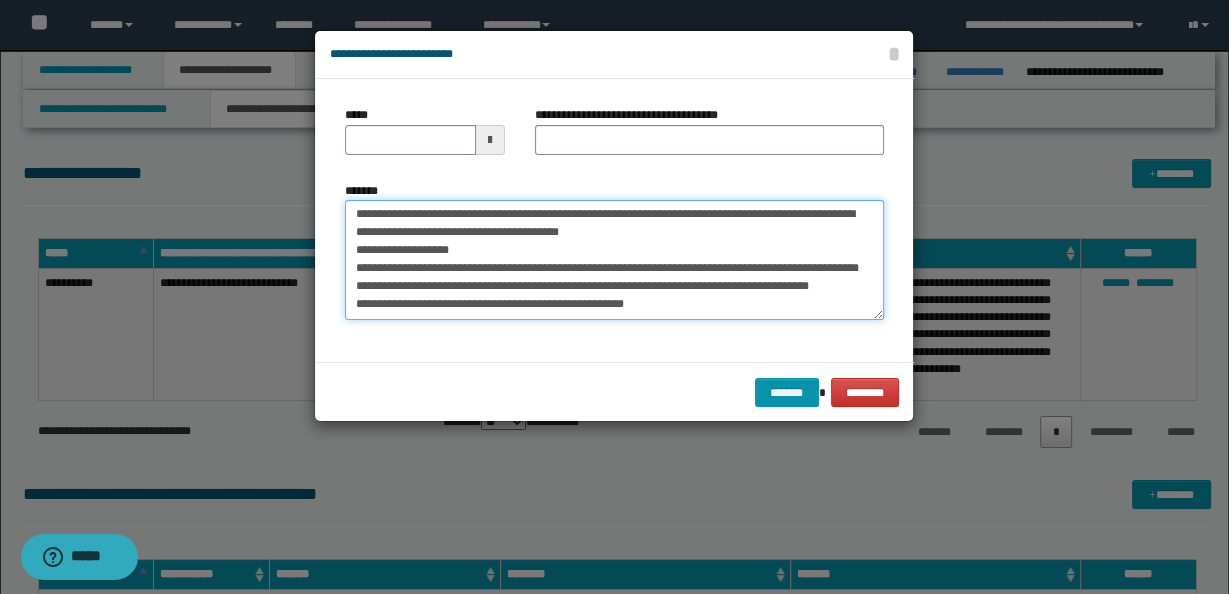 type on "**********" 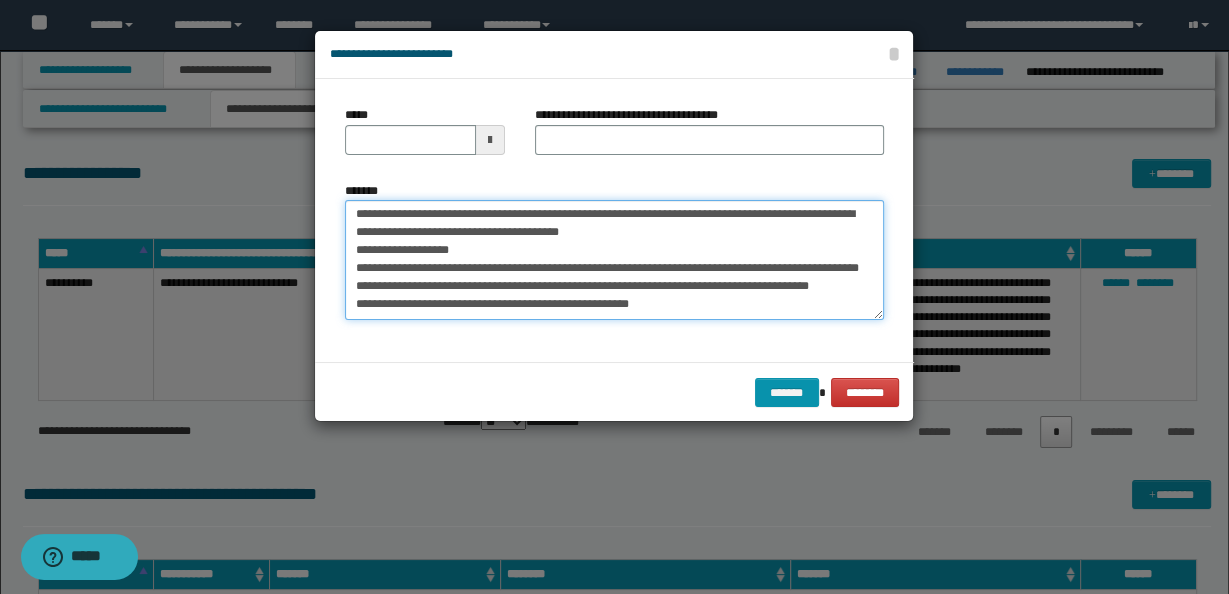 scroll, scrollTop: 119, scrollLeft: 0, axis: vertical 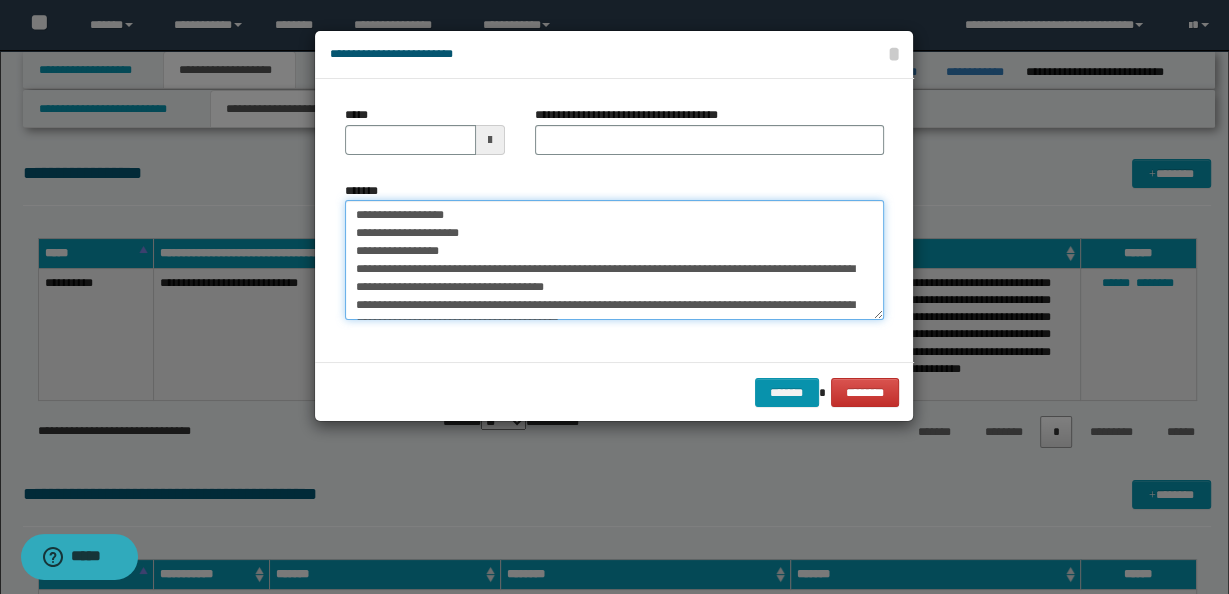 type on "**********" 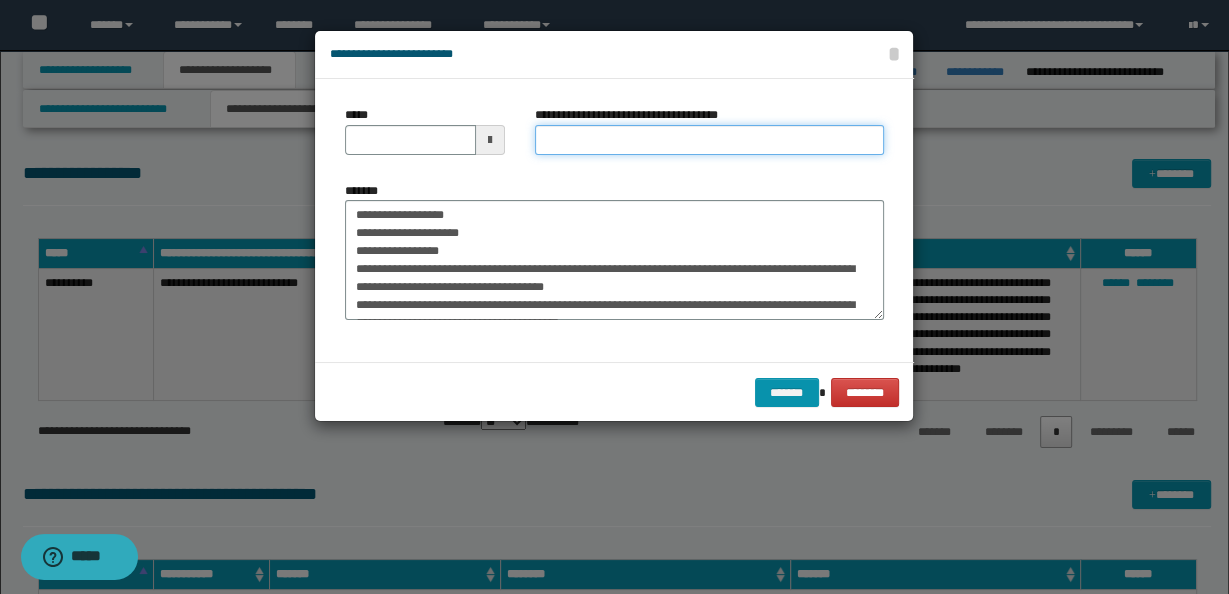 click on "**********" at bounding box center (709, 140) 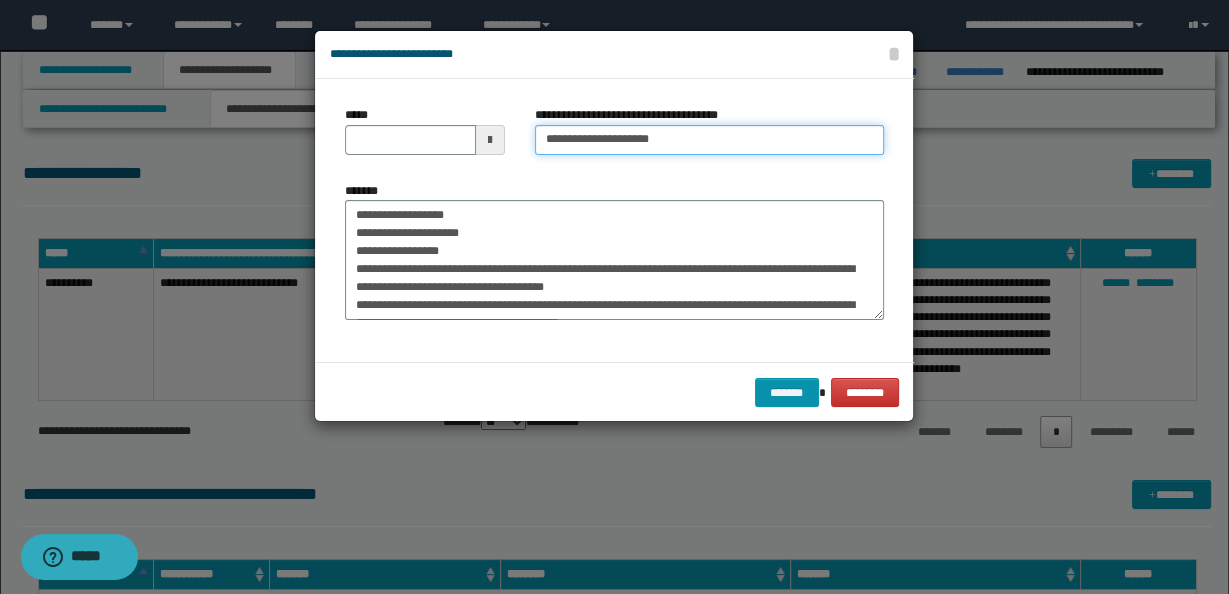 paste on "**********" 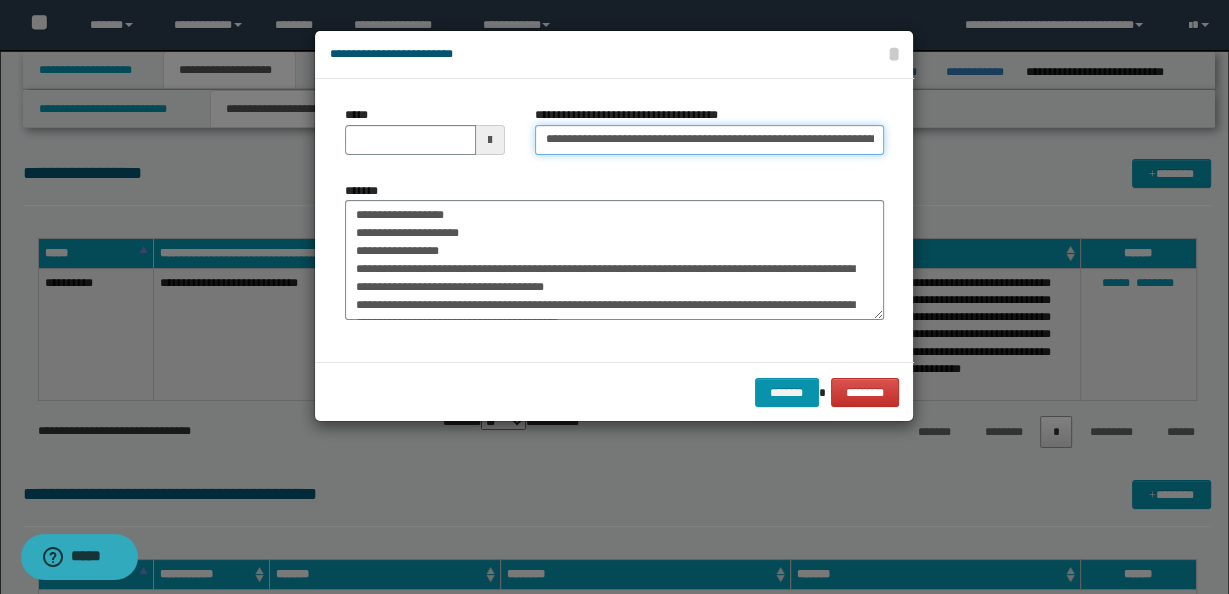 scroll, scrollTop: 0, scrollLeft: 94, axis: horizontal 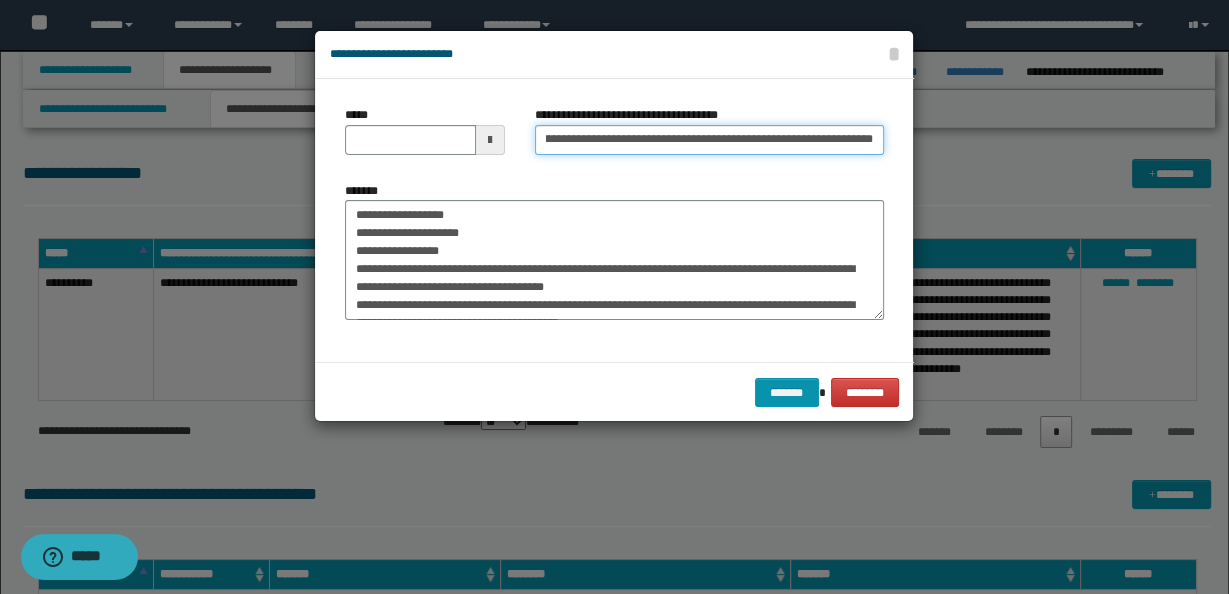 click on "**********" at bounding box center (709, 140) 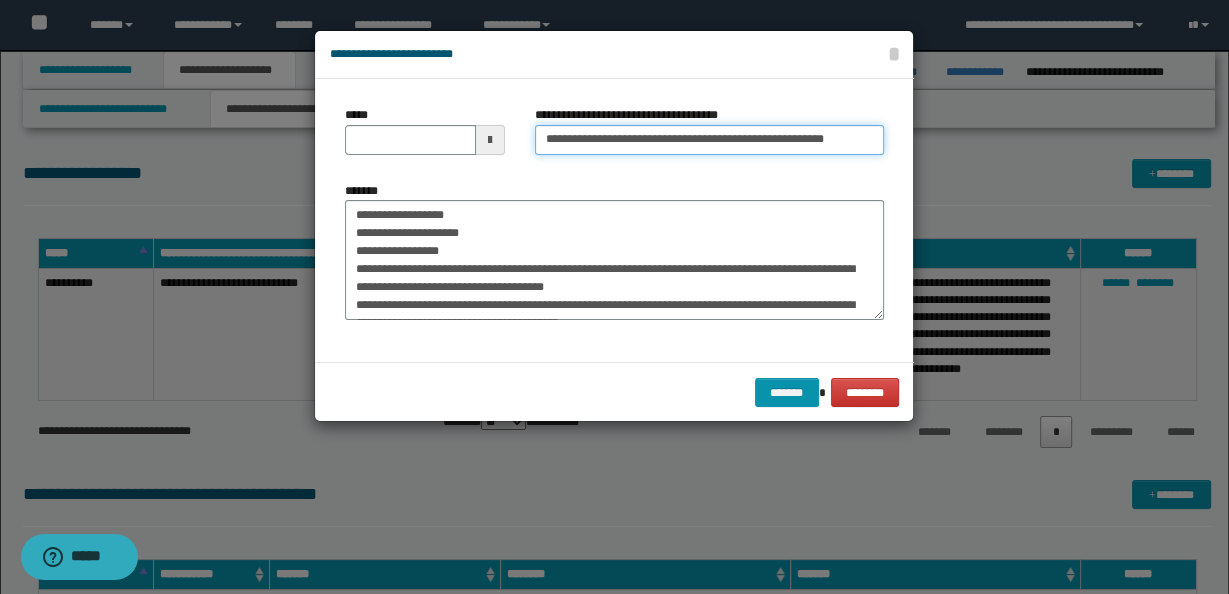 scroll, scrollTop: 0, scrollLeft: 0, axis: both 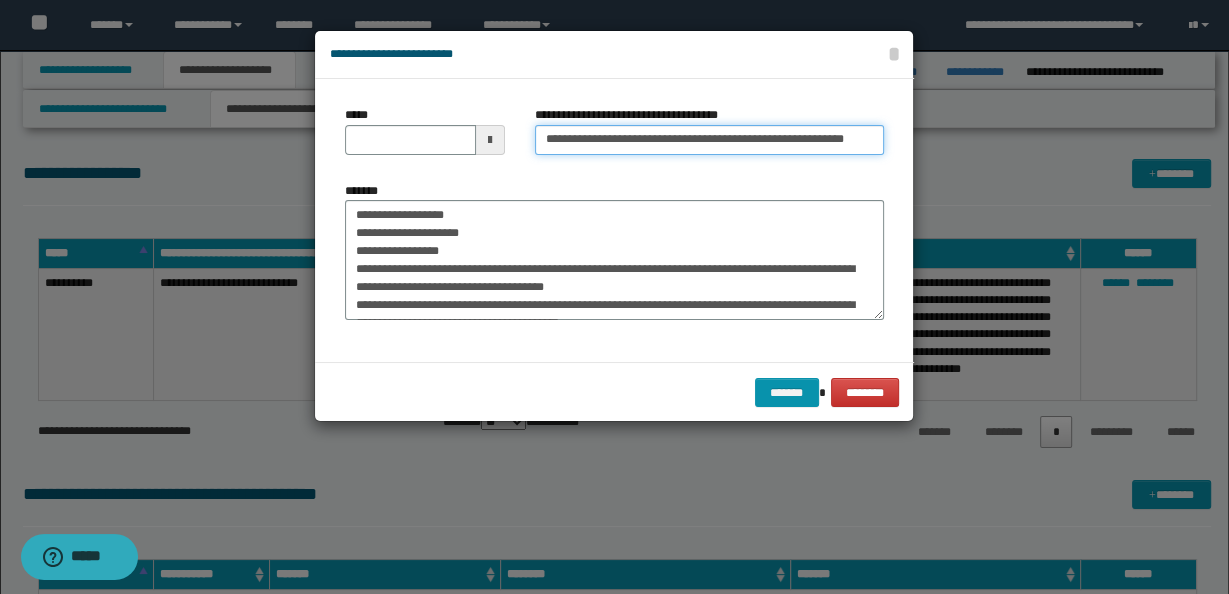 type on "**********" 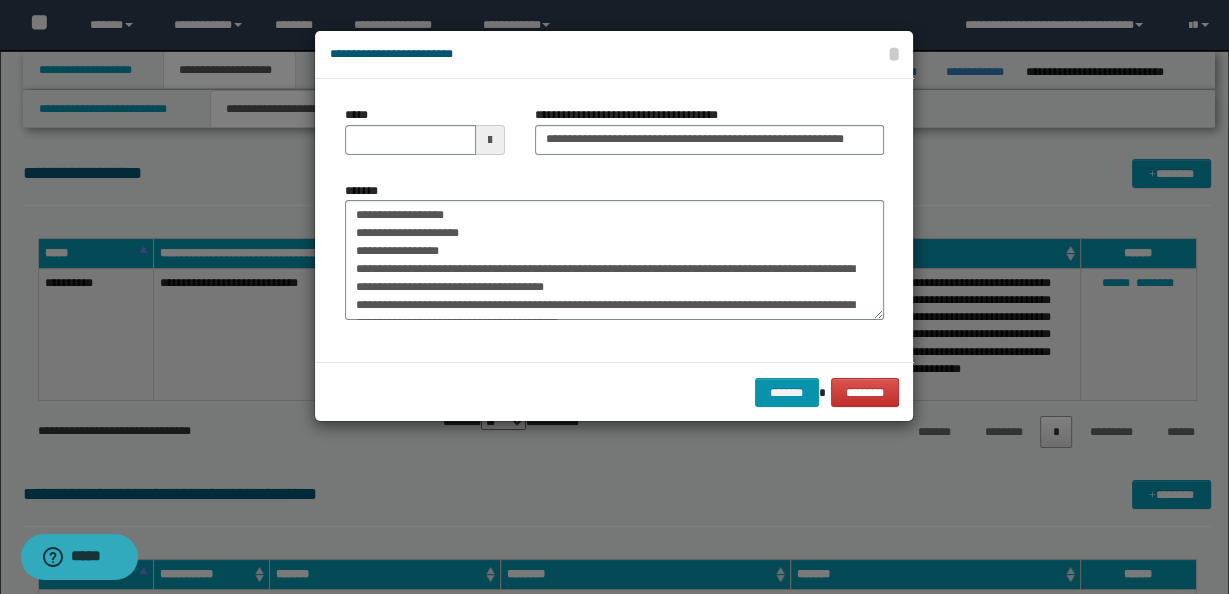 click at bounding box center [490, 140] 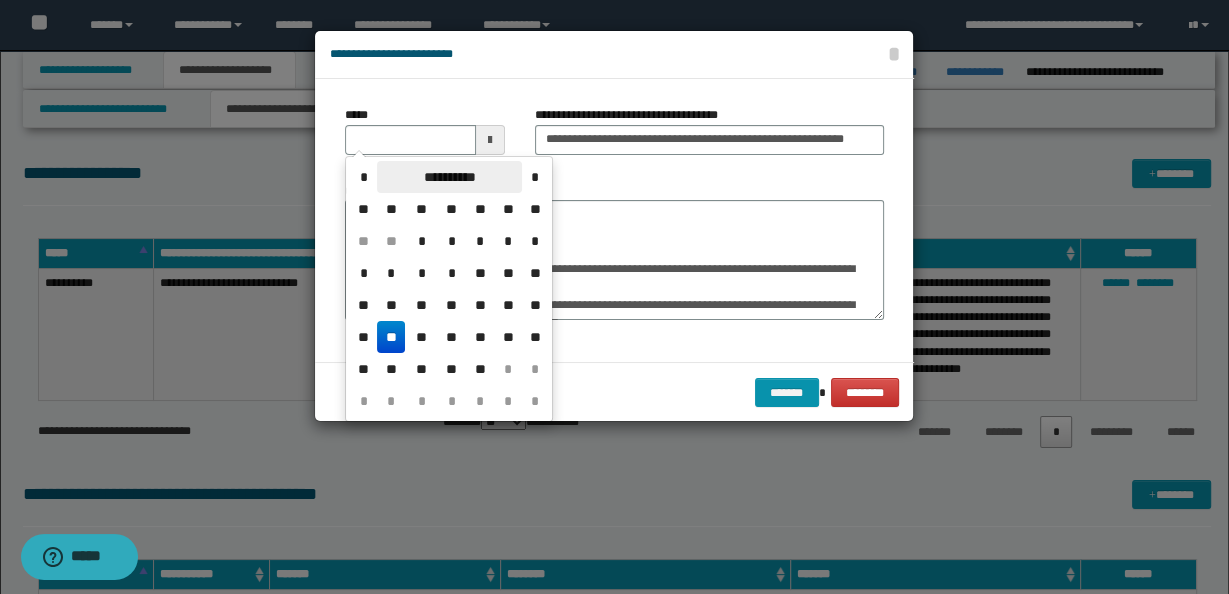 click on "**********" at bounding box center [449, 177] 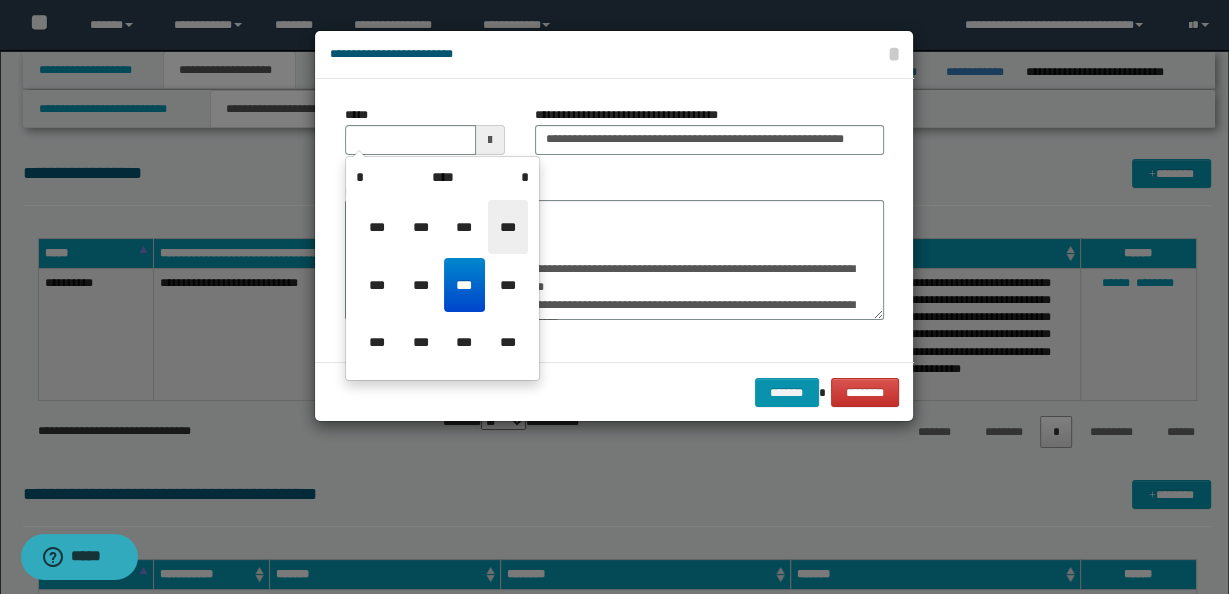 click on "***" at bounding box center (508, 227) 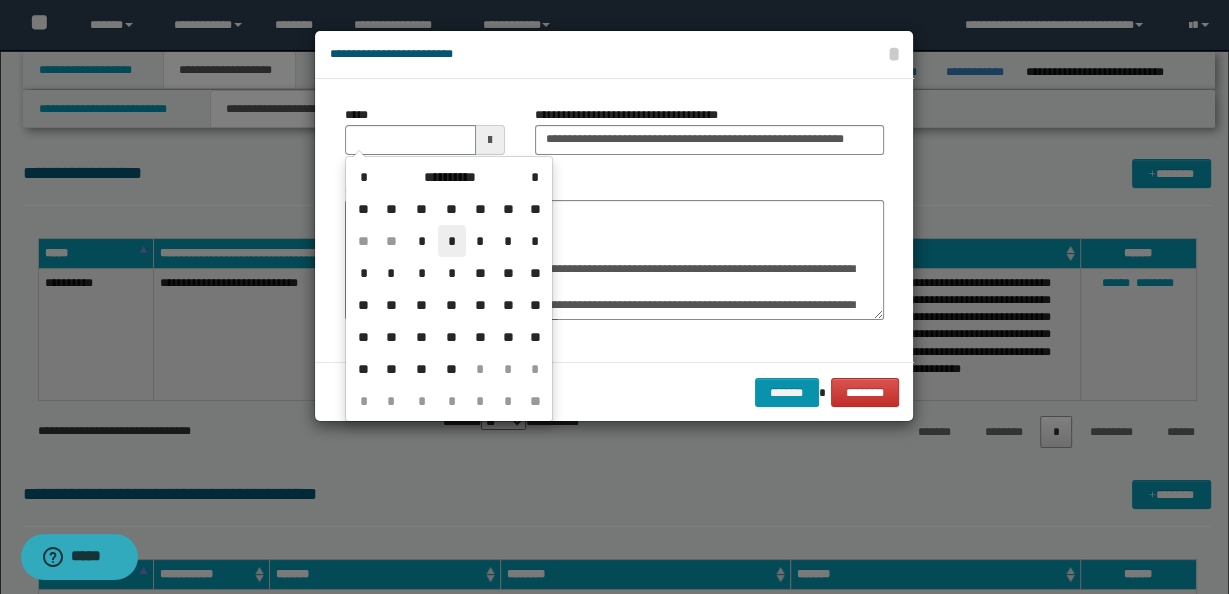 click on "*" at bounding box center (452, 241) 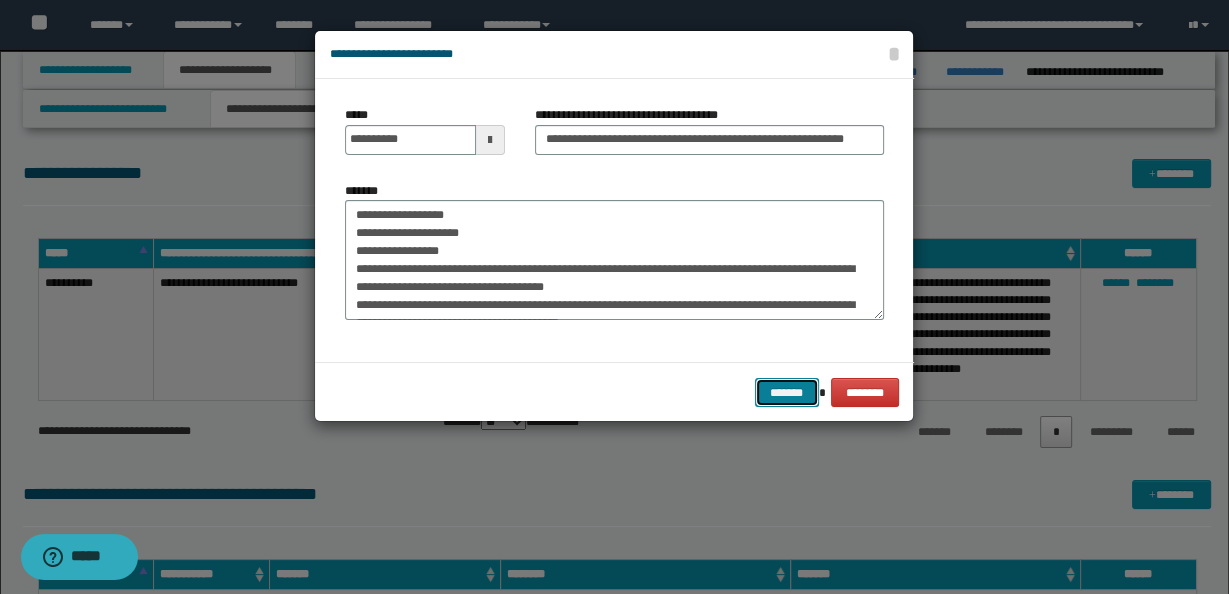 click on "*******" at bounding box center (787, 392) 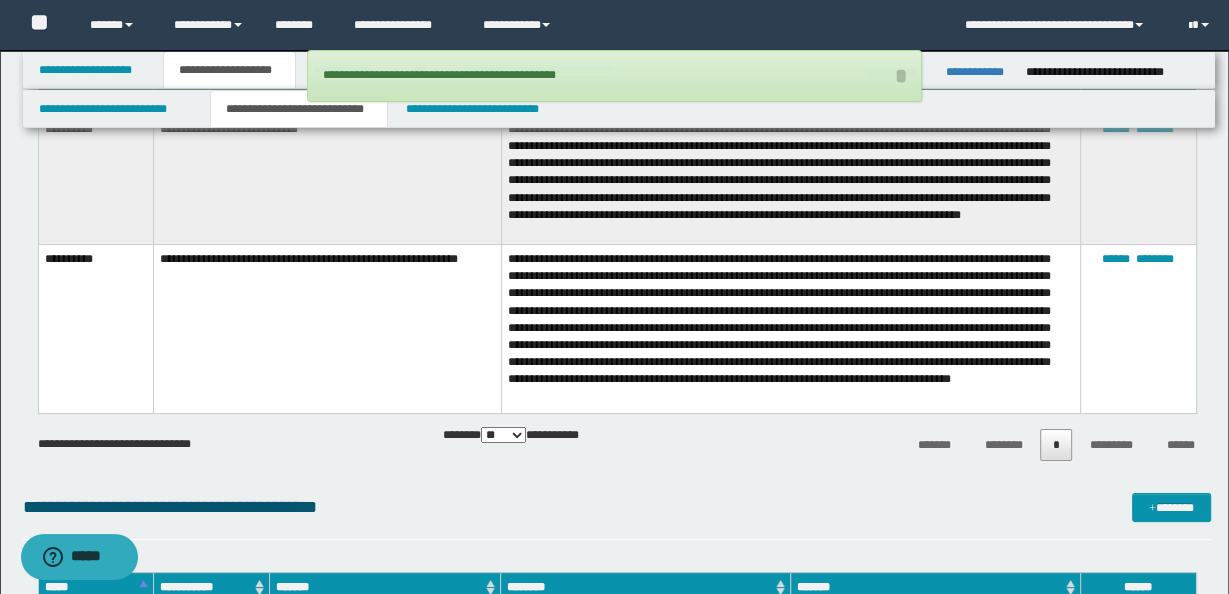 scroll, scrollTop: 157, scrollLeft: 0, axis: vertical 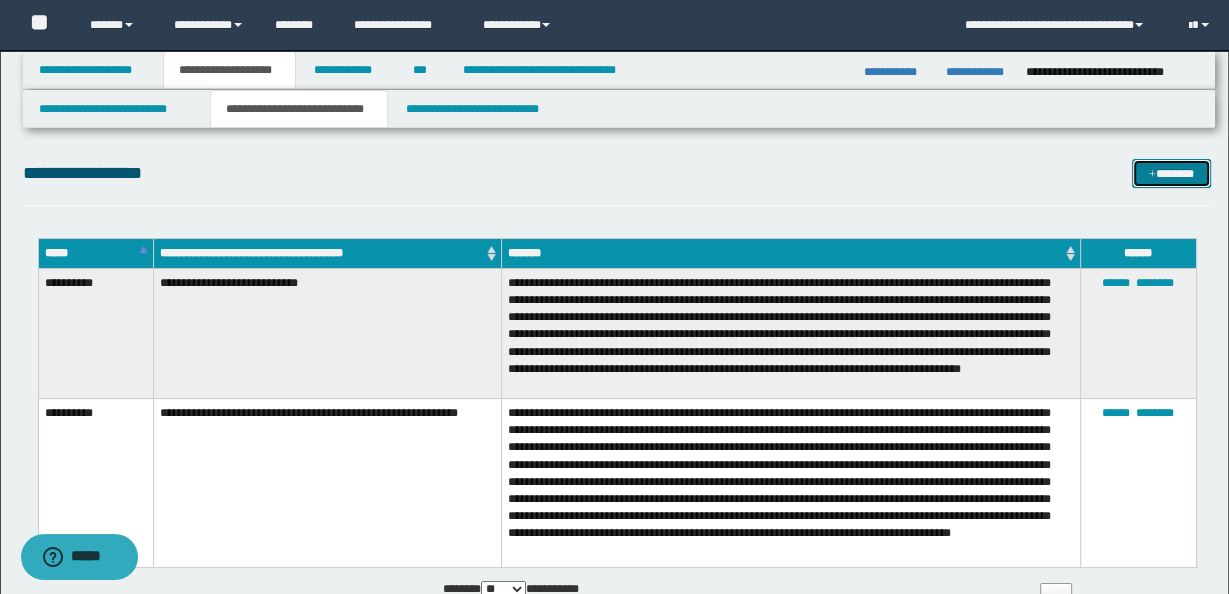 click on "*******" at bounding box center [1171, 173] 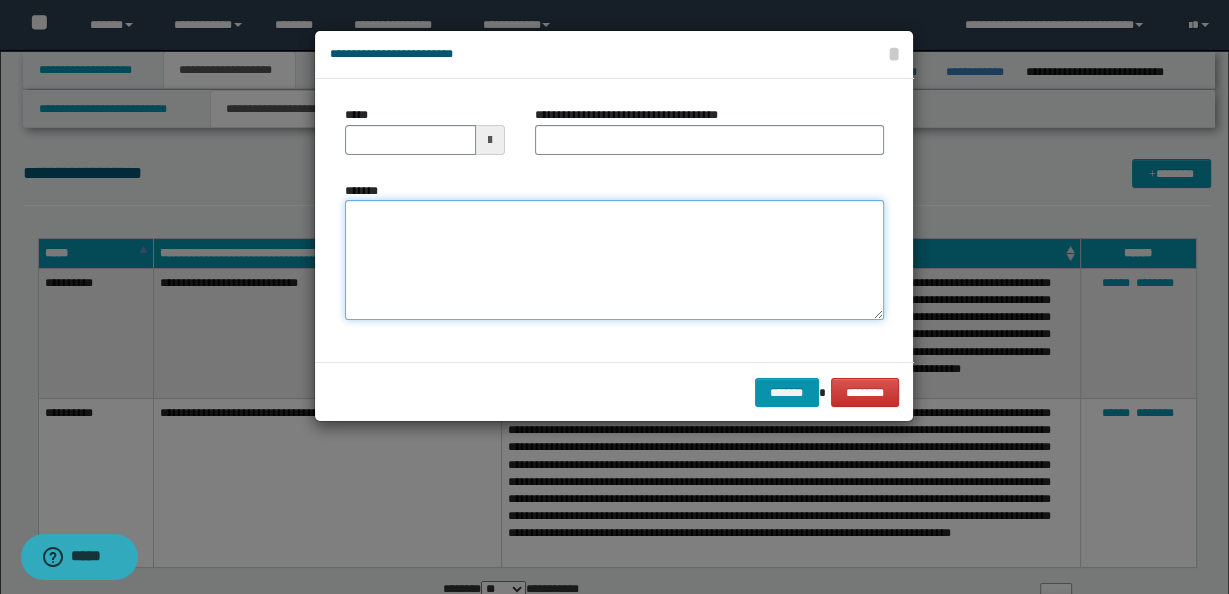 click on "*******" at bounding box center (614, 259) 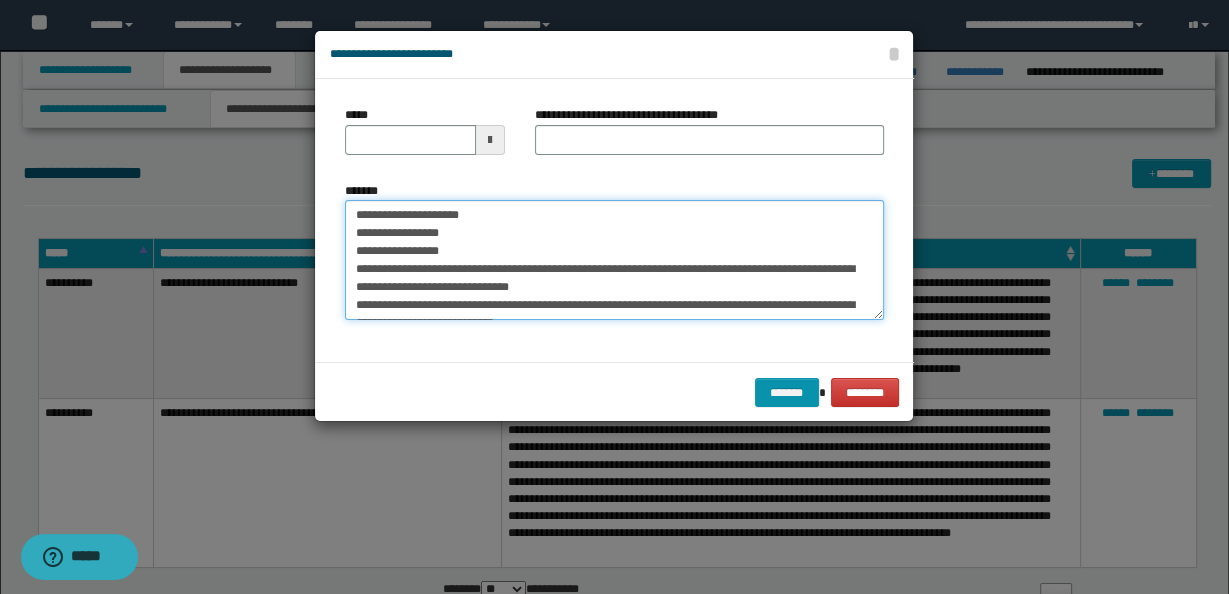 scroll, scrollTop: 29, scrollLeft: 0, axis: vertical 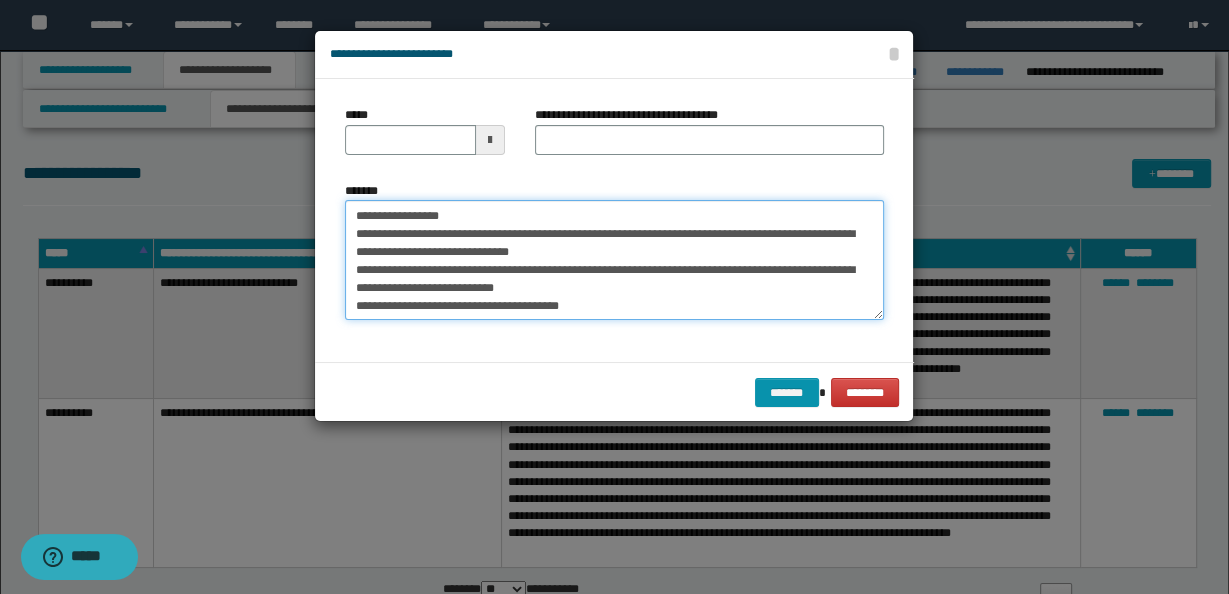 click on "**********" at bounding box center [614, 259] 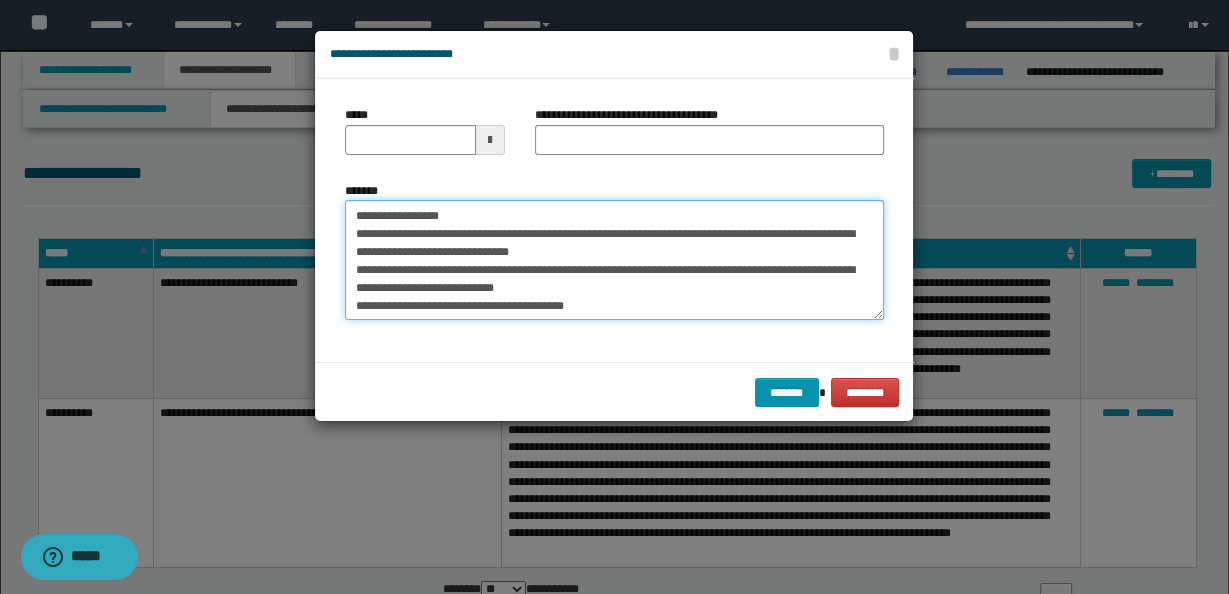 scroll, scrollTop: 47, scrollLeft: 0, axis: vertical 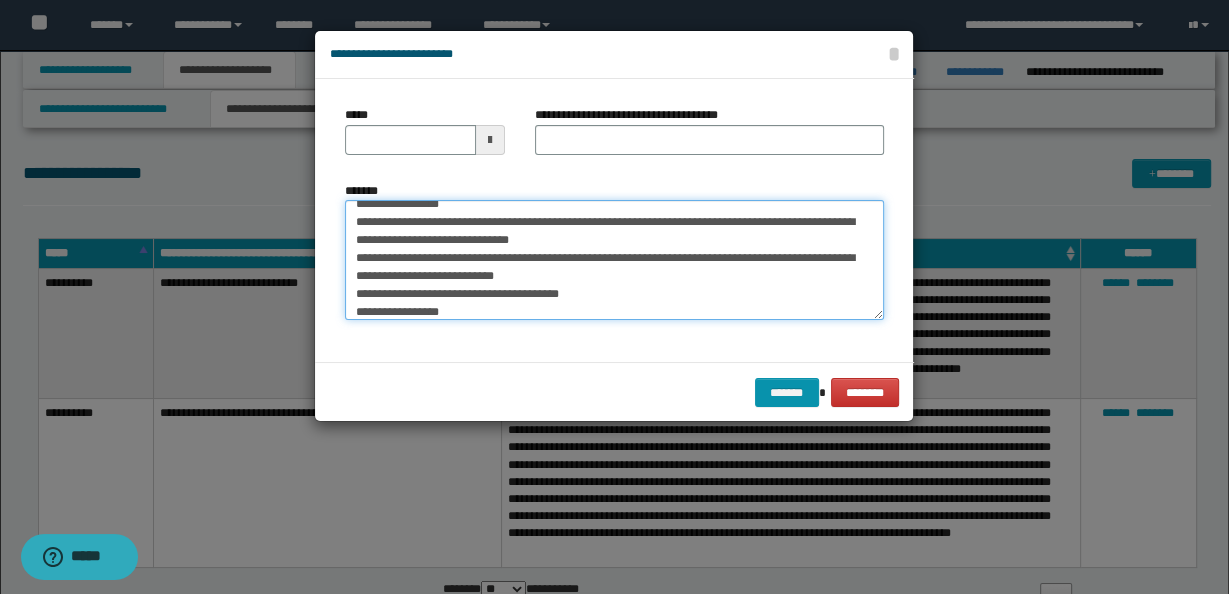 paste on "**********" 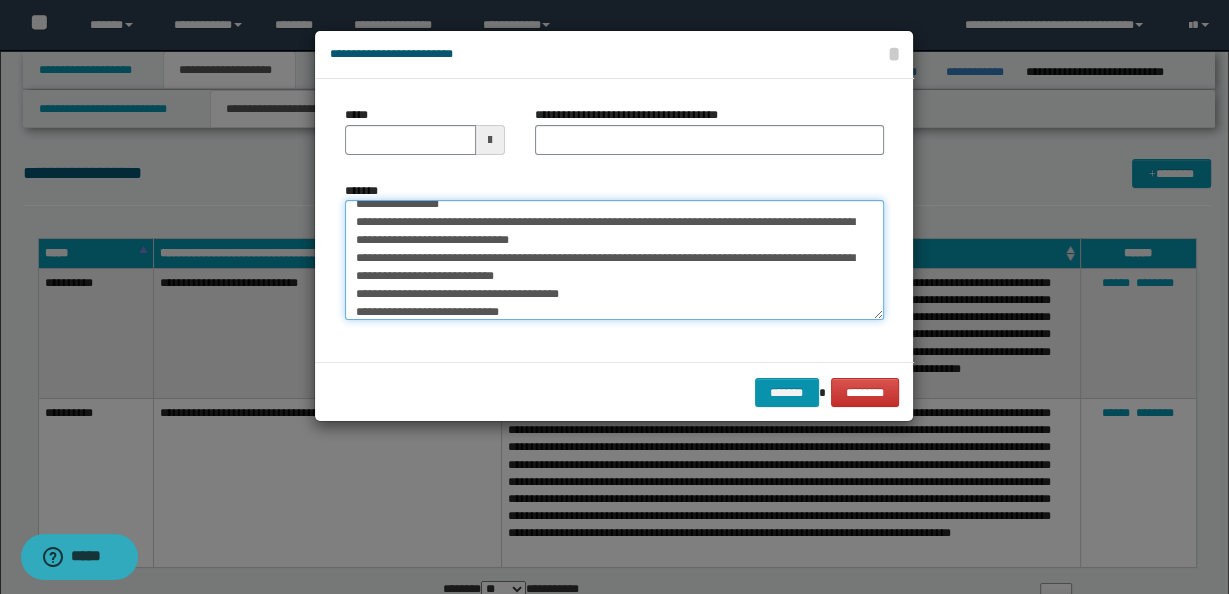 scroll, scrollTop: 83, scrollLeft: 0, axis: vertical 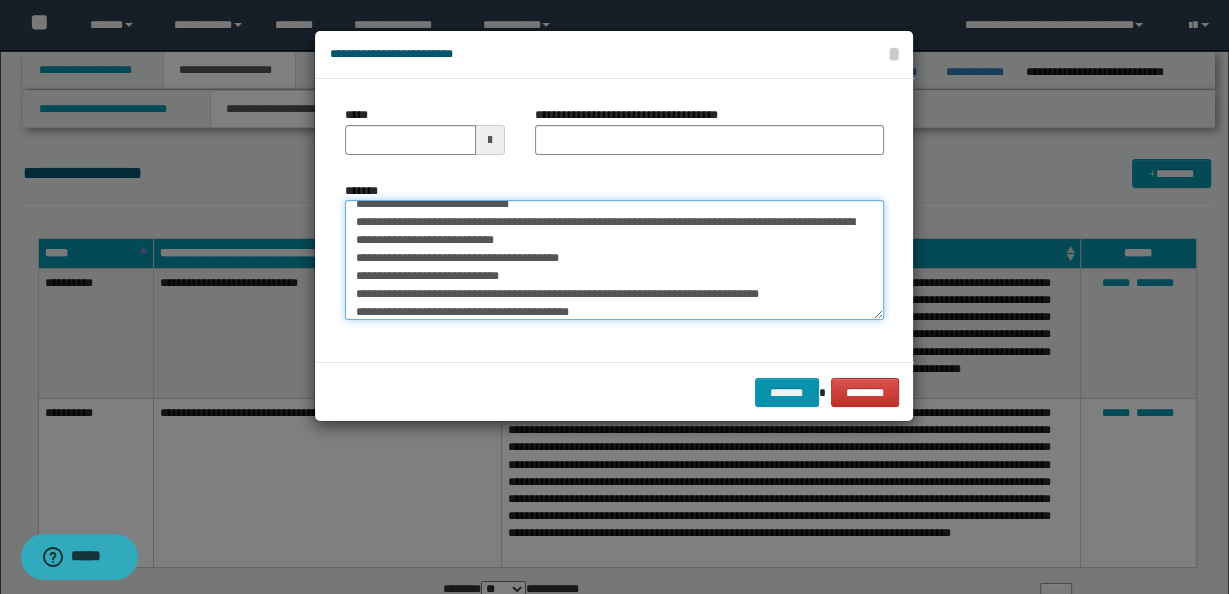 click on "**********" at bounding box center (614, 259) 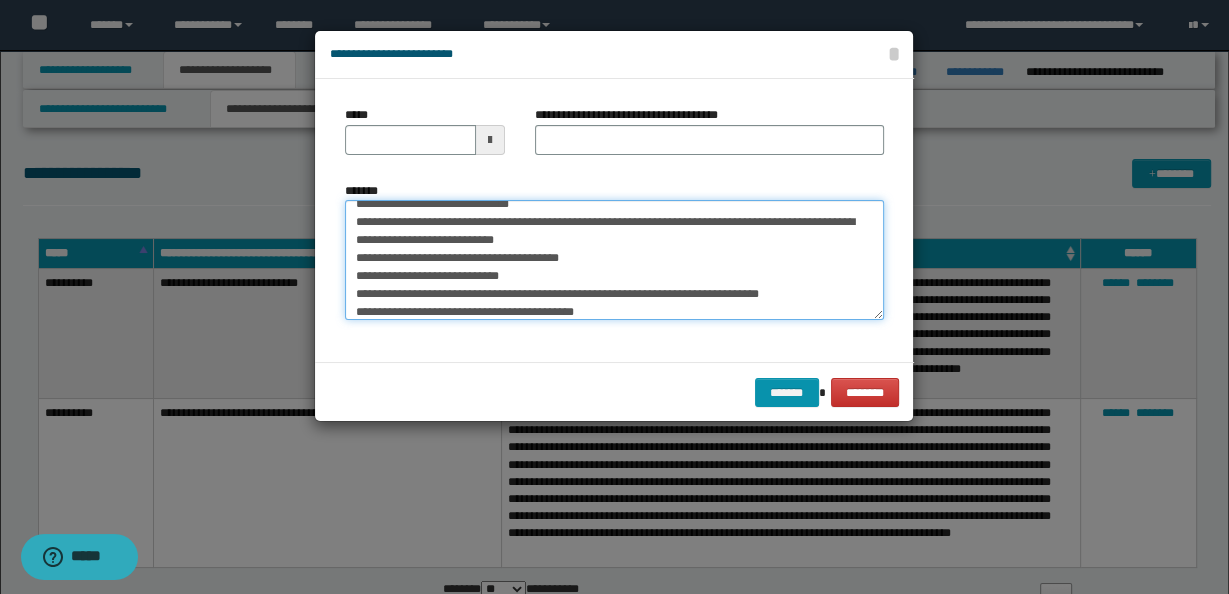 paste on "**********" 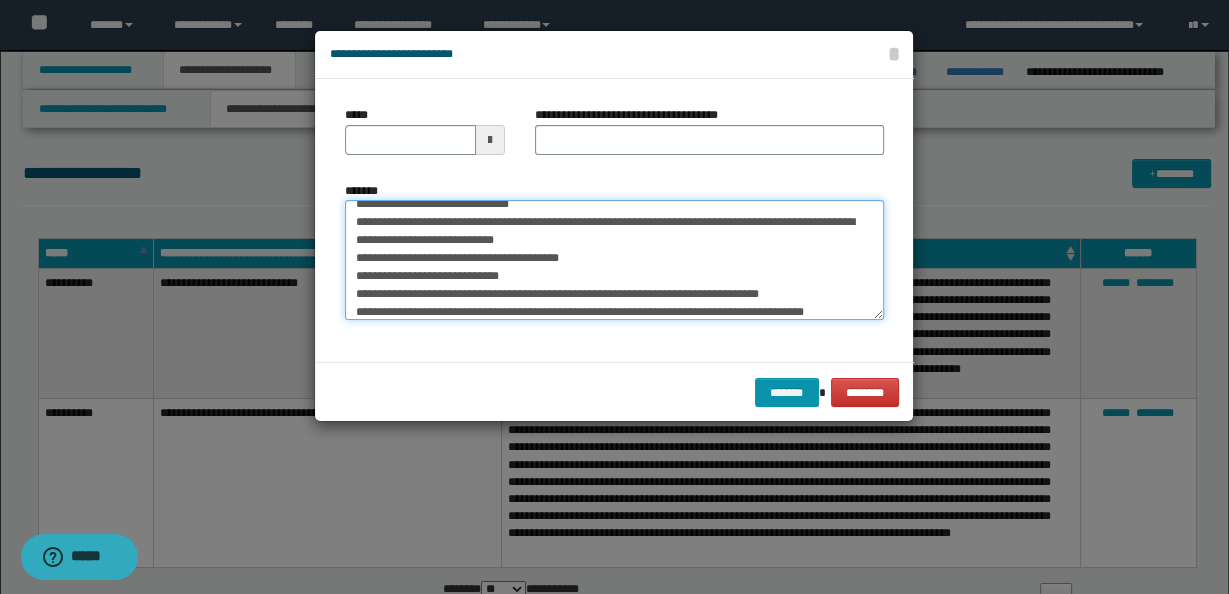 scroll, scrollTop: 101, scrollLeft: 0, axis: vertical 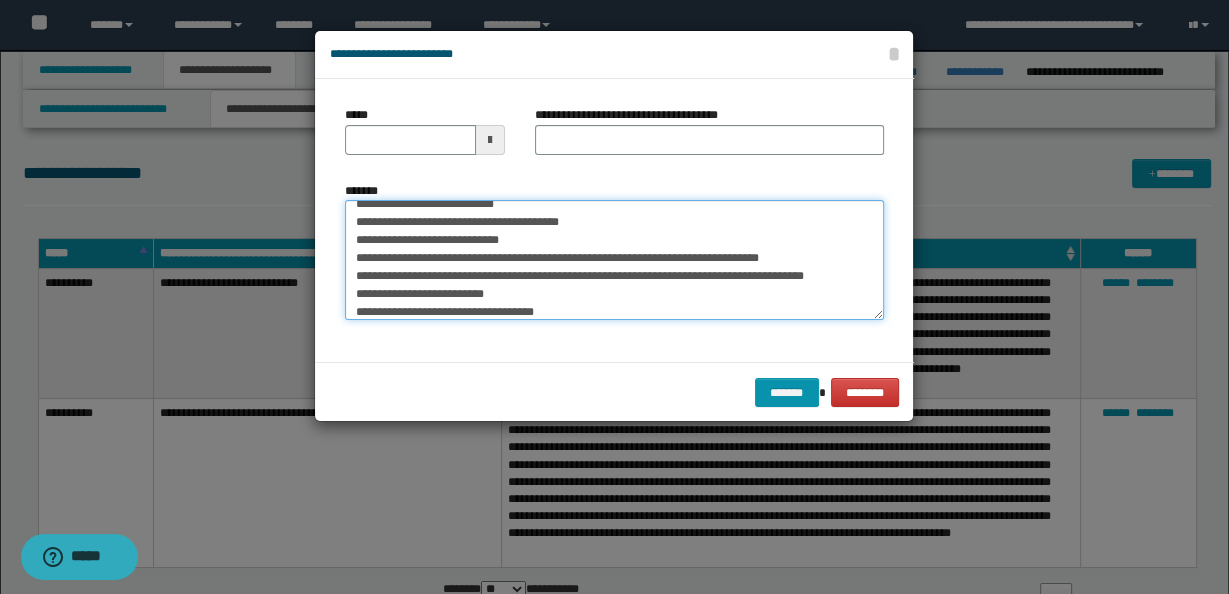 paste on "**********" 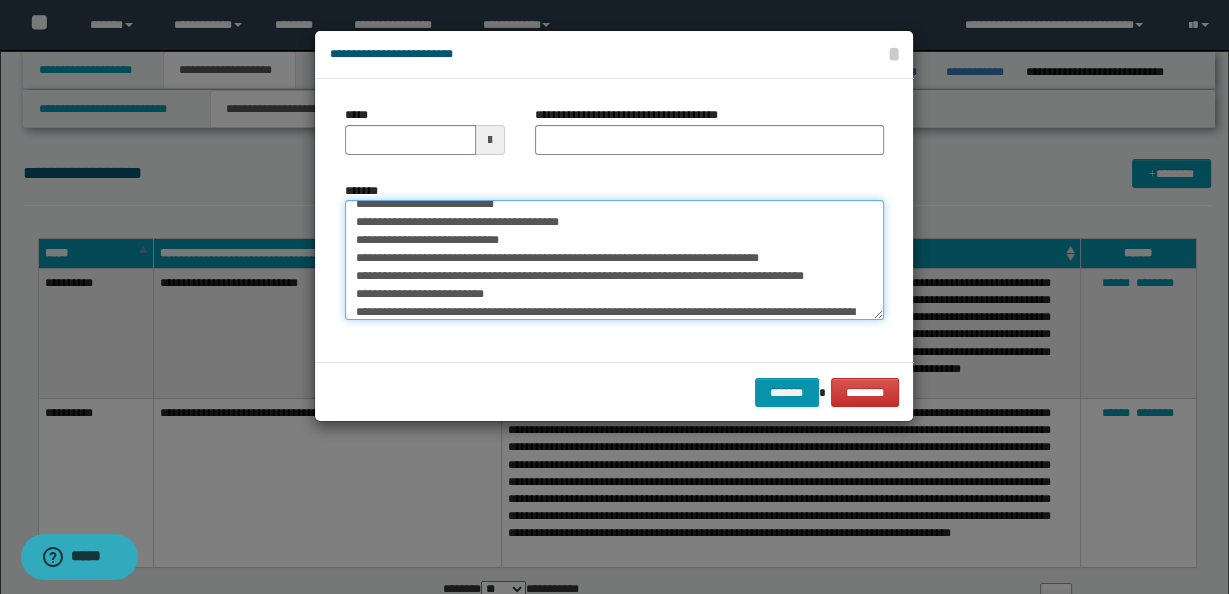 scroll, scrollTop: 155, scrollLeft: 0, axis: vertical 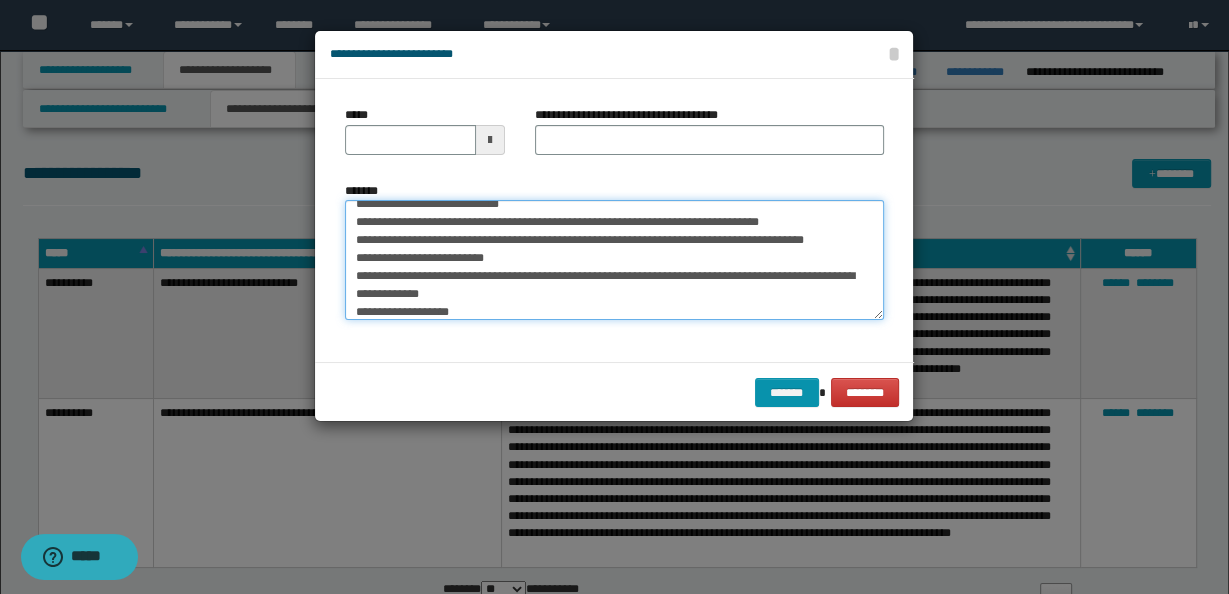 click on "**********" at bounding box center (614, 259) 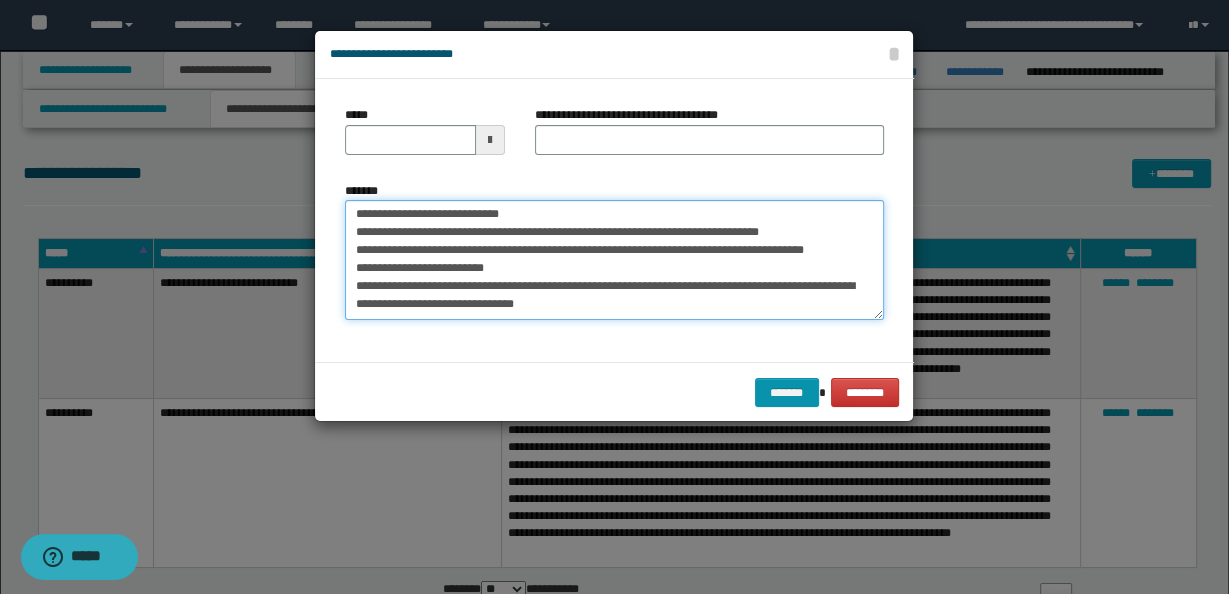 scroll, scrollTop: 144, scrollLeft: 0, axis: vertical 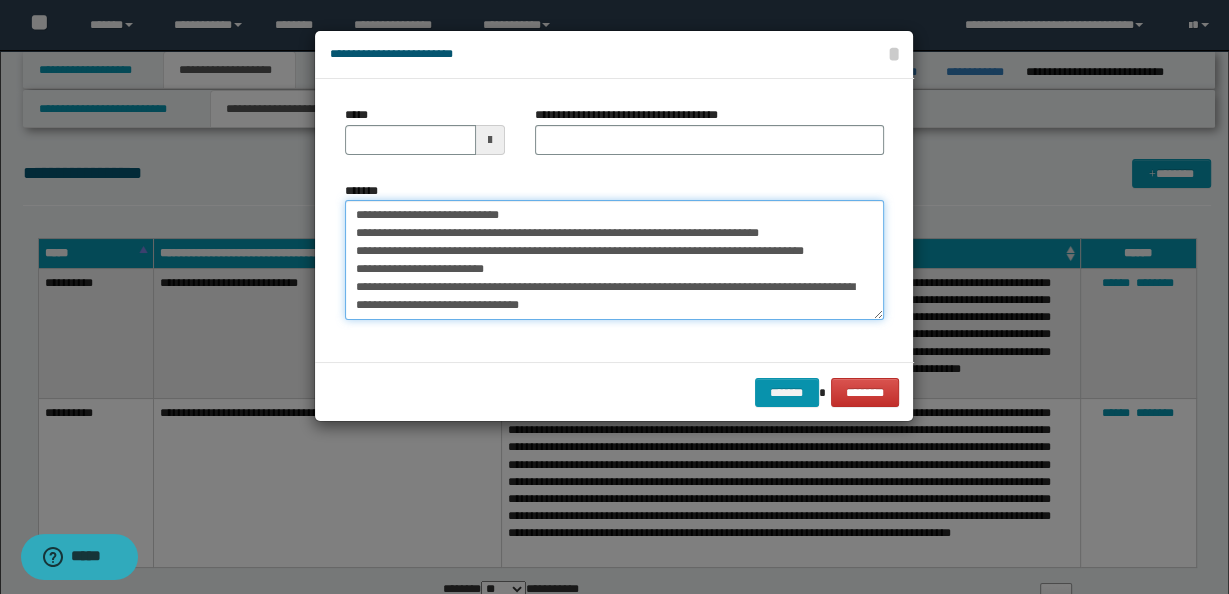 type on "**********" 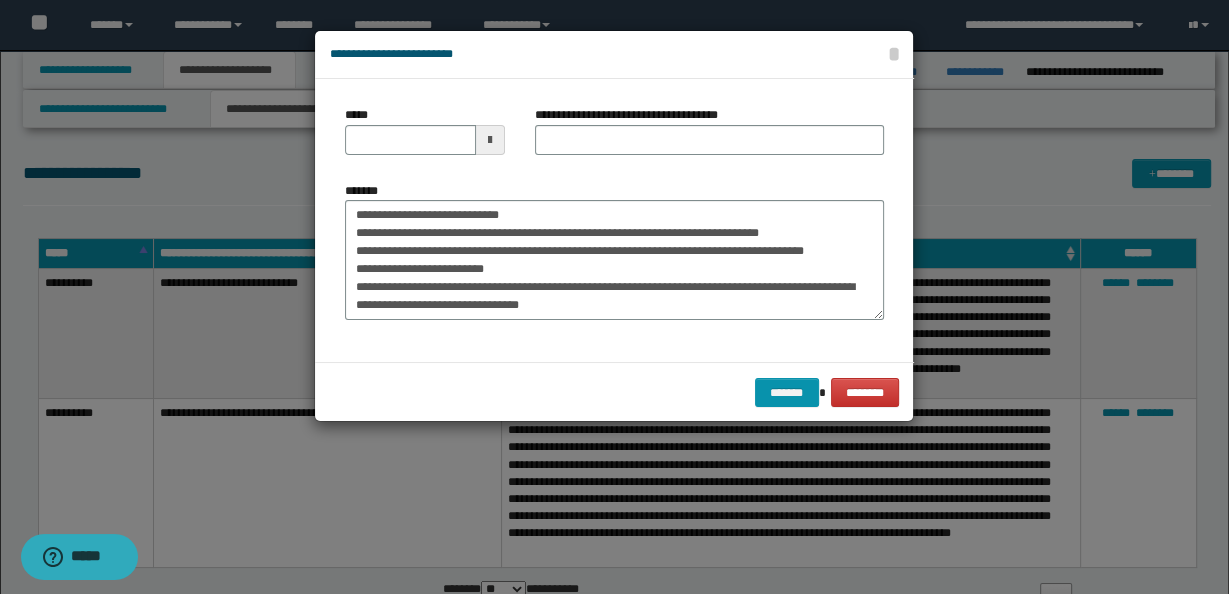 click at bounding box center (490, 140) 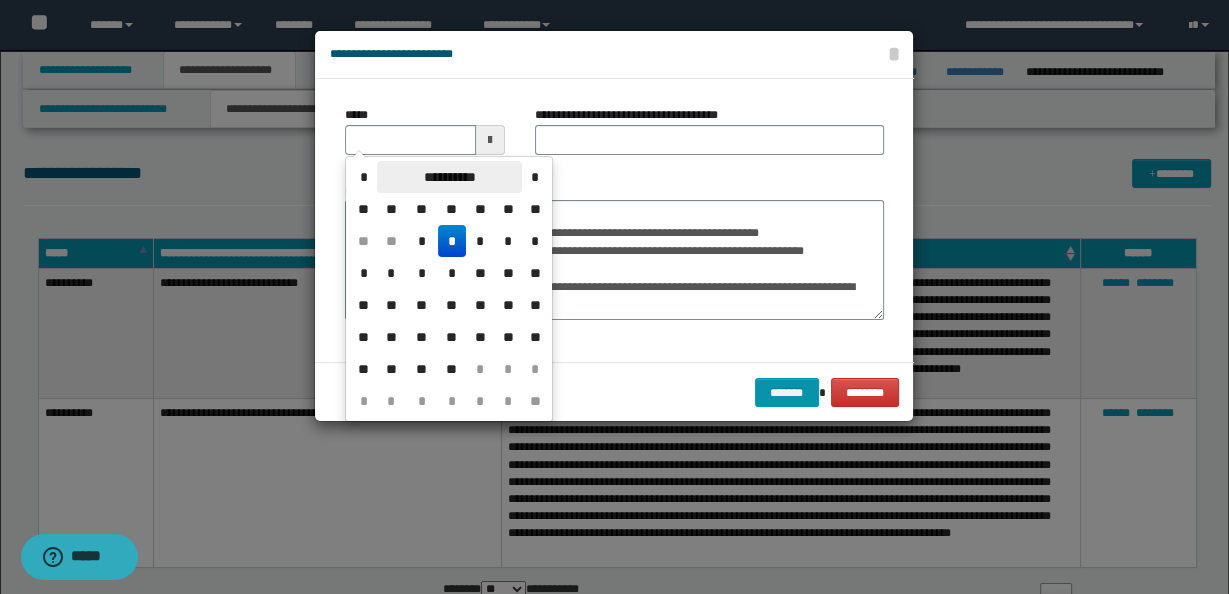 click on "**********" at bounding box center [449, 177] 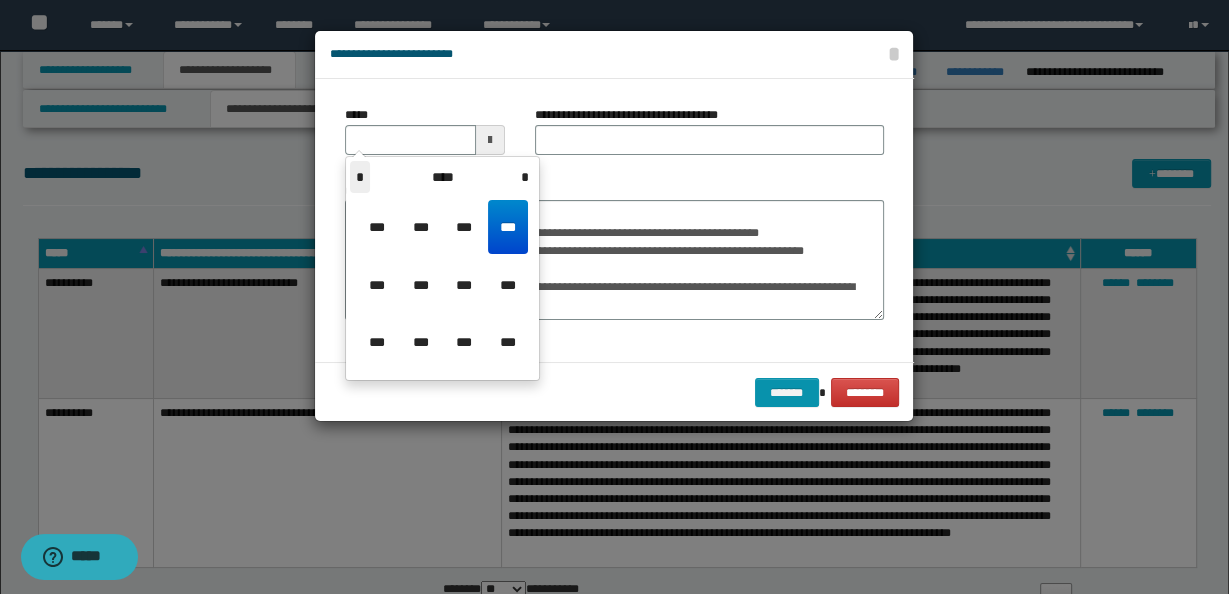 click on "*" at bounding box center [360, 177] 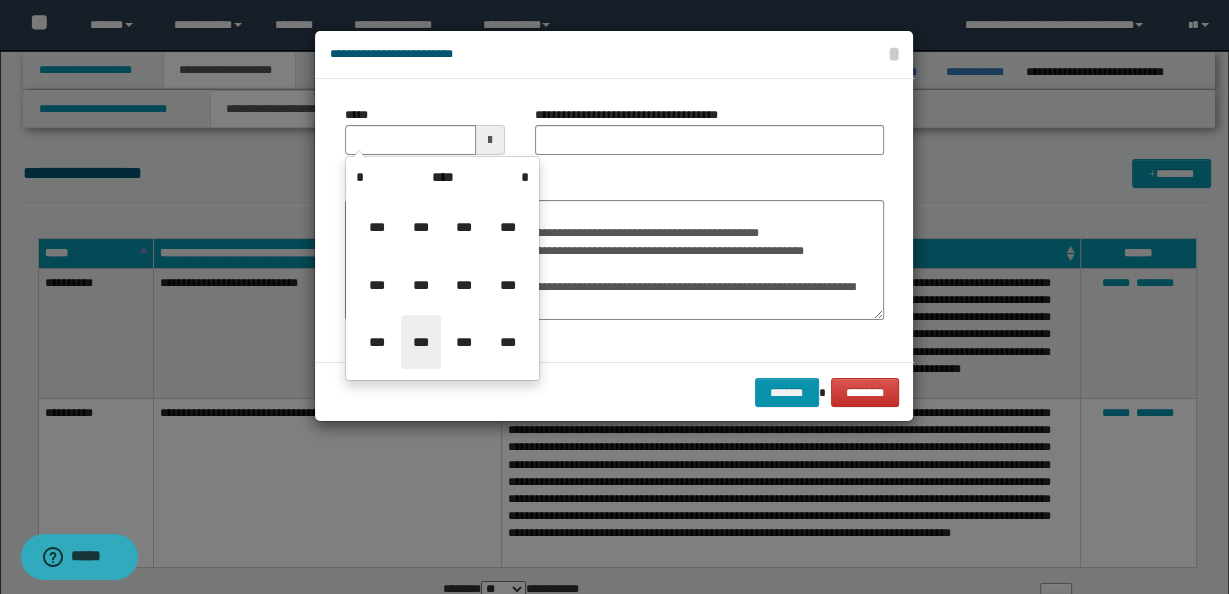 click on "***" at bounding box center [421, 342] 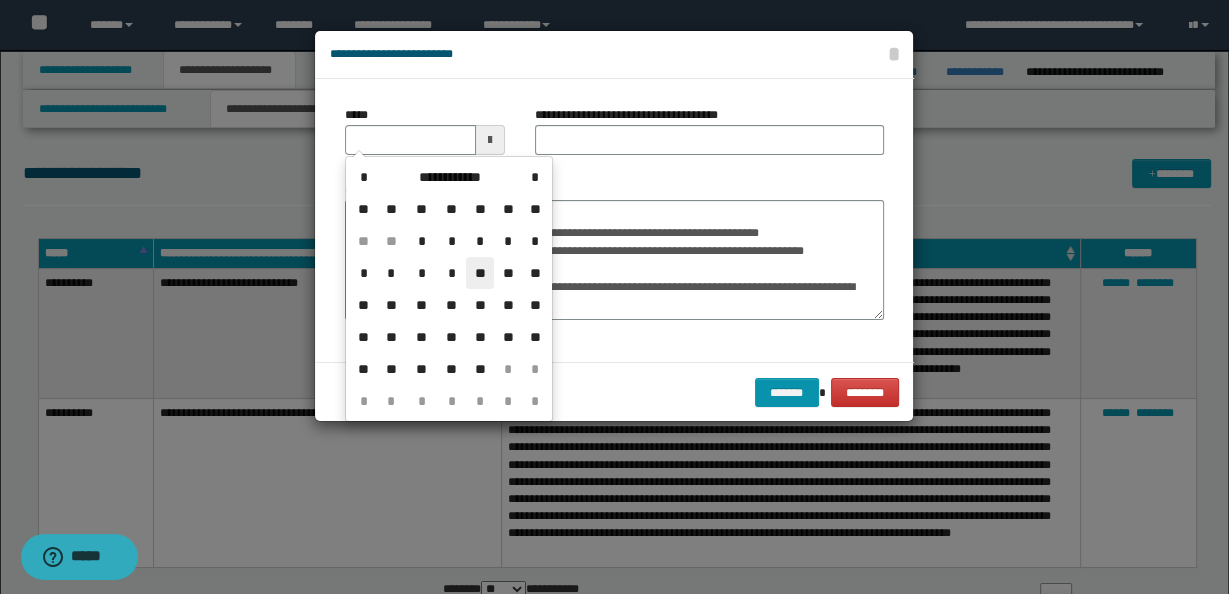 click on "**" at bounding box center (480, 273) 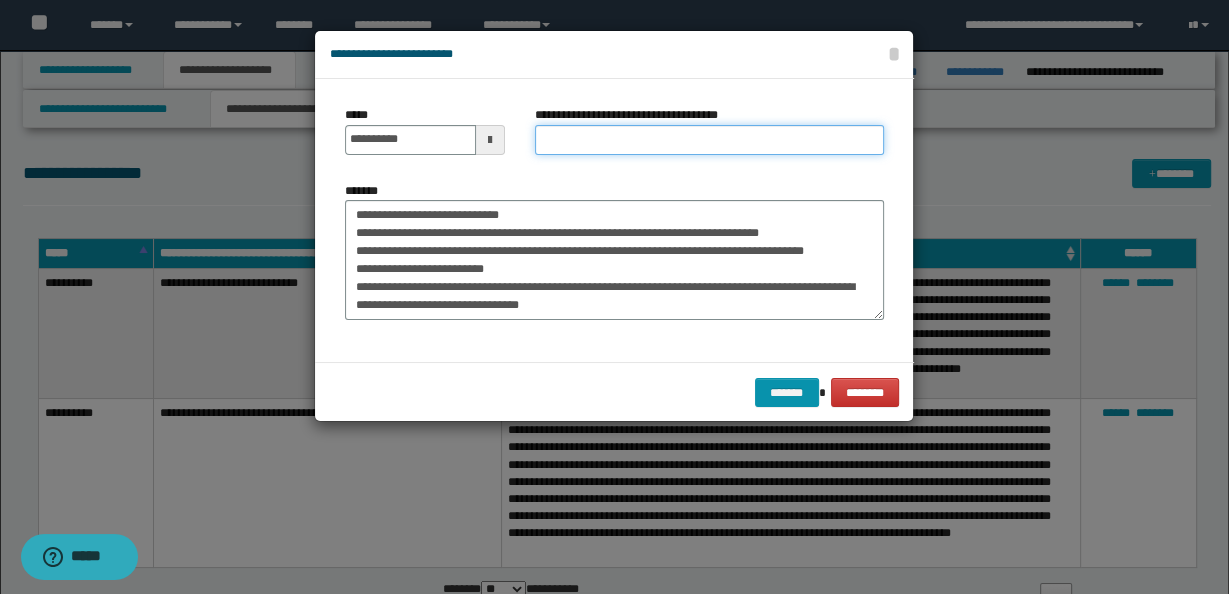 click on "**********" at bounding box center [709, 140] 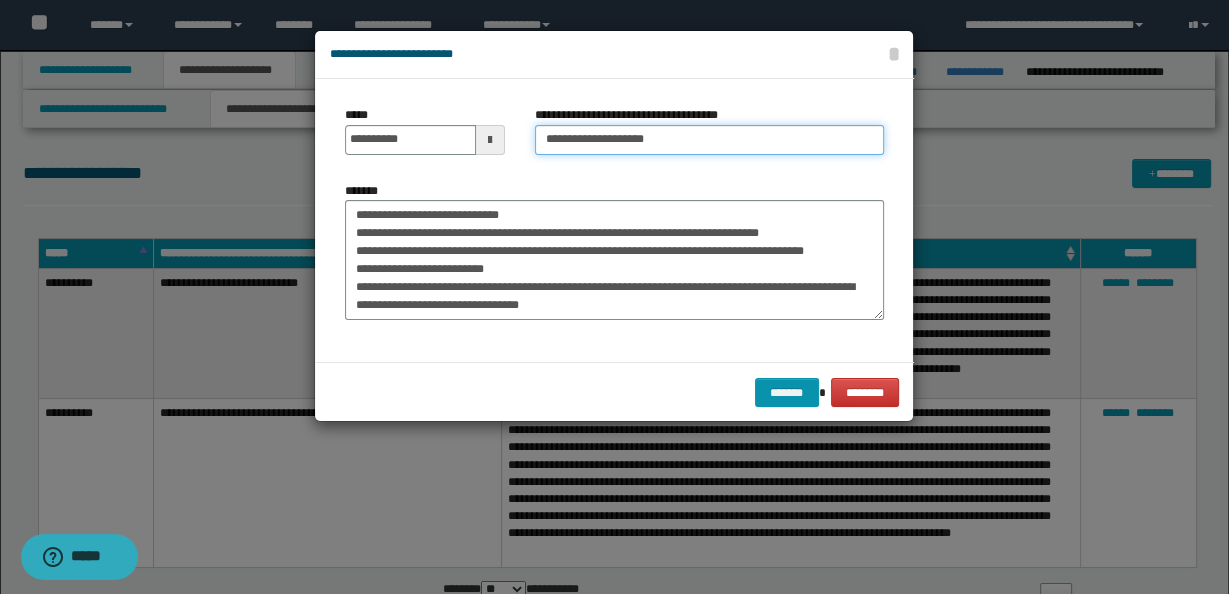 type on "**********" 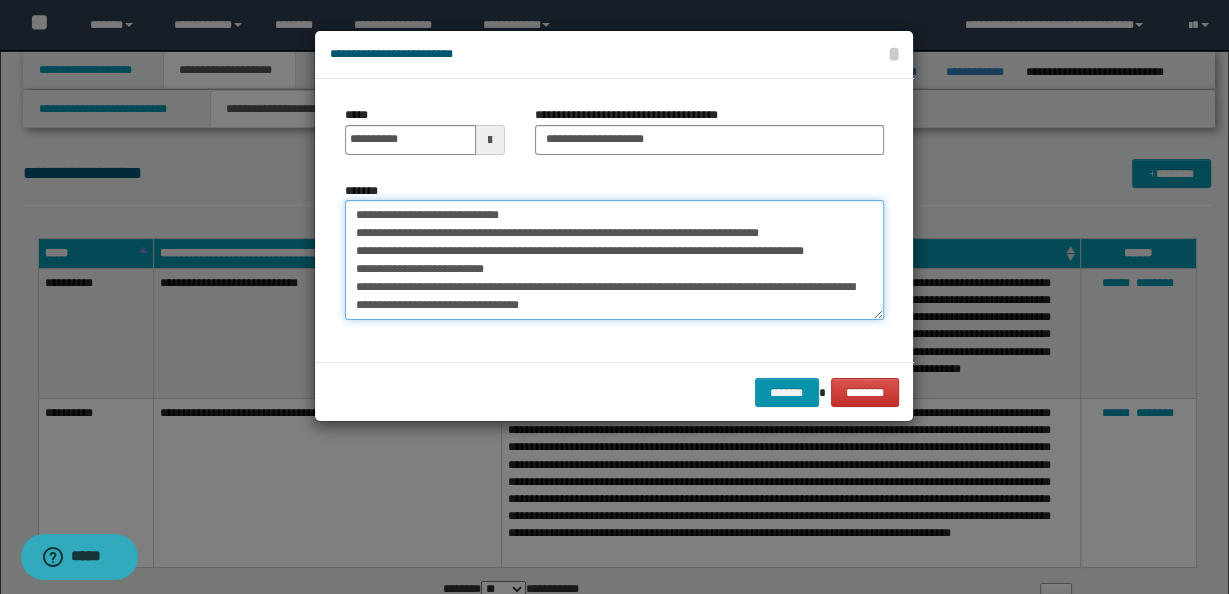 drag, startPoint x: 550, startPoint y: 287, endPoint x: 671, endPoint y: 293, distance: 121.14867 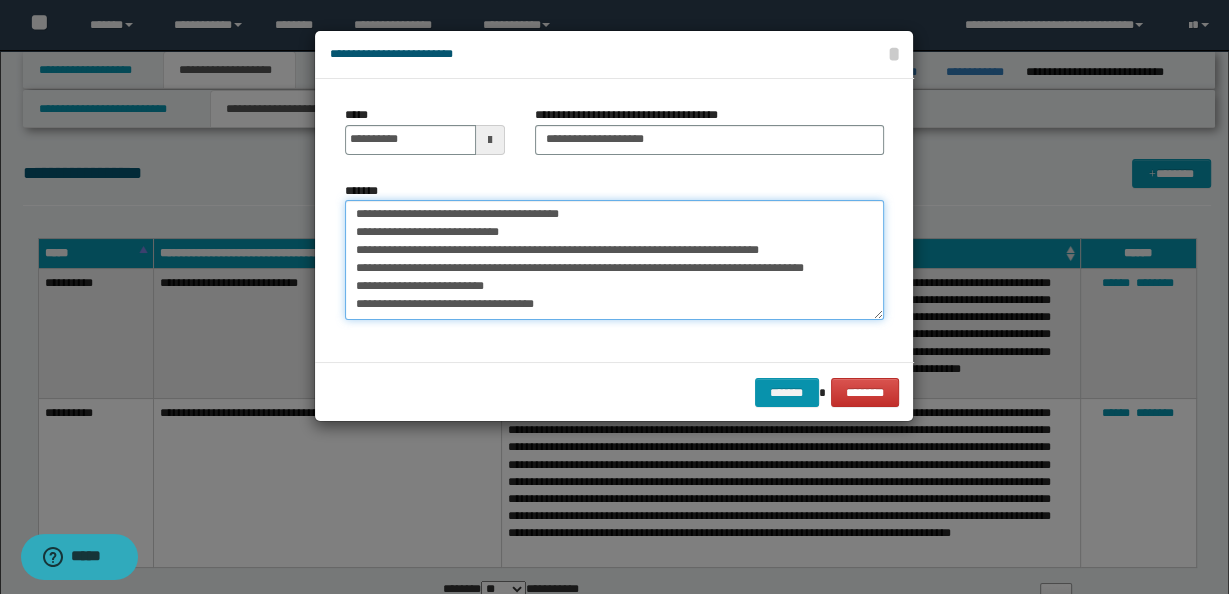 scroll, scrollTop: 126, scrollLeft: 0, axis: vertical 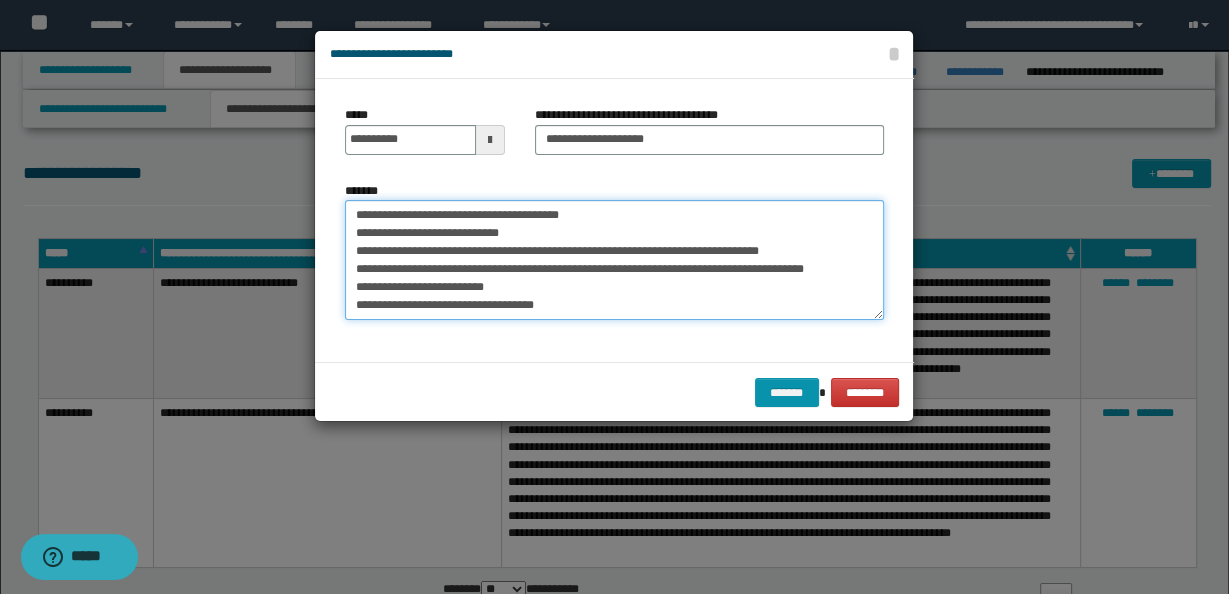 click on "**********" at bounding box center (614, 220) 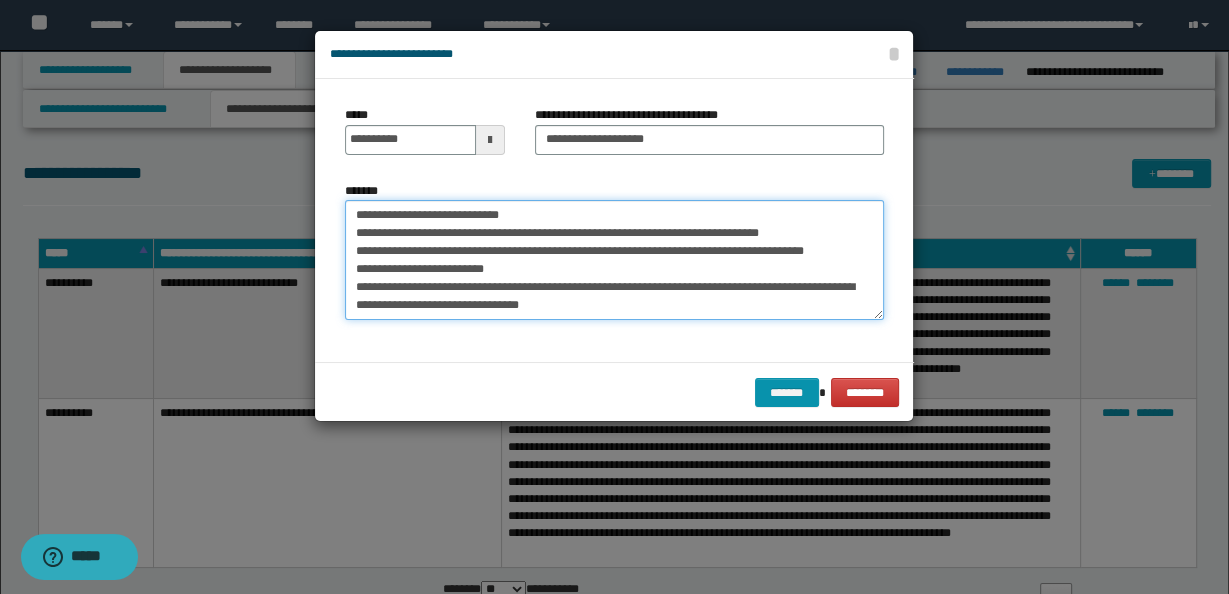 scroll, scrollTop: 0, scrollLeft: 0, axis: both 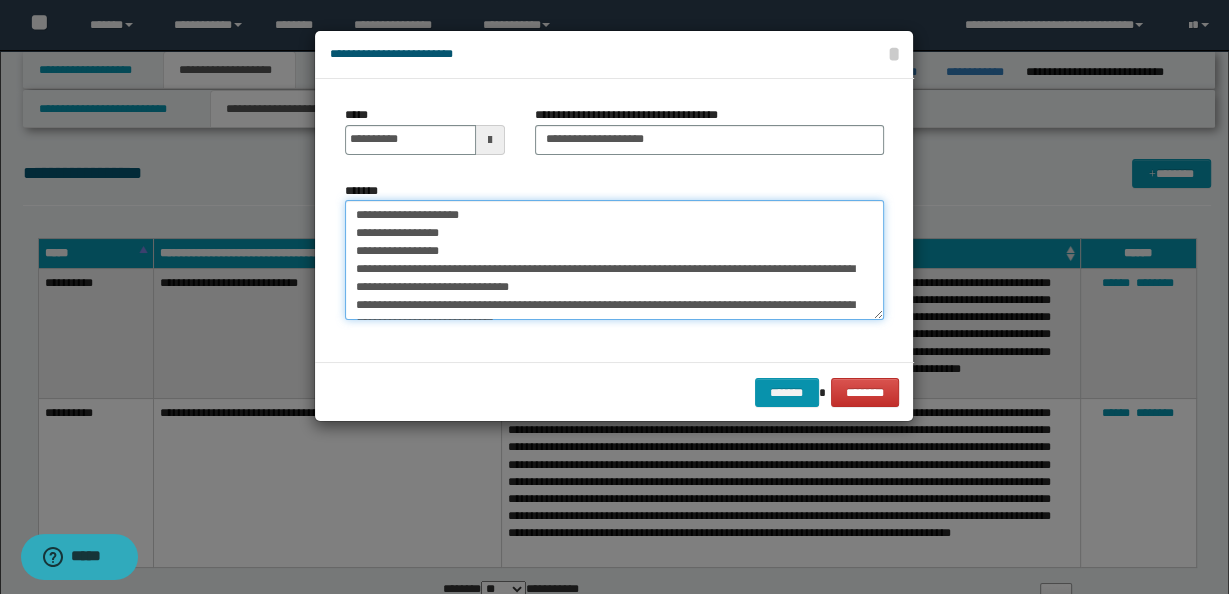 drag, startPoint x: 362, startPoint y: 234, endPoint x: 568, endPoint y: 234, distance: 206 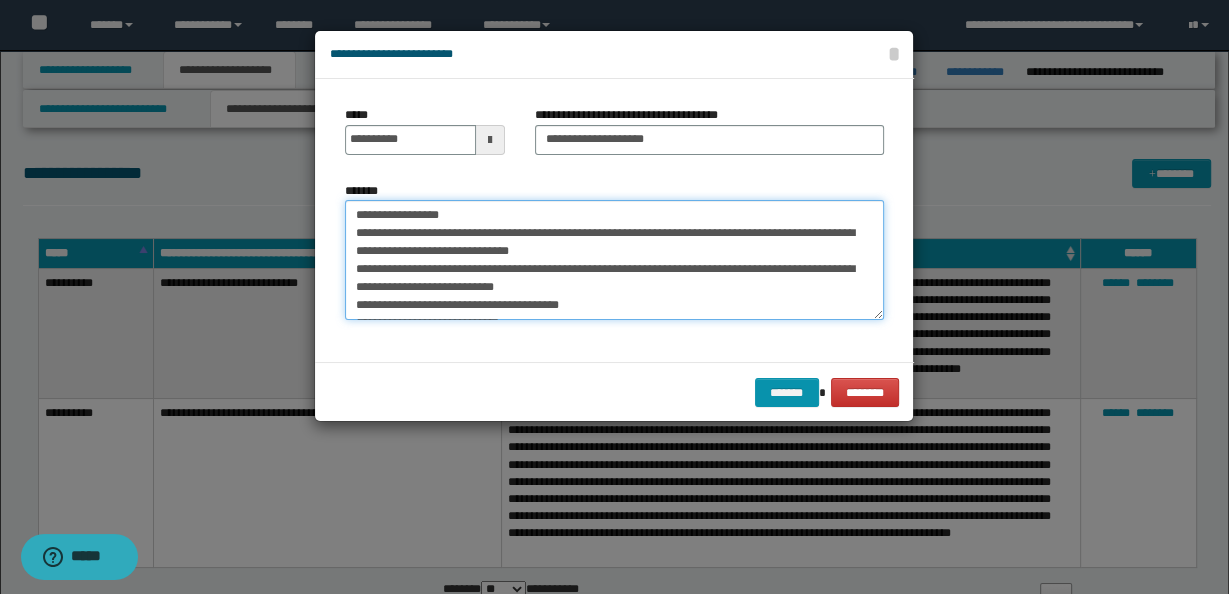 scroll, scrollTop: 70, scrollLeft: 0, axis: vertical 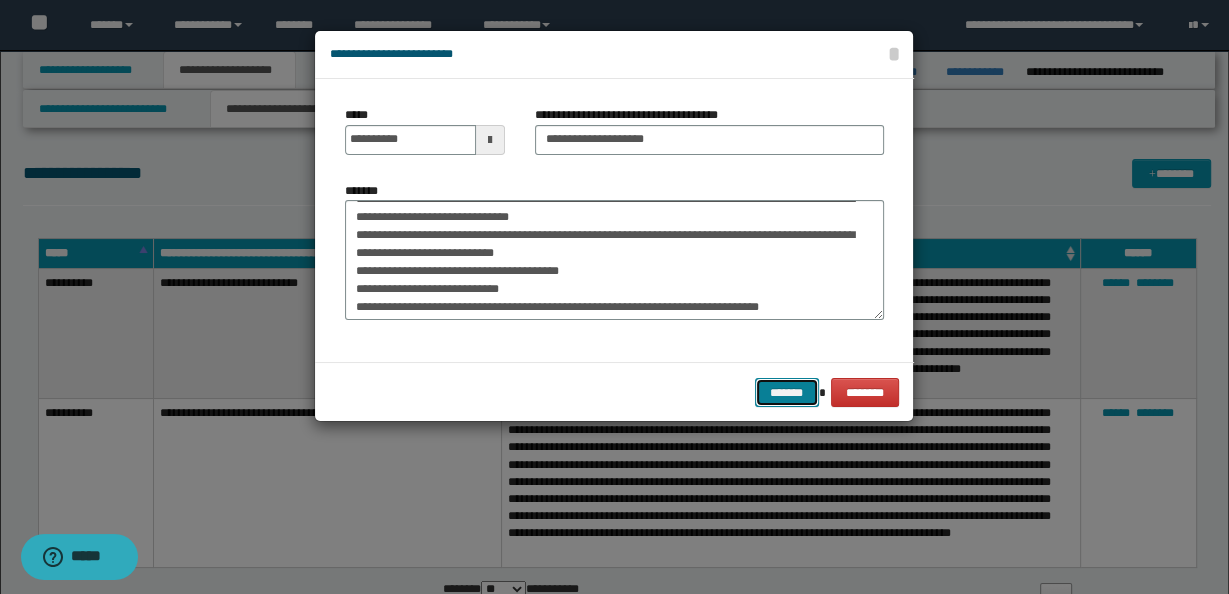 click on "*******" at bounding box center [787, 392] 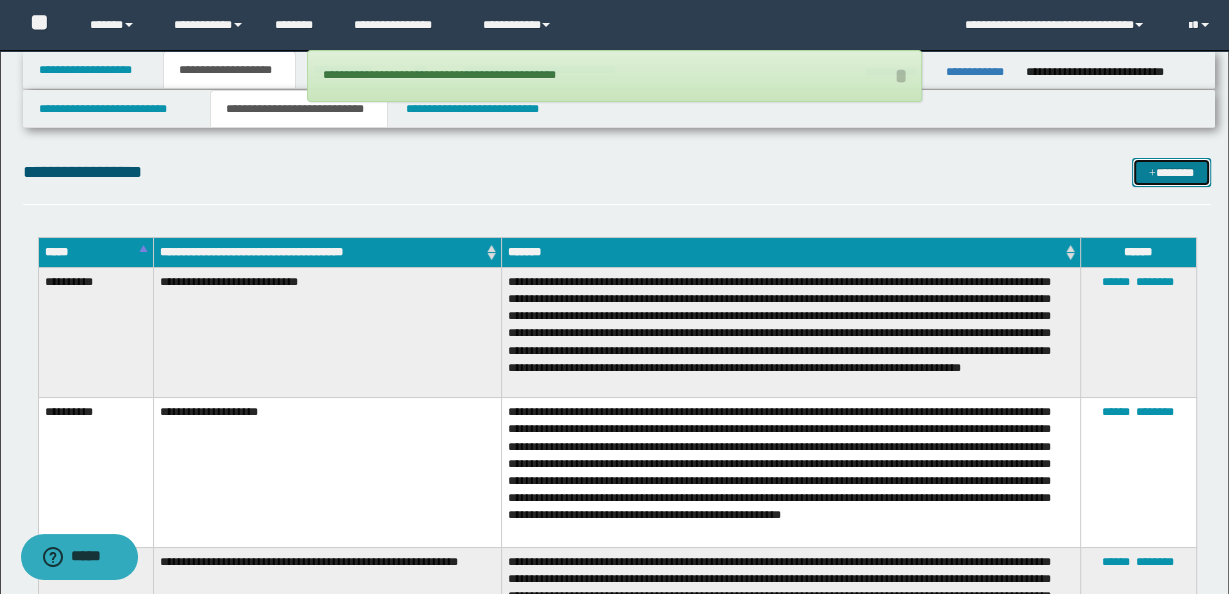 scroll, scrollTop: 277, scrollLeft: 0, axis: vertical 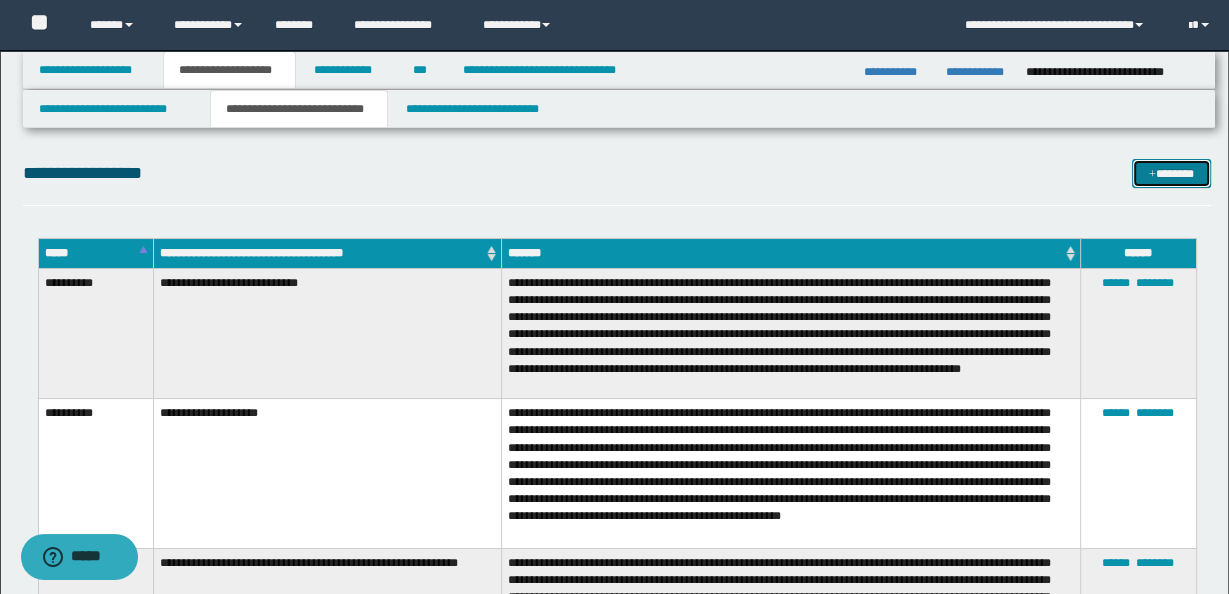 click at bounding box center (1152, 175) 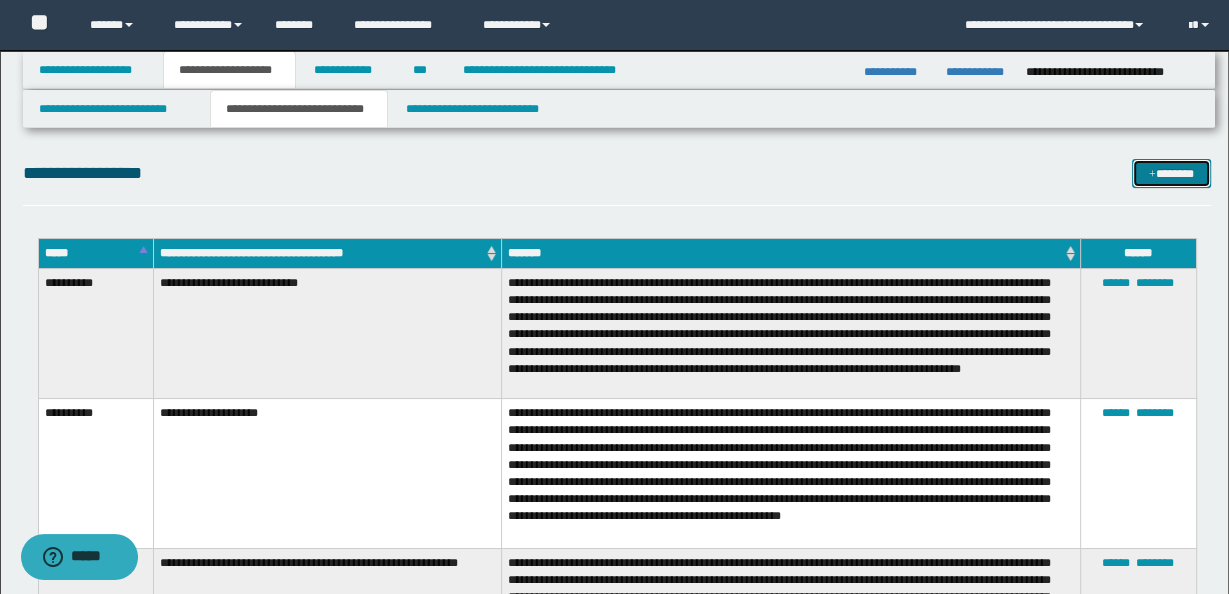 scroll, scrollTop: 0, scrollLeft: 0, axis: both 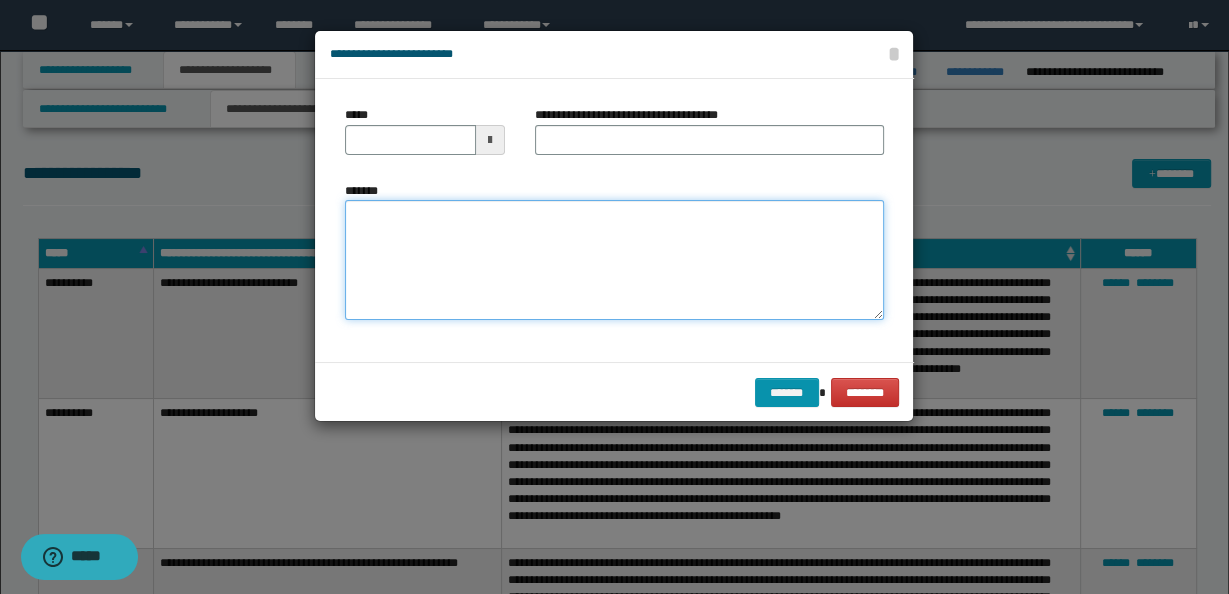 paste on "**********" 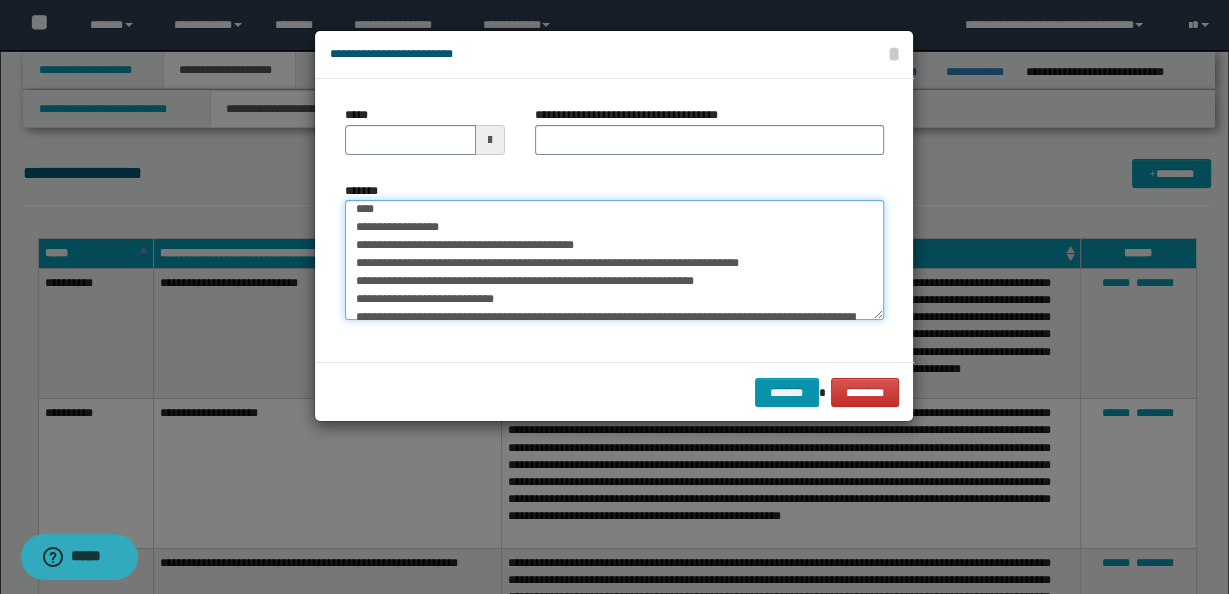 scroll, scrollTop: 24, scrollLeft: 0, axis: vertical 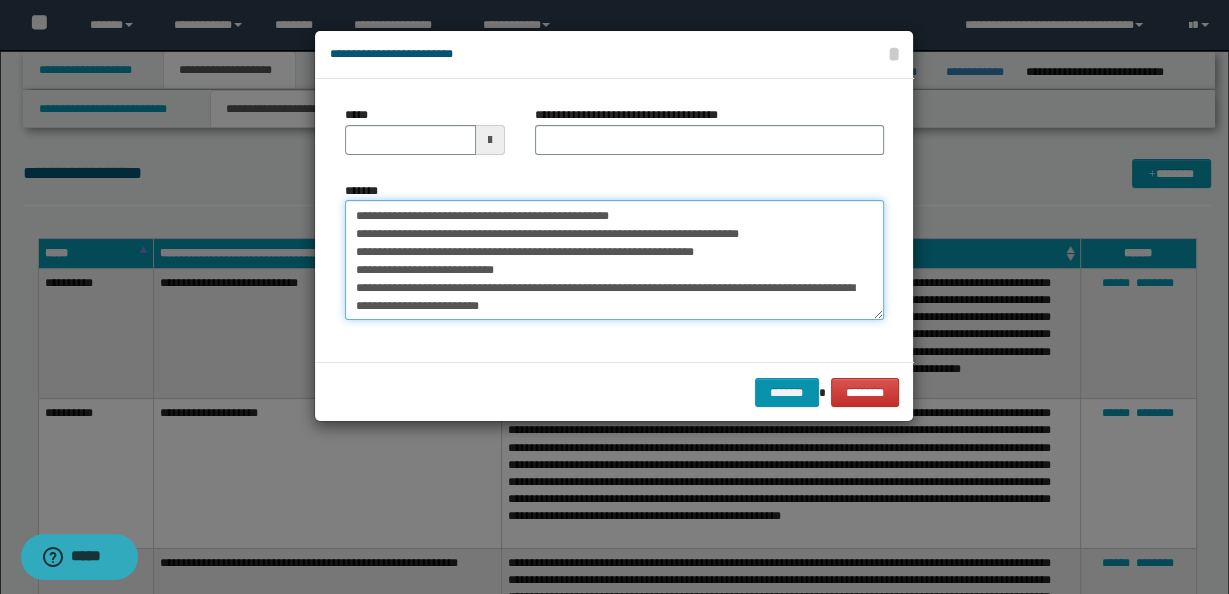 click on "**********" at bounding box center (614, 259) 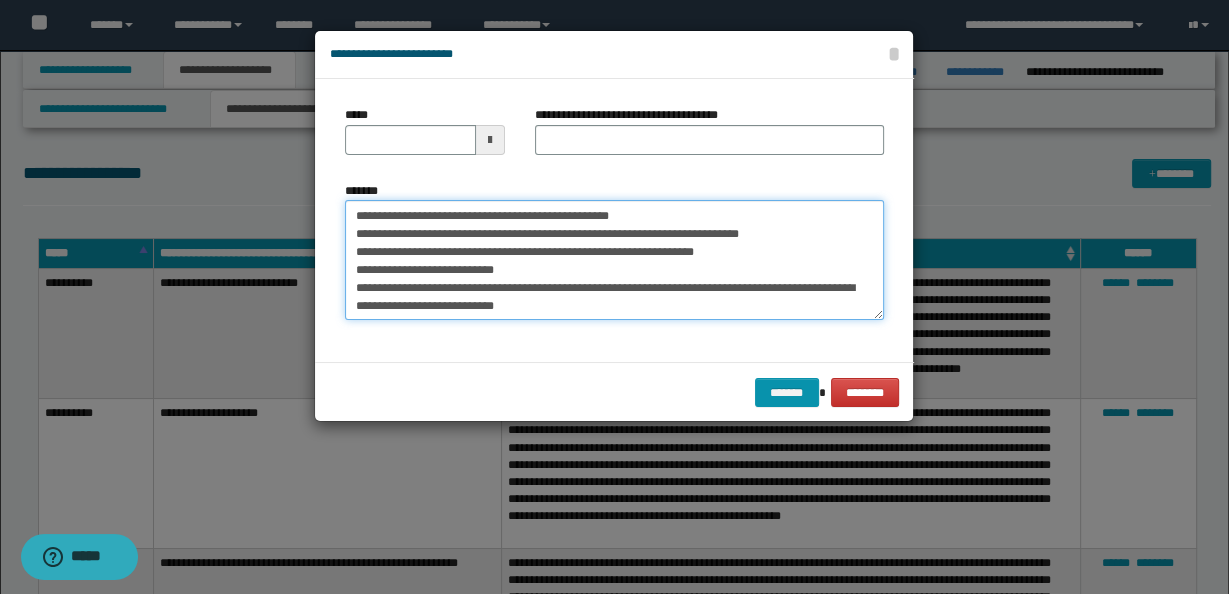 scroll, scrollTop: 47, scrollLeft: 0, axis: vertical 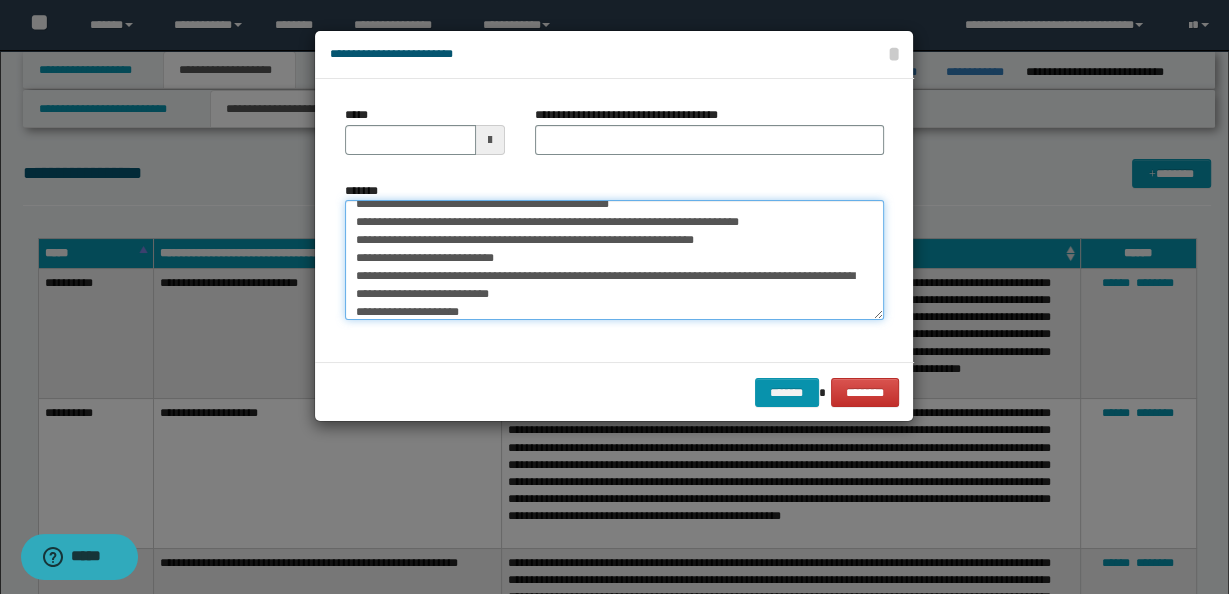 paste on "**********" 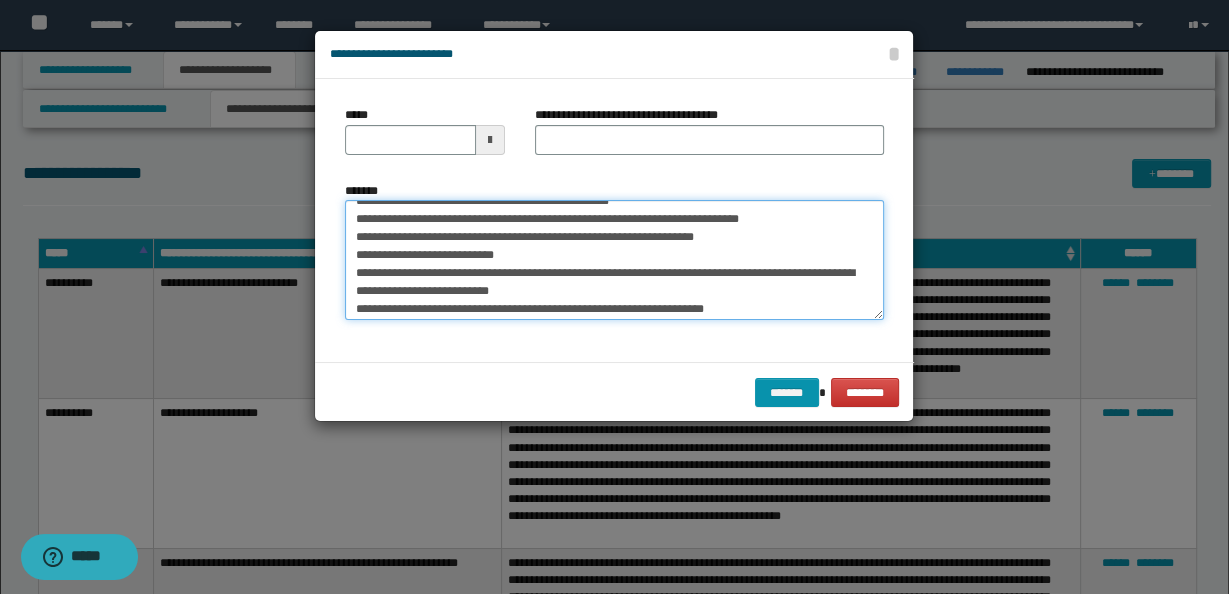 scroll, scrollTop: 53, scrollLeft: 0, axis: vertical 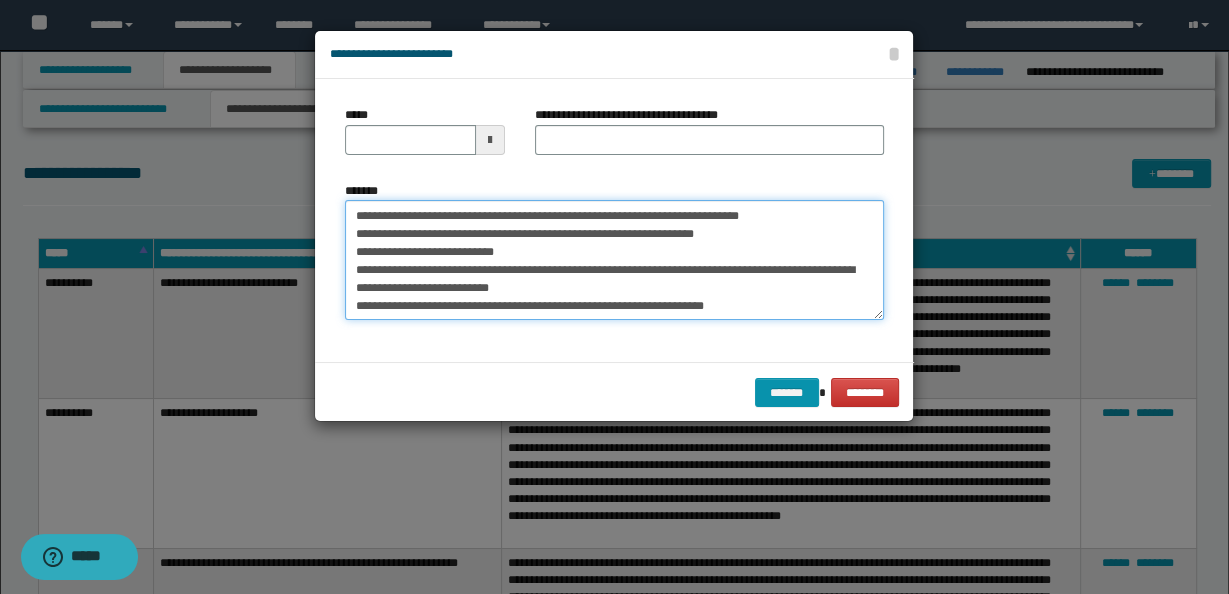 click on "**********" at bounding box center [614, 259] 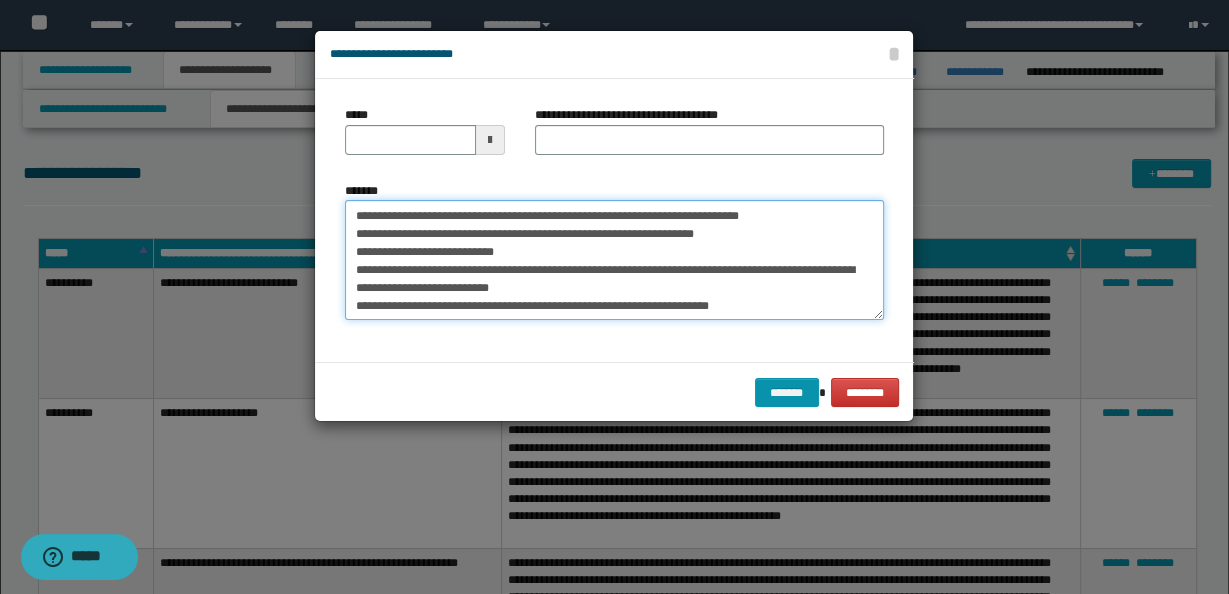 scroll, scrollTop: 65, scrollLeft: 0, axis: vertical 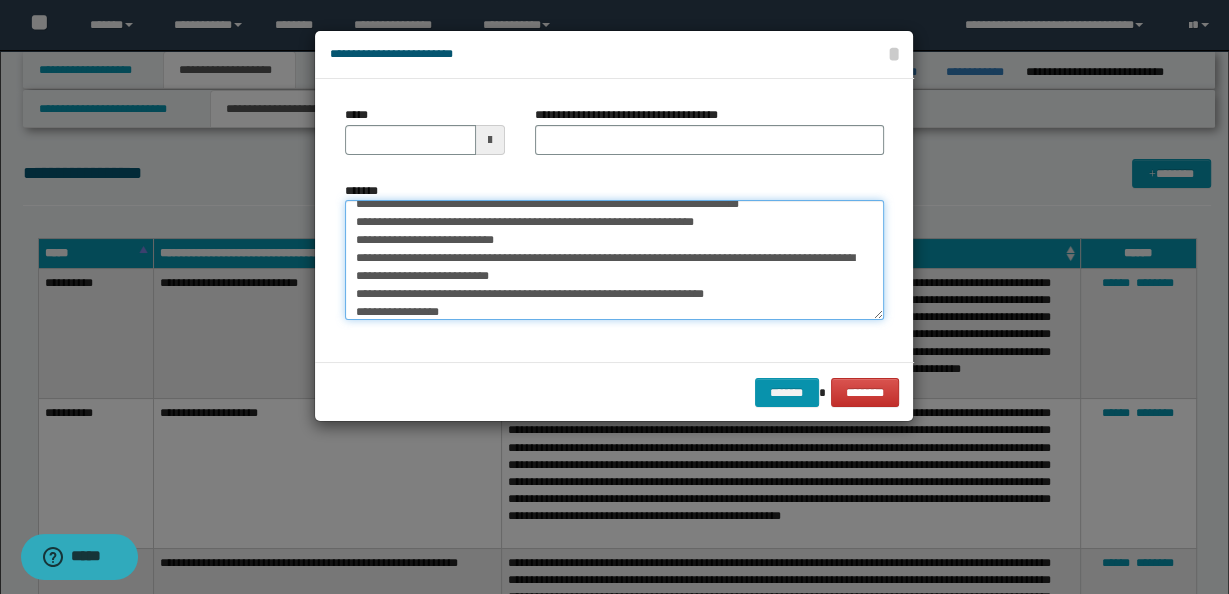 paste on "**********" 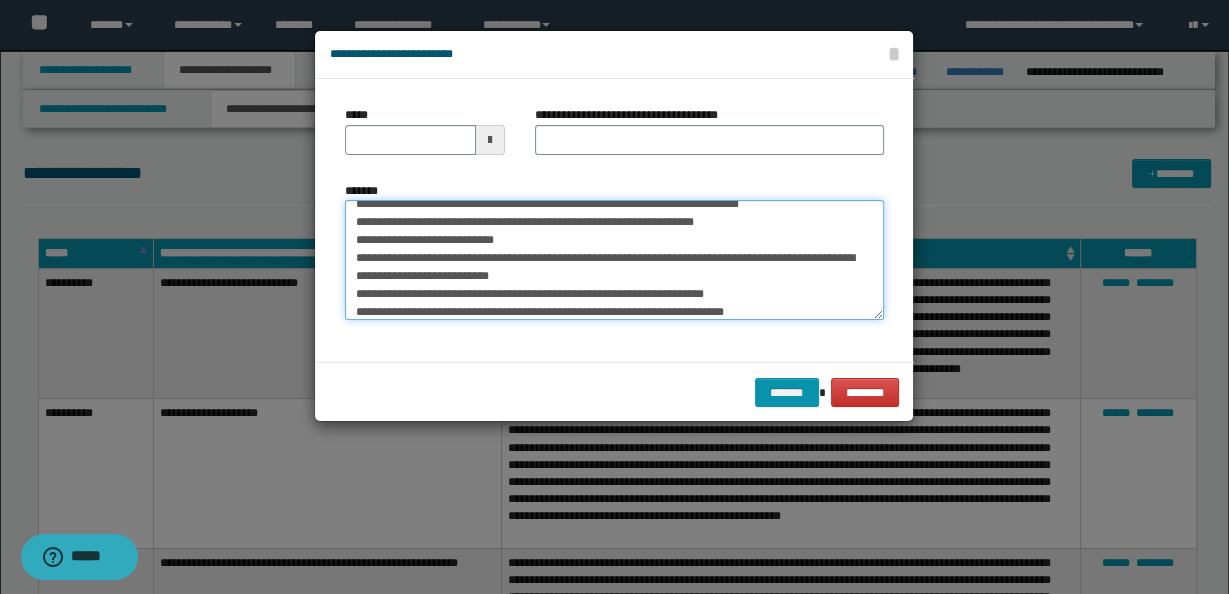 scroll, scrollTop: 101, scrollLeft: 0, axis: vertical 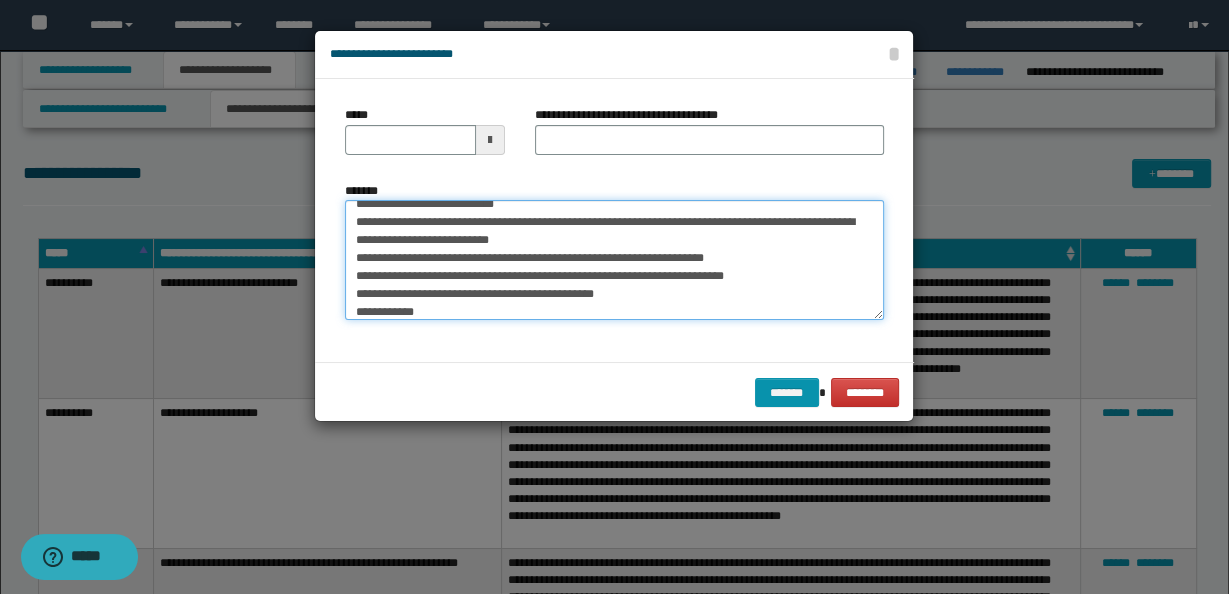 click on "**********" at bounding box center (614, 259) 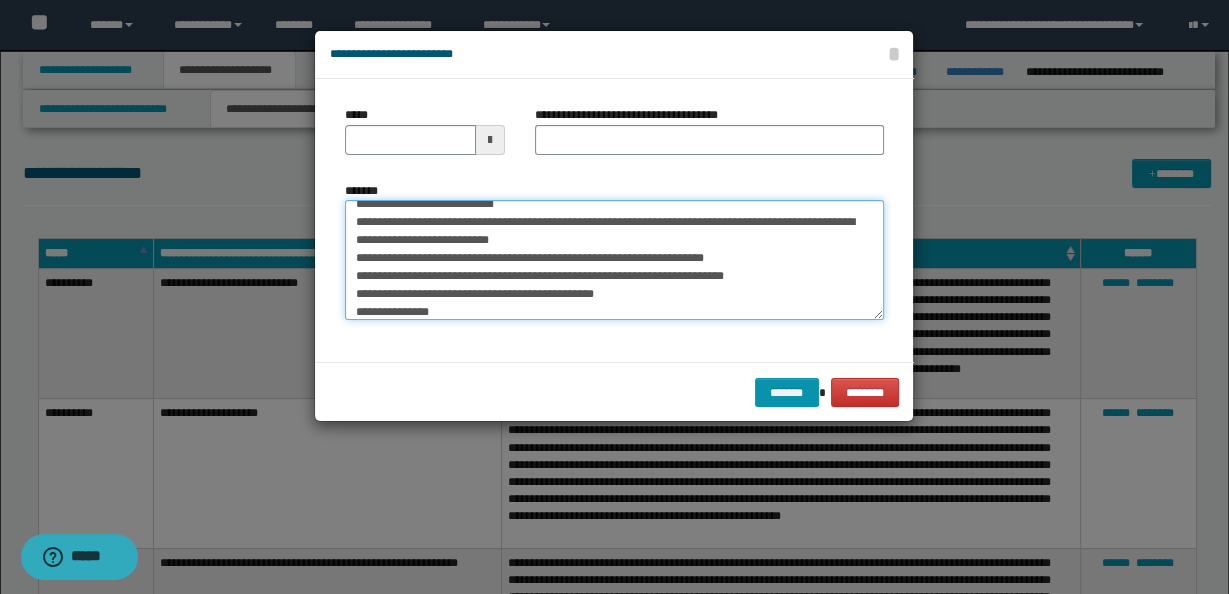 scroll, scrollTop: 119, scrollLeft: 0, axis: vertical 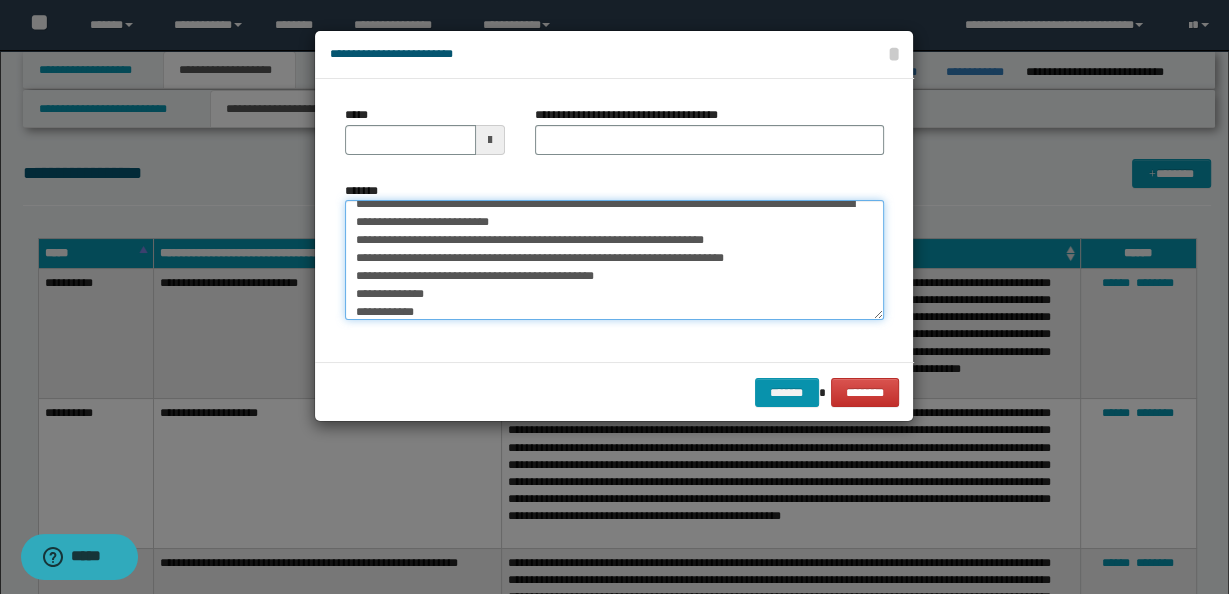 paste on "**********" 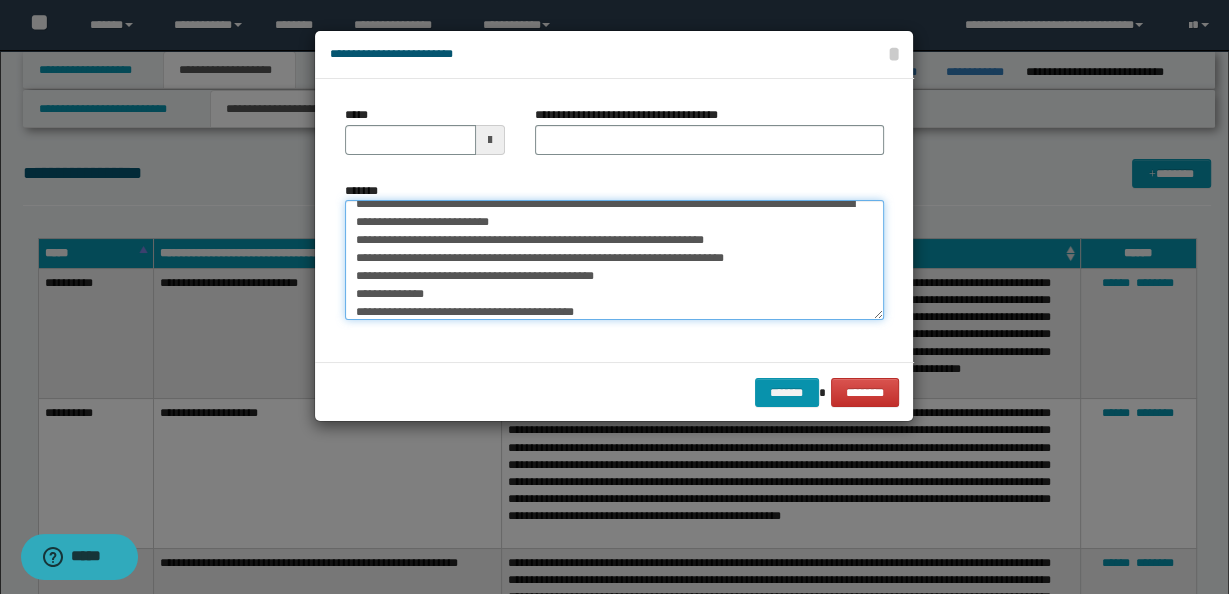 type on "**********" 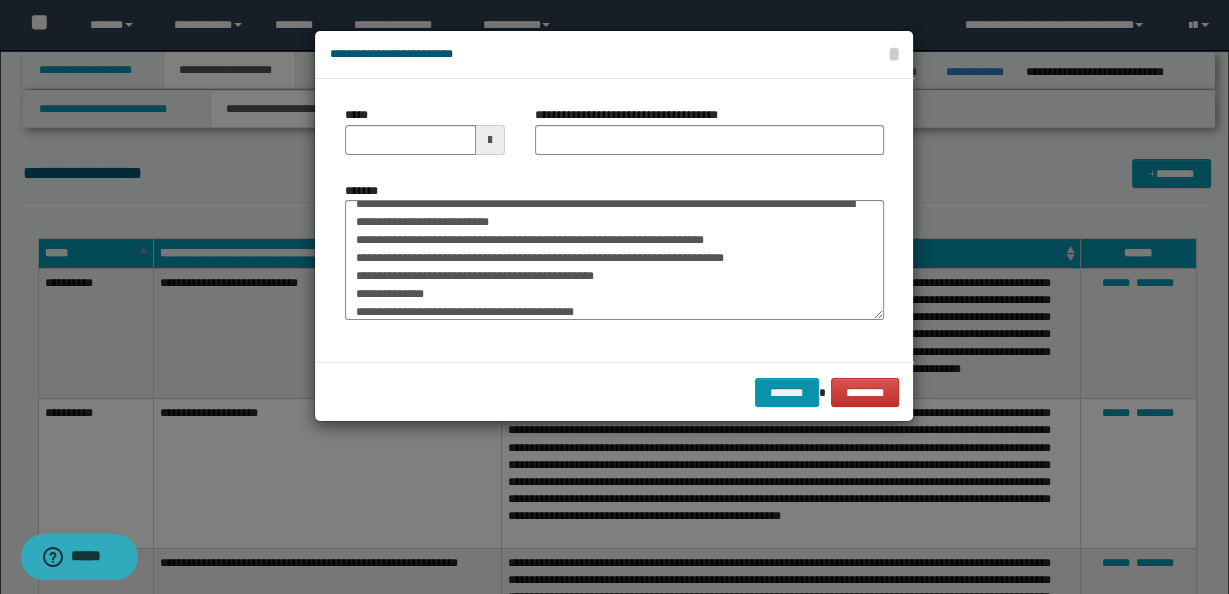 click at bounding box center [490, 140] 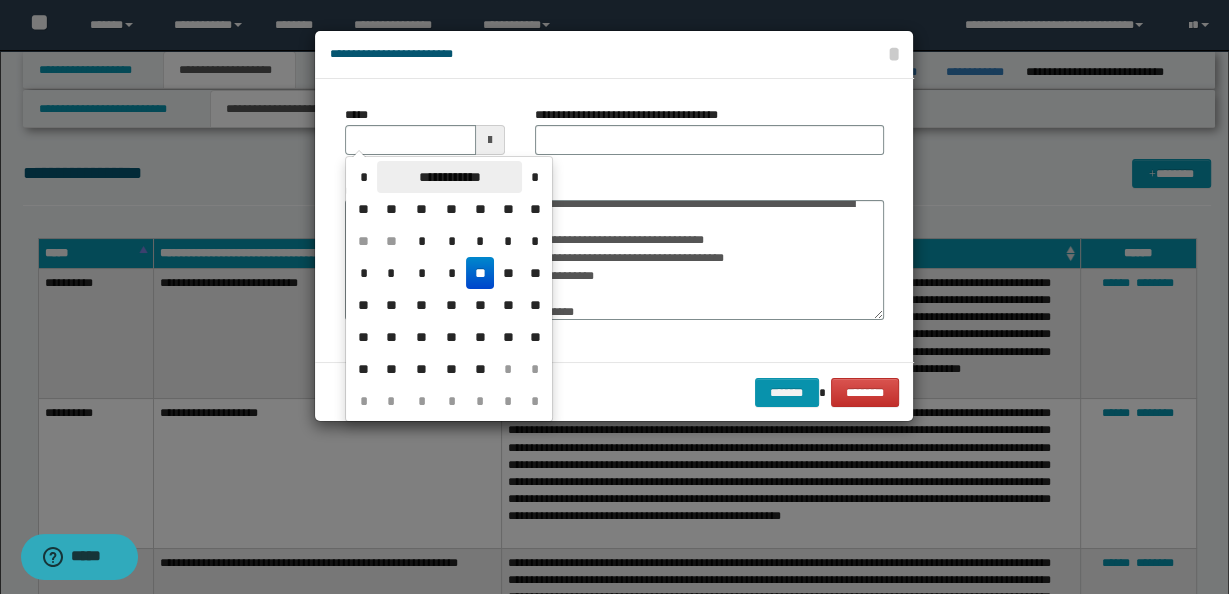 click on "**********" at bounding box center (449, 177) 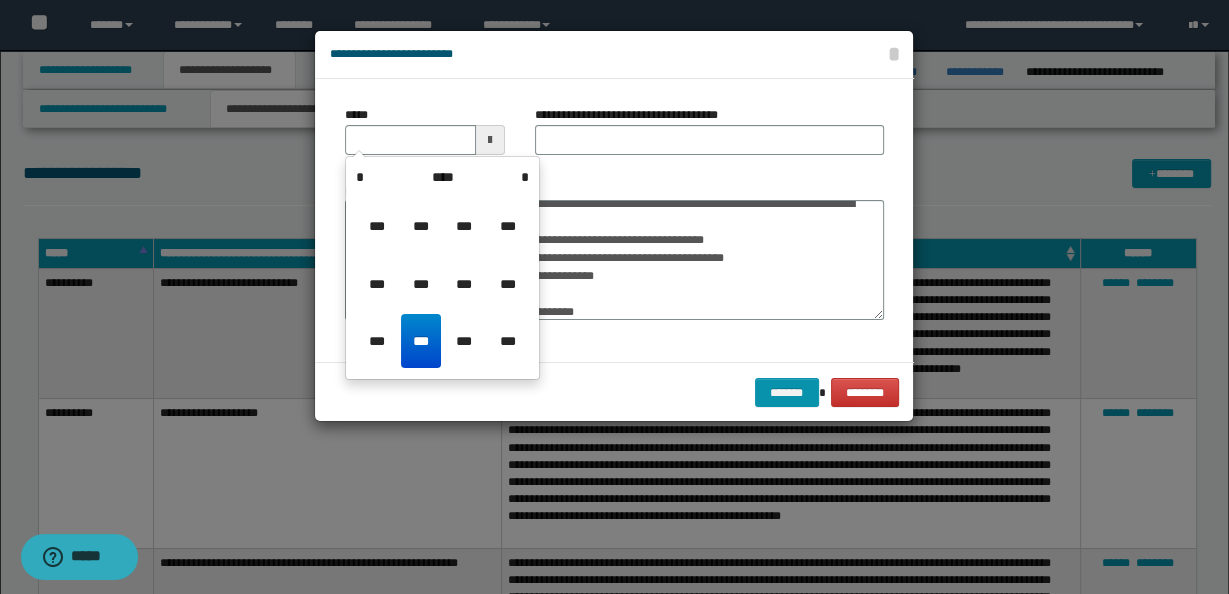 click on "***" at bounding box center [421, 341] 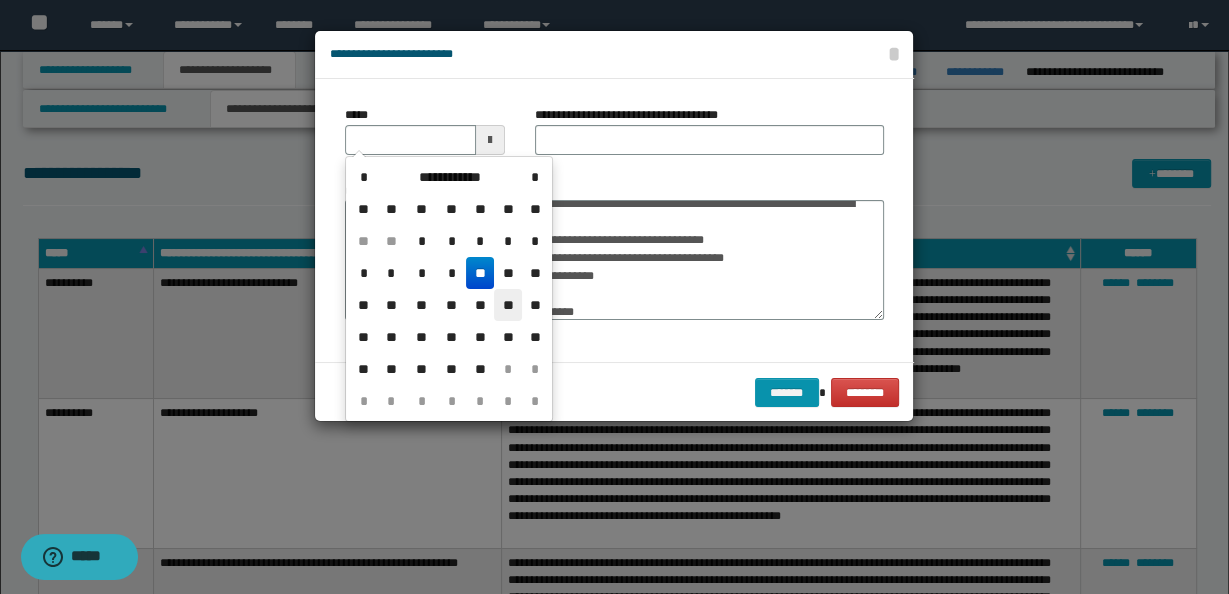 click on "**" at bounding box center (508, 305) 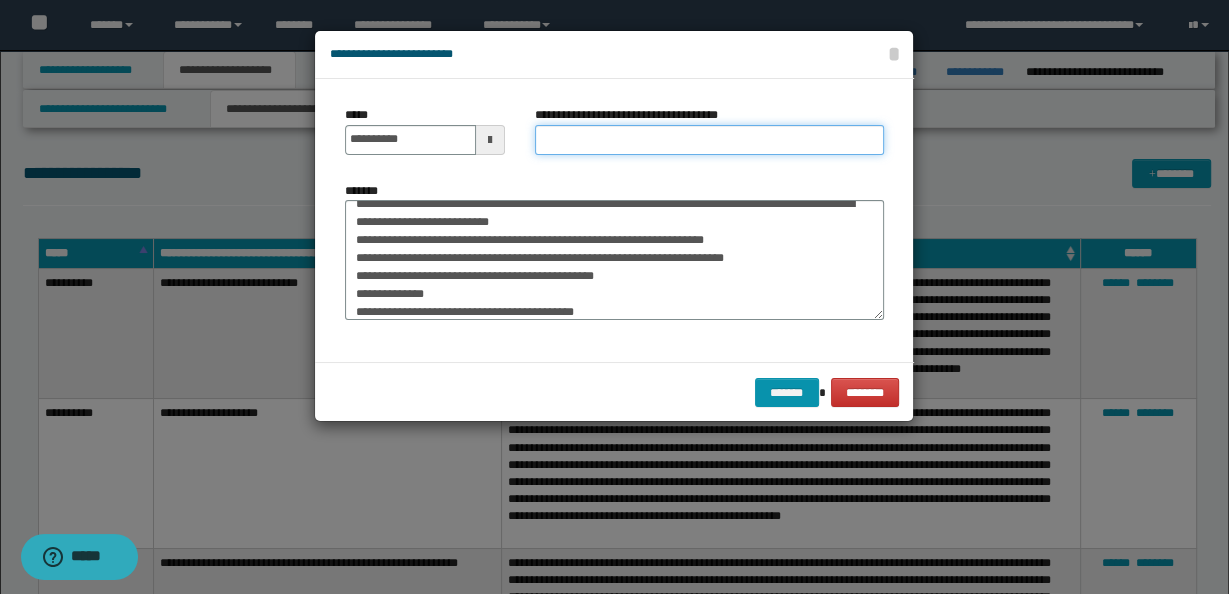 click on "**********" at bounding box center (709, 140) 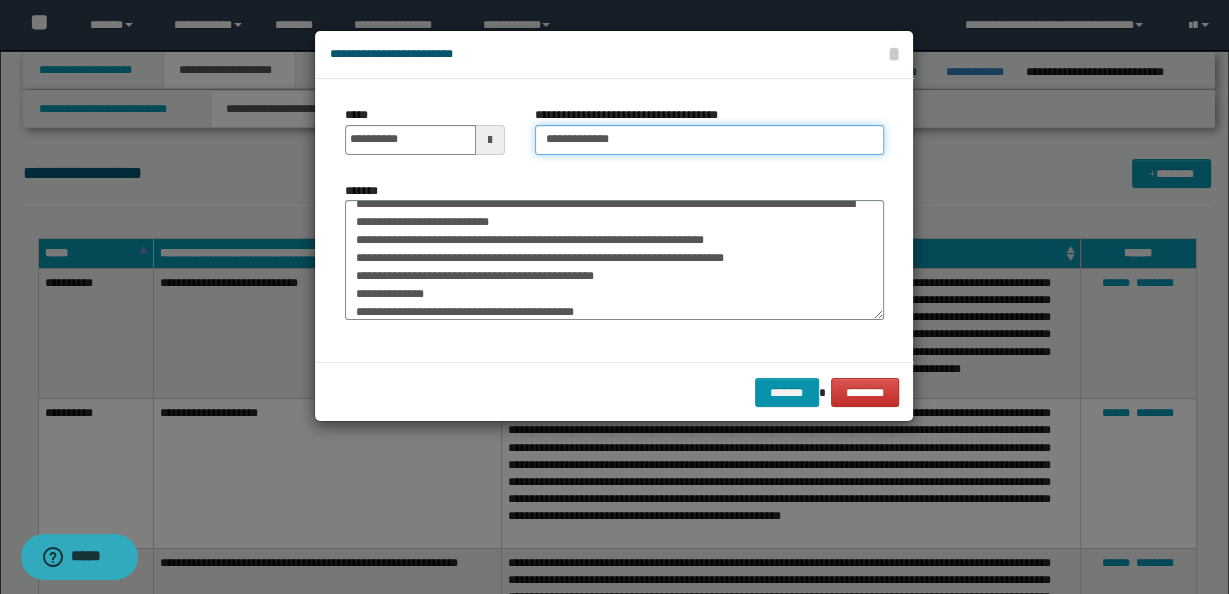 paste on "**********" 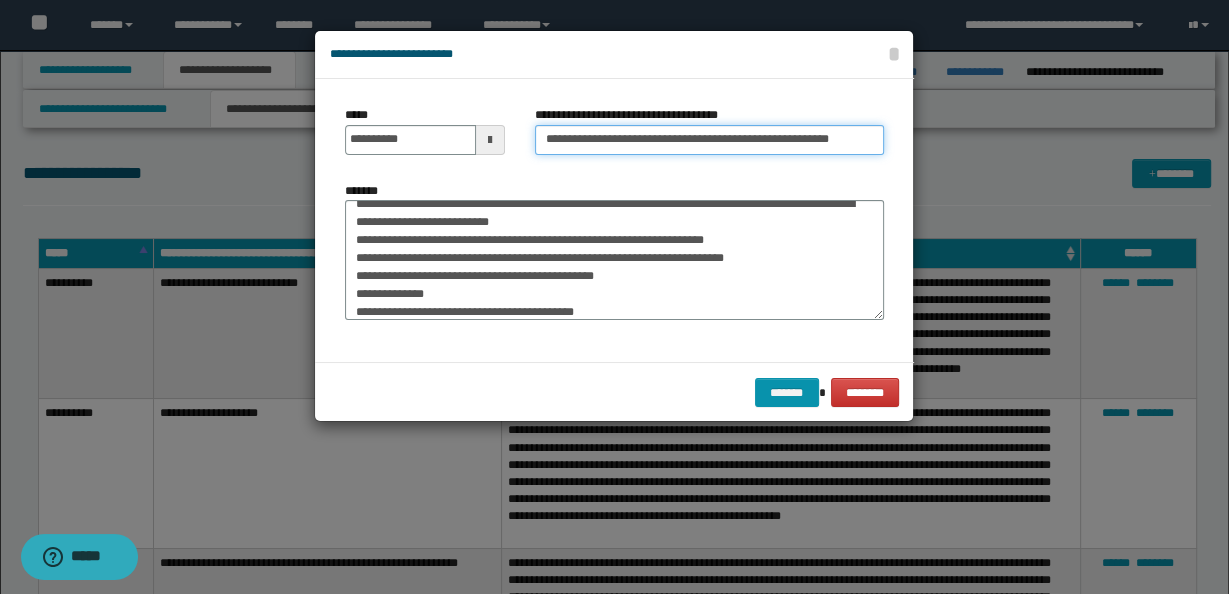 scroll, scrollTop: 0, scrollLeft: 8, axis: horizontal 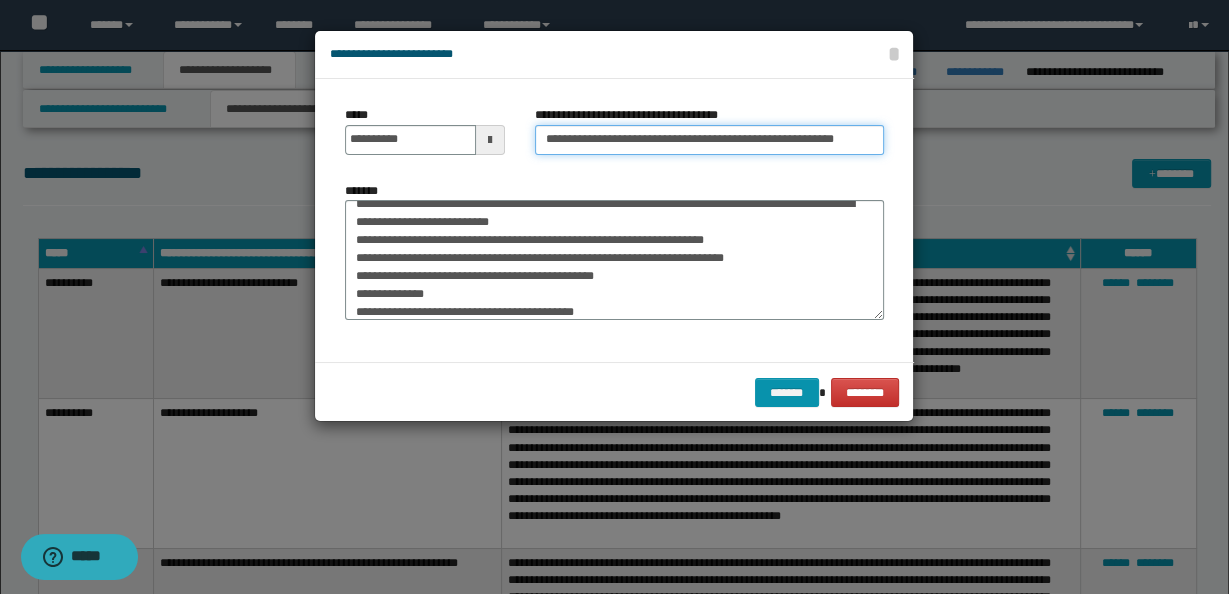 click on "**********" at bounding box center (709, 140) 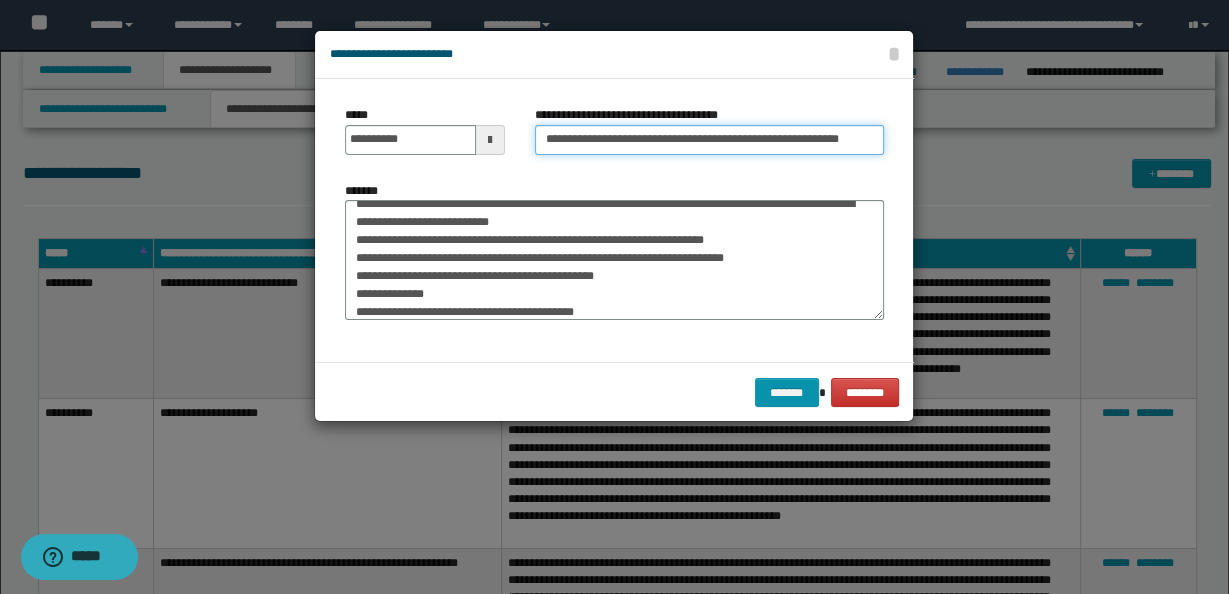 click on "**********" at bounding box center (709, 140) 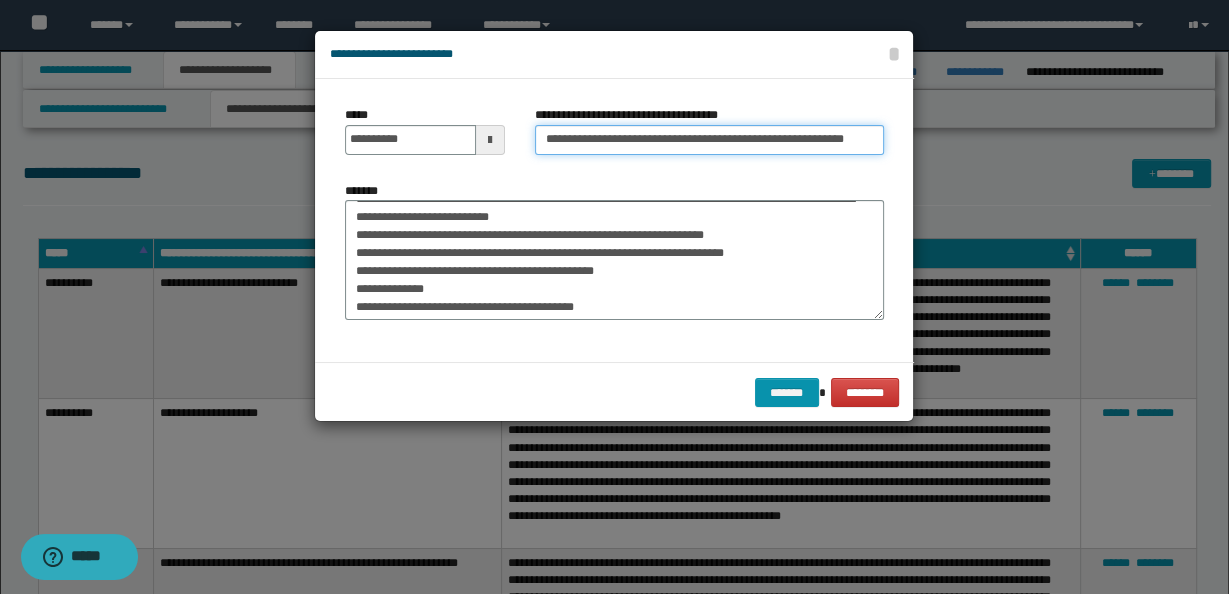 scroll, scrollTop: 126, scrollLeft: 0, axis: vertical 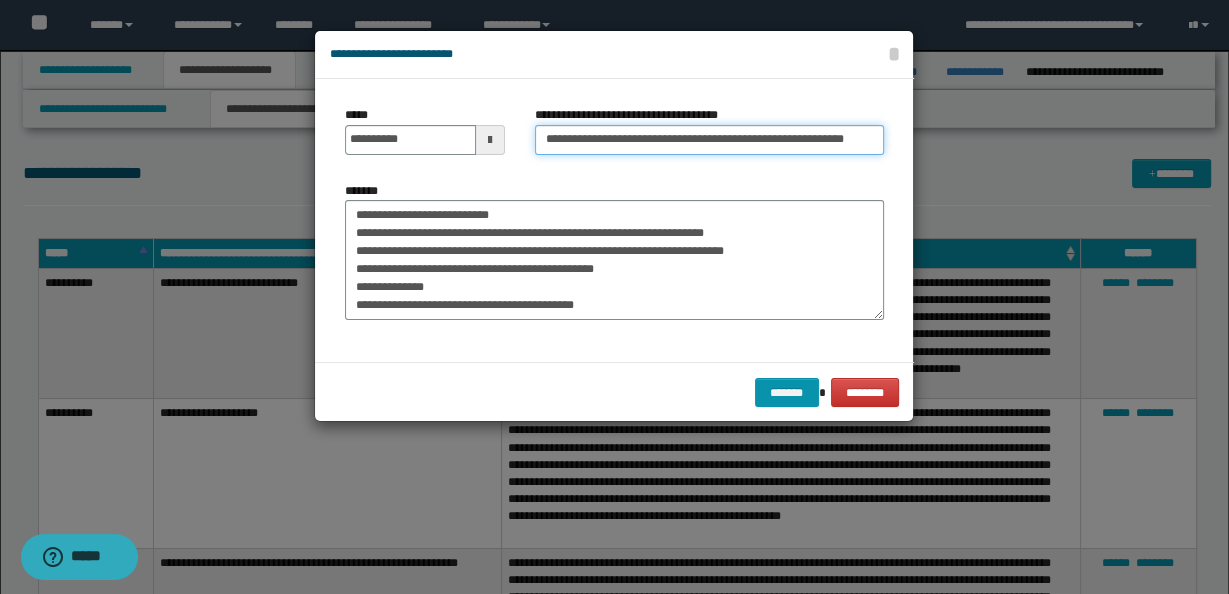 type on "**********" 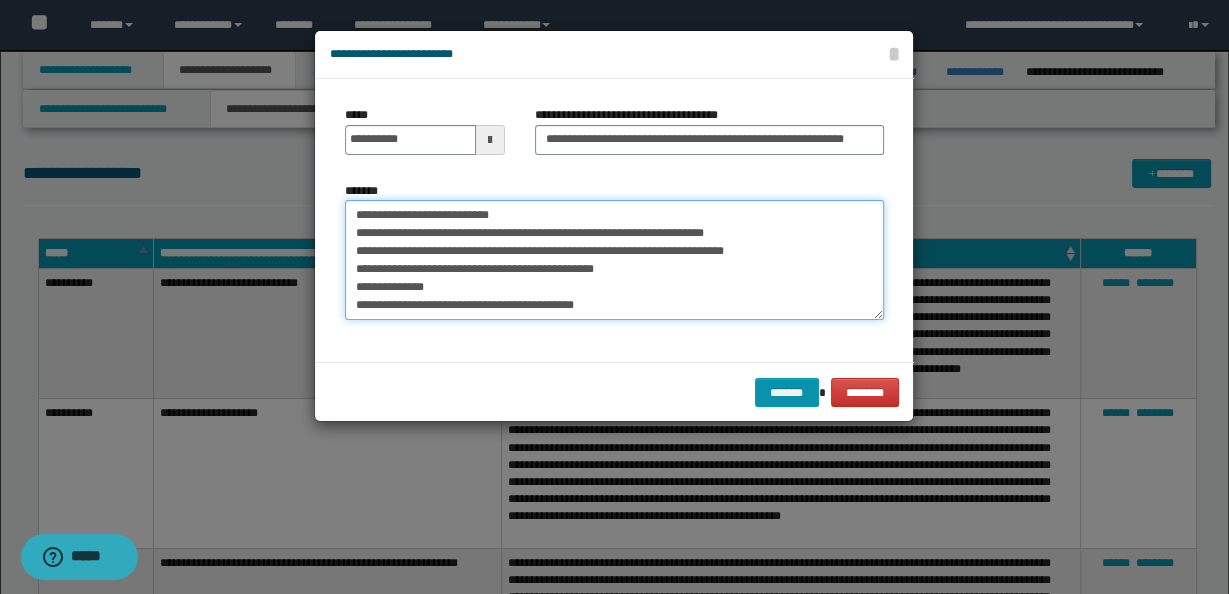 click on "**********" at bounding box center (614, 259) 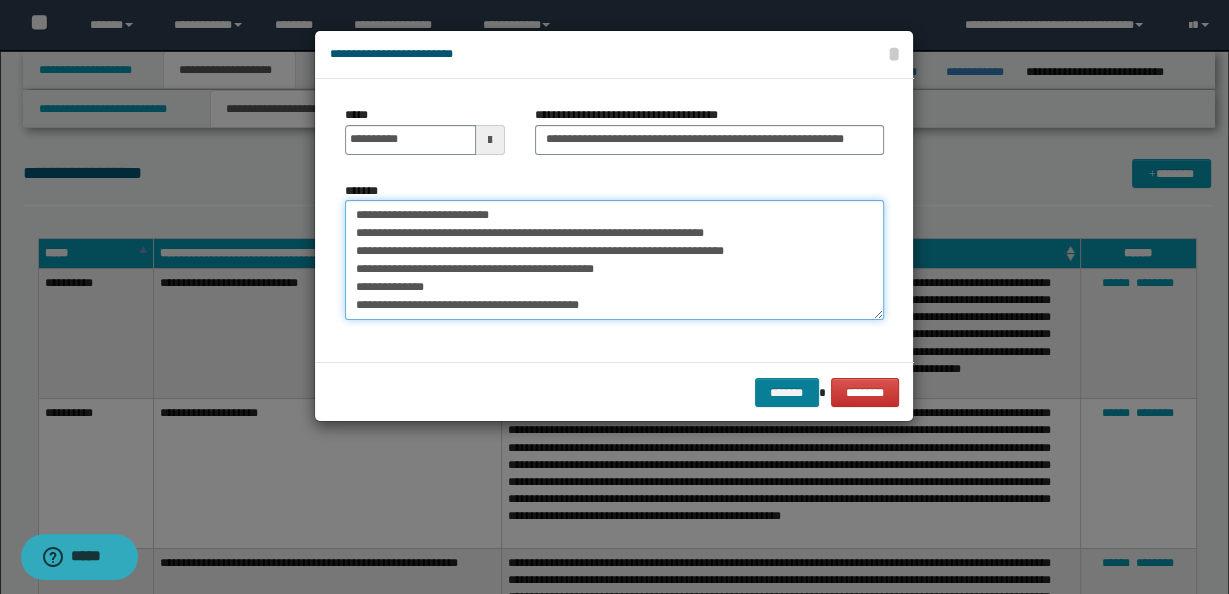 type on "**********" 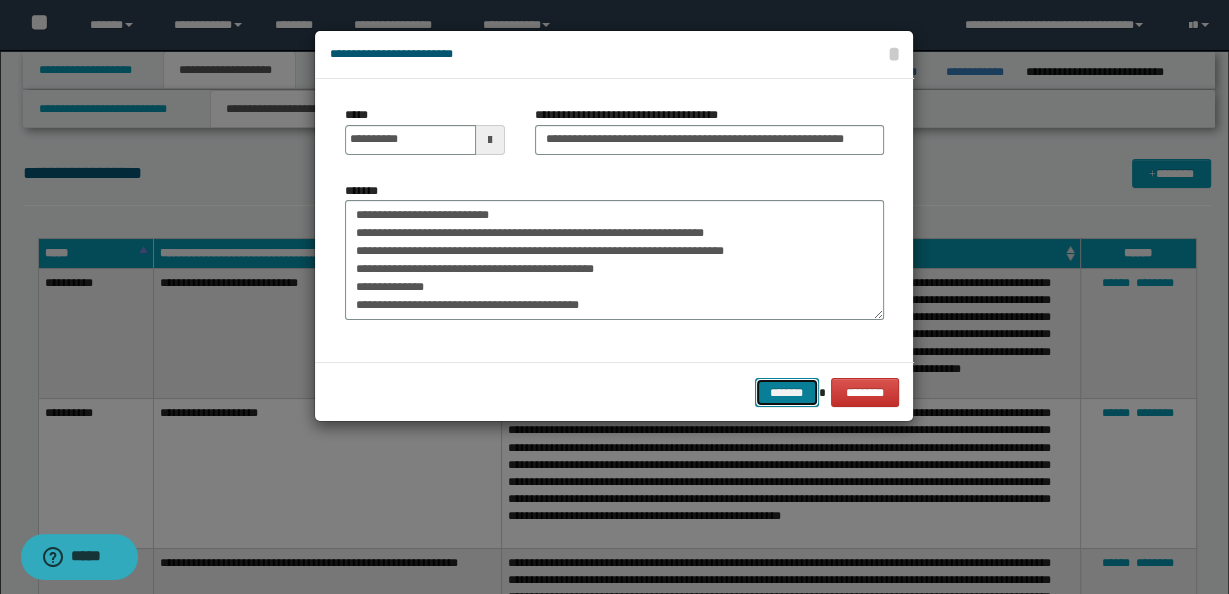 click on "*******" at bounding box center [787, 392] 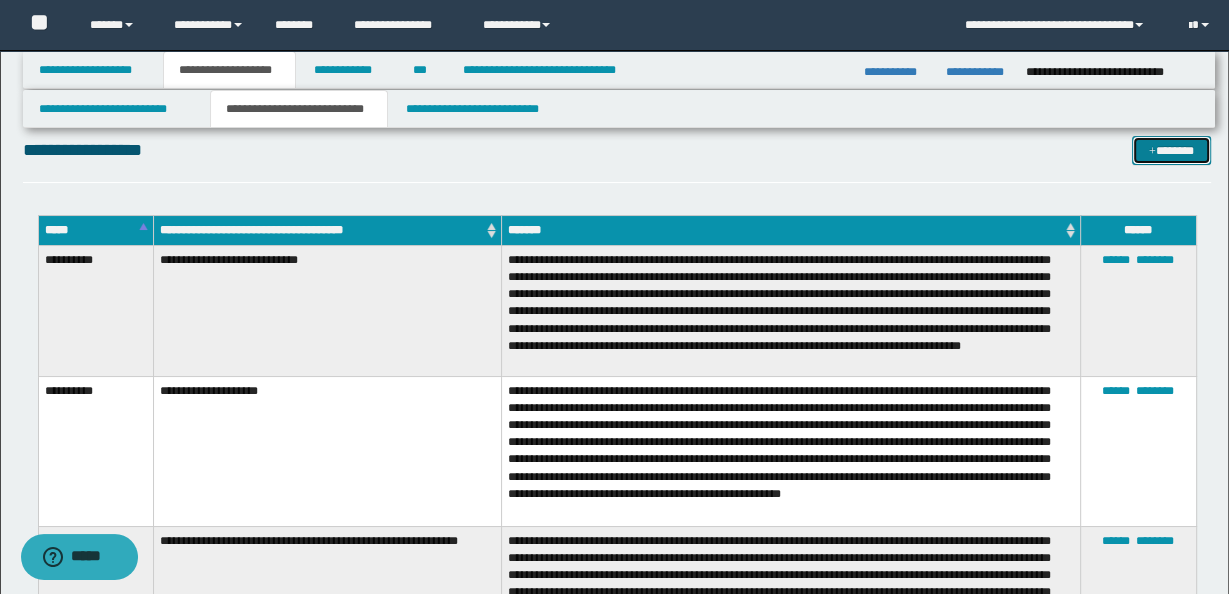 scroll, scrollTop: 24, scrollLeft: 0, axis: vertical 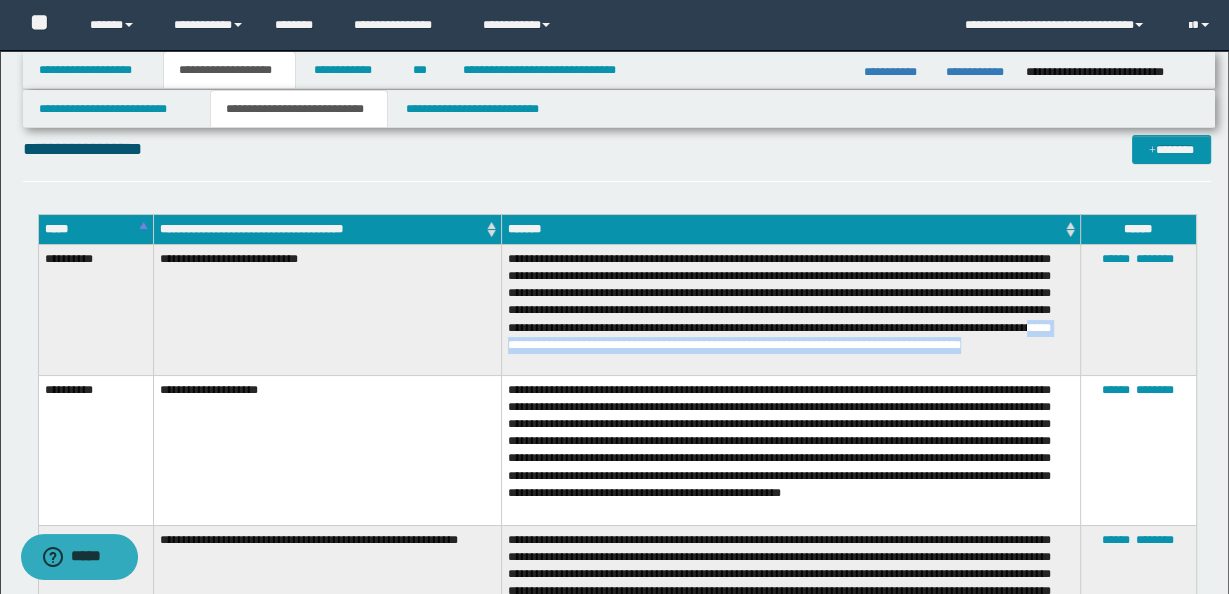 drag, startPoint x: 801, startPoint y: 350, endPoint x: 916, endPoint y: 364, distance: 115.84904 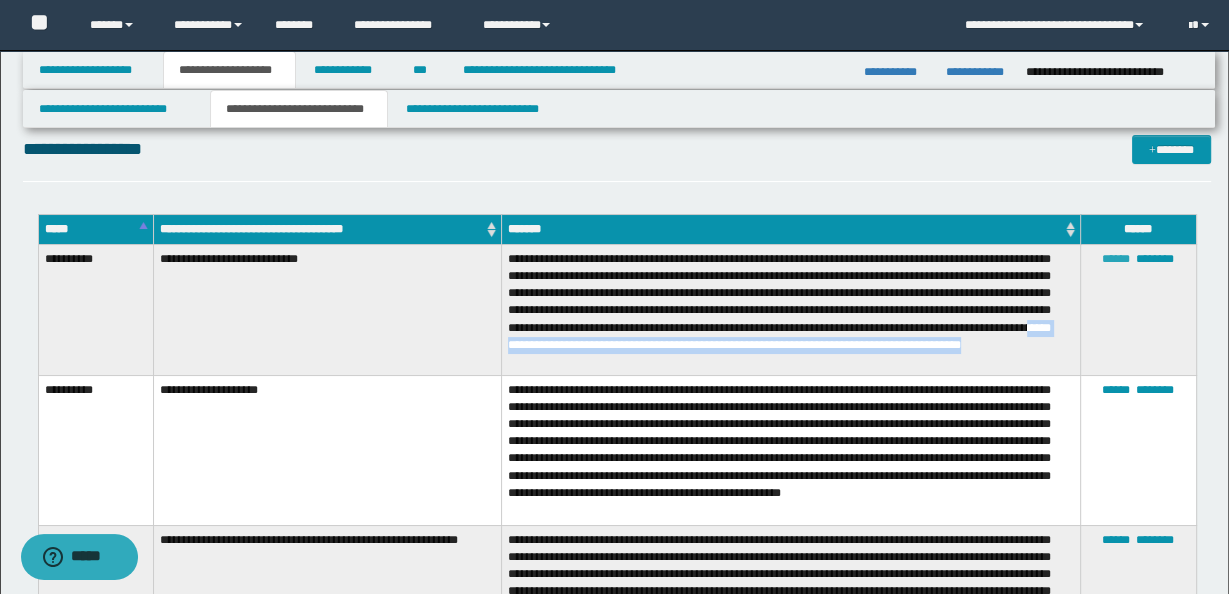 click on "******" at bounding box center (1116, 259) 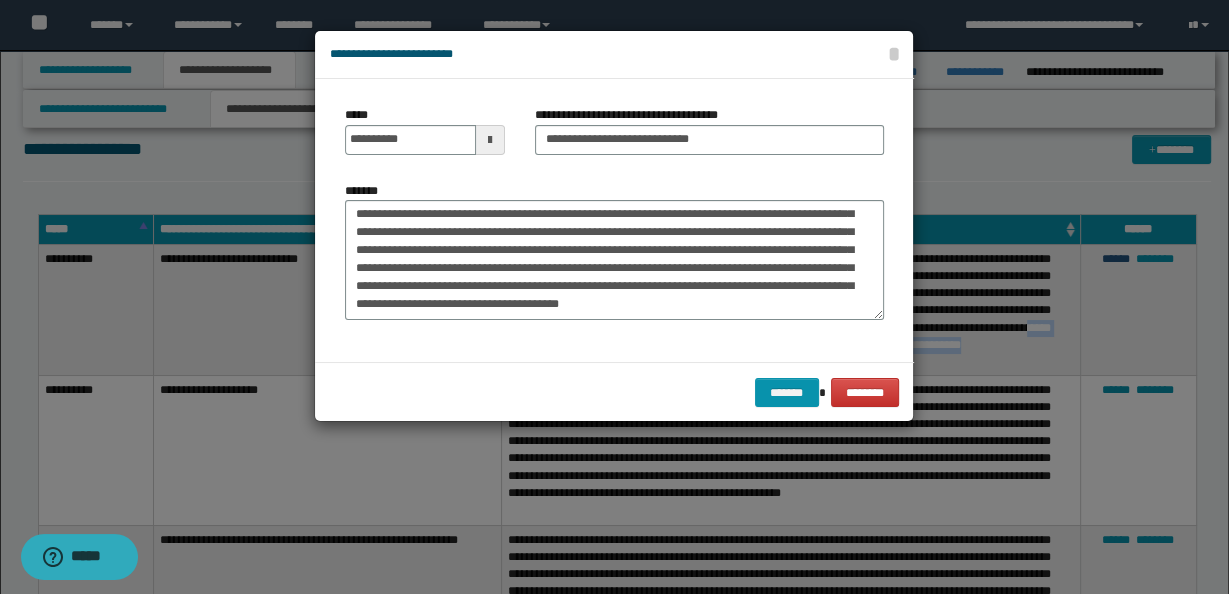 scroll, scrollTop: 36, scrollLeft: 0, axis: vertical 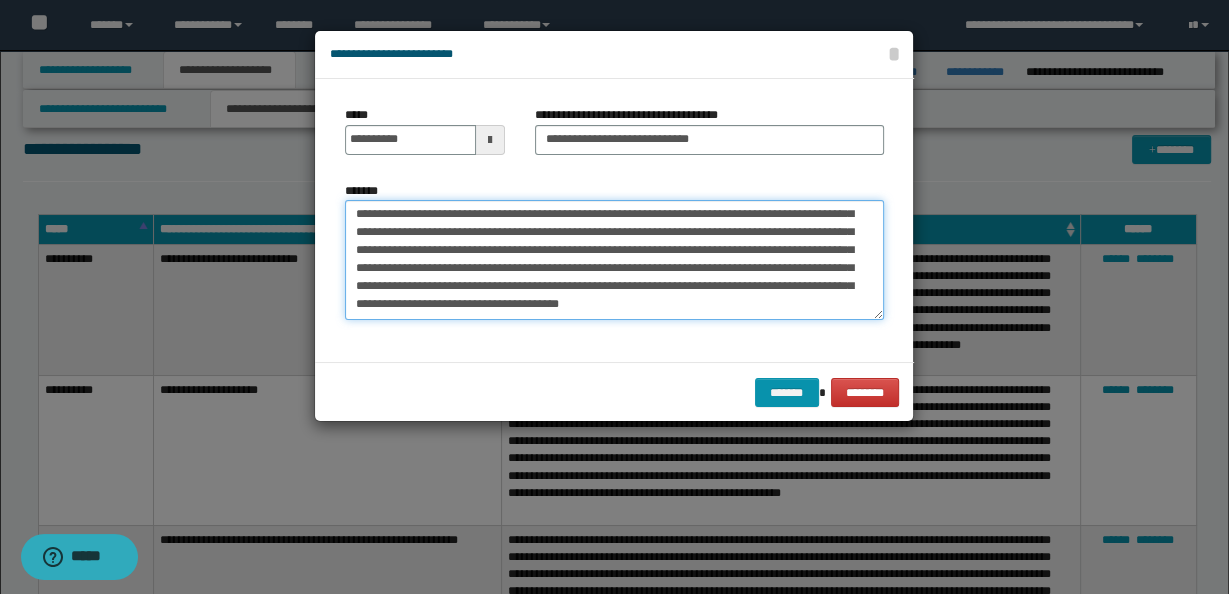 drag, startPoint x: 349, startPoint y: 288, endPoint x: 533, endPoint y: 317, distance: 186.2713 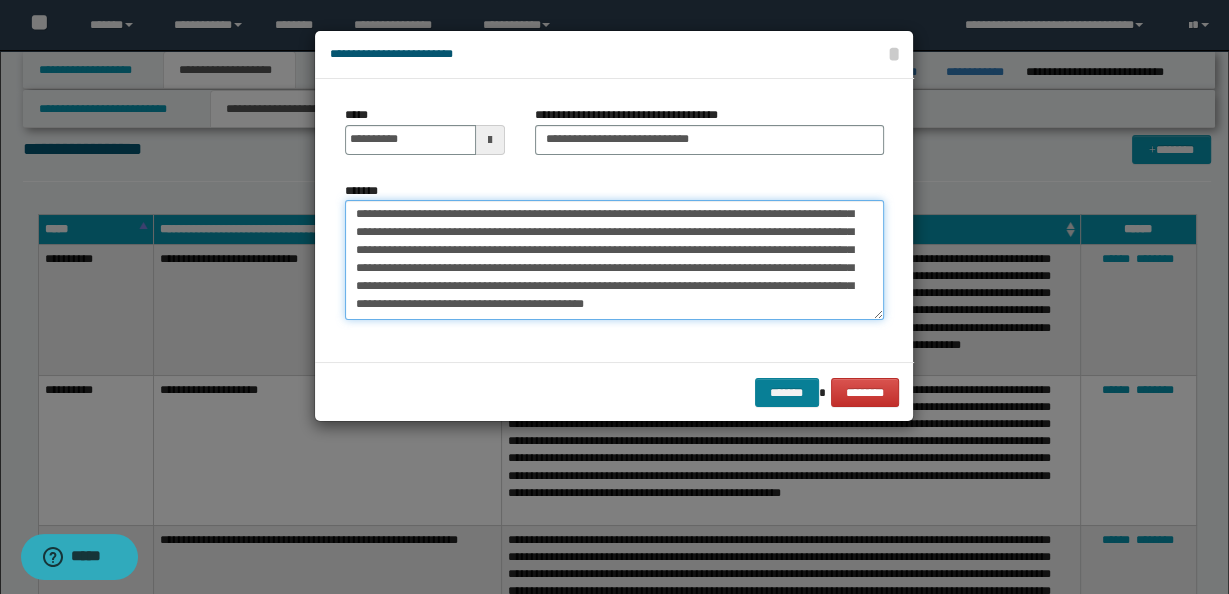 type on "**********" 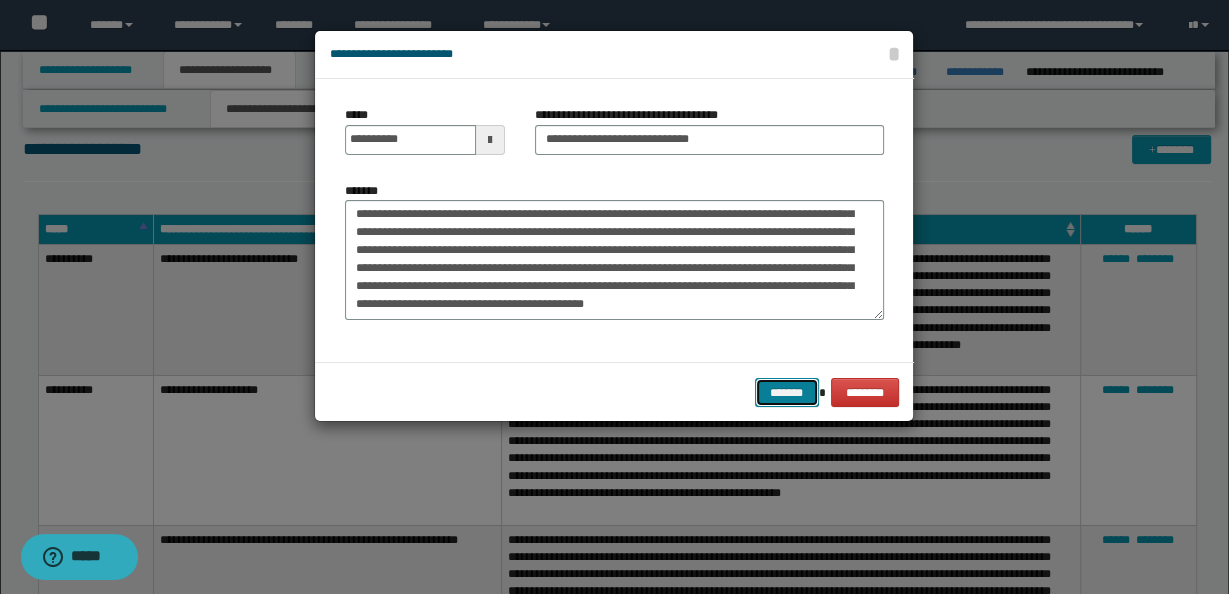 click on "*******" at bounding box center [787, 392] 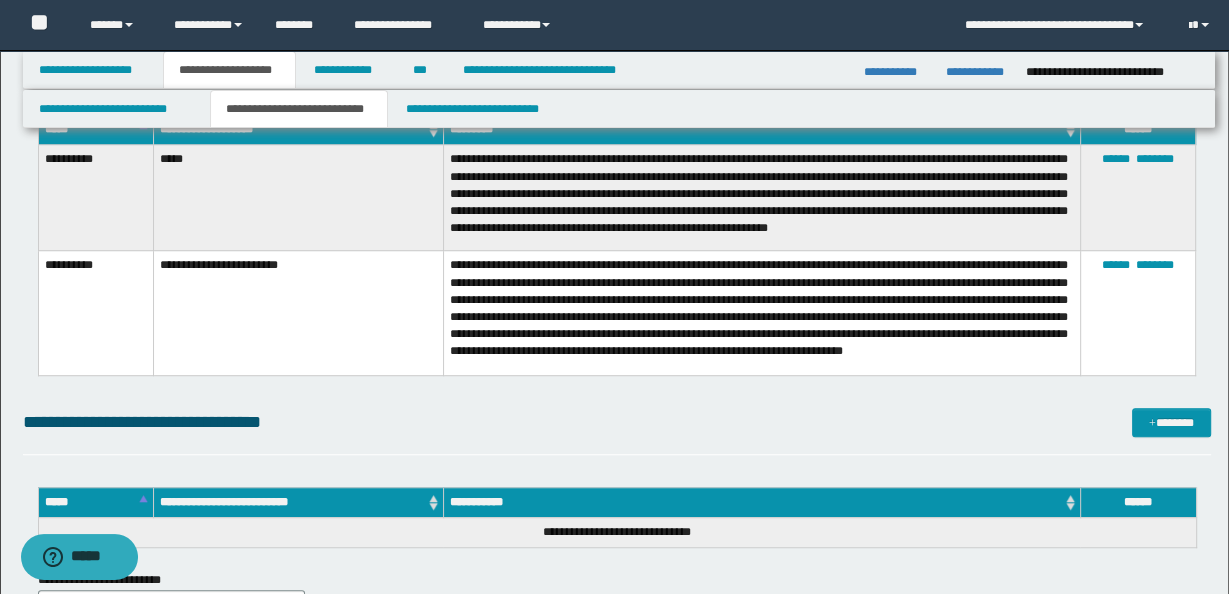 scroll, scrollTop: 1153, scrollLeft: 0, axis: vertical 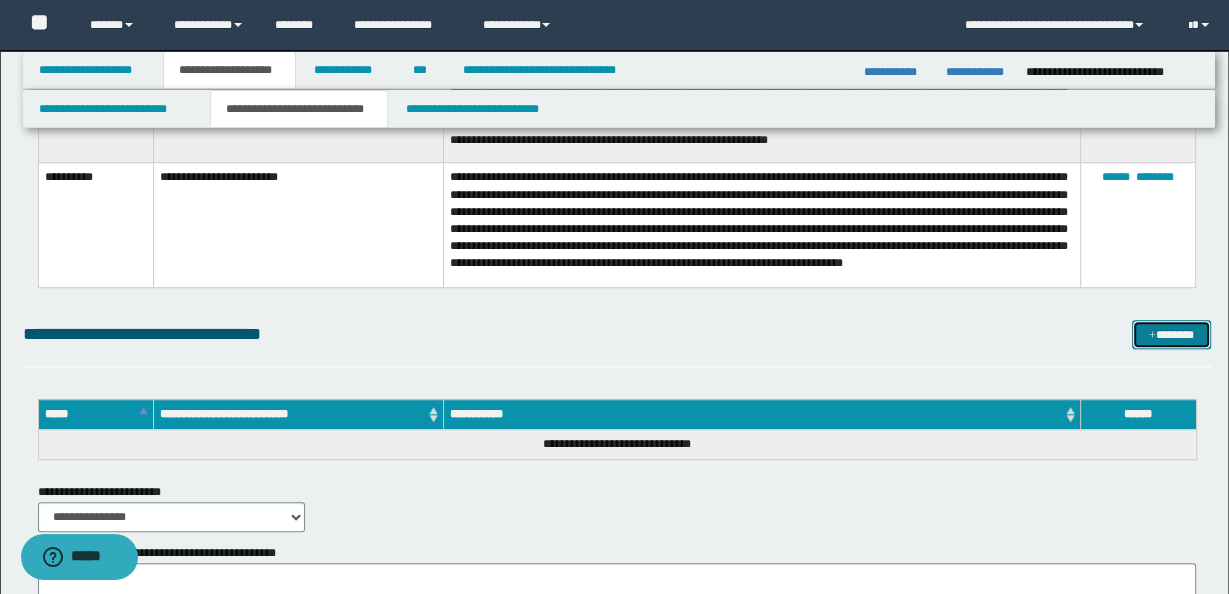 click on "*******" at bounding box center (1171, 334) 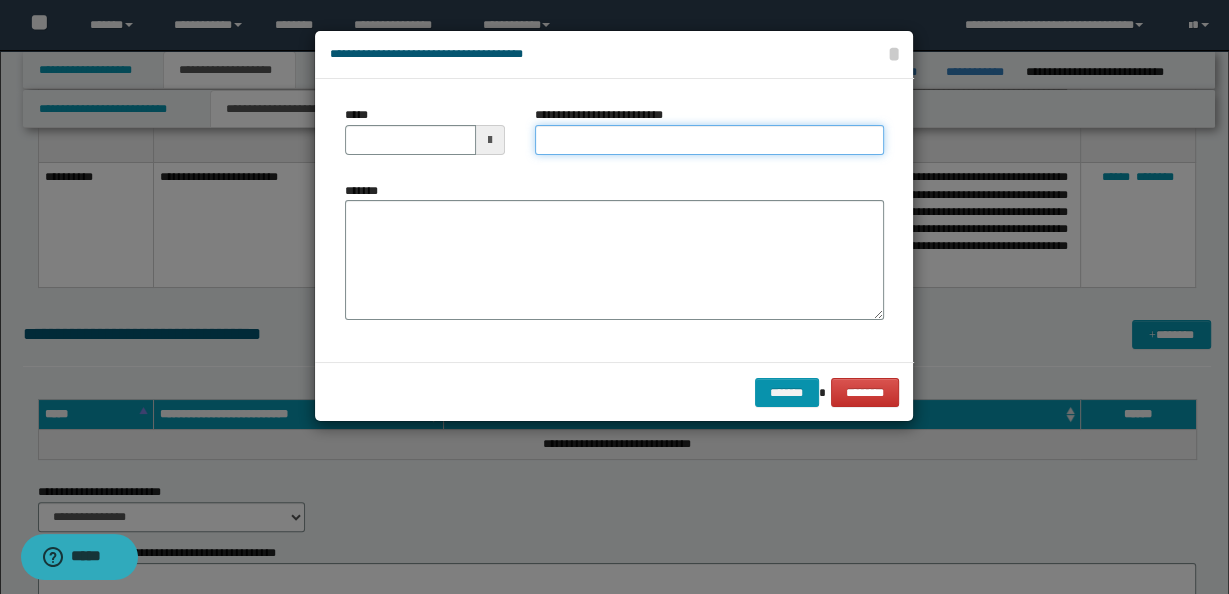 click on "**********" at bounding box center (709, 140) 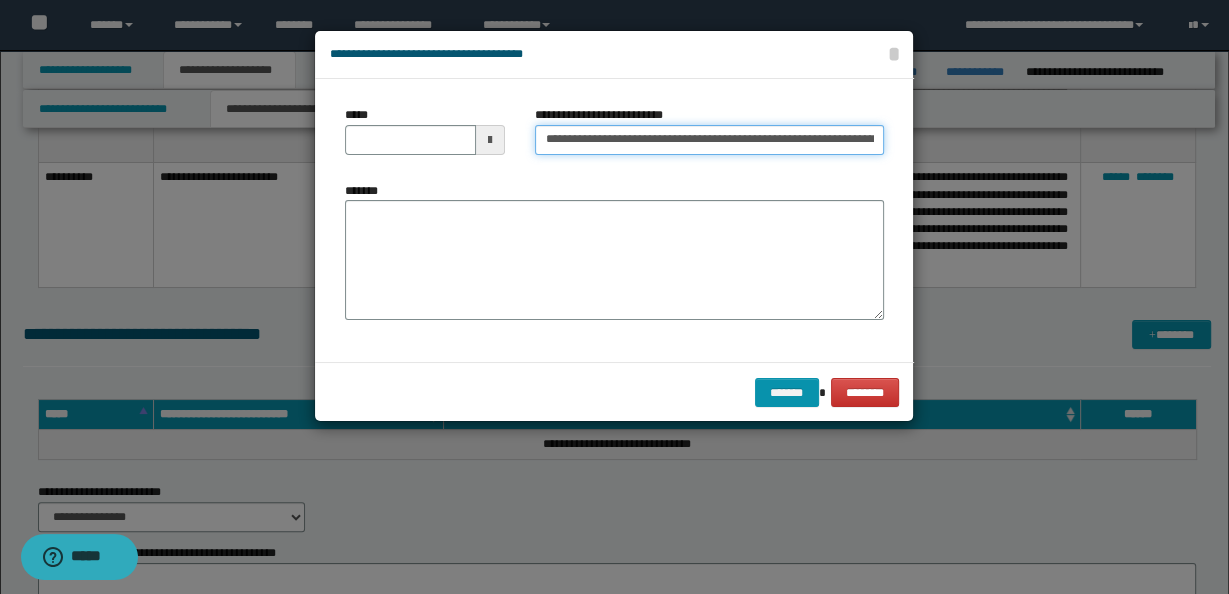 scroll, scrollTop: 0, scrollLeft: 407, axis: horizontal 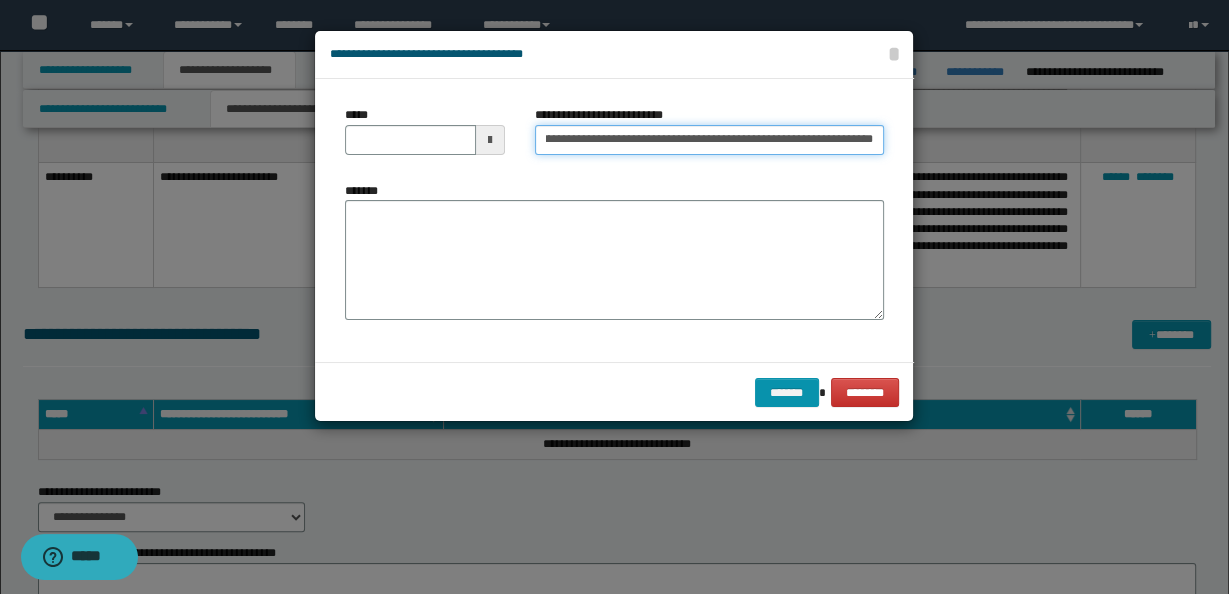 type on "**********" 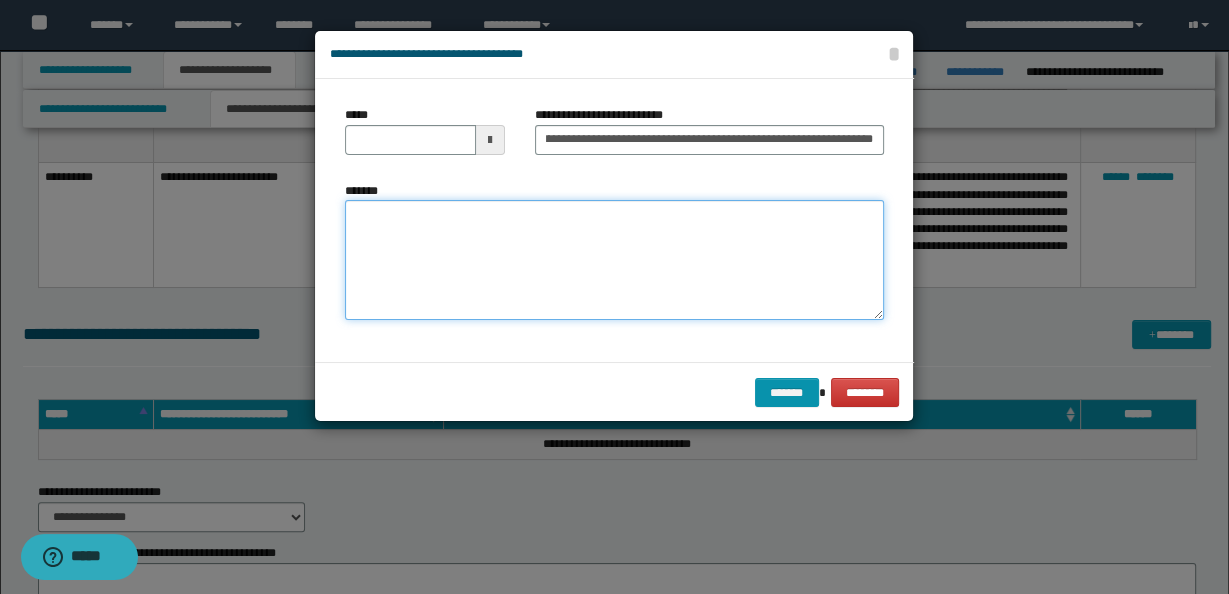 click on "*******" at bounding box center [614, 260] 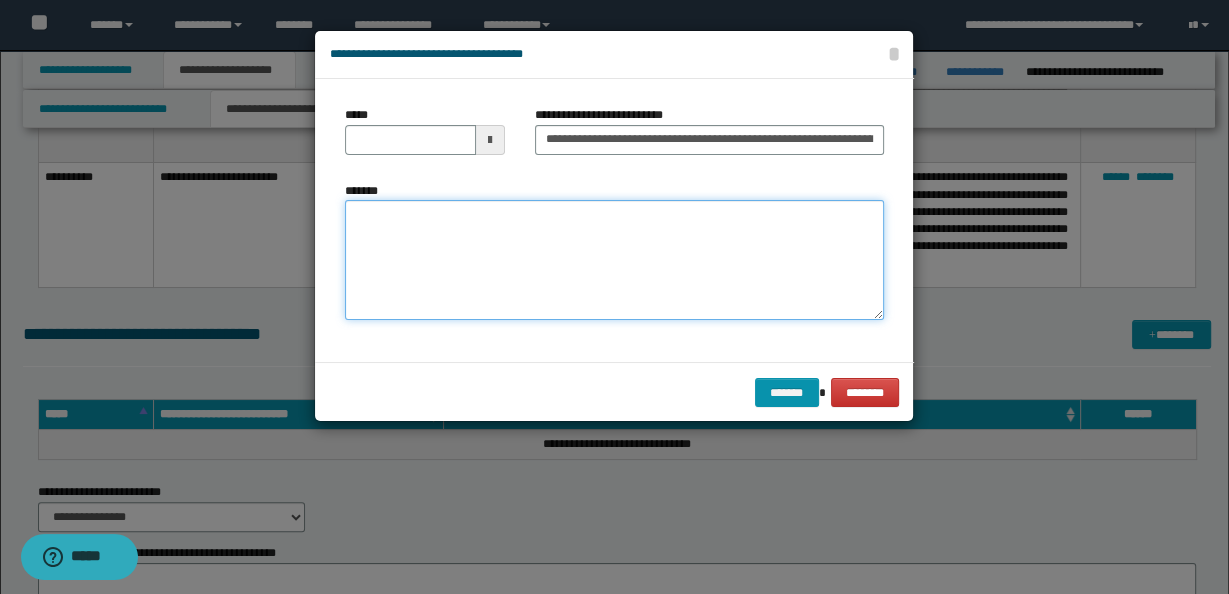 paste on "**********" 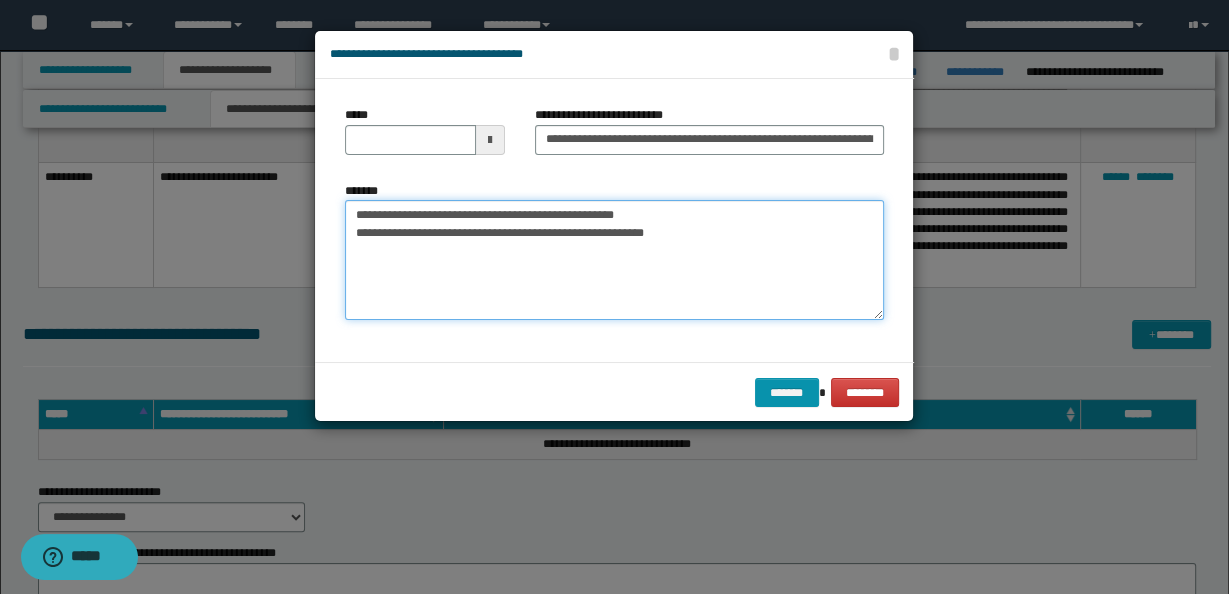 type on "**********" 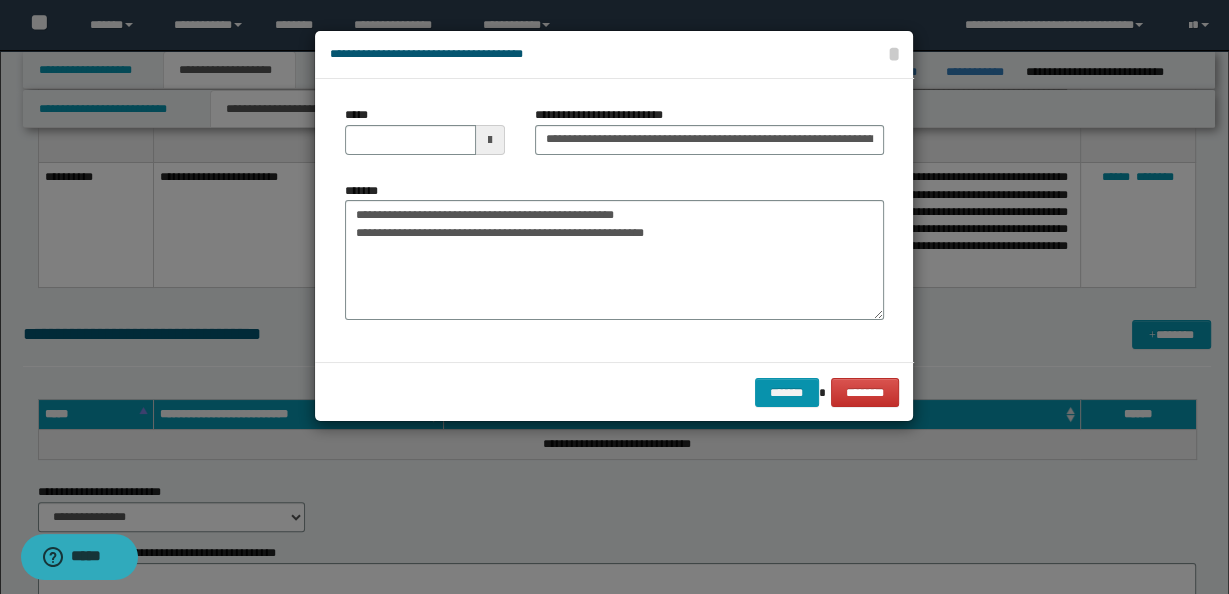 click at bounding box center [490, 140] 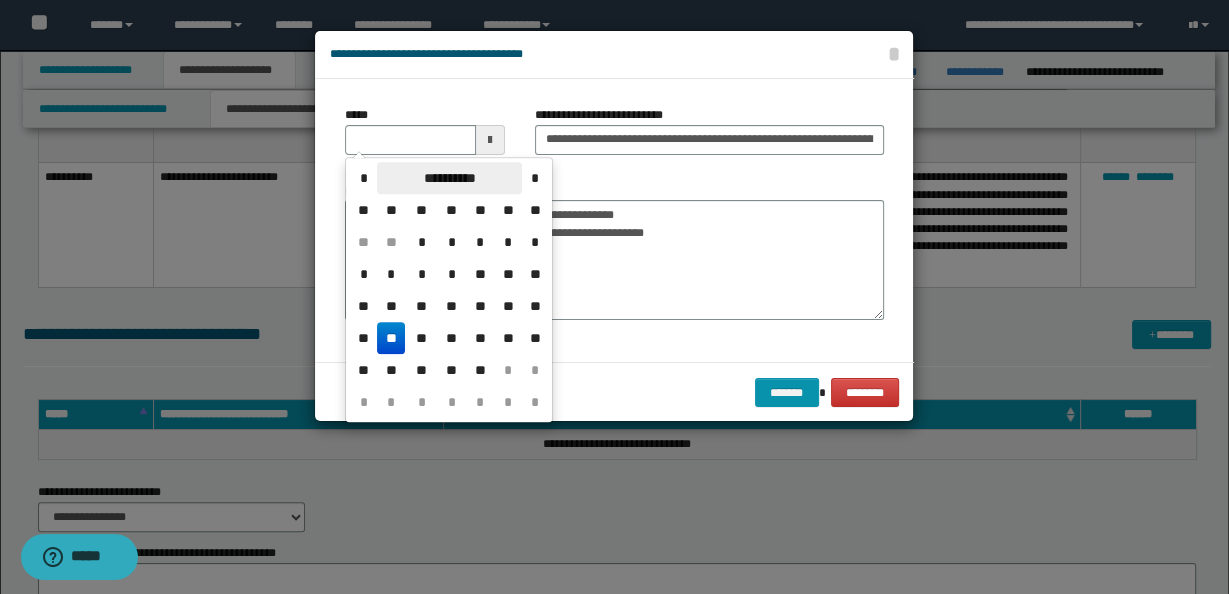 click on "**********" at bounding box center [449, 178] 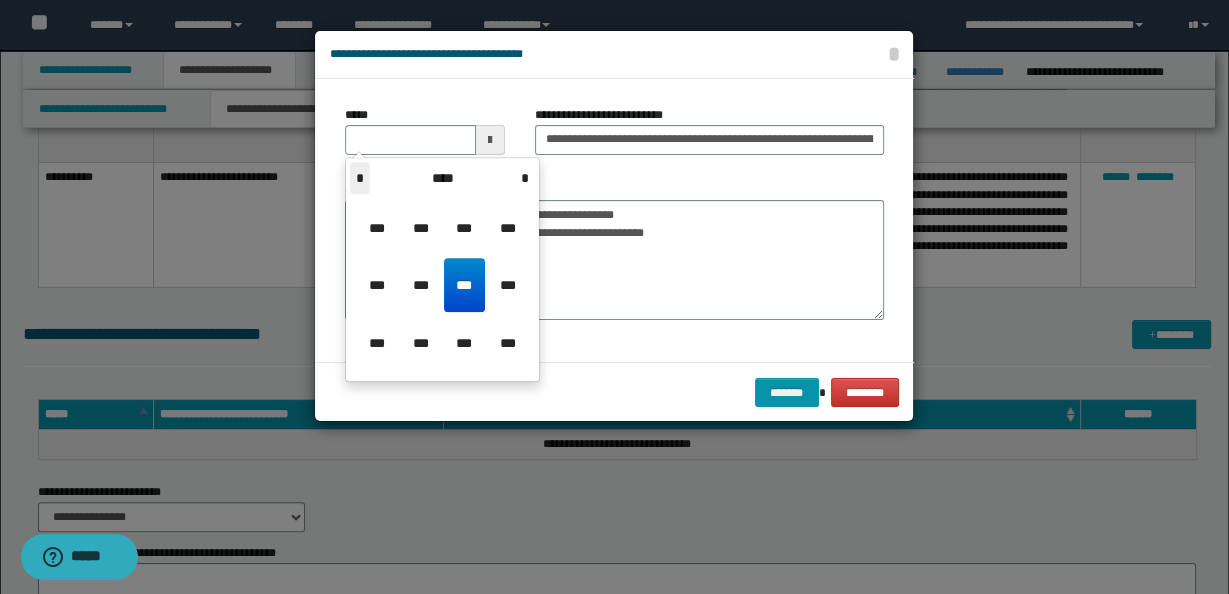 click on "*" at bounding box center [360, 178] 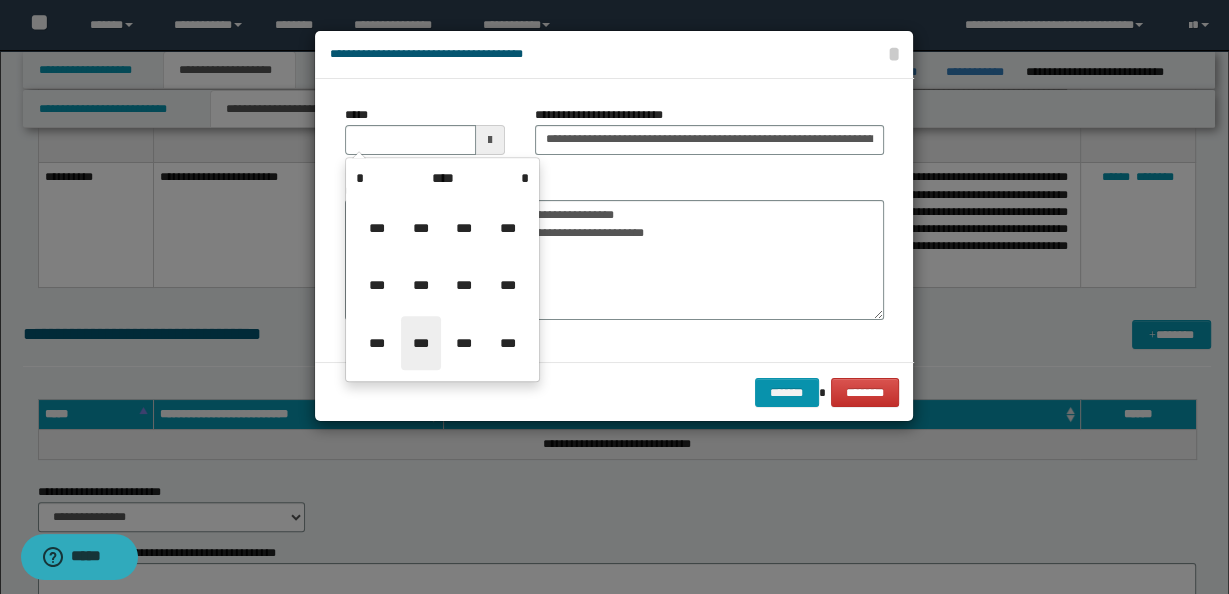 click on "***" at bounding box center (421, 343) 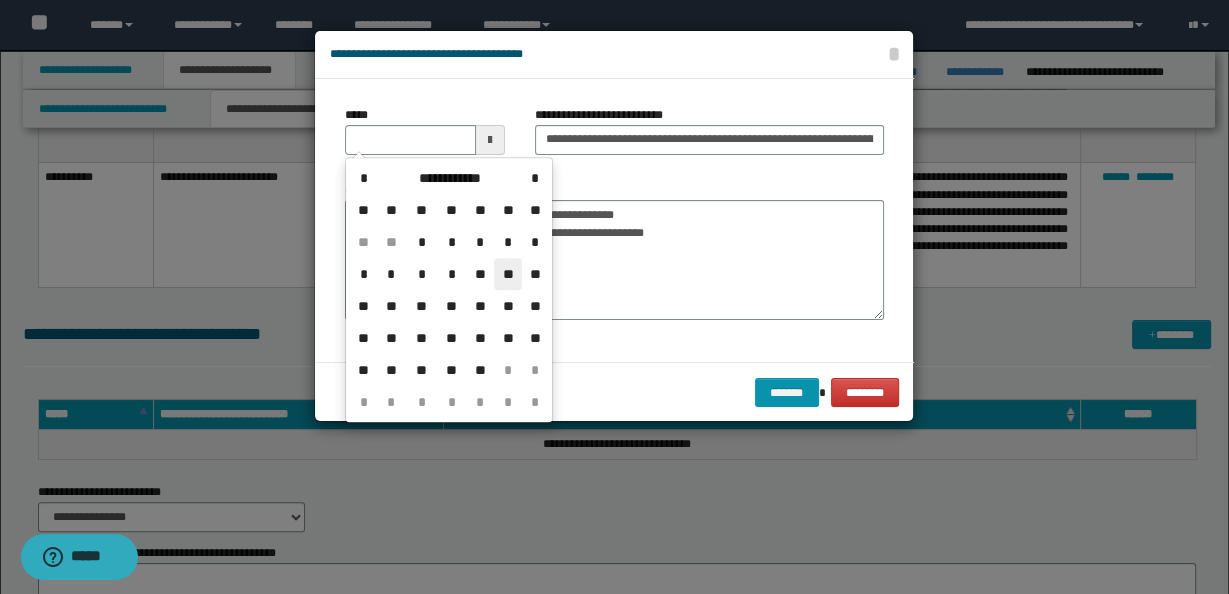 click on "**" at bounding box center [508, 274] 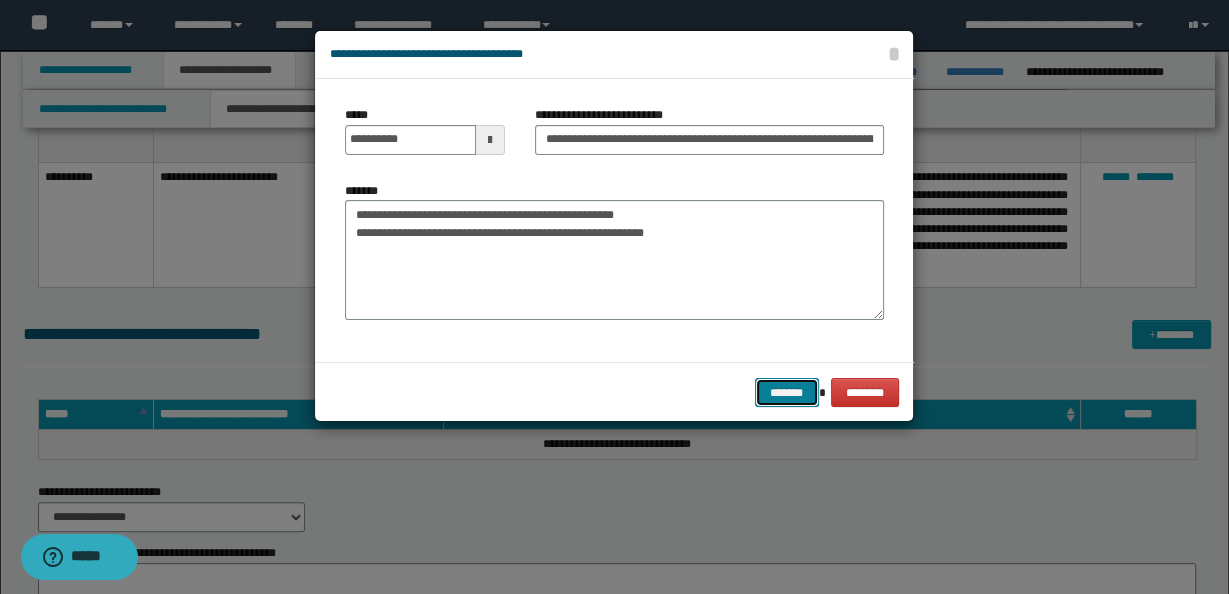 click on "*******" at bounding box center [787, 392] 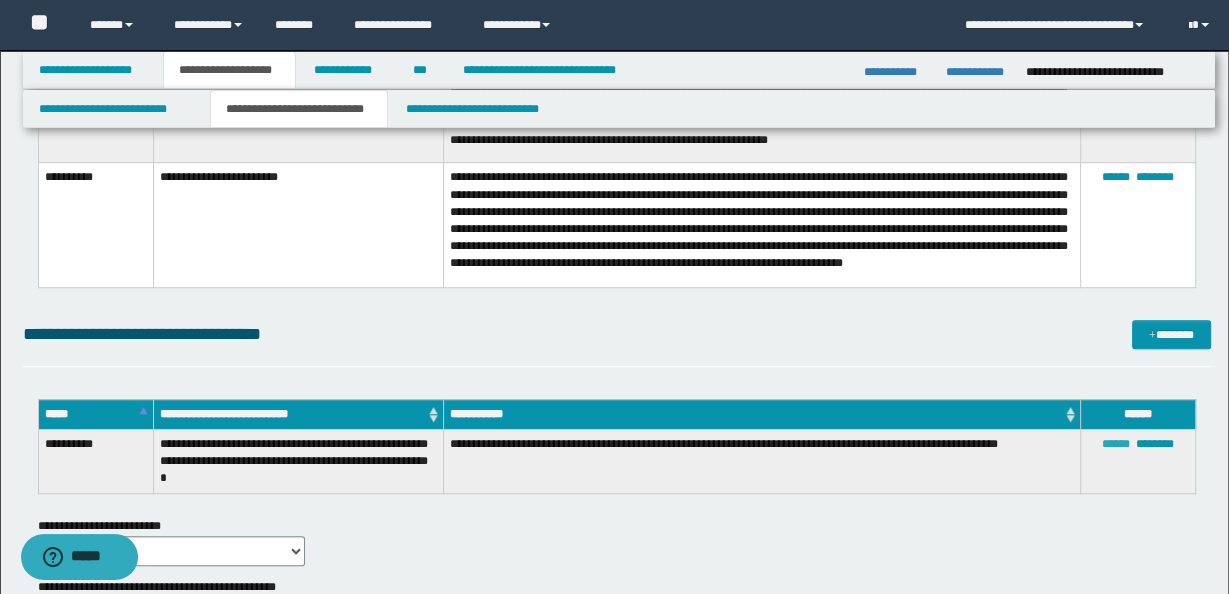 click on "******" at bounding box center (1116, 444) 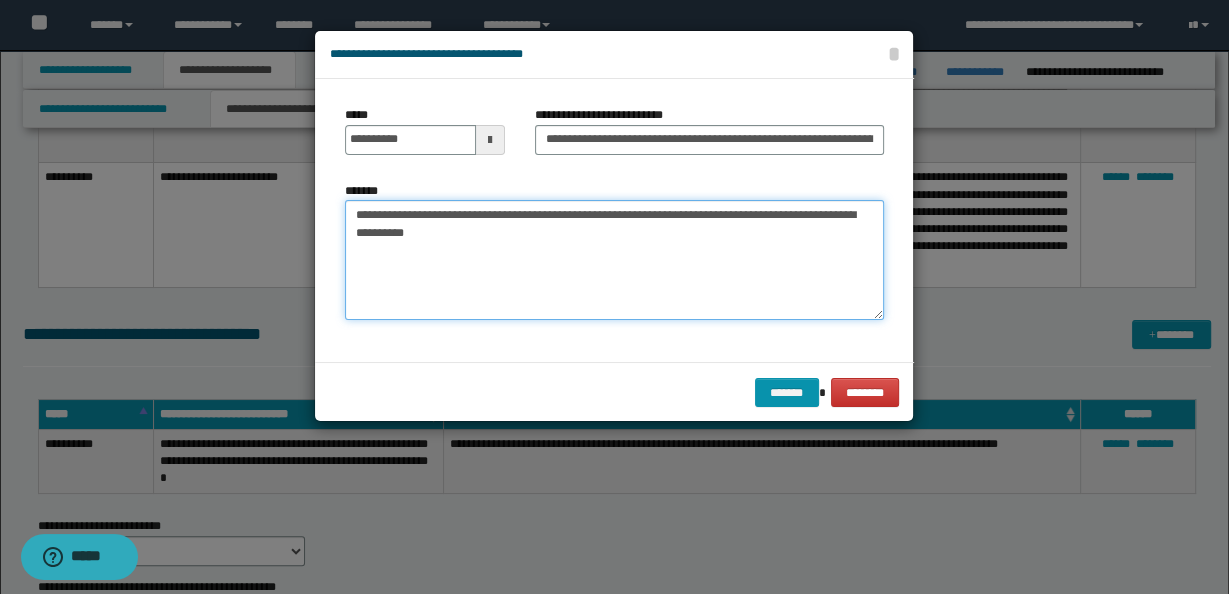 drag, startPoint x: 348, startPoint y: 213, endPoint x: 662, endPoint y: 256, distance: 316.9306 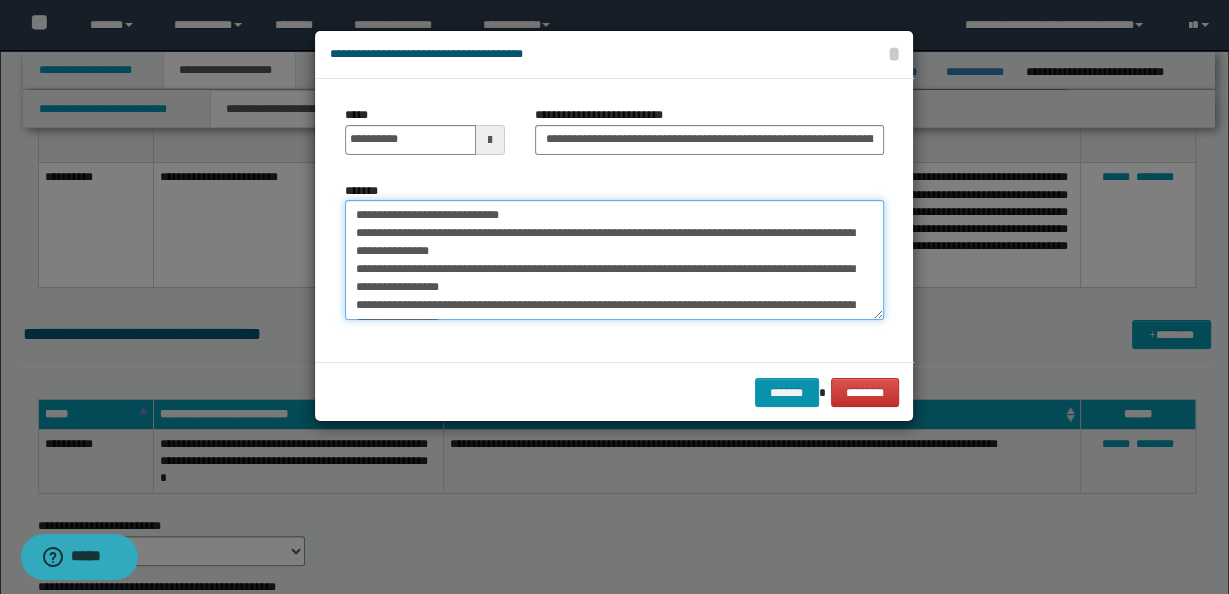 scroll, scrollTop: 245, scrollLeft: 0, axis: vertical 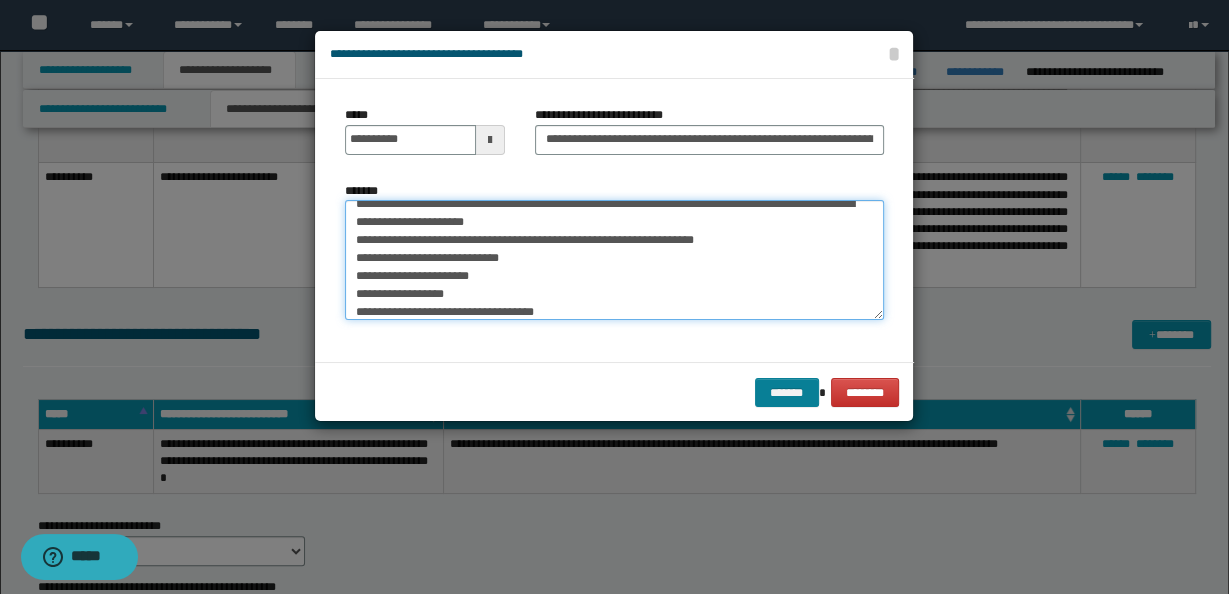 type on "**********" 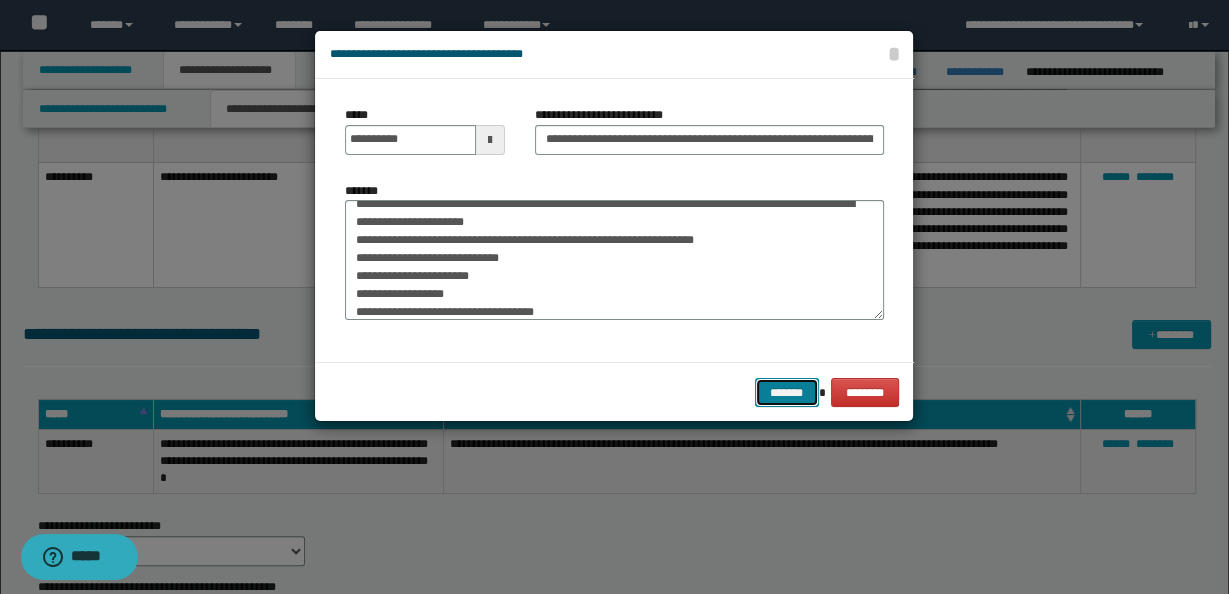 click on "*******" at bounding box center [787, 392] 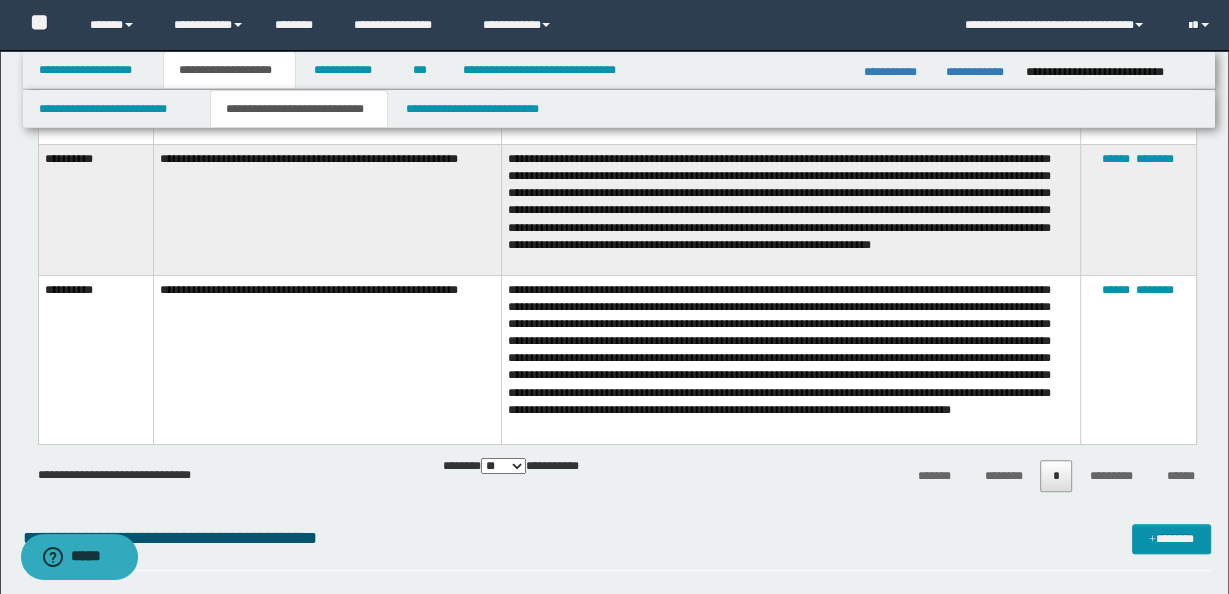 scroll, scrollTop: 0, scrollLeft: 0, axis: both 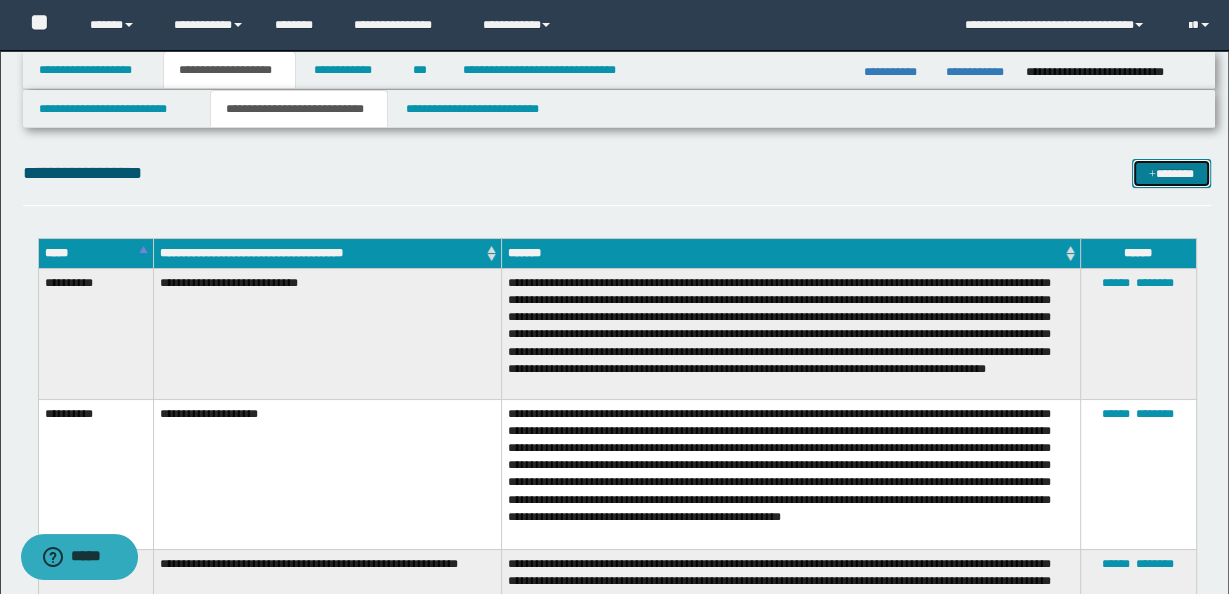 click on "*******" at bounding box center [1171, 173] 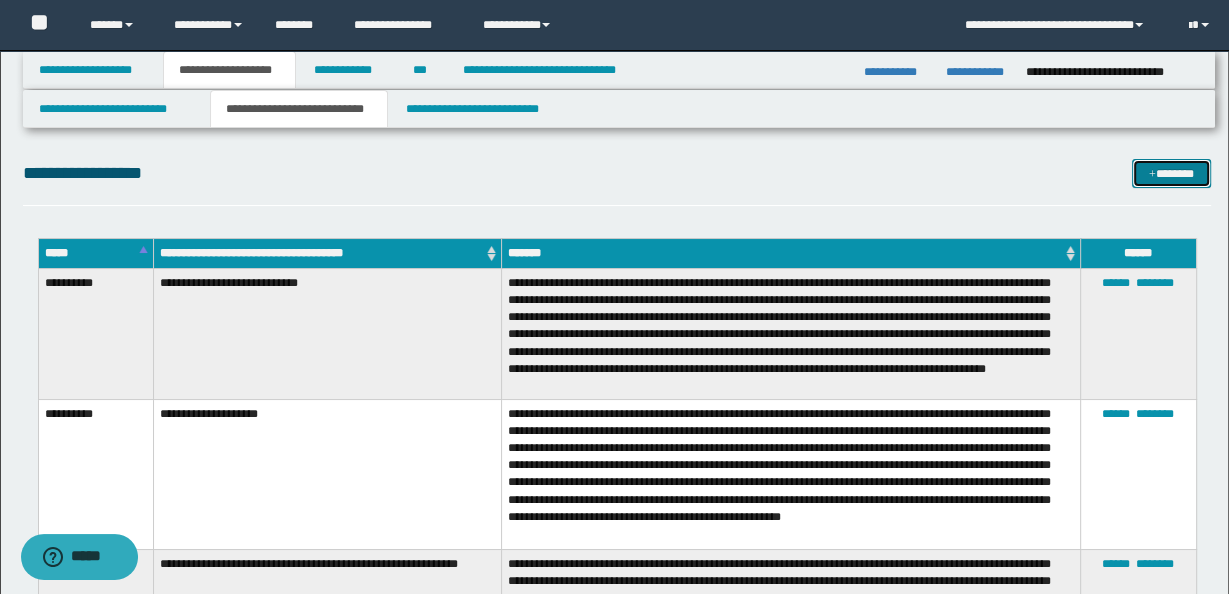 scroll, scrollTop: 0, scrollLeft: 0, axis: both 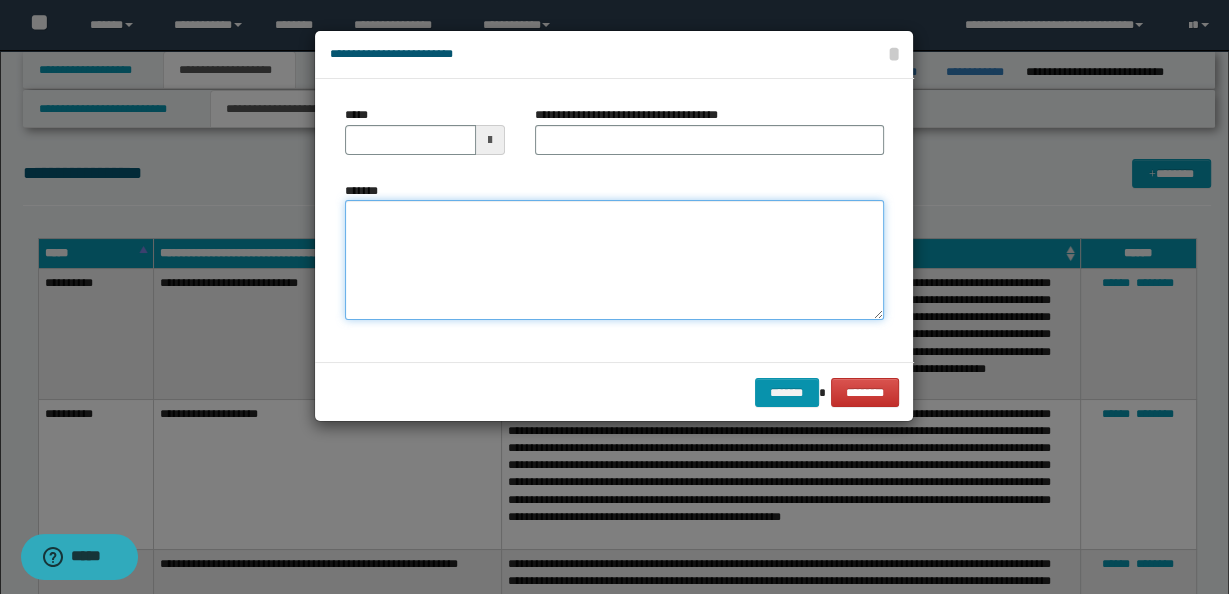 paste on "**********" 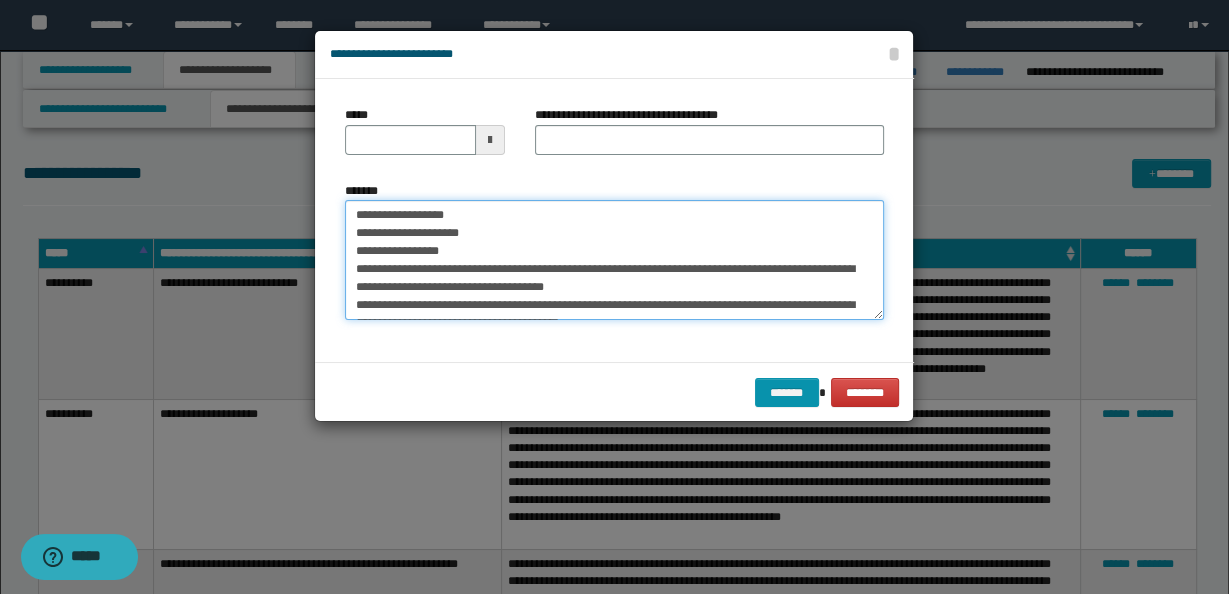 scroll, scrollTop: 65, scrollLeft: 0, axis: vertical 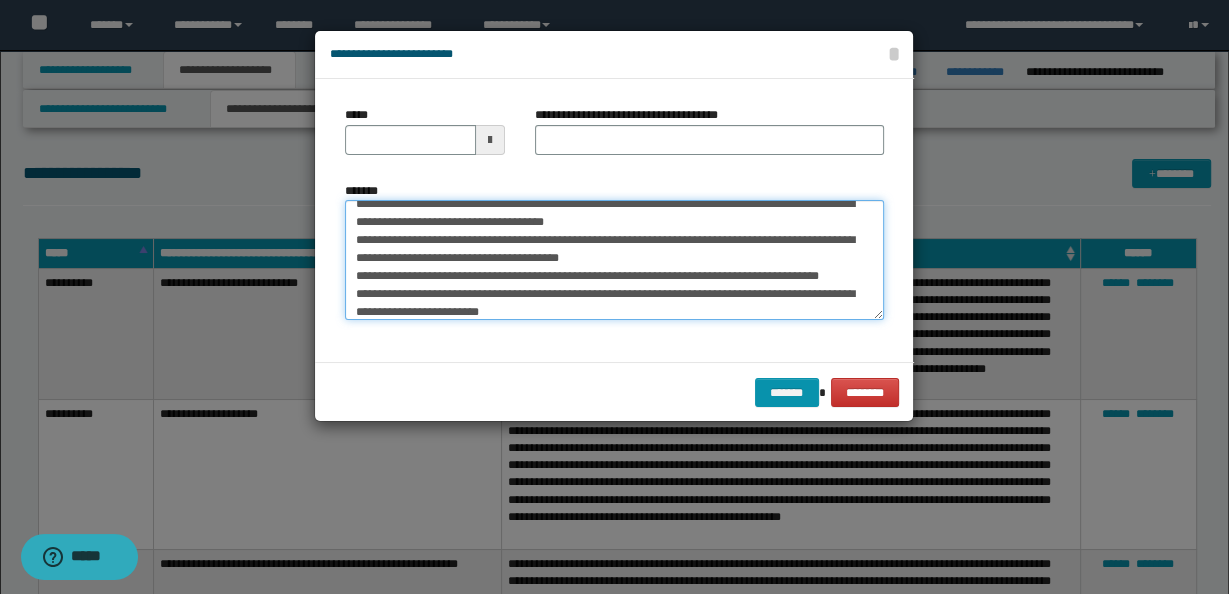 click on "**********" at bounding box center [614, 259] 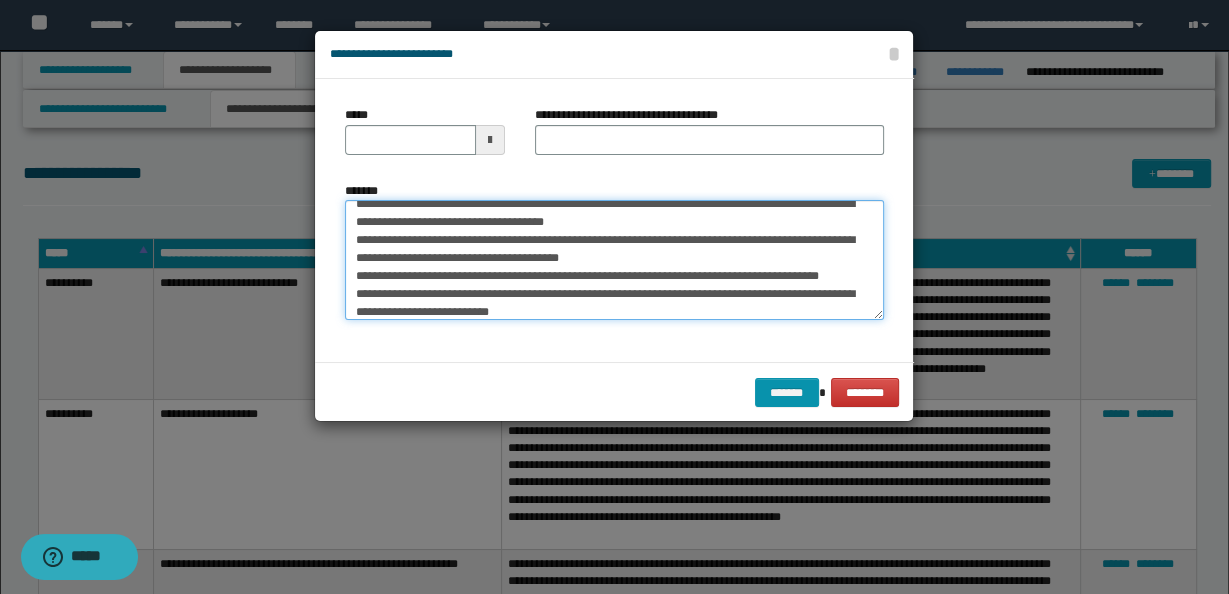 scroll, scrollTop: 83, scrollLeft: 0, axis: vertical 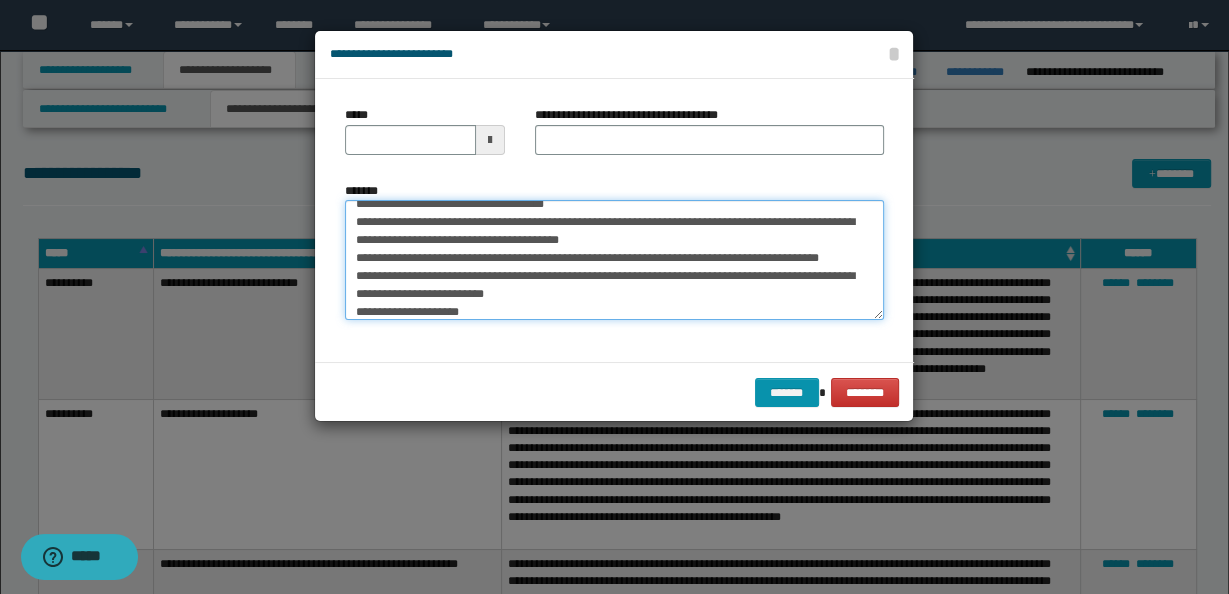 paste on "**********" 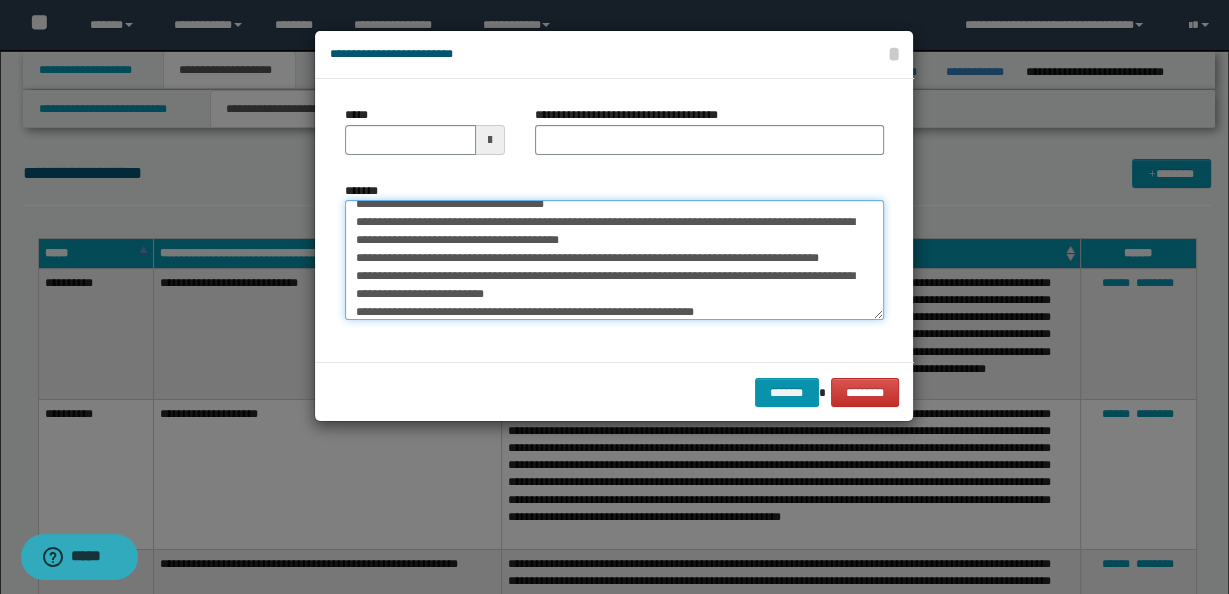 click on "**********" at bounding box center (614, 259) 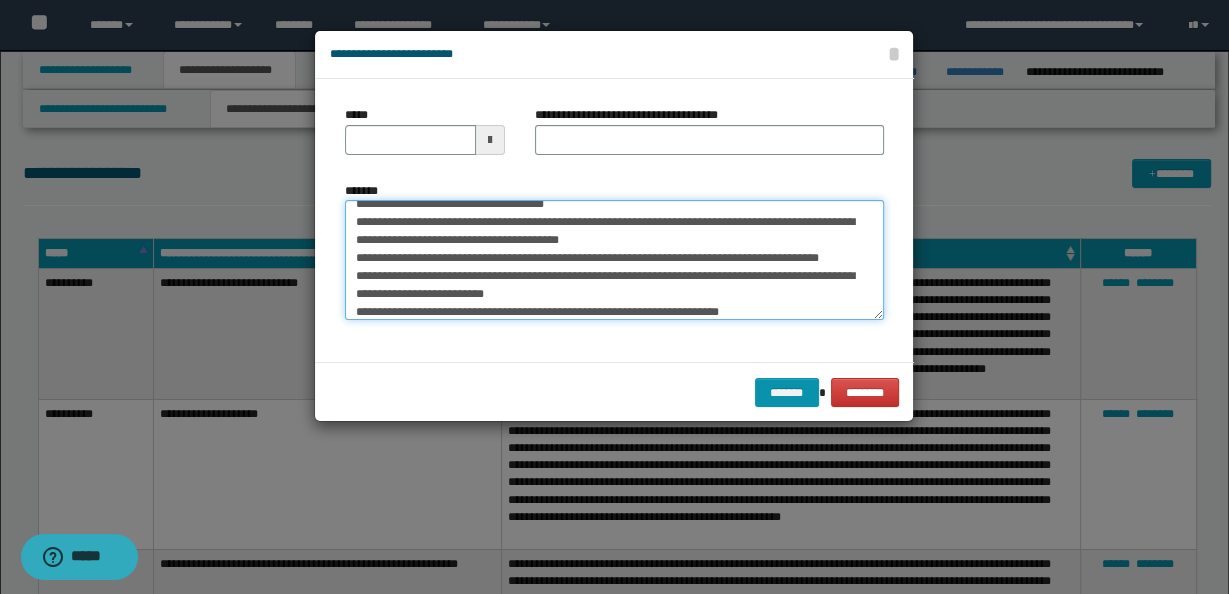 click on "**********" at bounding box center (614, 259) 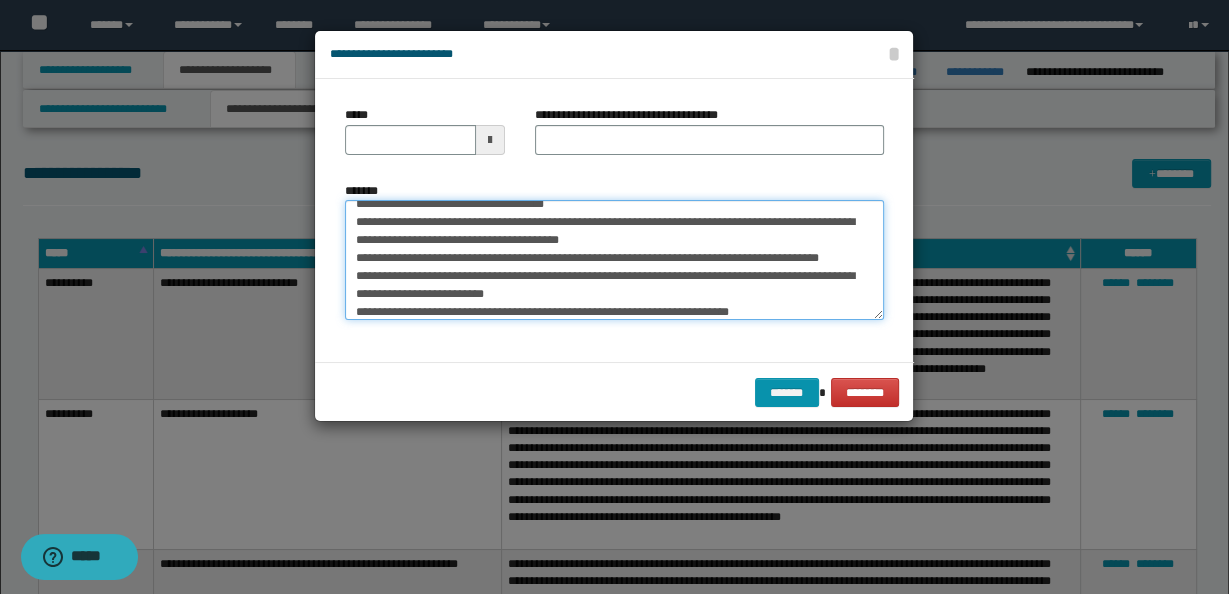 scroll, scrollTop: 101, scrollLeft: 0, axis: vertical 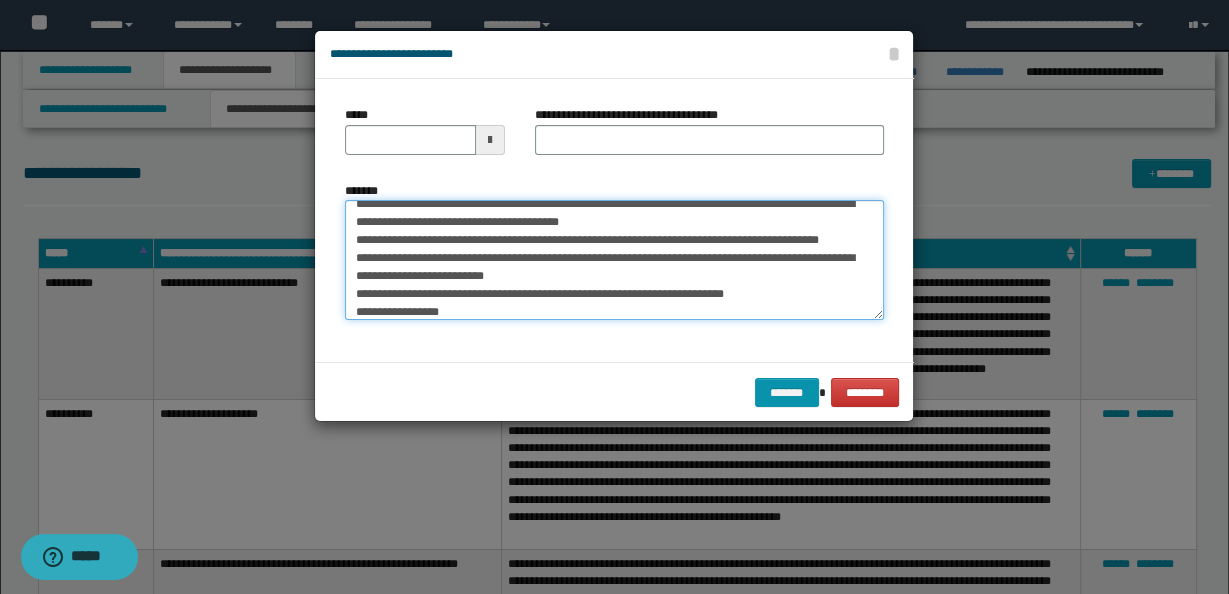 paste on "**********" 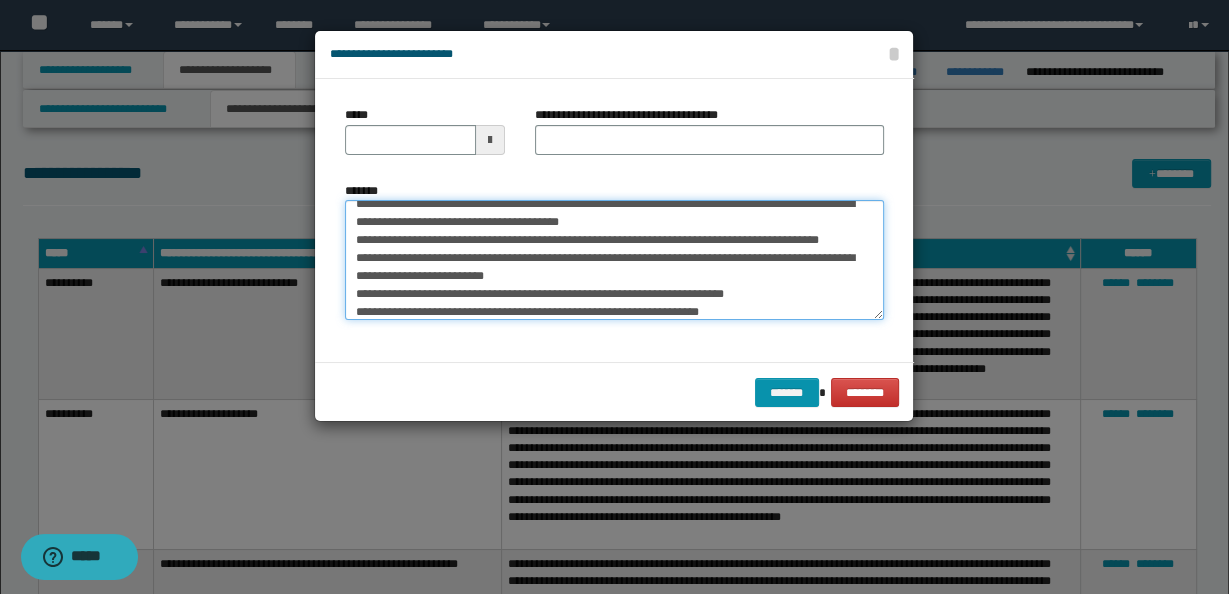 scroll, scrollTop: 155, scrollLeft: 0, axis: vertical 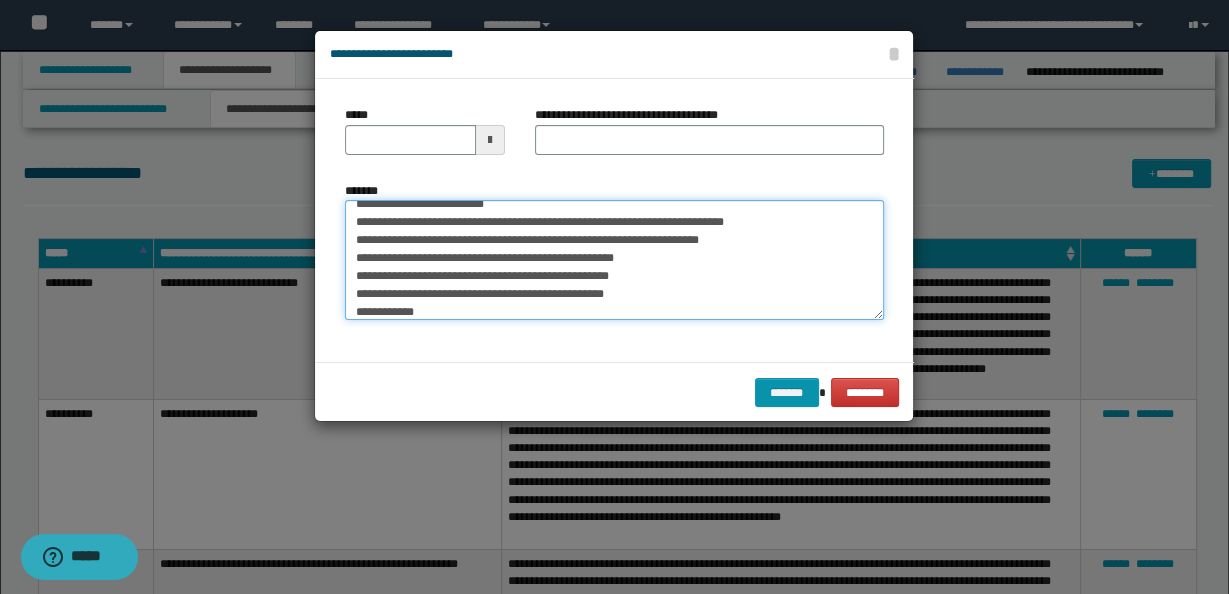 paste on "**********" 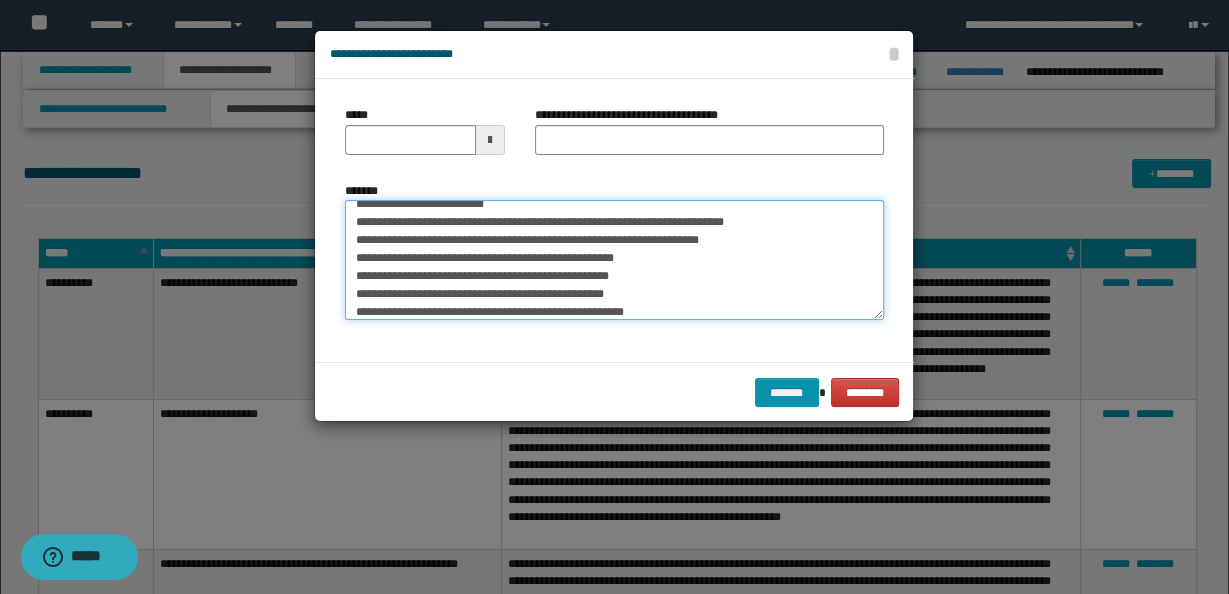 scroll, scrollTop: 191, scrollLeft: 0, axis: vertical 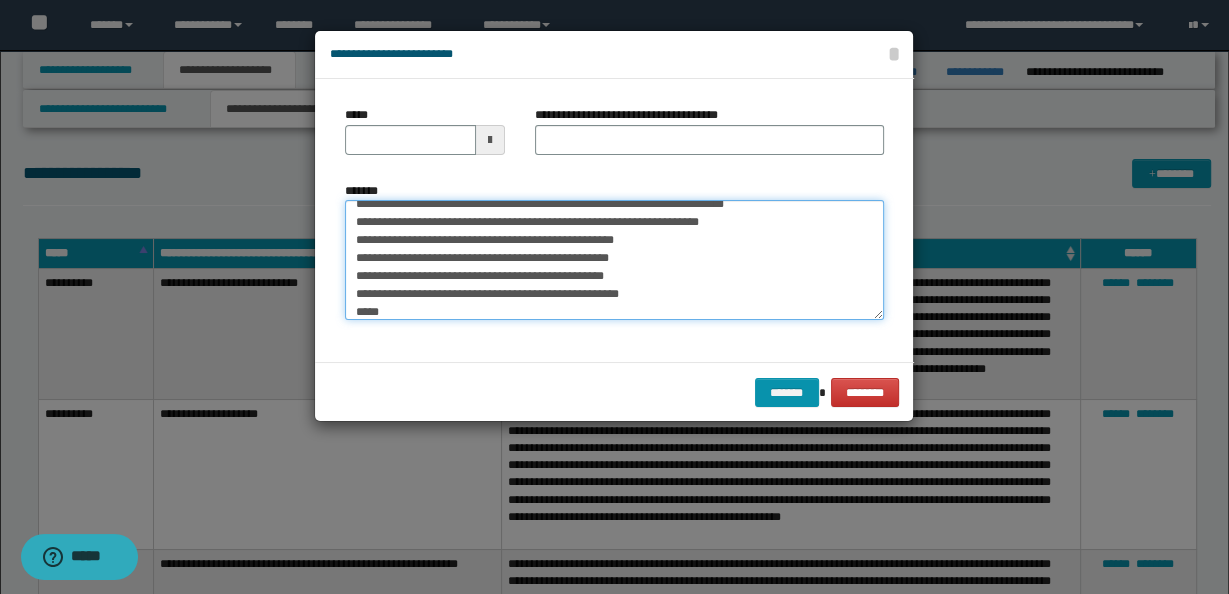 click on "**********" at bounding box center (614, 259) 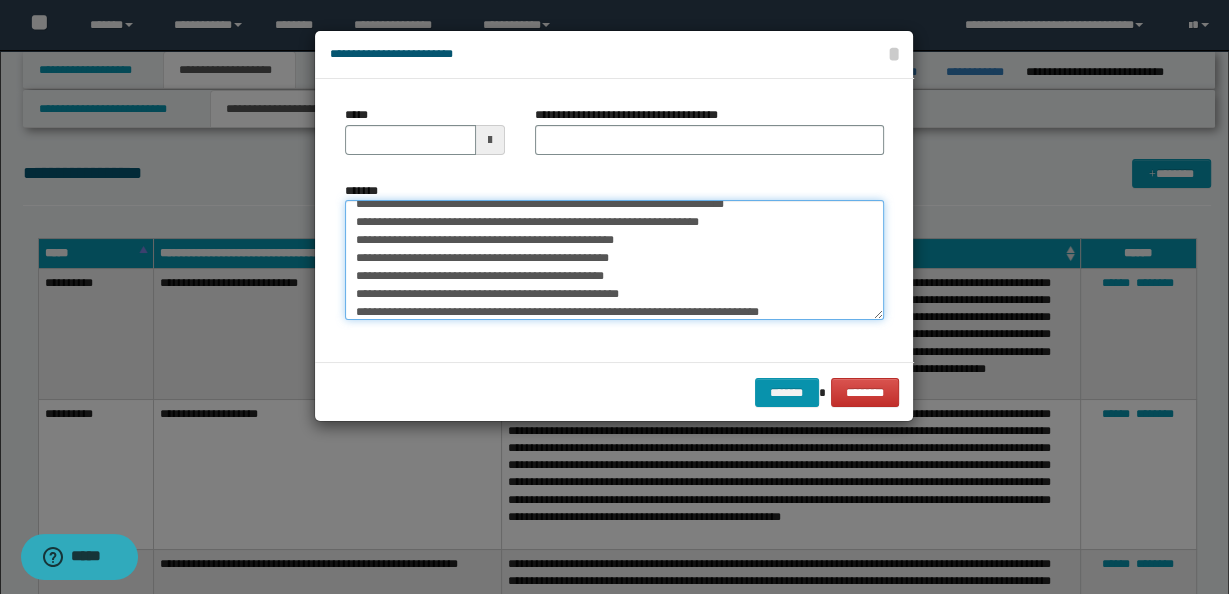 type on "**********" 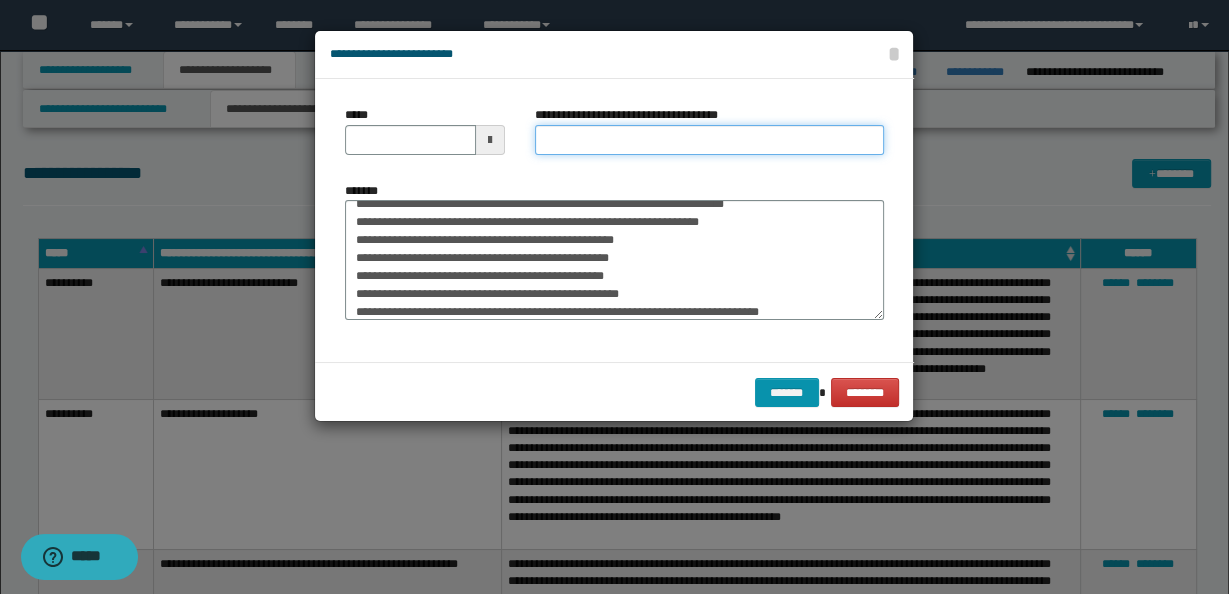 click on "**********" at bounding box center [709, 140] 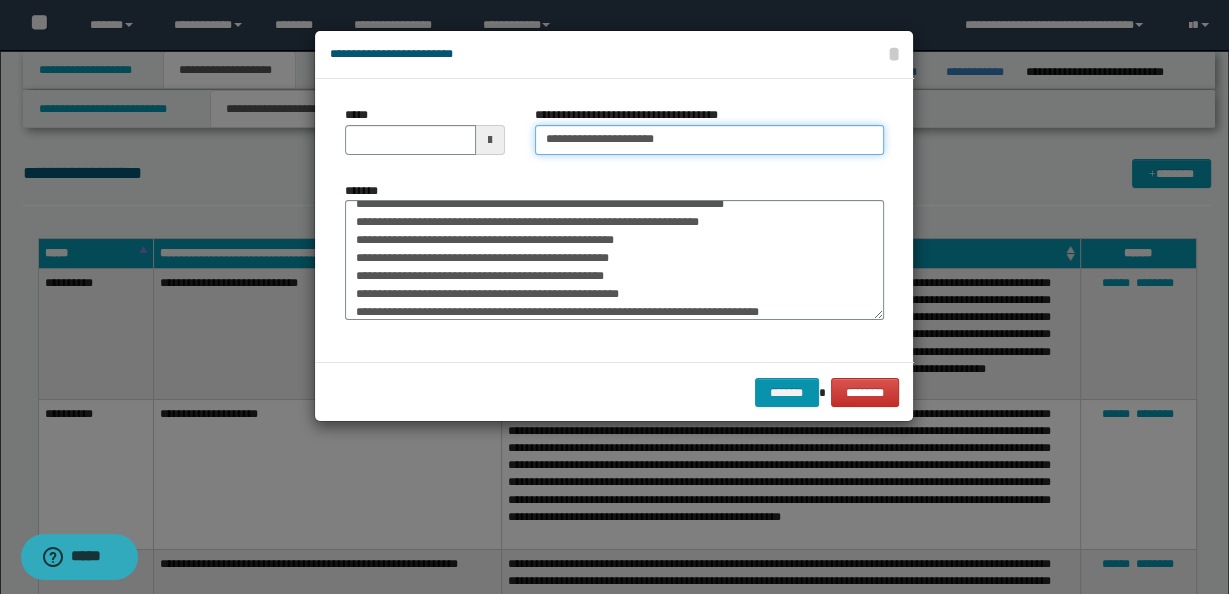 type on "**********" 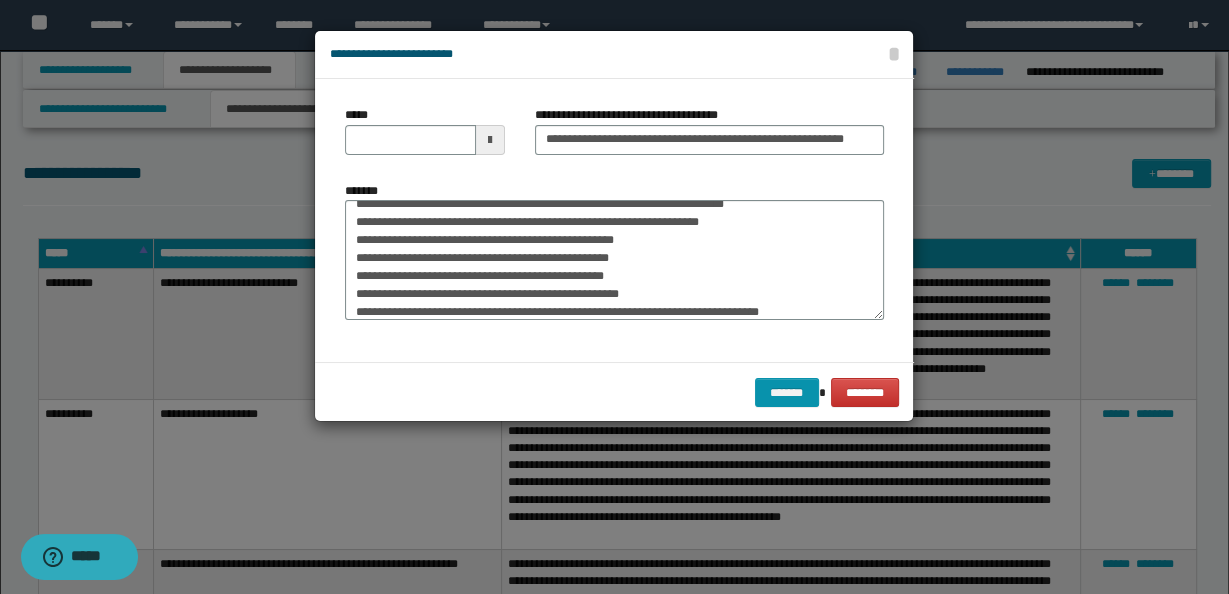 click at bounding box center [490, 140] 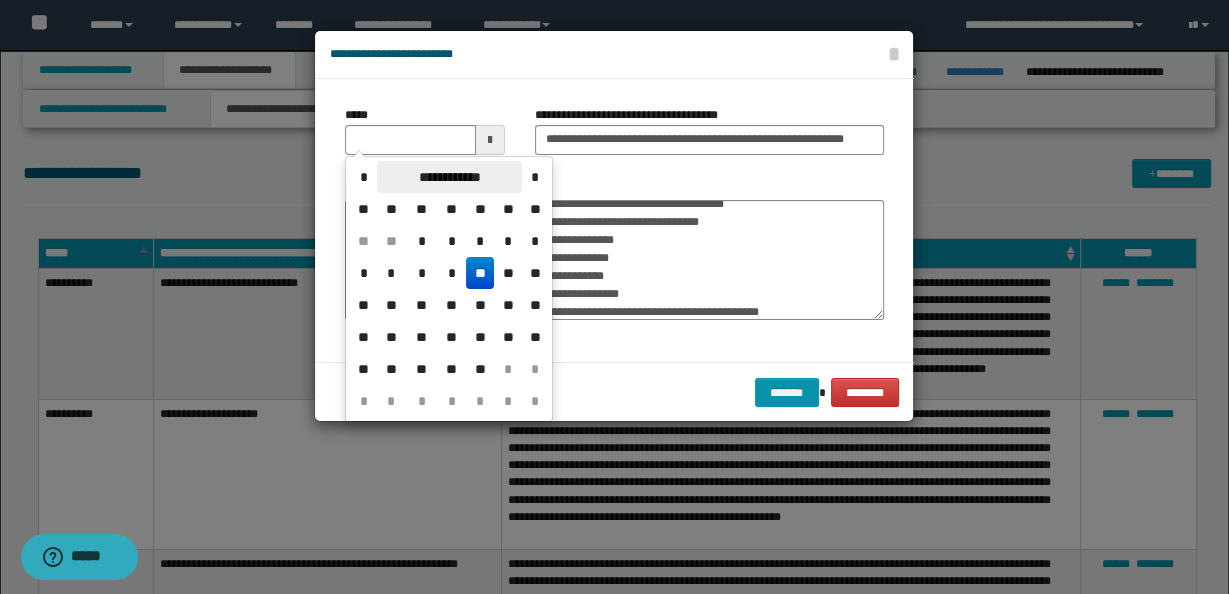 click on "**********" at bounding box center (449, 177) 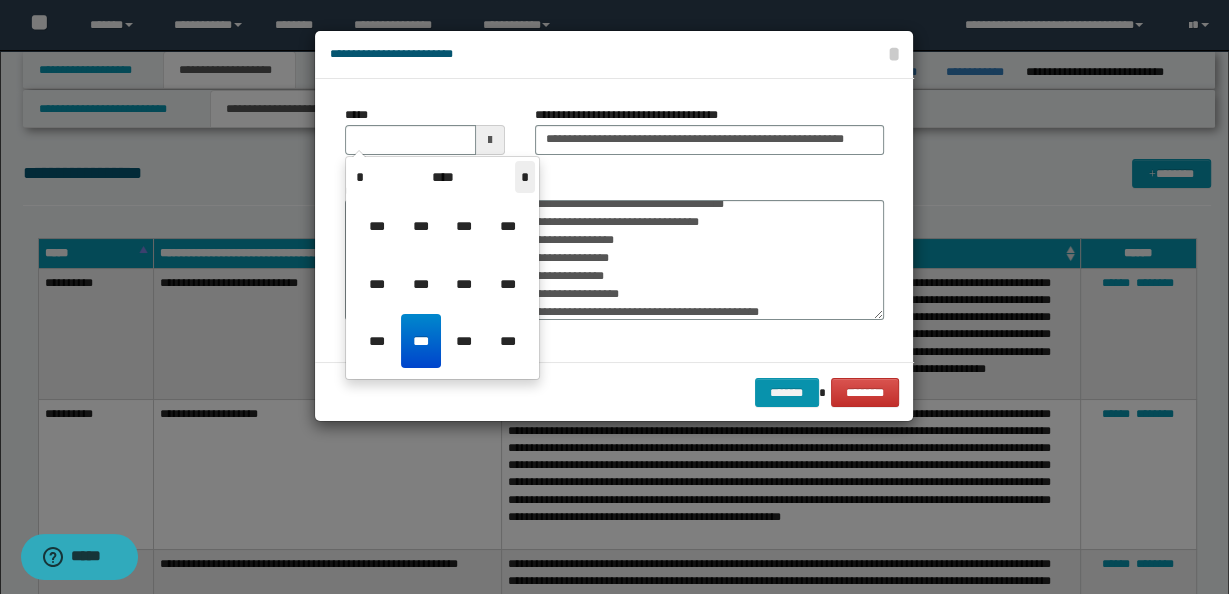 click on "*" at bounding box center (525, 177) 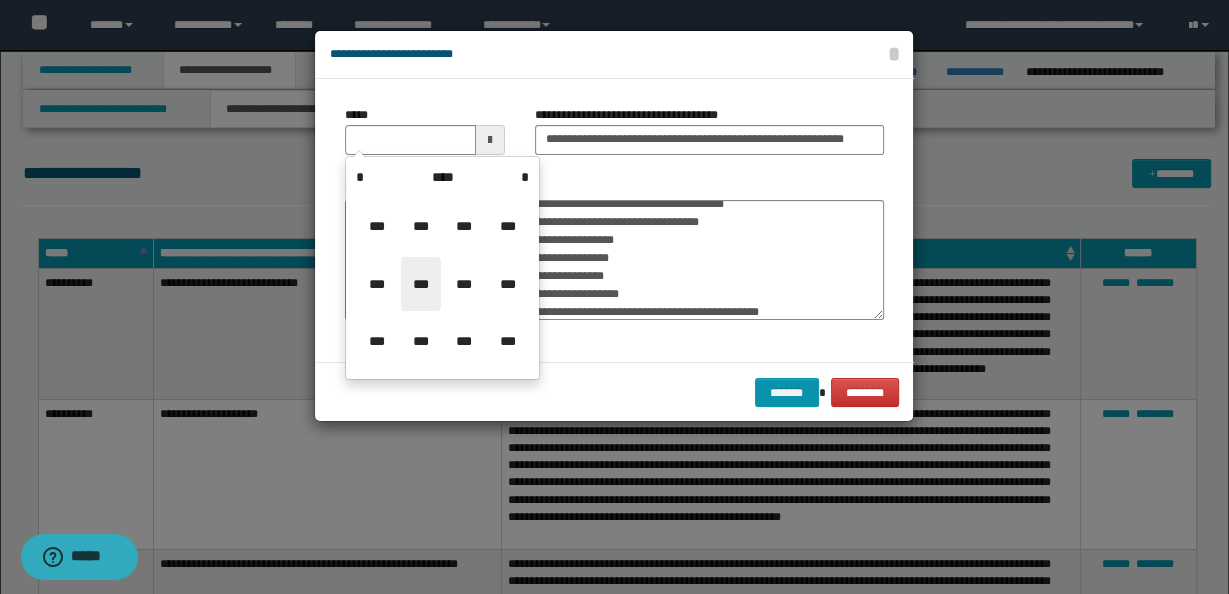 click on "***" at bounding box center (421, 284) 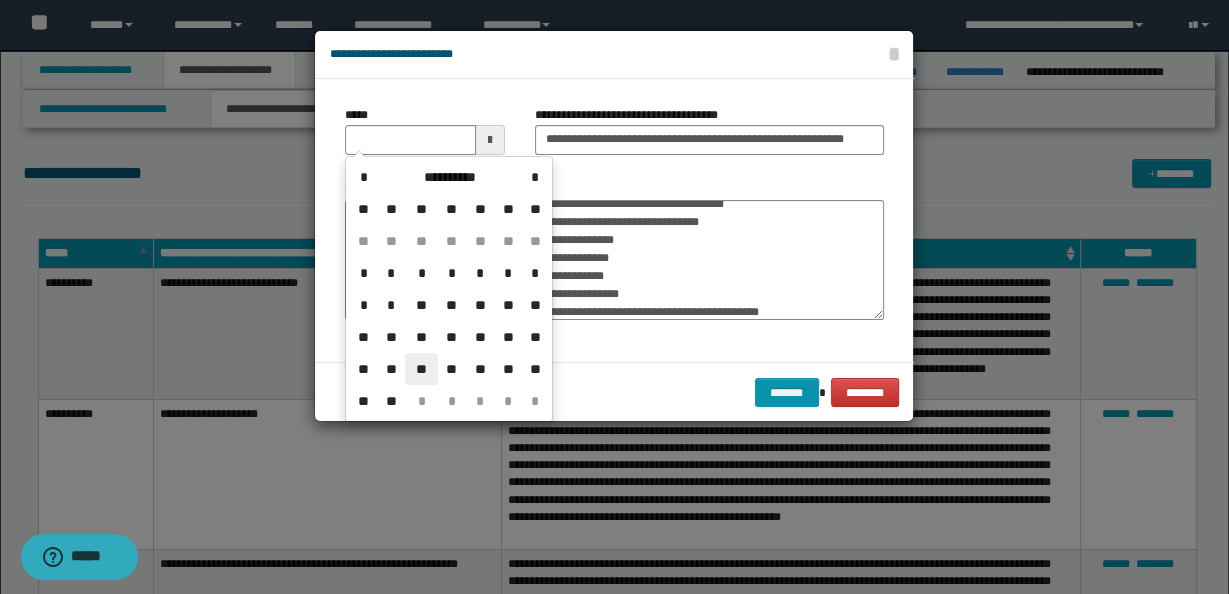 click on "**" at bounding box center (421, 369) 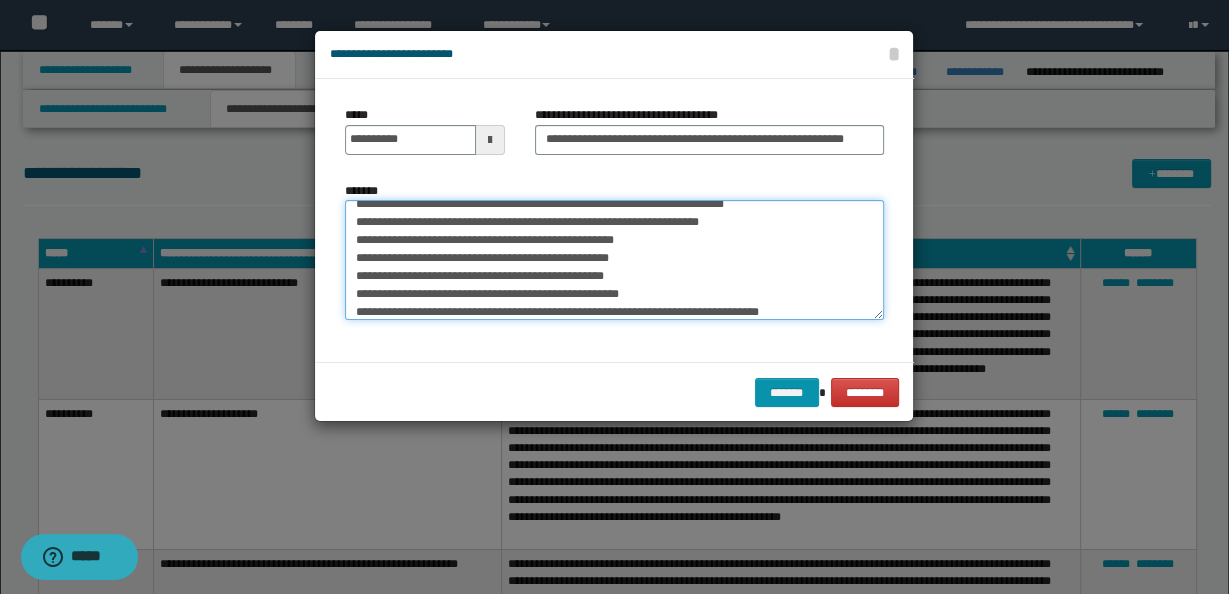 drag, startPoint x: 481, startPoint y: 292, endPoint x: 730, endPoint y: 288, distance: 249.03212 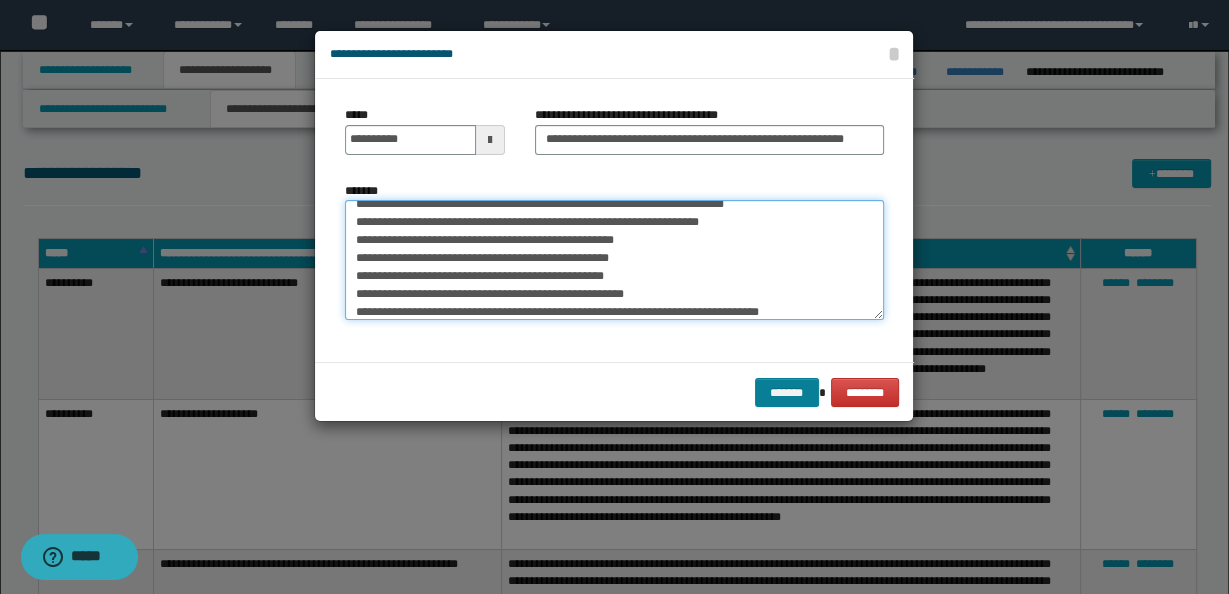 type on "**********" 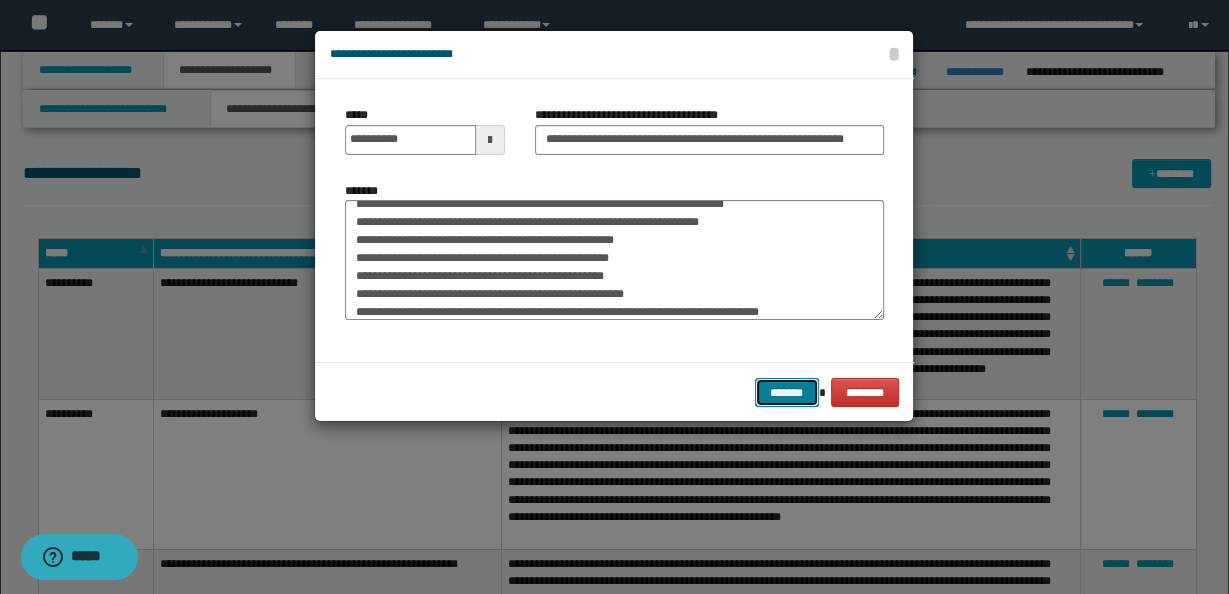 click on "*******" at bounding box center [787, 392] 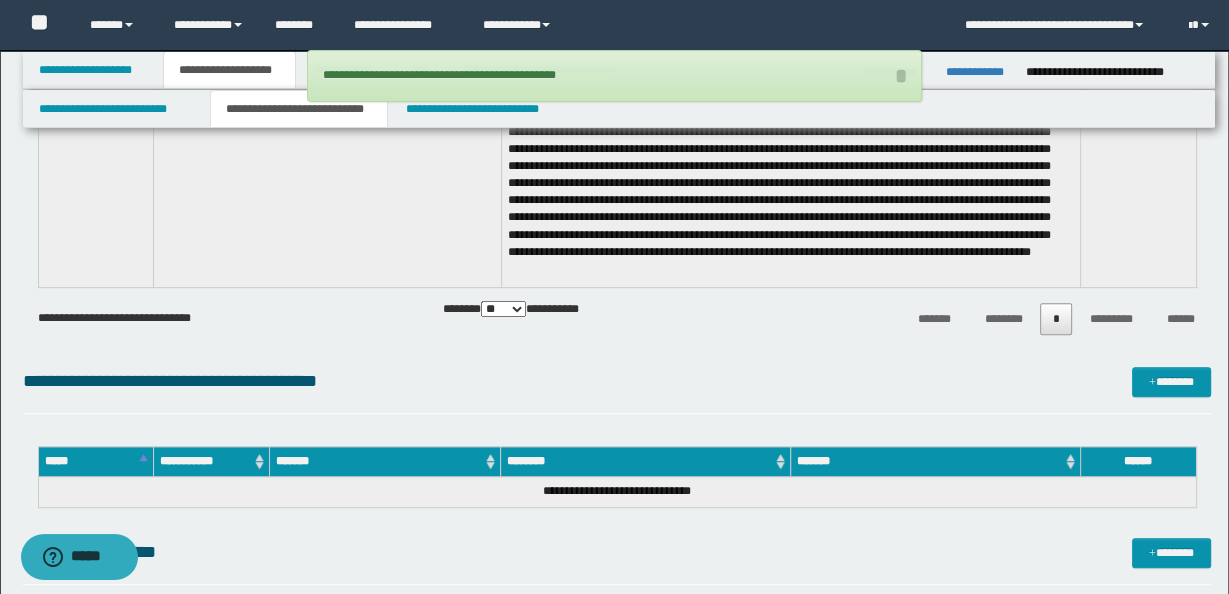 scroll, scrollTop: 477, scrollLeft: 0, axis: vertical 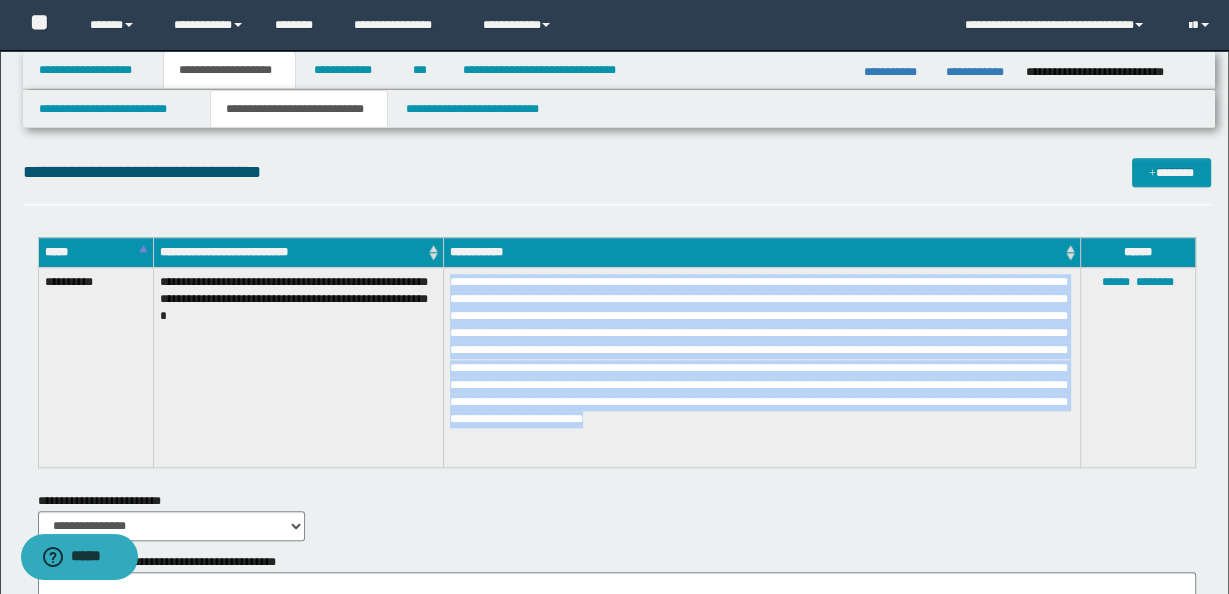 drag, startPoint x: 449, startPoint y: 281, endPoint x: 839, endPoint y: 408, distance: 410.1573 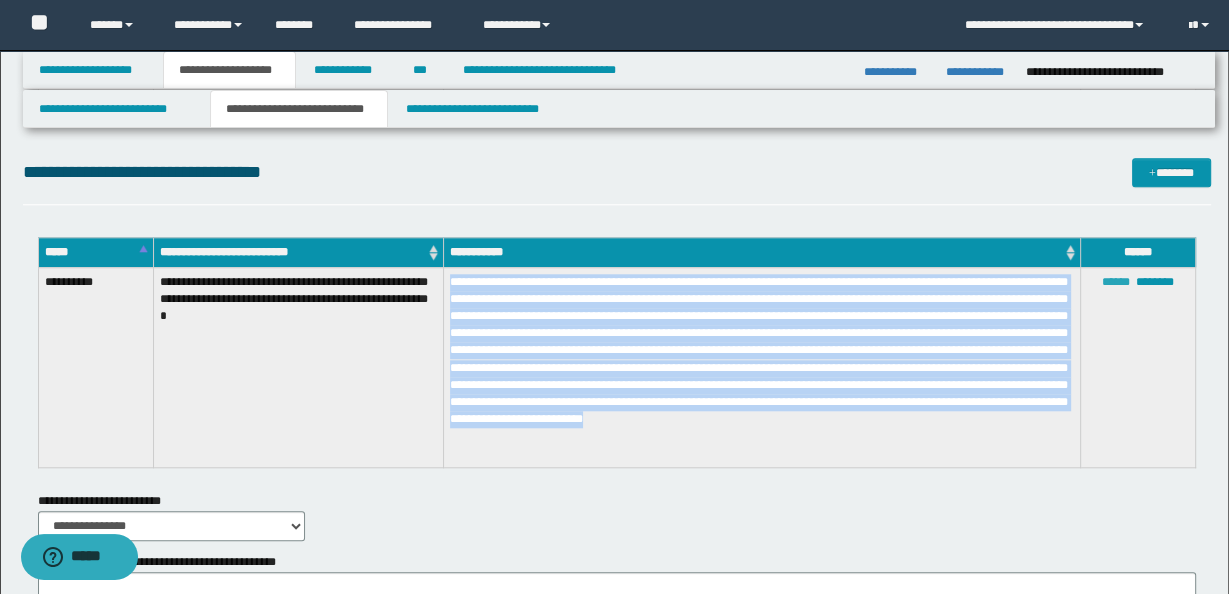 click on "******" at bounding box center [1116, 282] 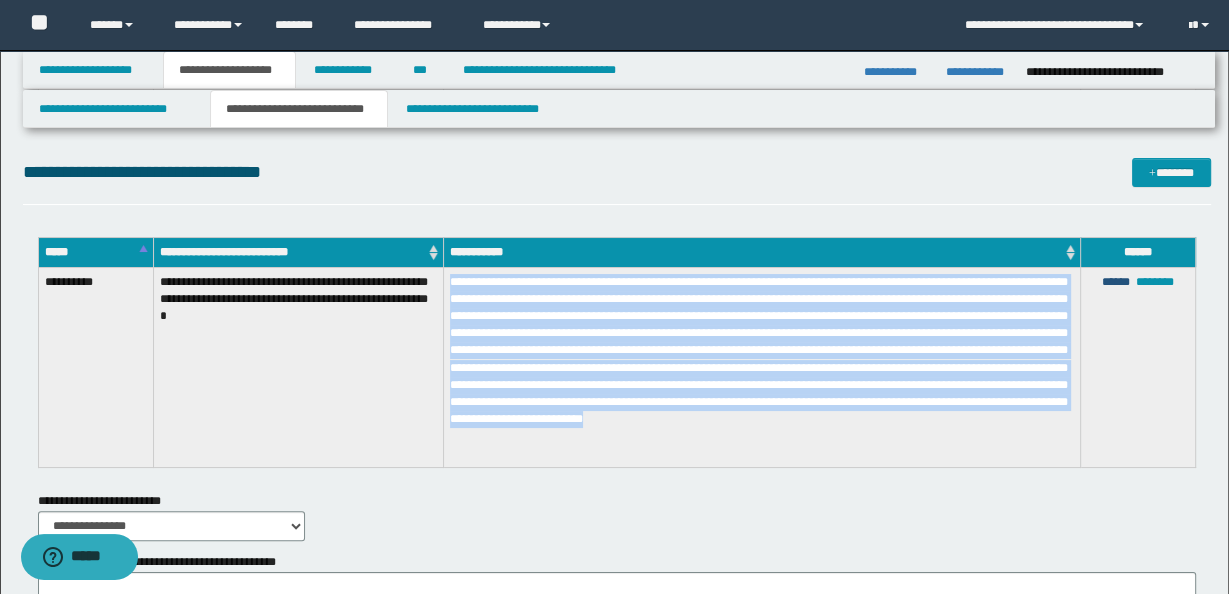 scroll, scrollTop: 144, scrollLeft: 0, axis: vertical 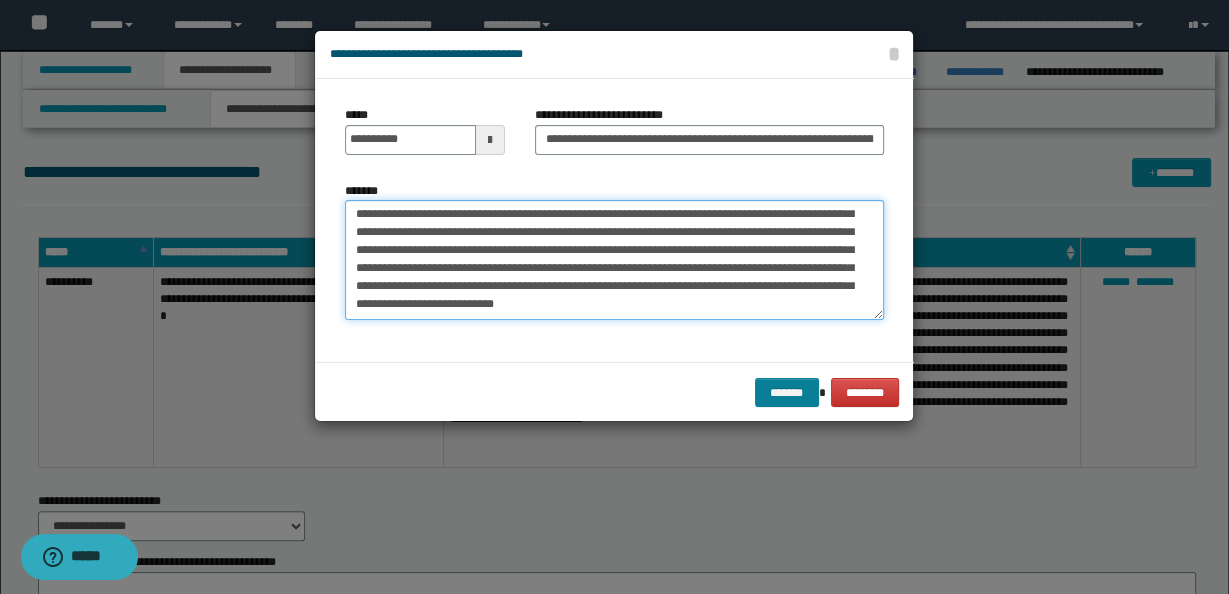 drag, startPoint x: 554, startPoint y: 274, endPoint x: 786, endPoint y: 394, distance: 261.19724 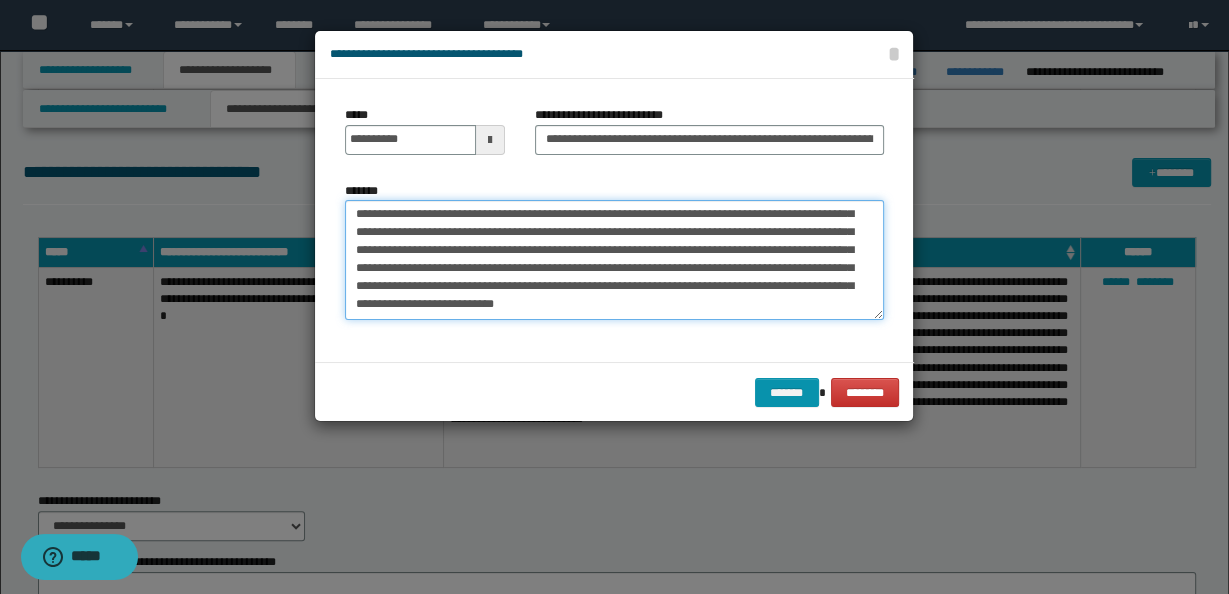 paste 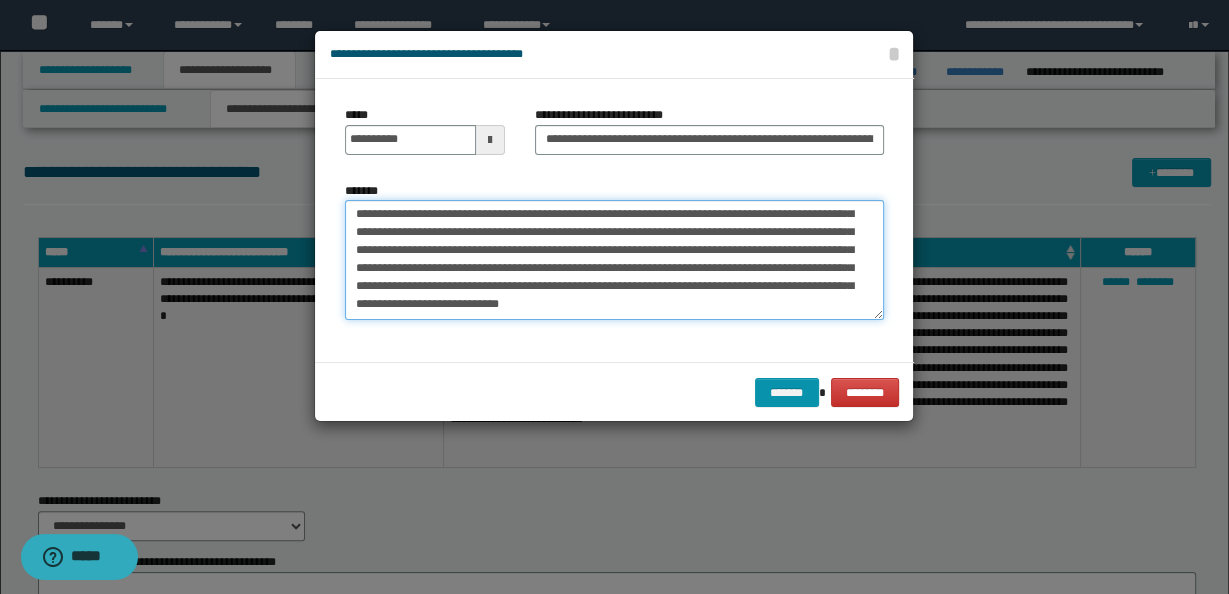 scroll, scrollTop: 119, scrollLeft: 0, axis: vertical 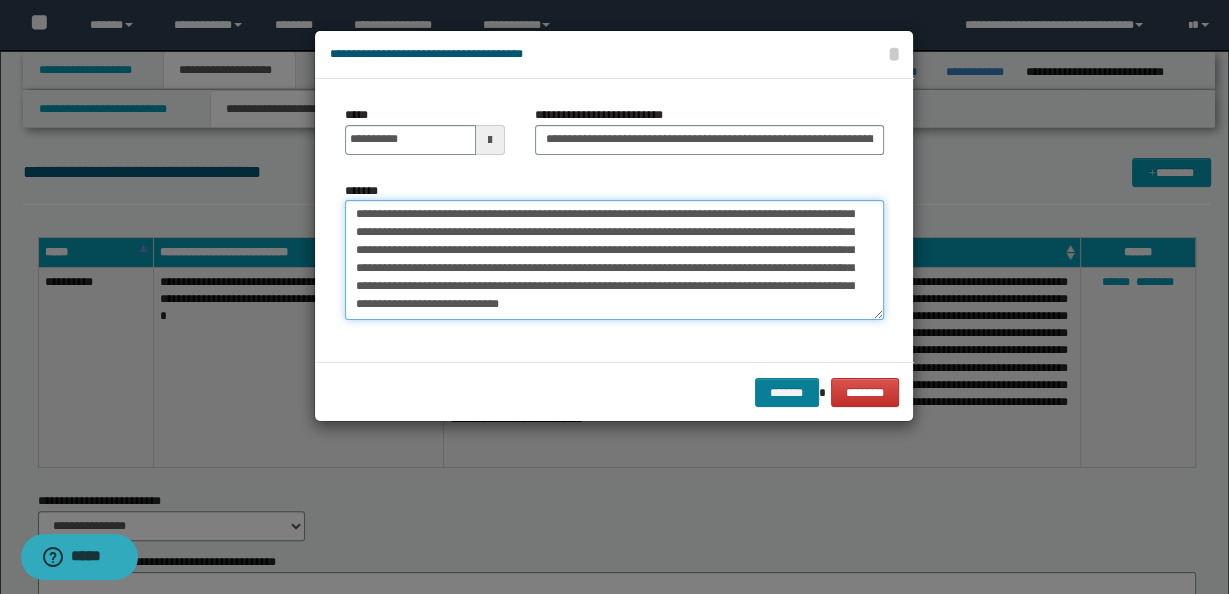 type on "**********" 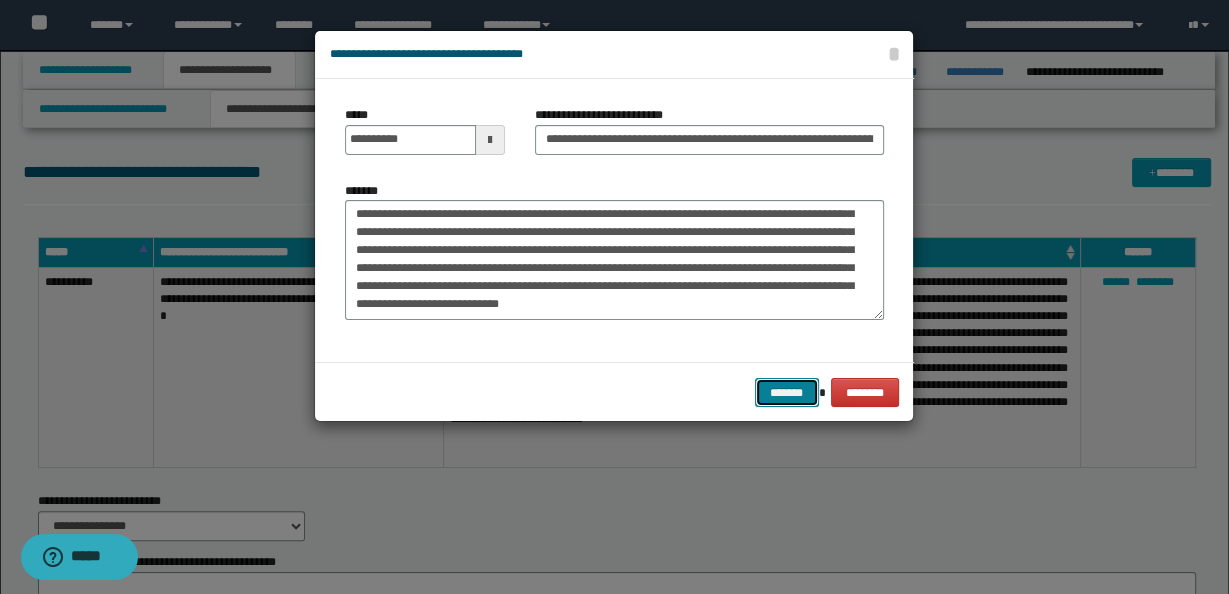 click on "*******" at bounding box center (787, 392) 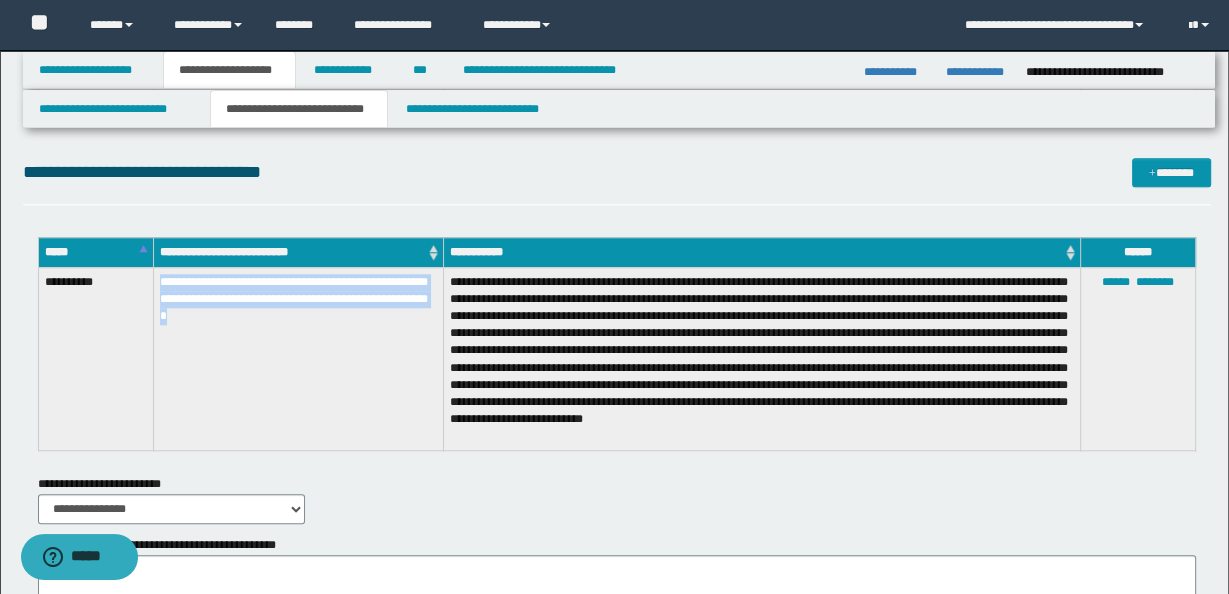 drag, startPoint x: 158, startPoint y: 280, endPoint x: 388, endPoint y: 317, distance: 232.95708 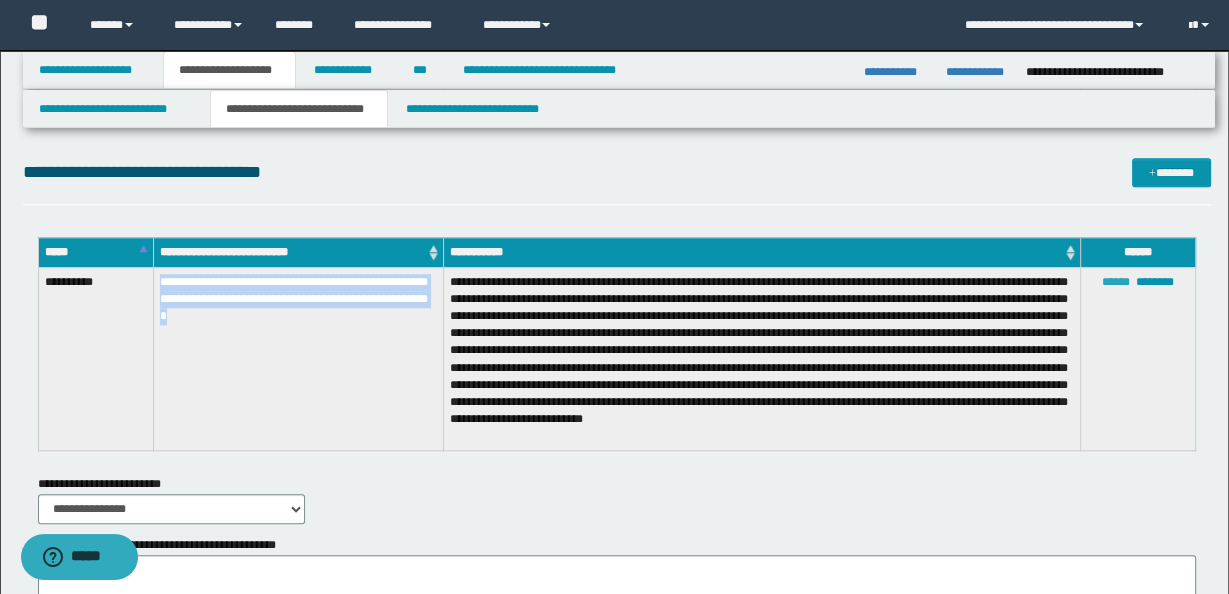click on "******" at bounding box center [1116, 282] 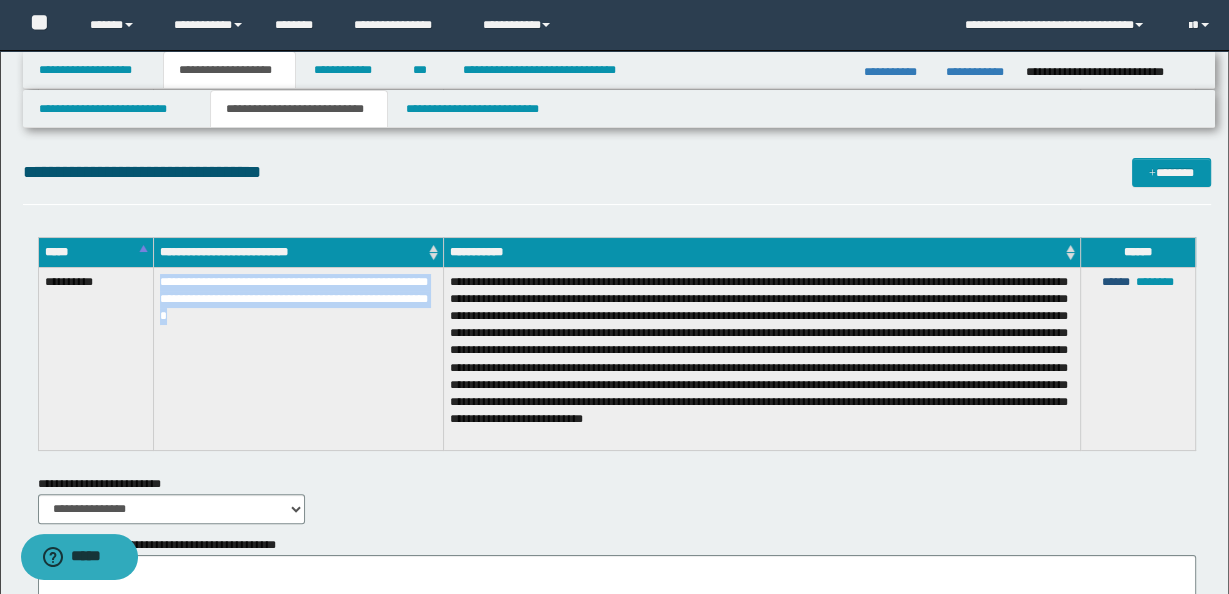 scroll, scrollTop: 90, scrollLeft: 0, axis: vertical 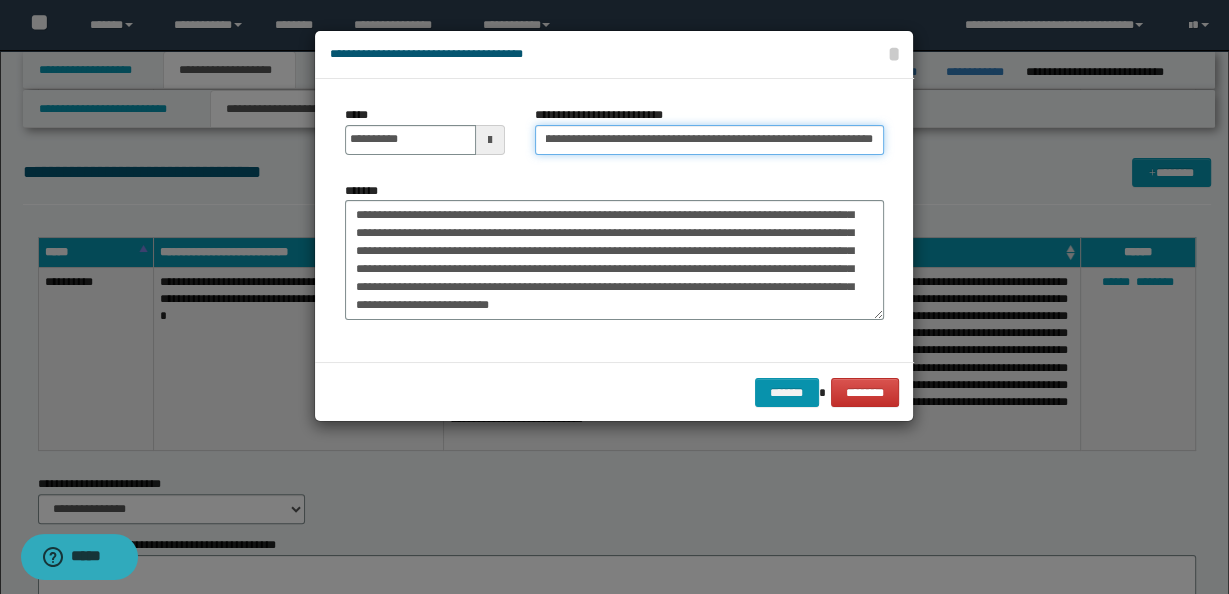 drag, startPoint x: 543, startPoint y: 138, endPoint x: 999, endPoint y: 169, distance: 457.05252 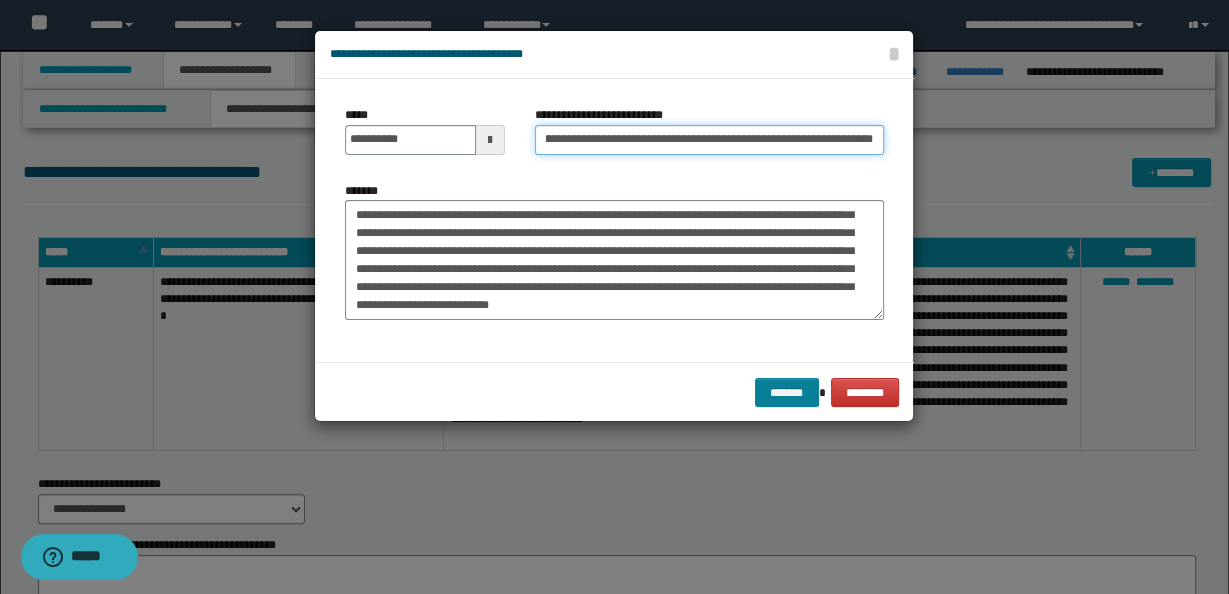 type on "**********" 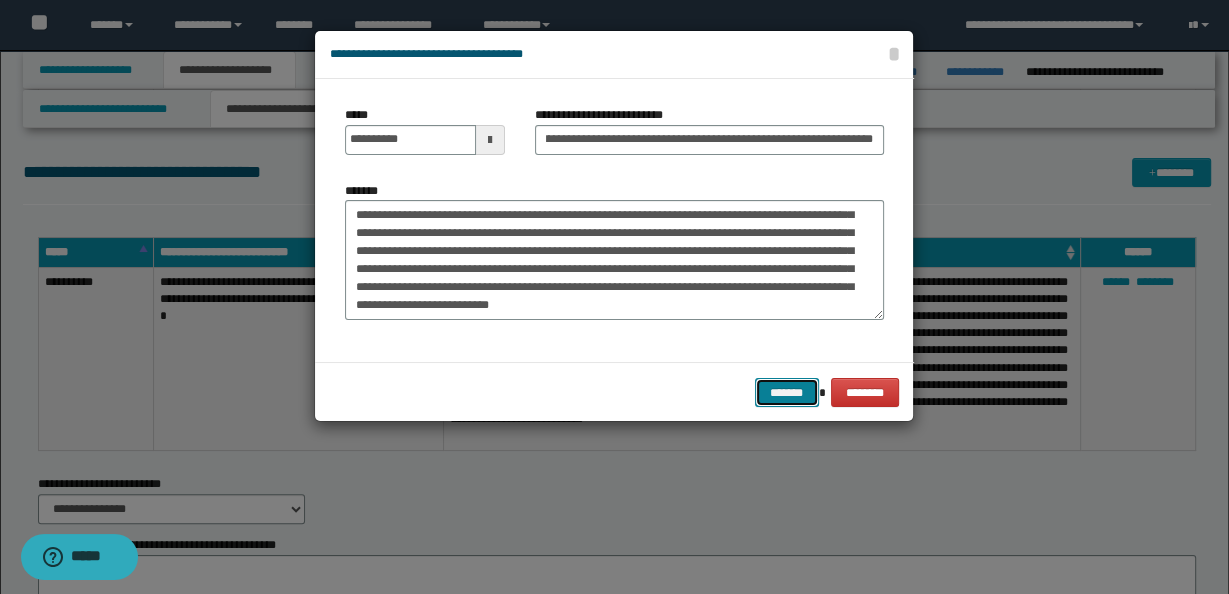 click on "*******" at bounding box center (787, 392) 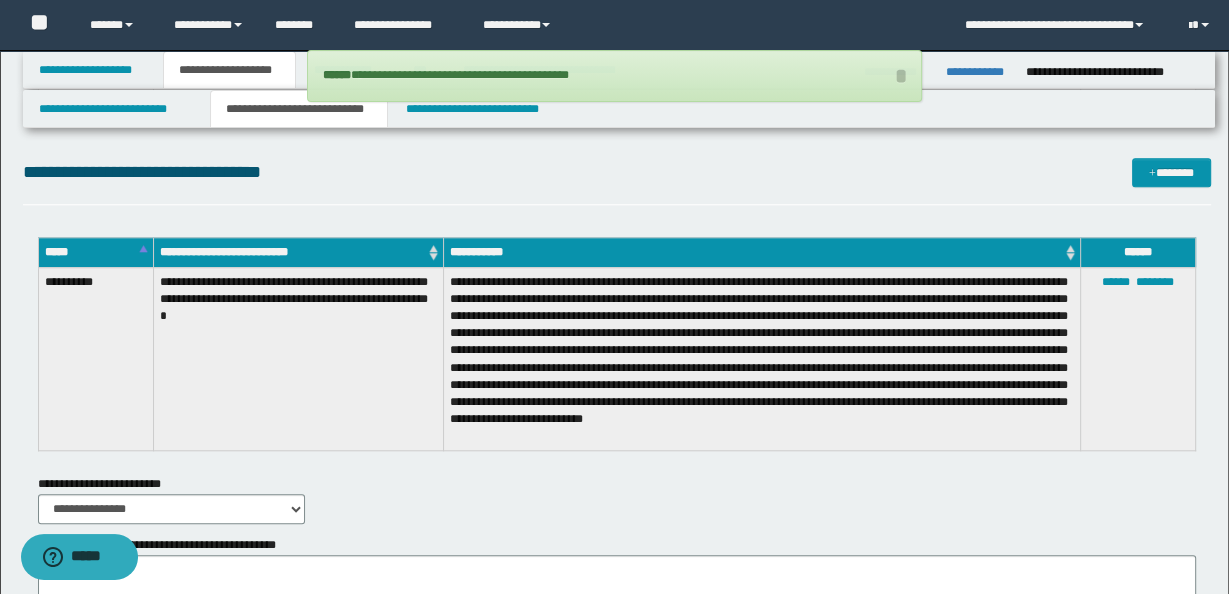 click on "**********" at bounding box center (617, -313) 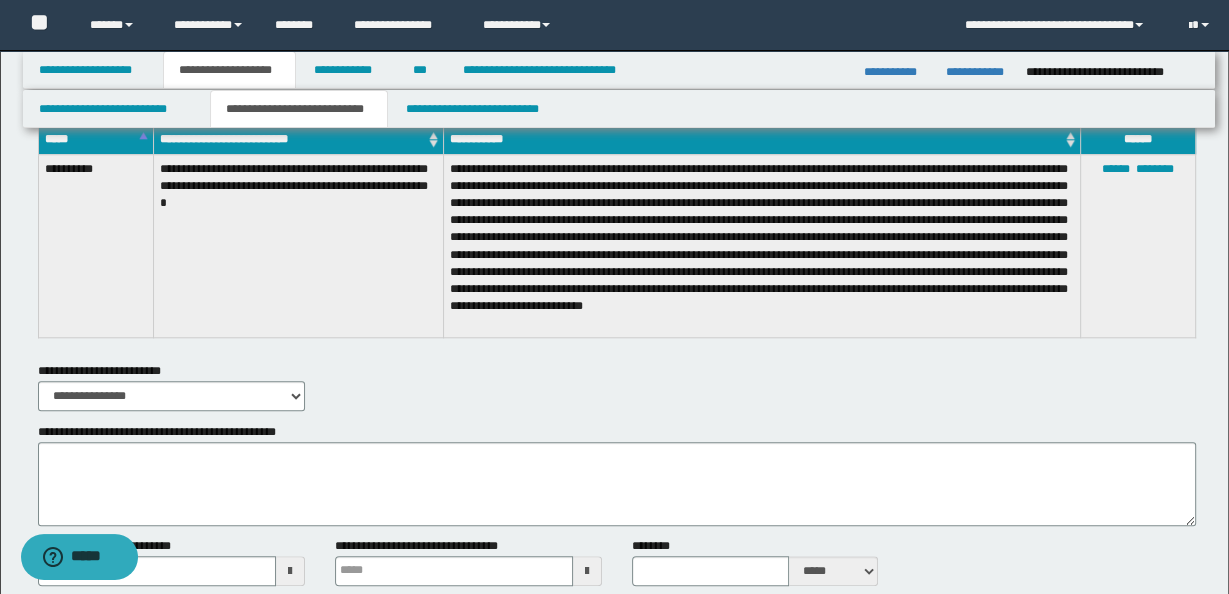 scroll, scrollTop: 1412, scrollLeft: 0, axis: vertical 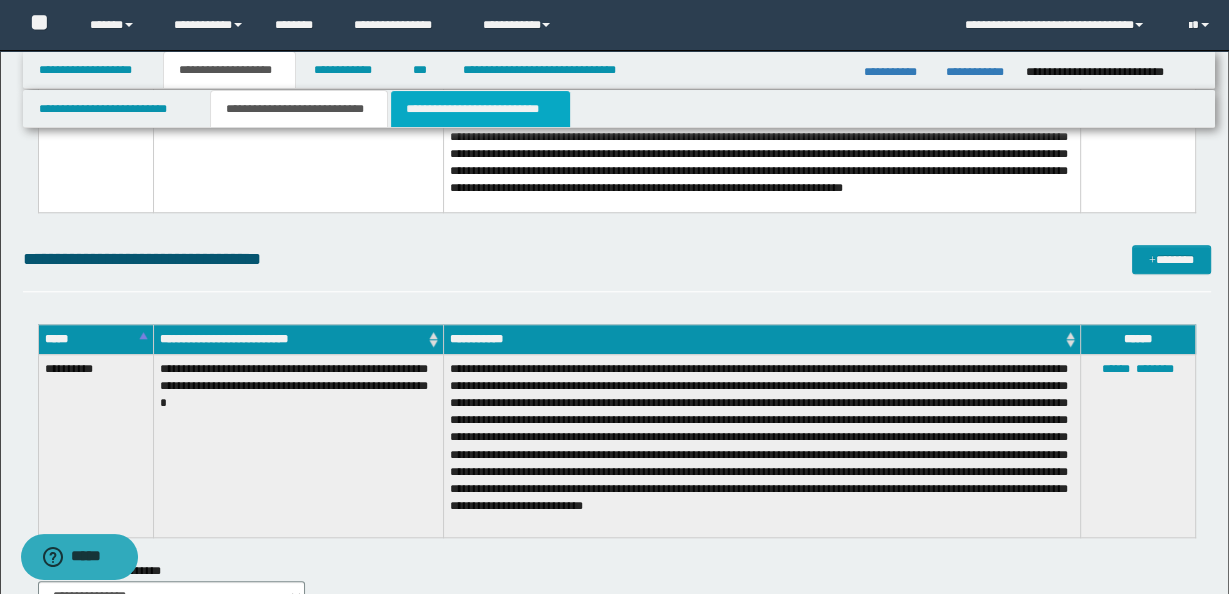 click on "**********" at bounding box center (480, 109) 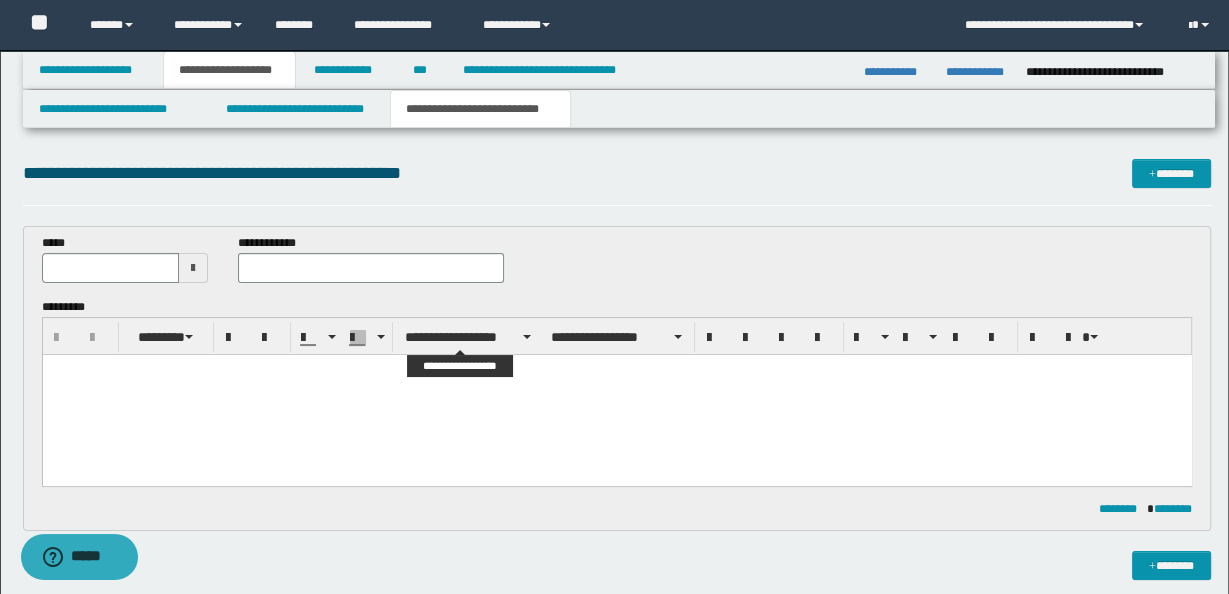 scroll, scrollTop: 0, scrollLeft: 0, axis: both 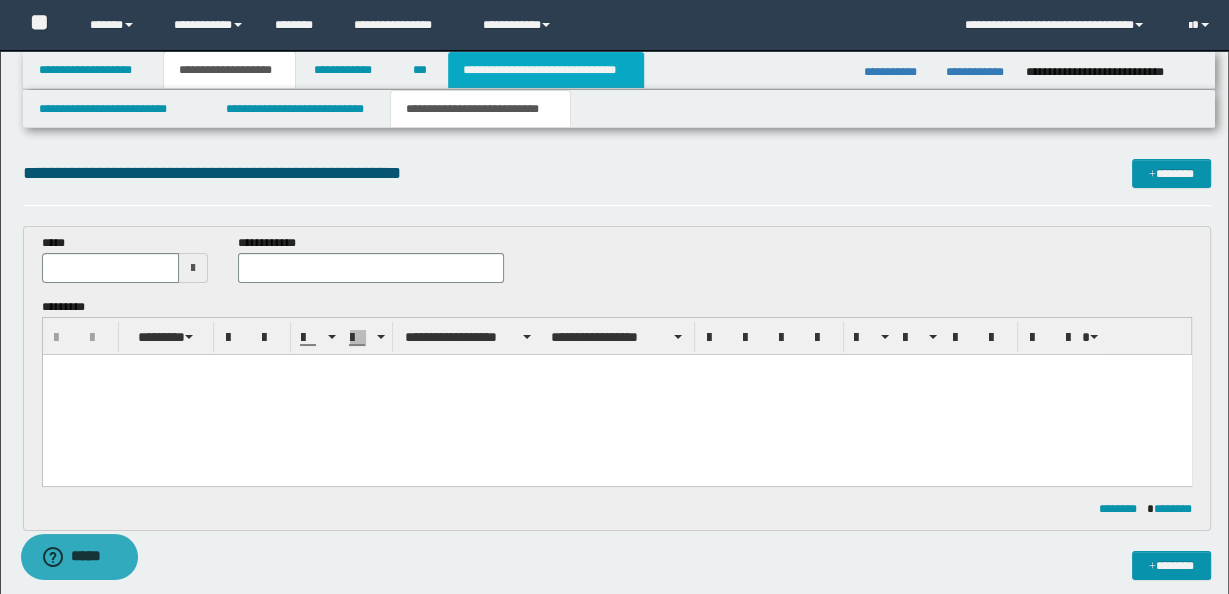 click on "**********" at bounding box center (546, 70) 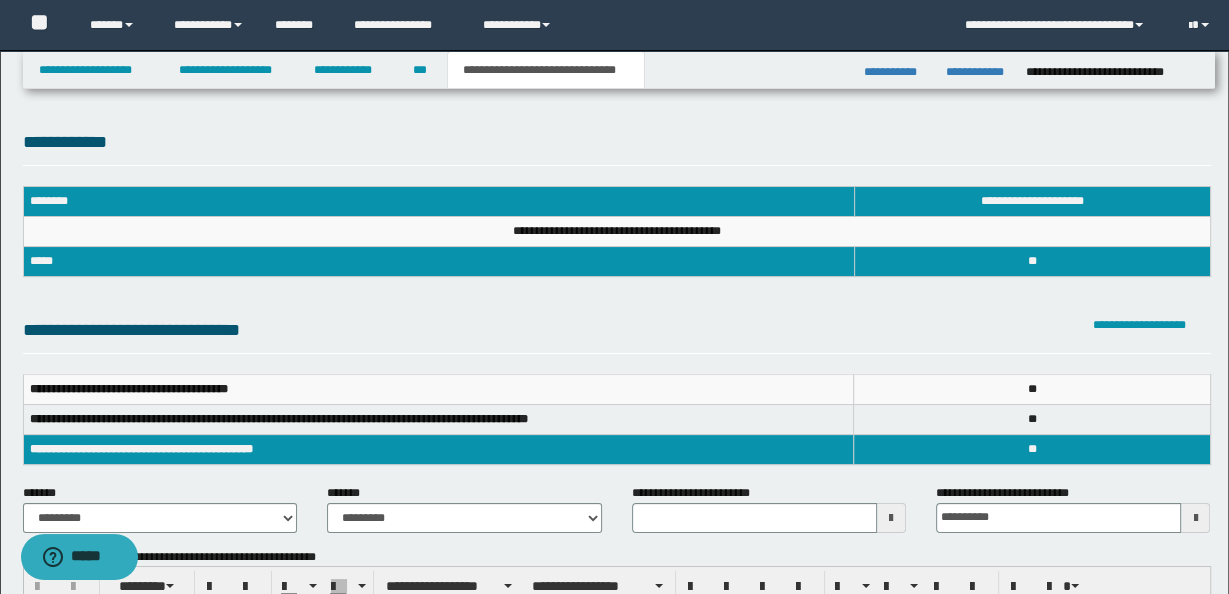 scroll, scrollTop: 0, scrollLeft: 0, axis: both 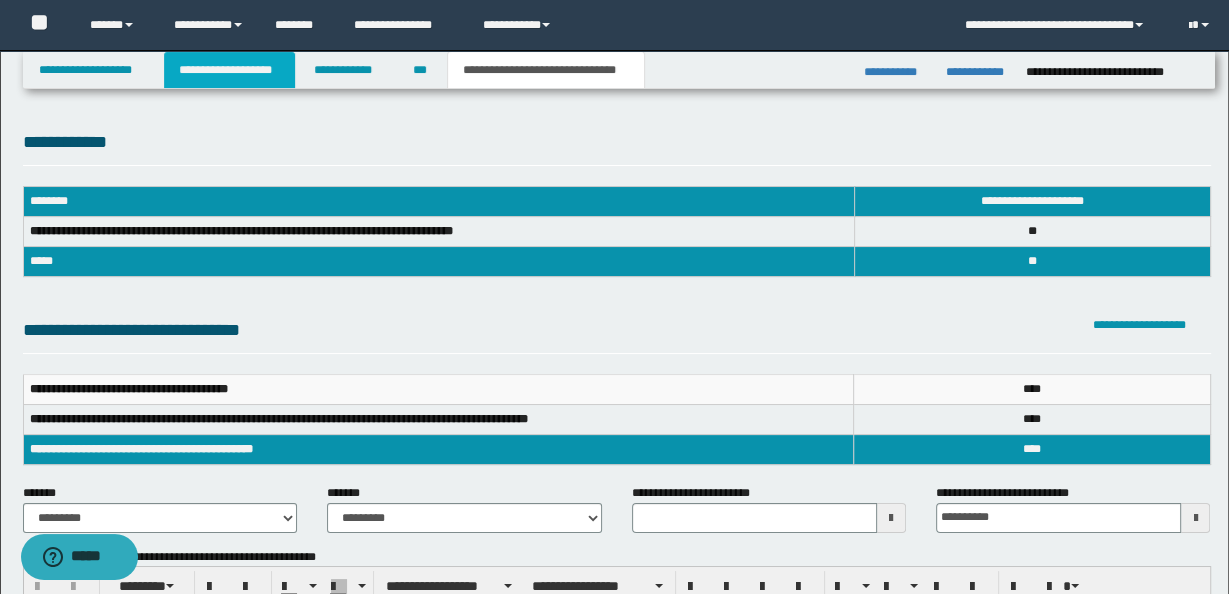 click on "**********" at bounding box center (229, 70) 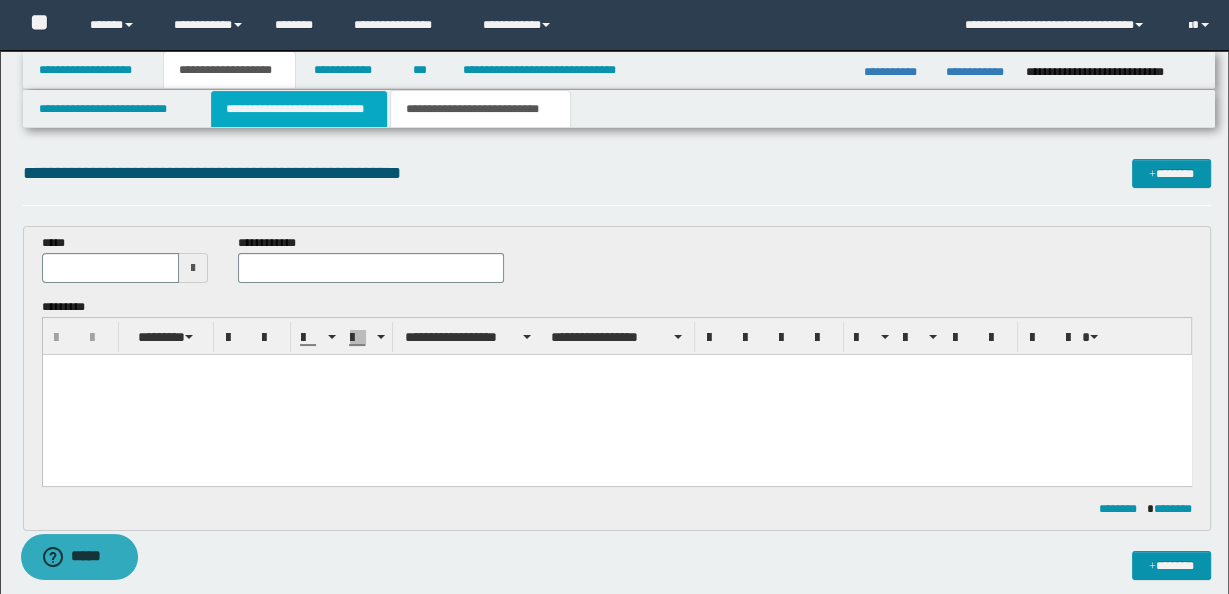 click on "**********" at bounding box center (299, 109) 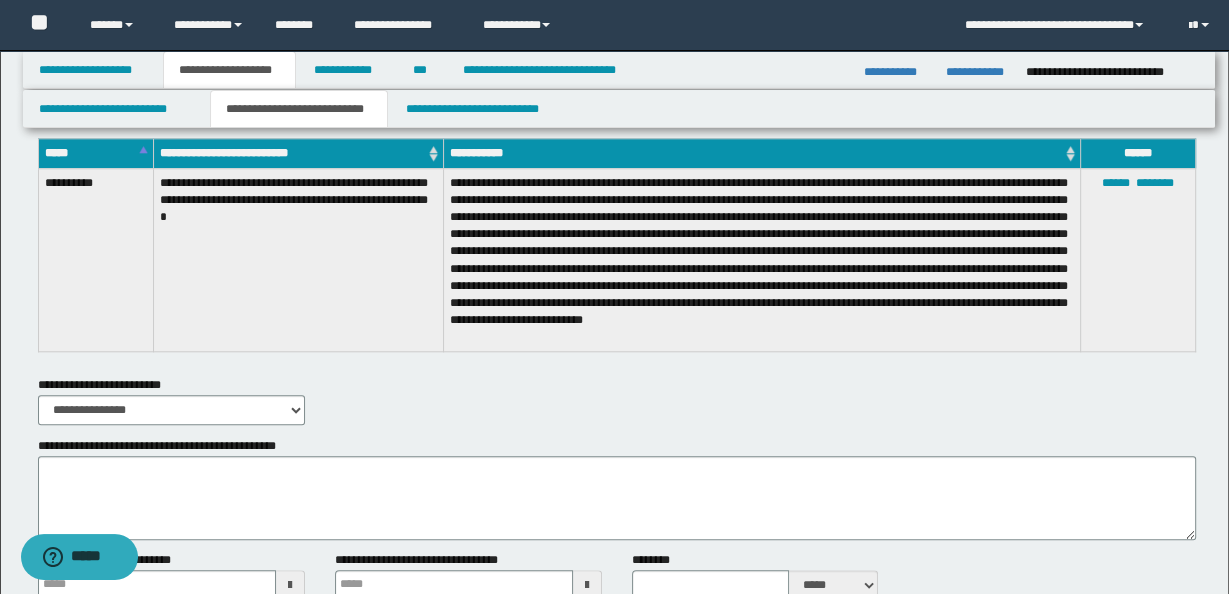 scroll, scrollTop: 1726, scrollLeft: 0, axis: vertical 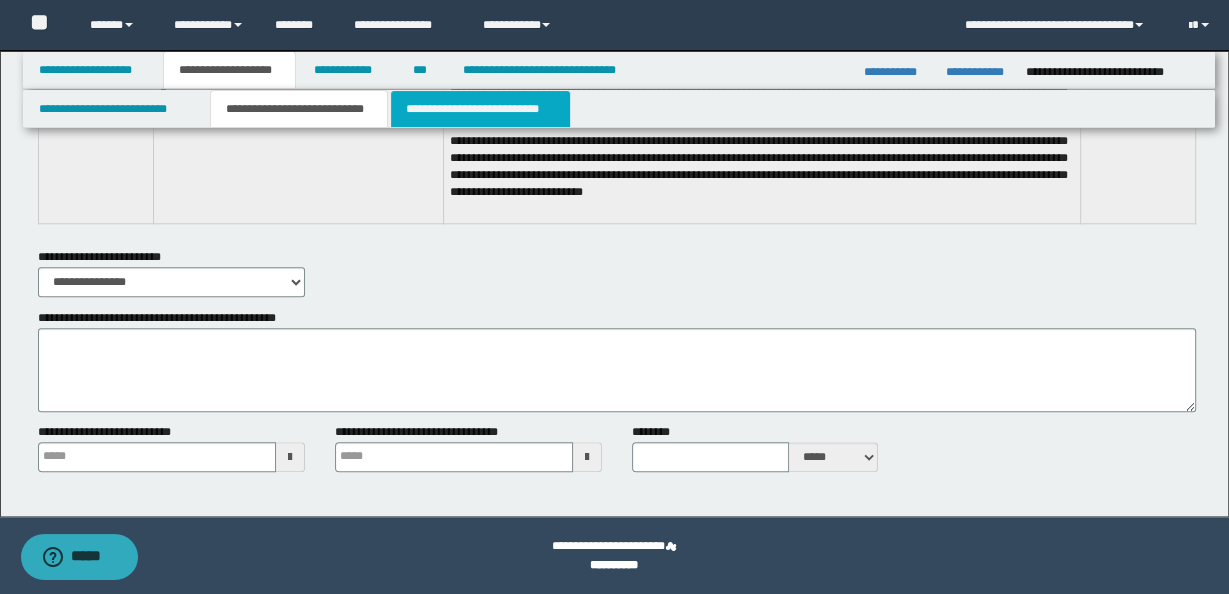 click on "**********" at bounding box center [480, 109] 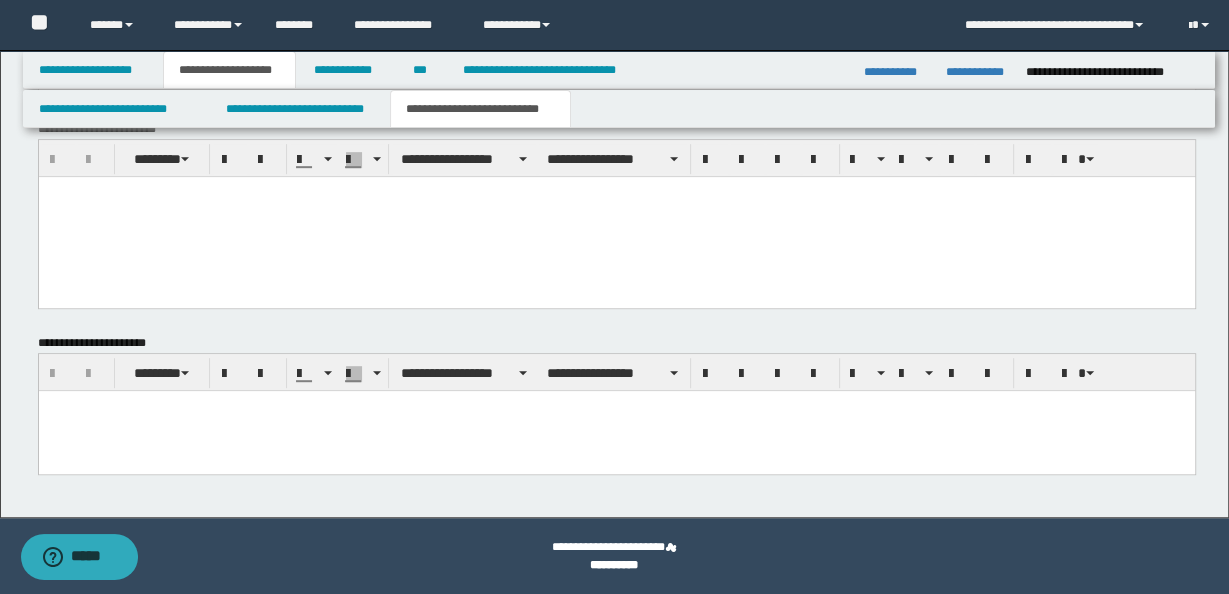 scroll, scrollTop: 0, scrollLeft: 0, axis: both 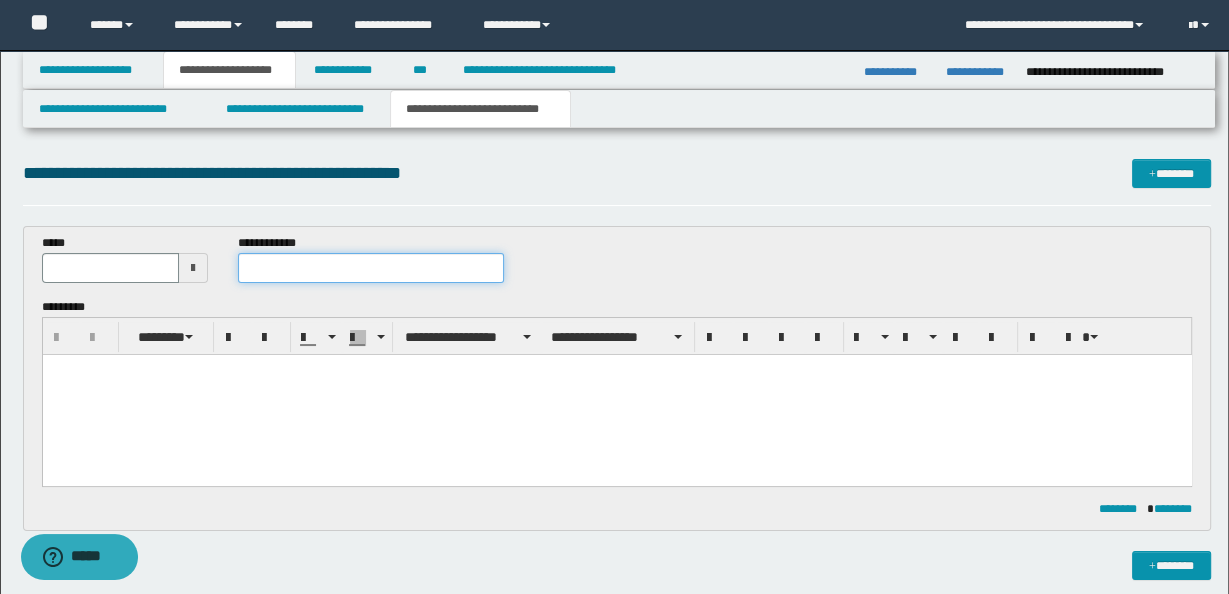 click at bounding box center [370, 268] 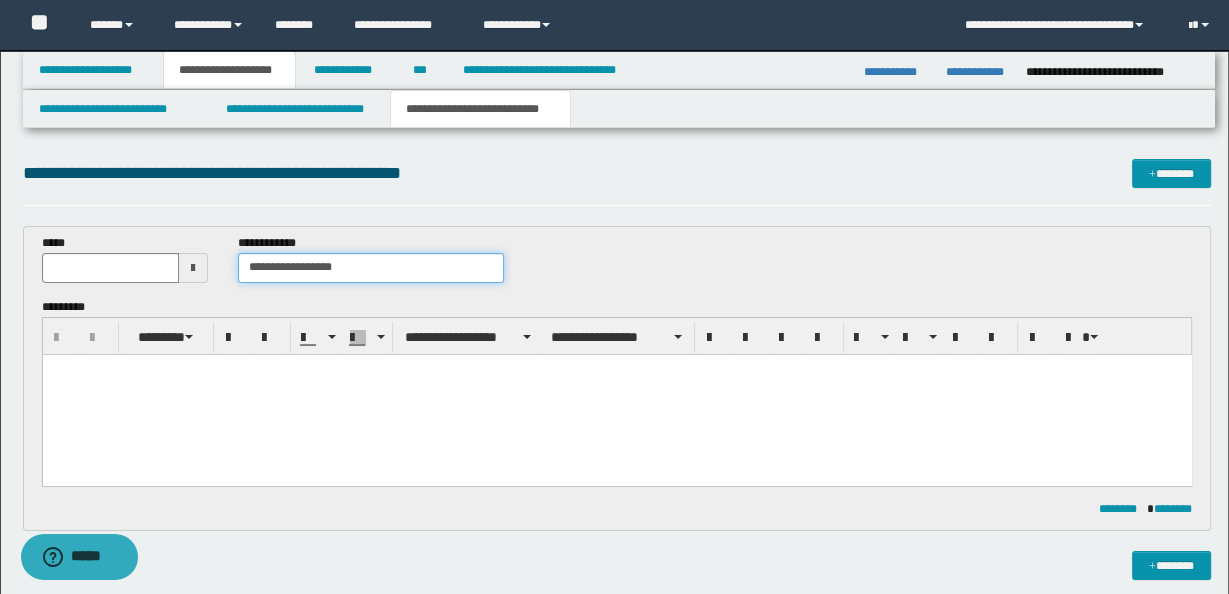 type on "**********" 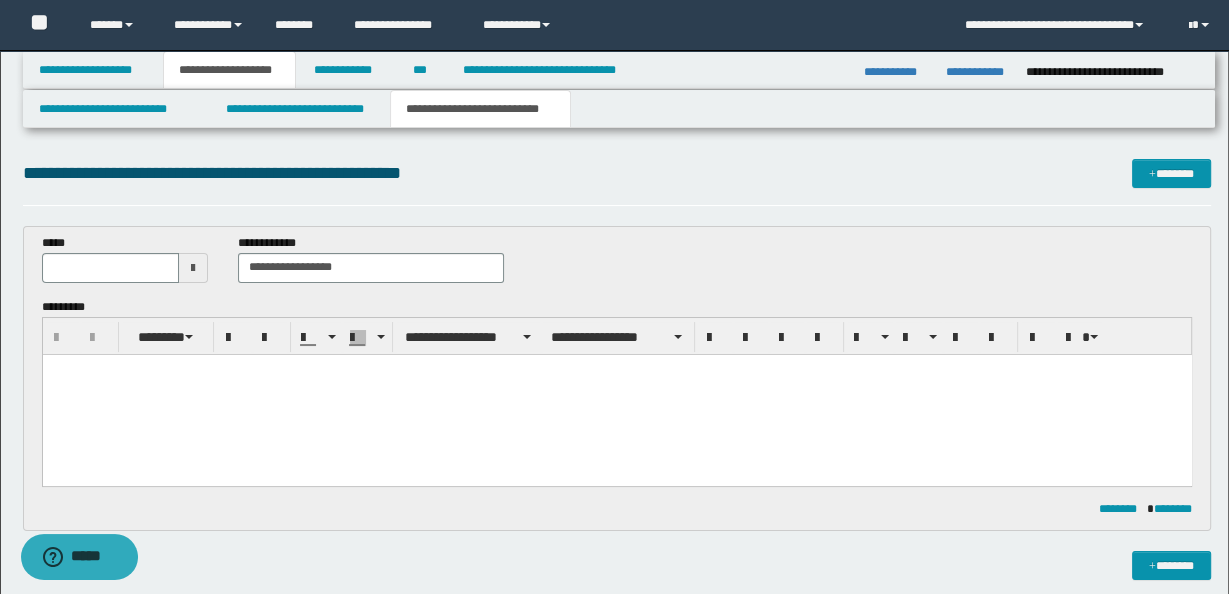 click at bounding box center [193, 268] 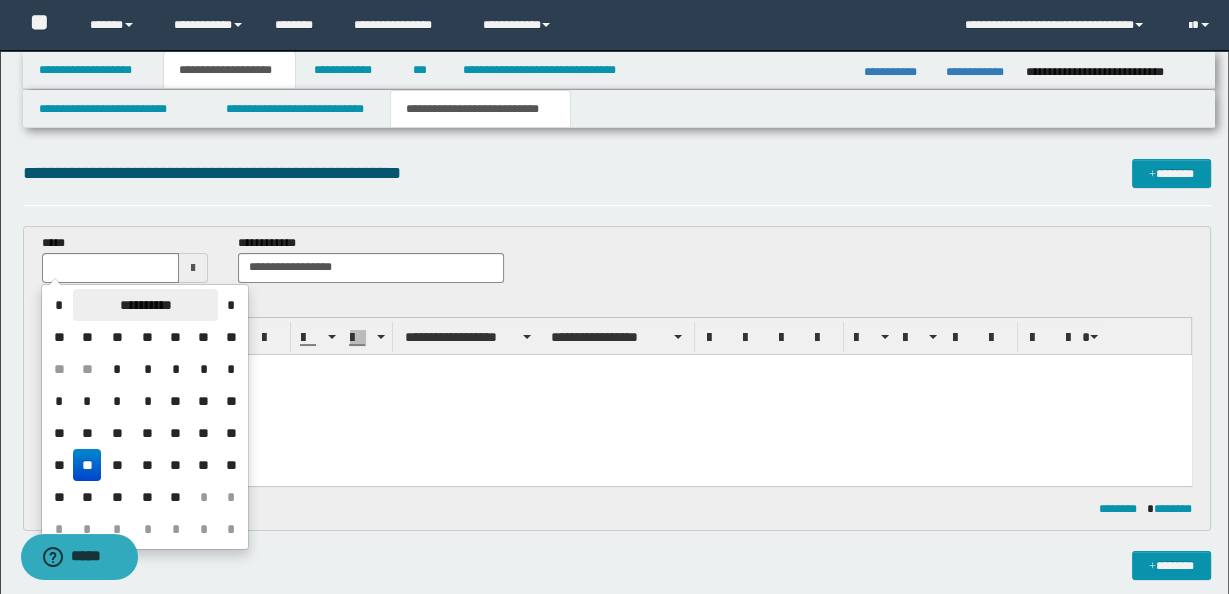 click on "**********" at bounding box center (145, 305) 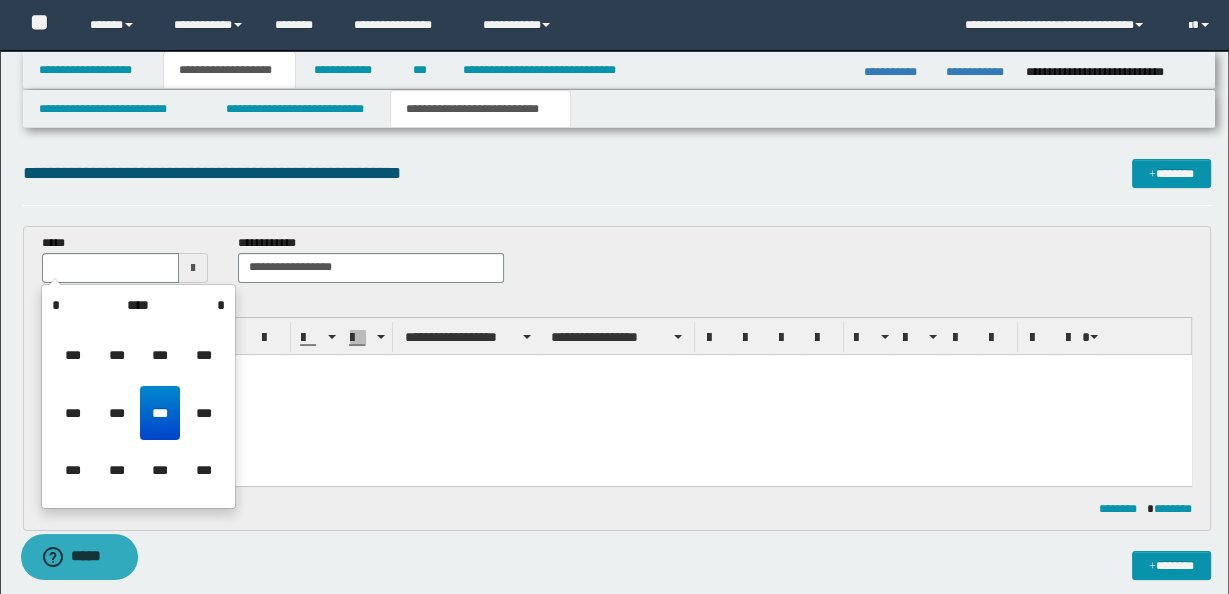 click on "***" at bounding box center (160, 413) 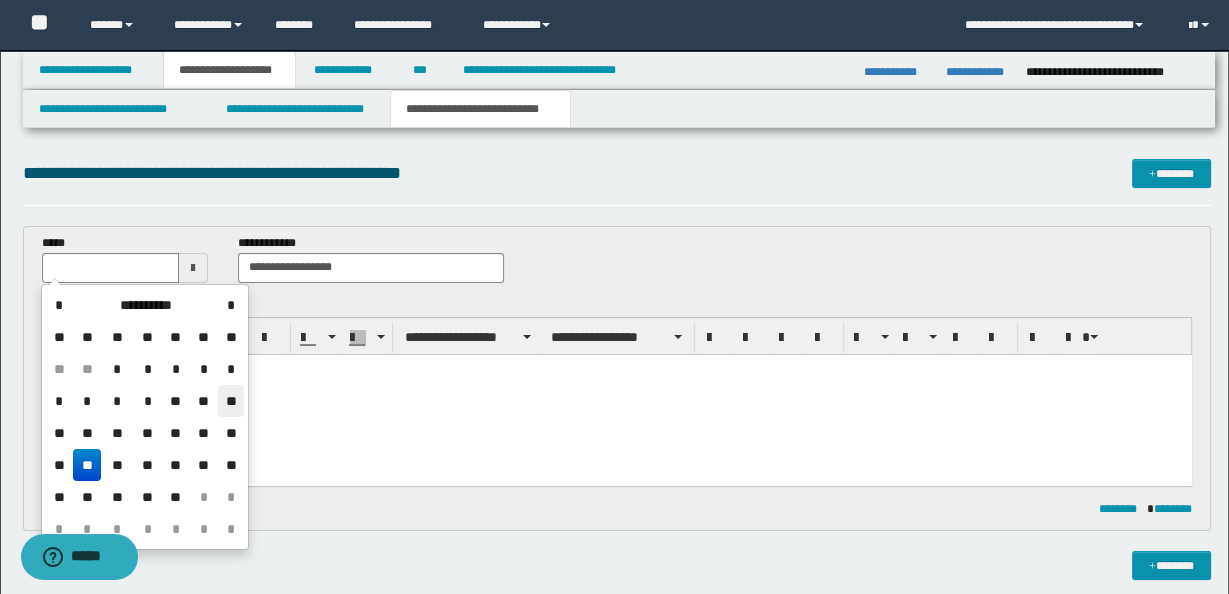 click on "**" at bounding box center [231, 401] 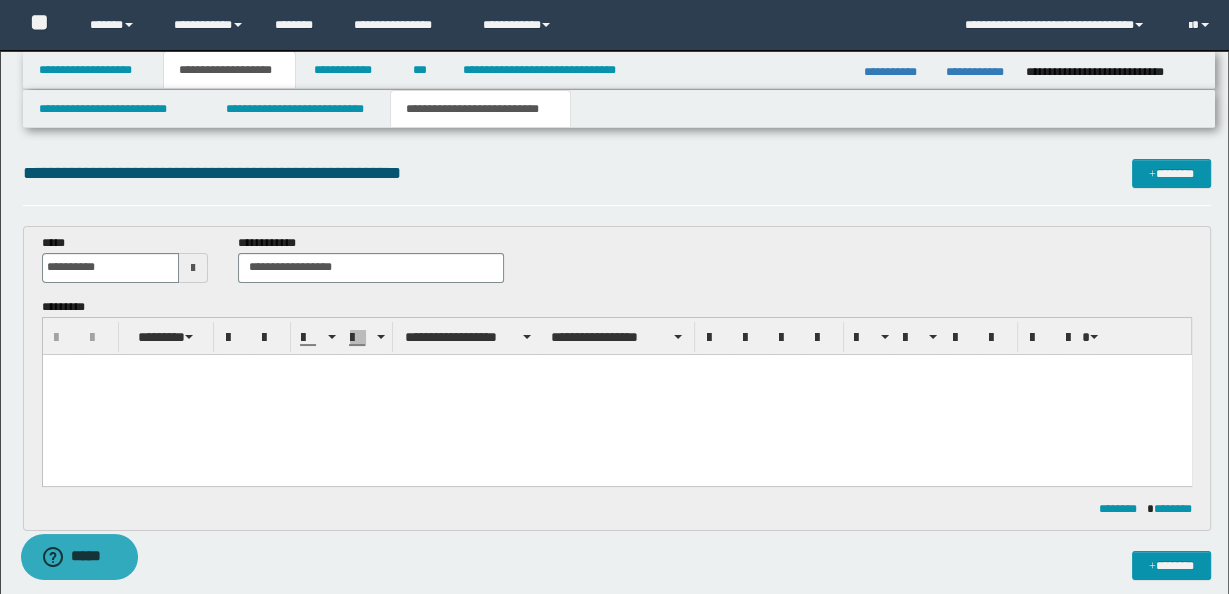 click at bounding box center (616, 369) 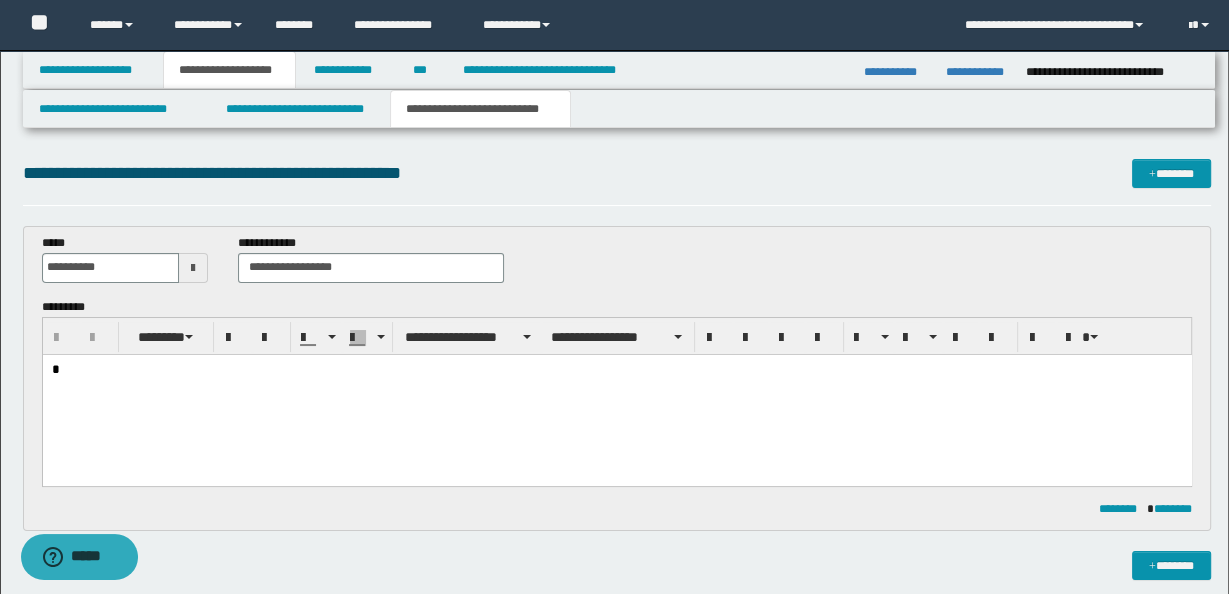 type 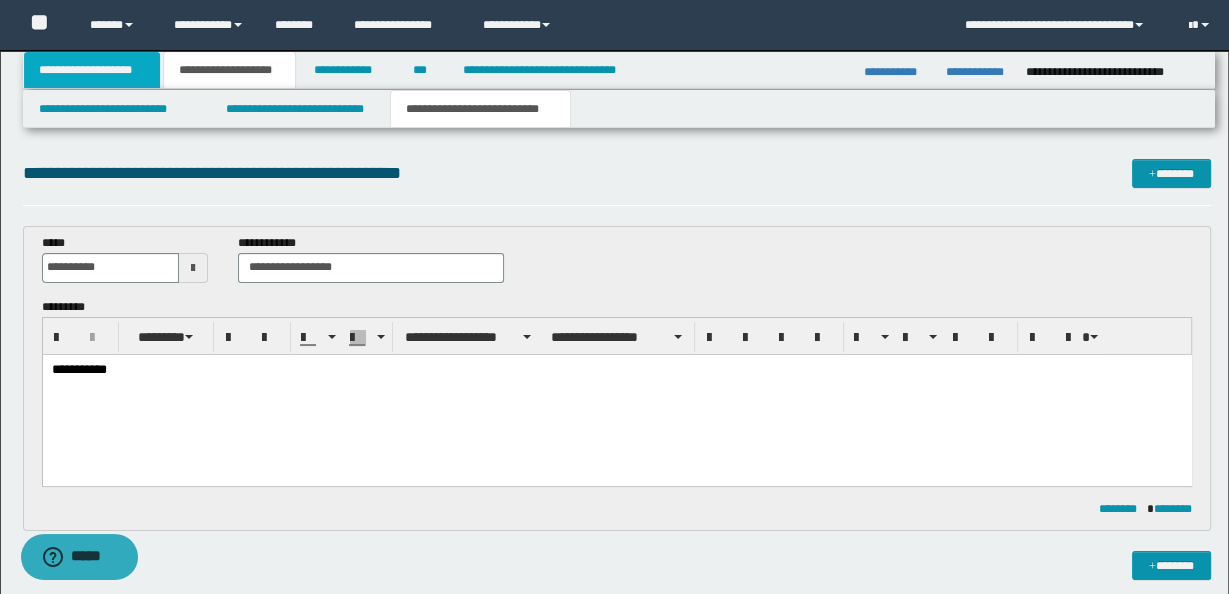 click on "**********" at bounding box center (92, 70) 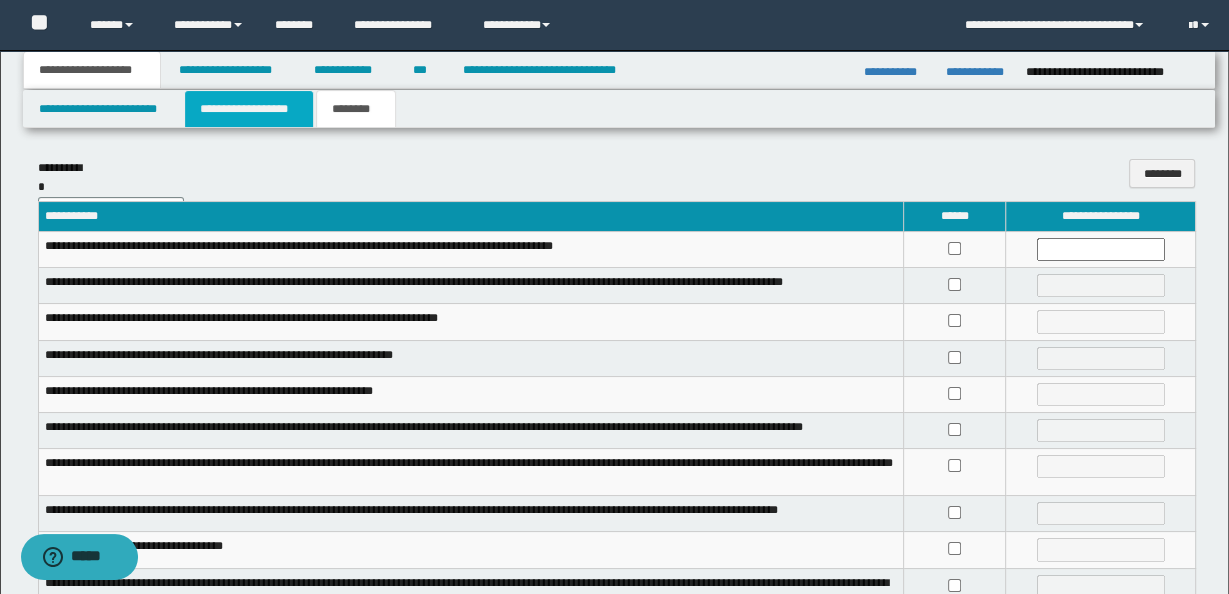 click on "**********" at bounding box center (249, 109) 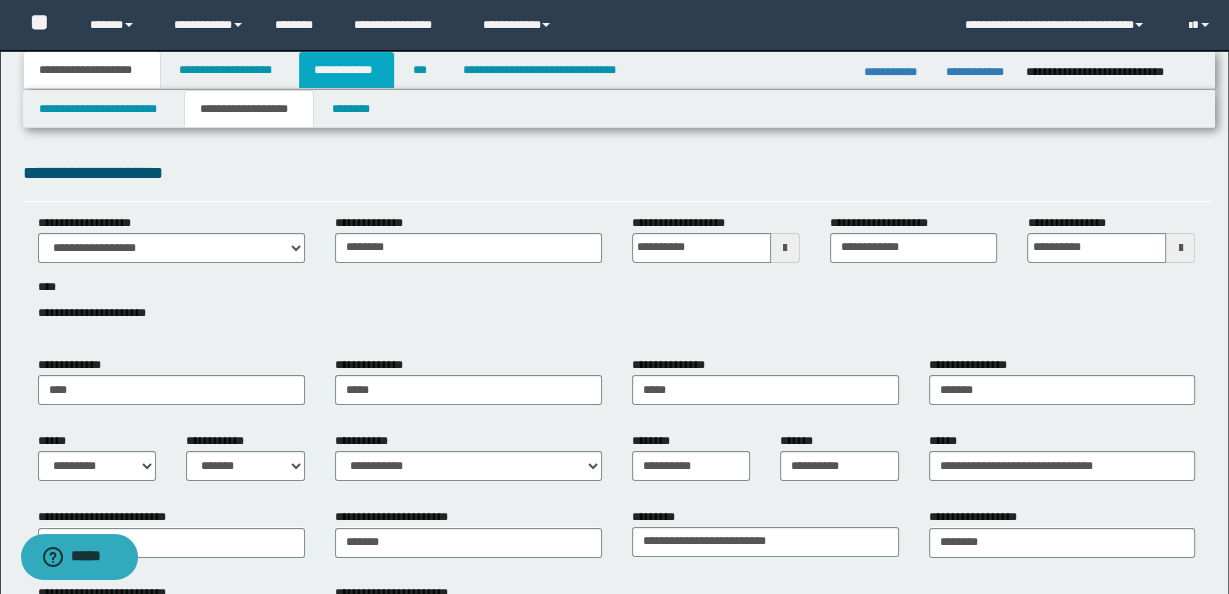 click on "**********" at bounding box center [346, 70] 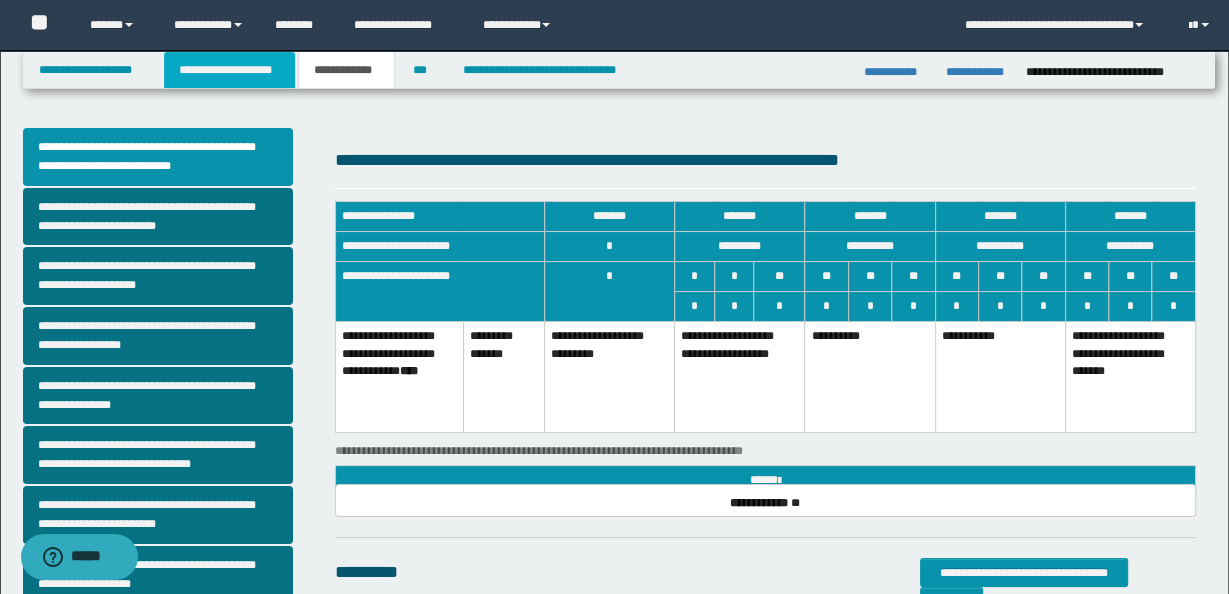 click on "**********" at bounding box center [229, 70] 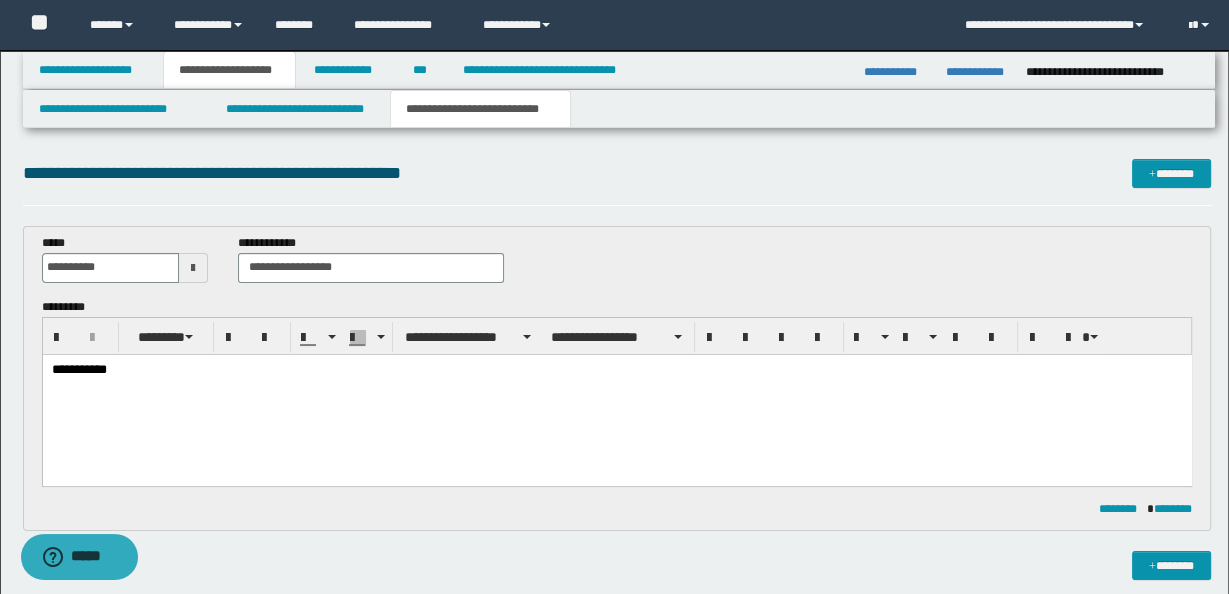 click on "**********" at bounding box center [616, 369] 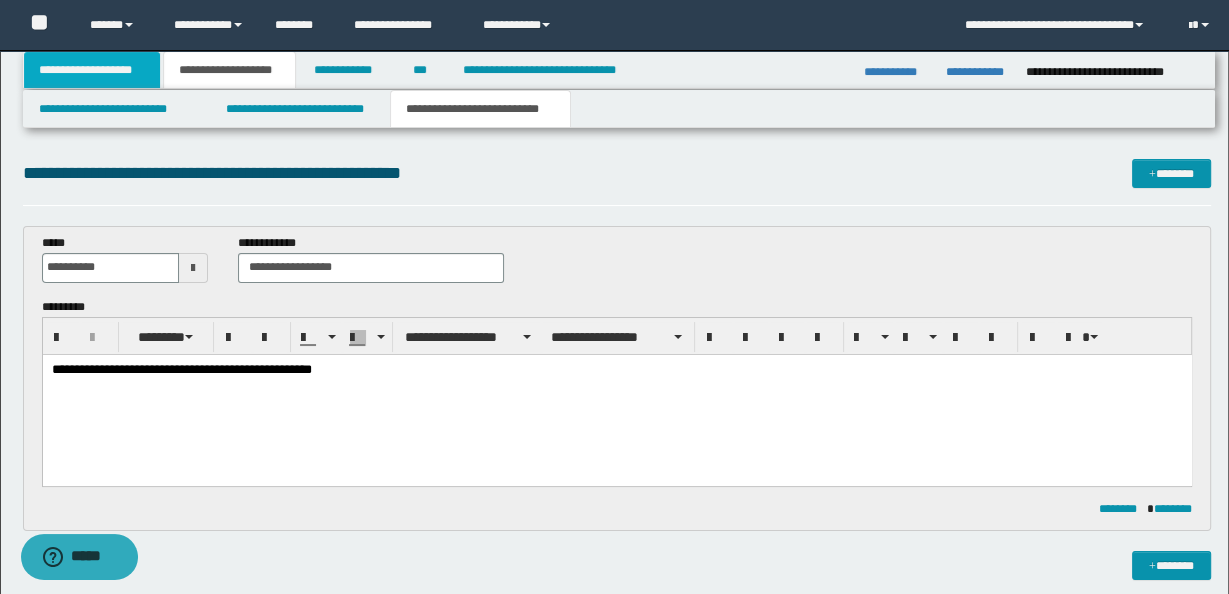 click on "**********" at bounding box center (92, 70) 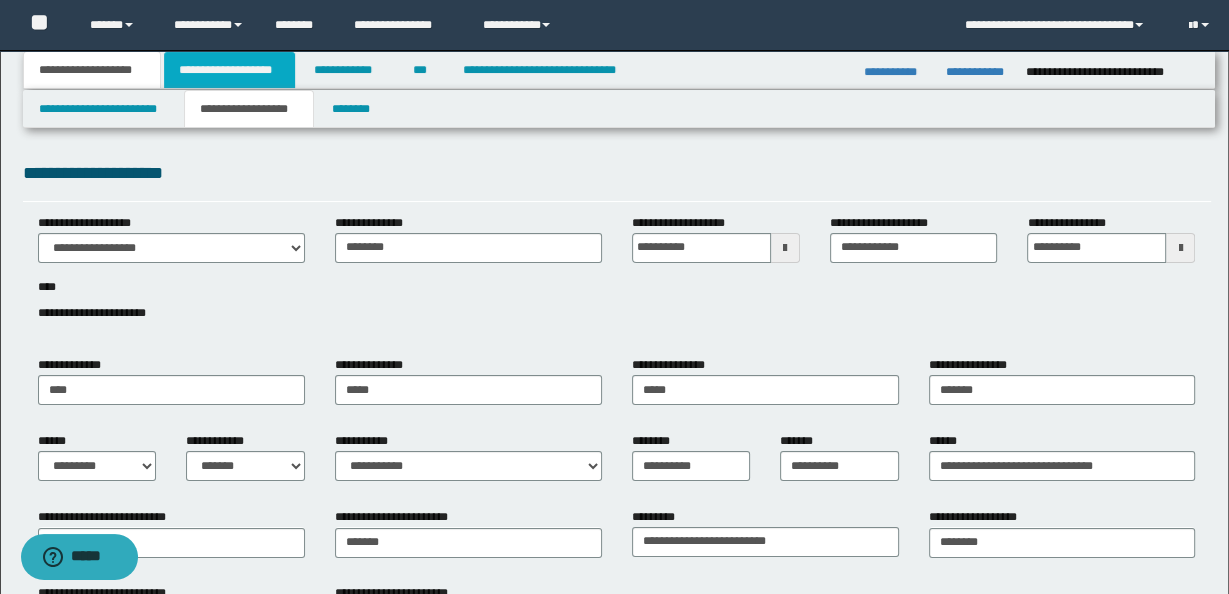 click on "**********" at bounding box center [229, 70] 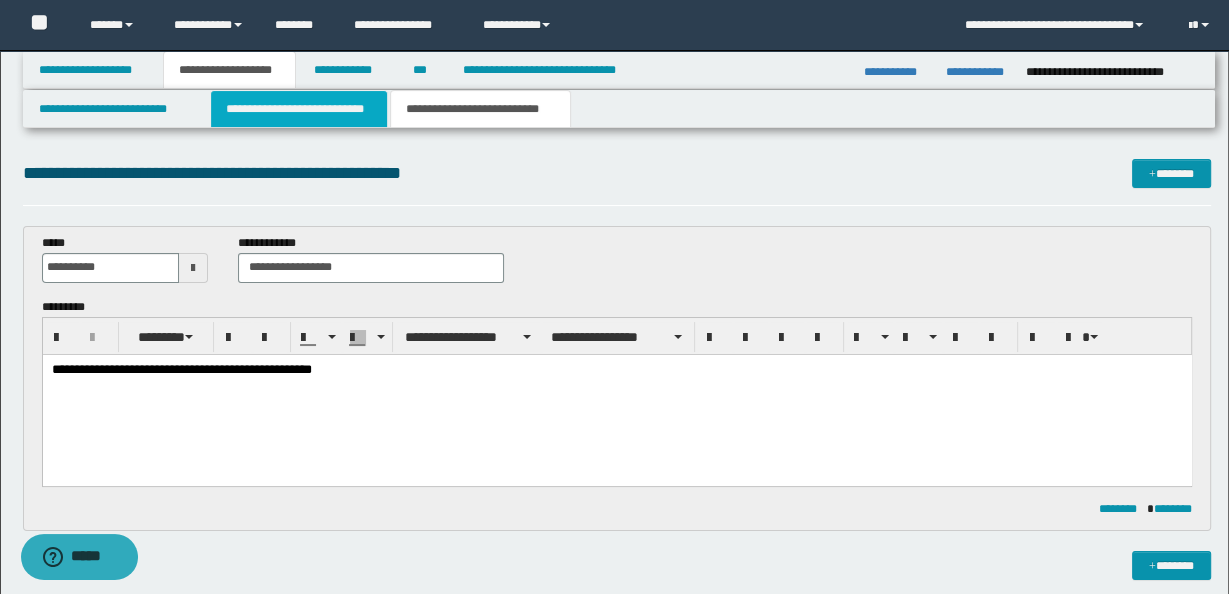click on "**********" at bounding box center [299, 109] 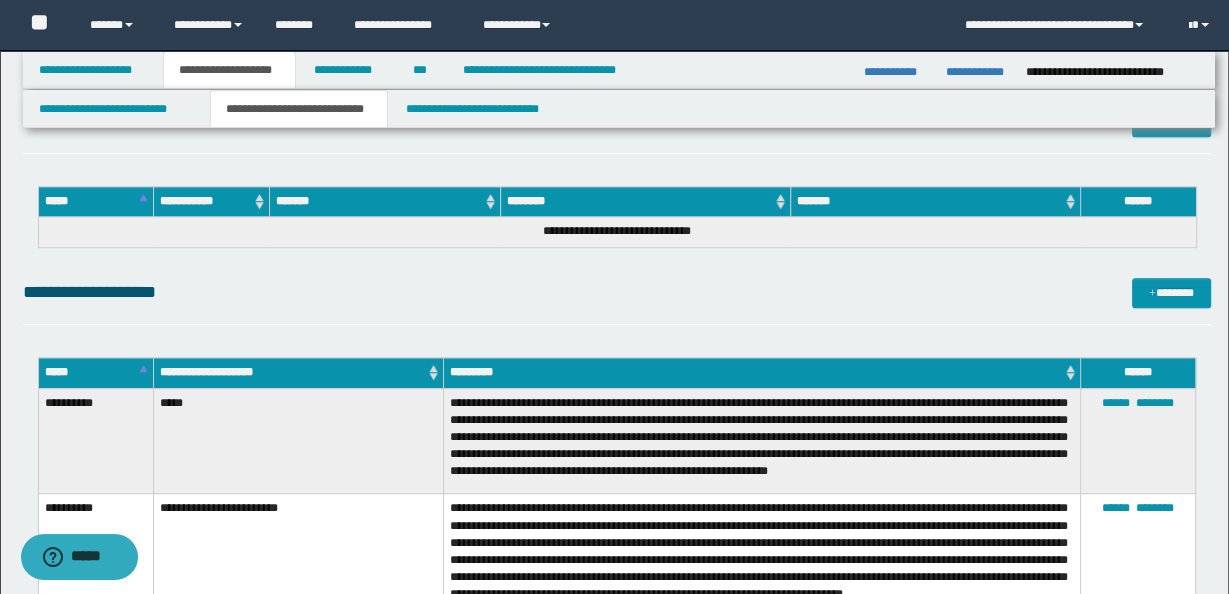 scroll, scrollTop: 1143, scrollLeft: 0, axis: vertical 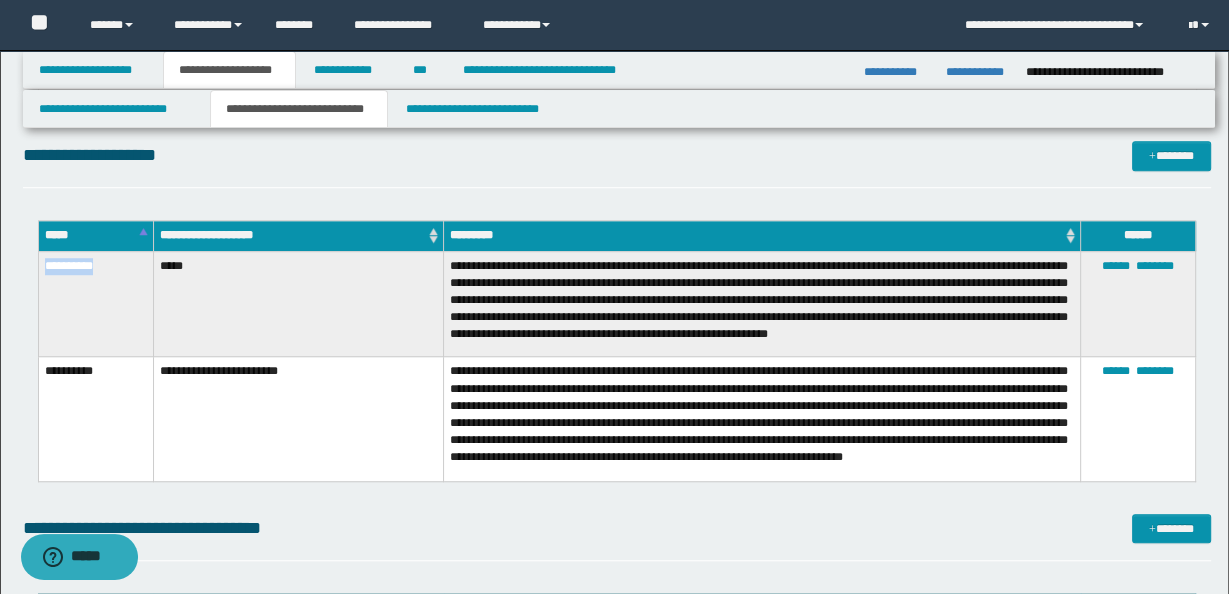 drag, startPoint x: 44, startPoint y: 263, endPoint x: 108, endPoint y: 268, distance: 64.195015 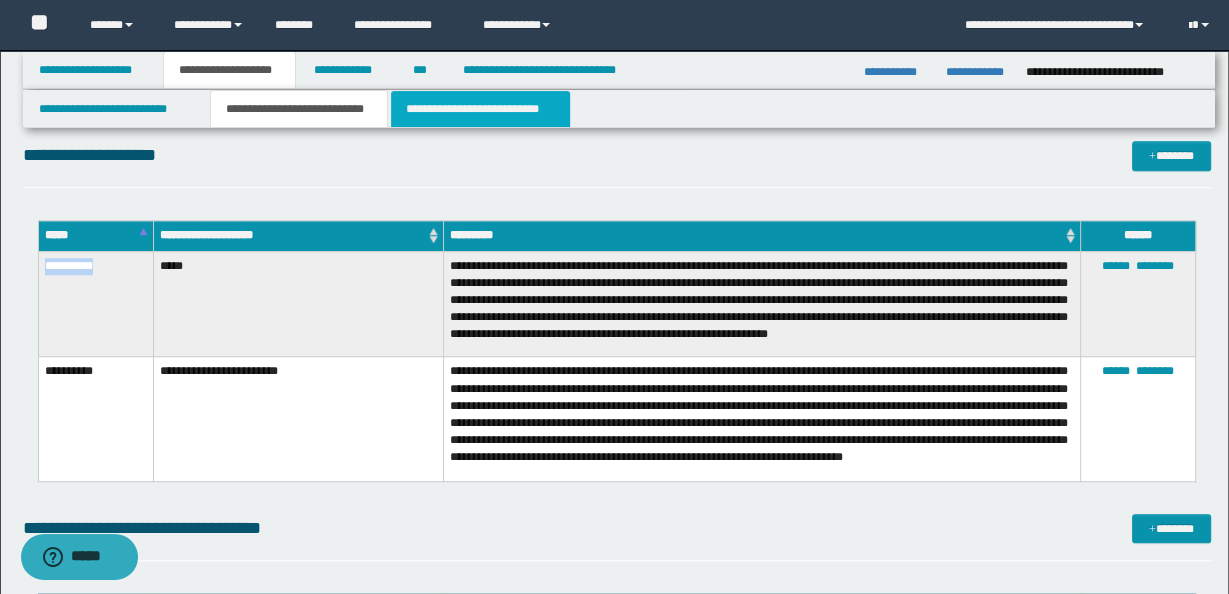 click on "**********" at bounding box center [480, 109] 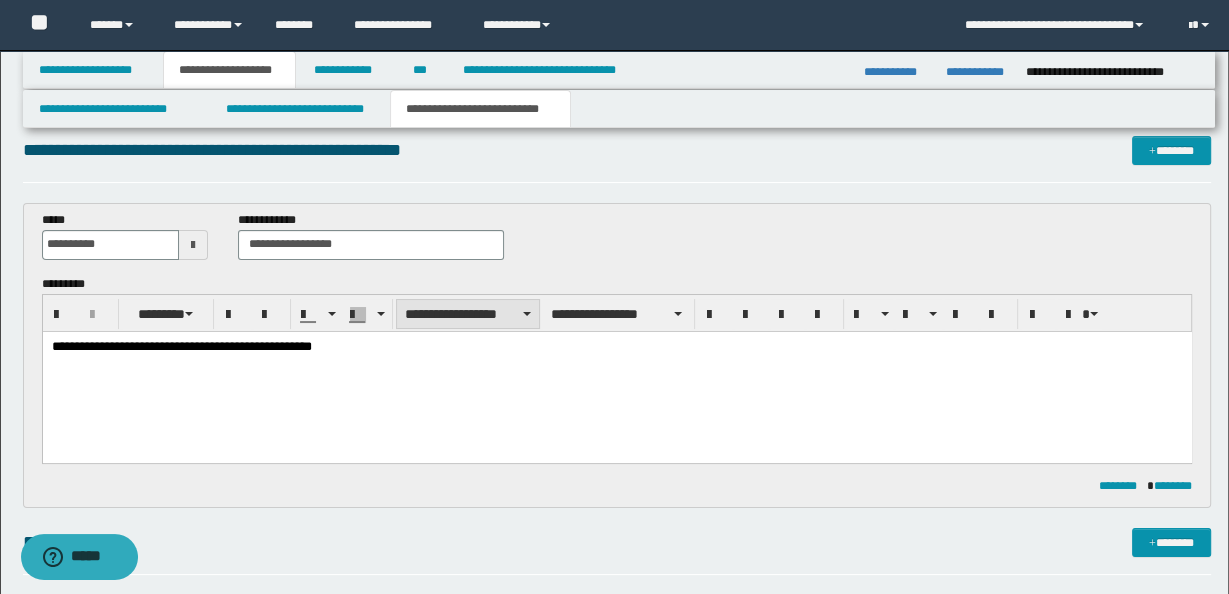 scroll, scrollTop: 0, scrollLeft: 0, axis: both 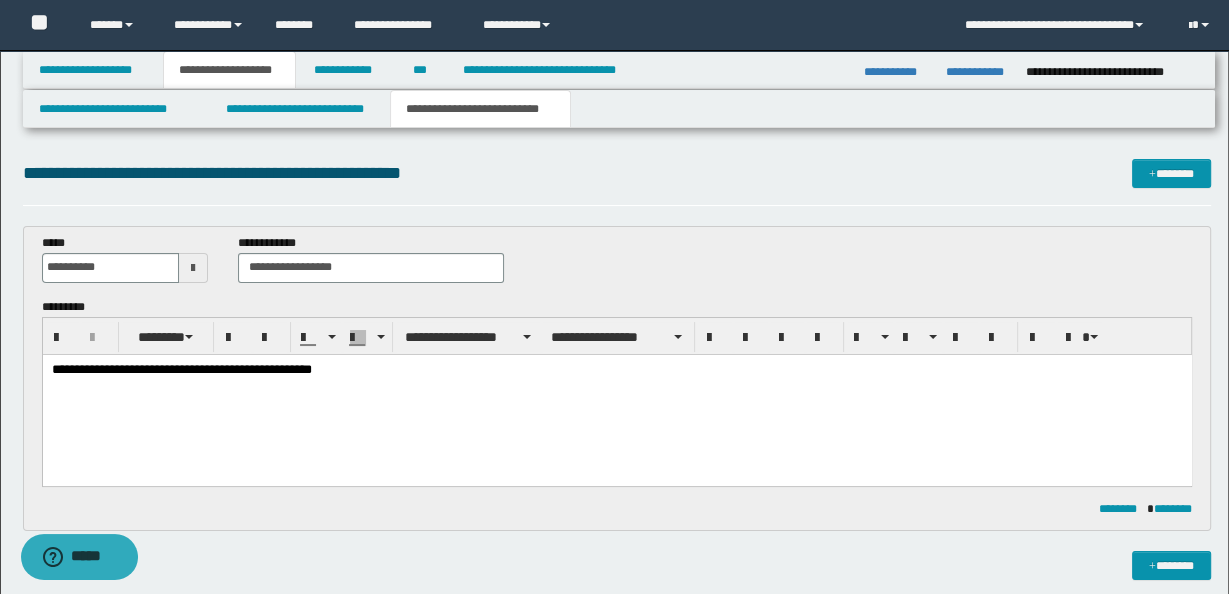 click on "**********" at bounding box center (616, 369) 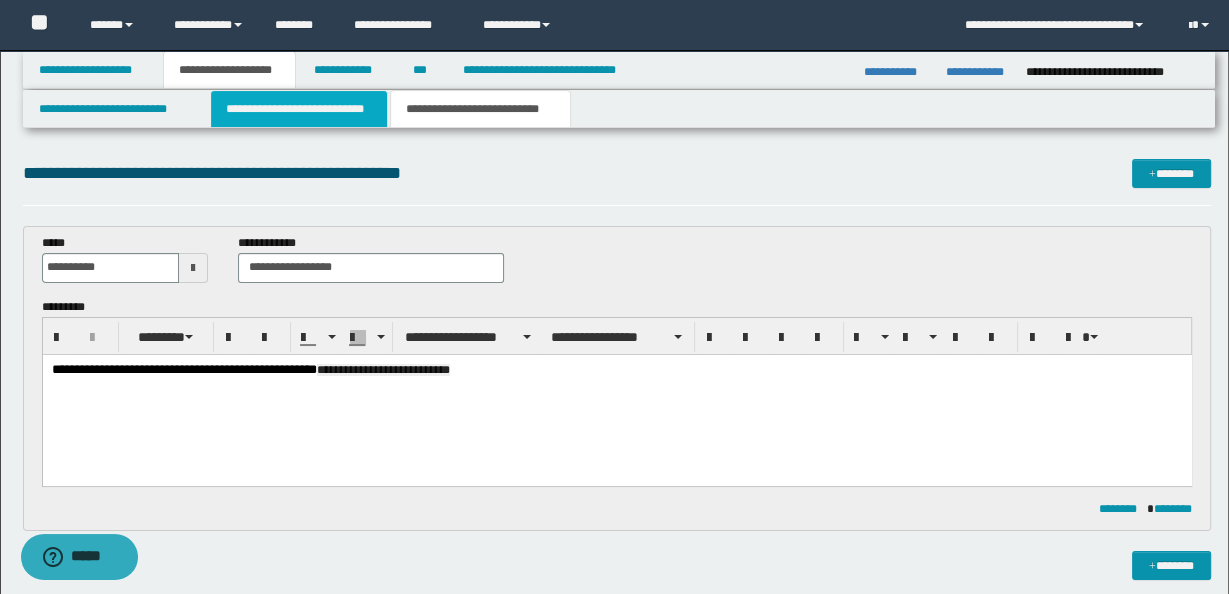 click on "**********" at bounding box center [299, 109] 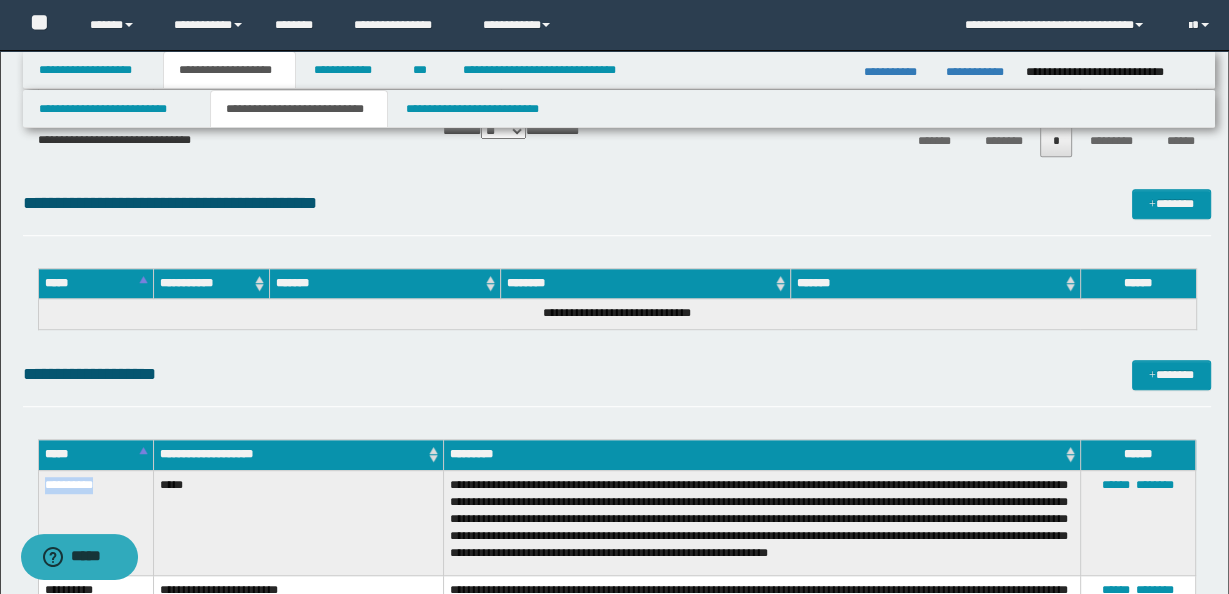 scroll, scrollTop: 1160, scrollLeft: 0, axis: vertical 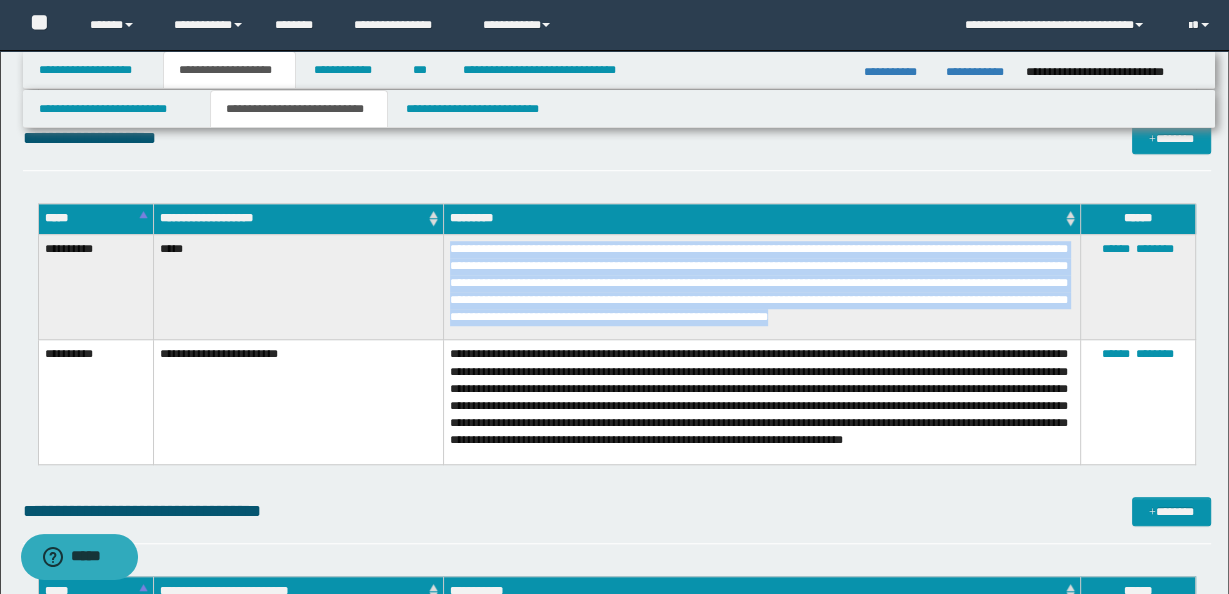 drag, startPoint x: 451, startPoint y: 245, endPoint x: 987, endPoint y: 319, distance: 541.0841 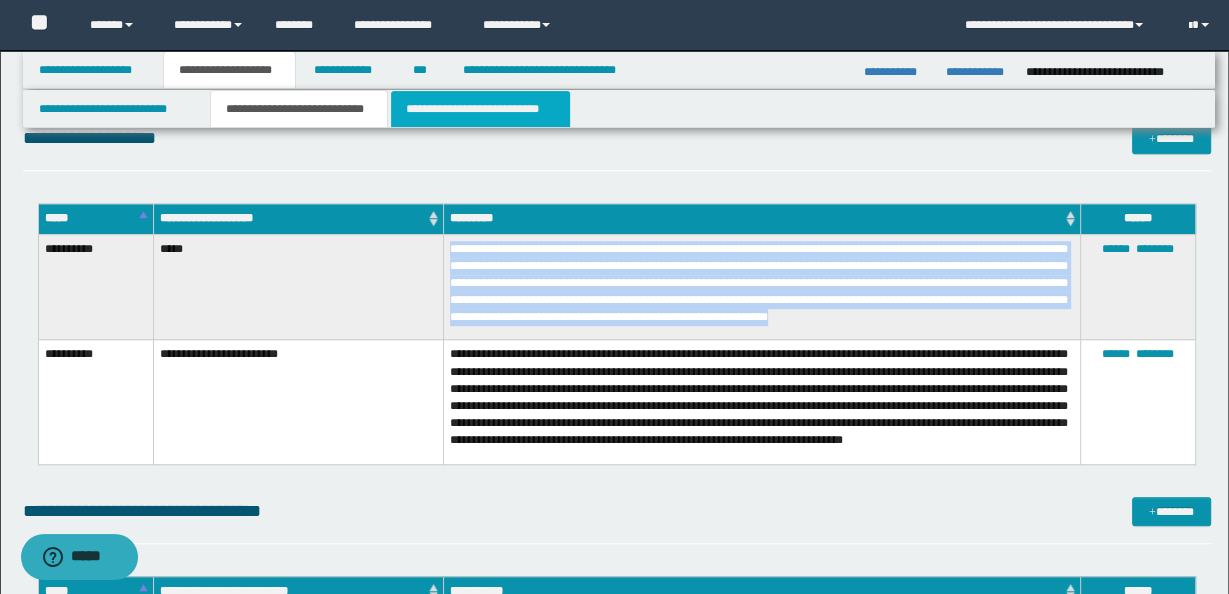click on "**********" at bounding box center (480, 109) 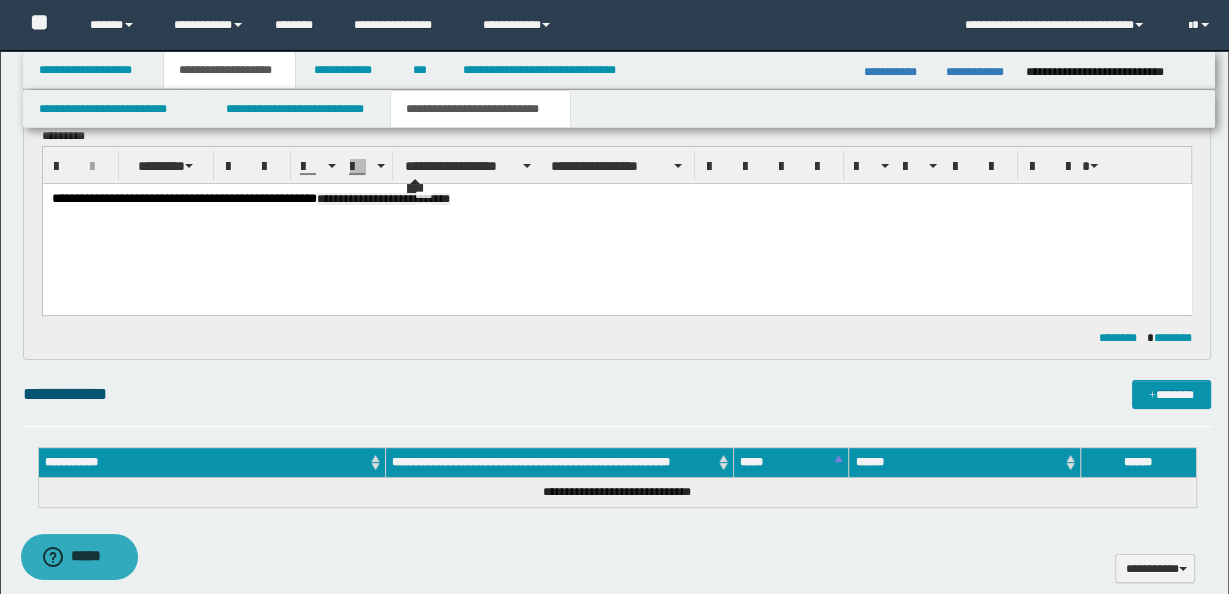 scroll, scrollTop: 0, scrollLeft: 0, axis: both 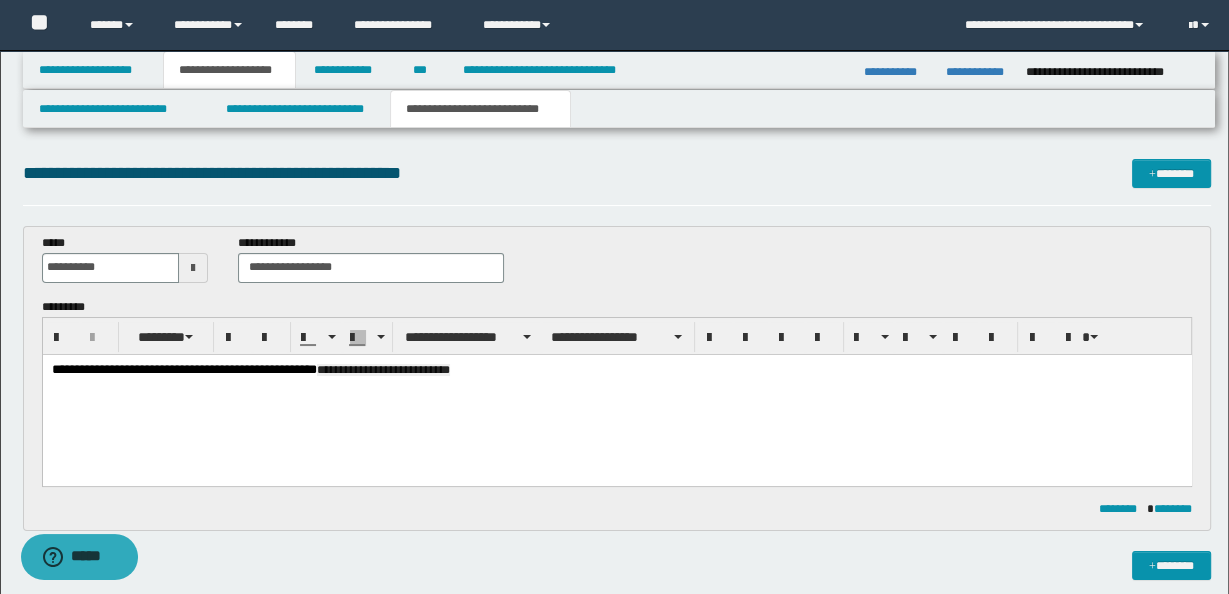 click on "**********" at bounding box center [616, 369] 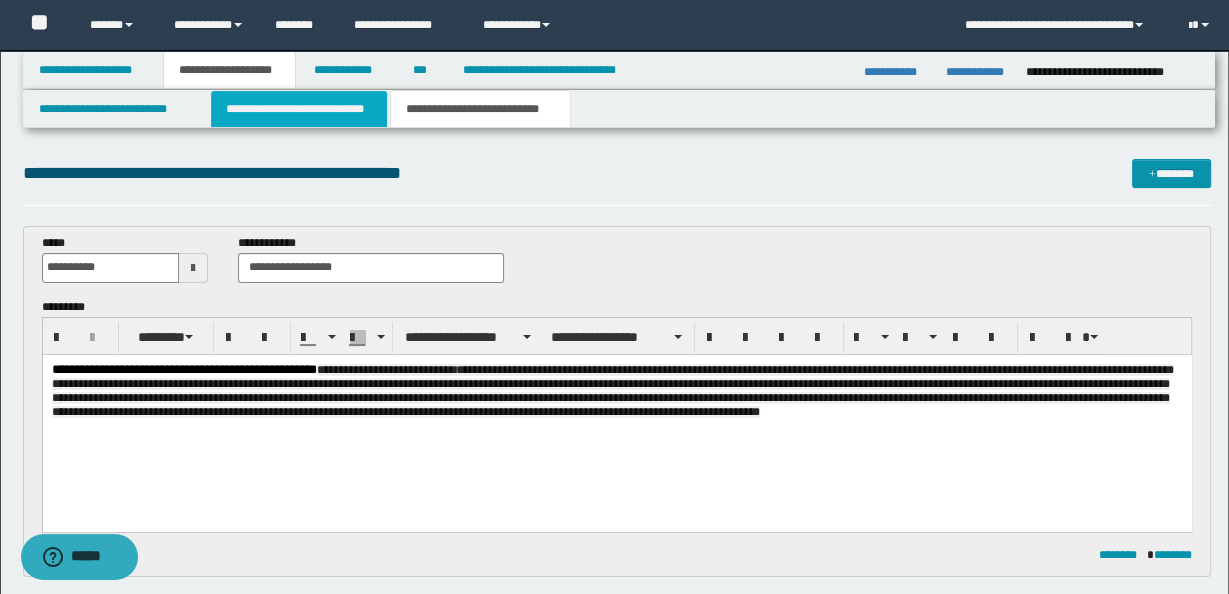 click on "**********" at bounding box center [299, 109] 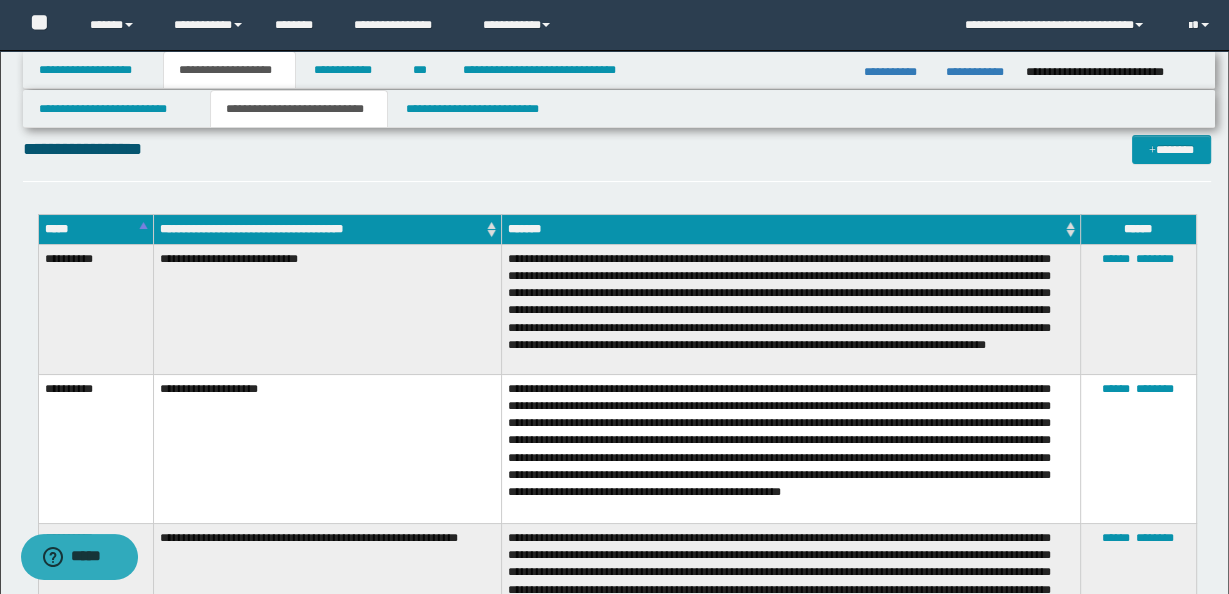 scroll, scrollTop: 24, scrollLeft: 0, axis: vertical 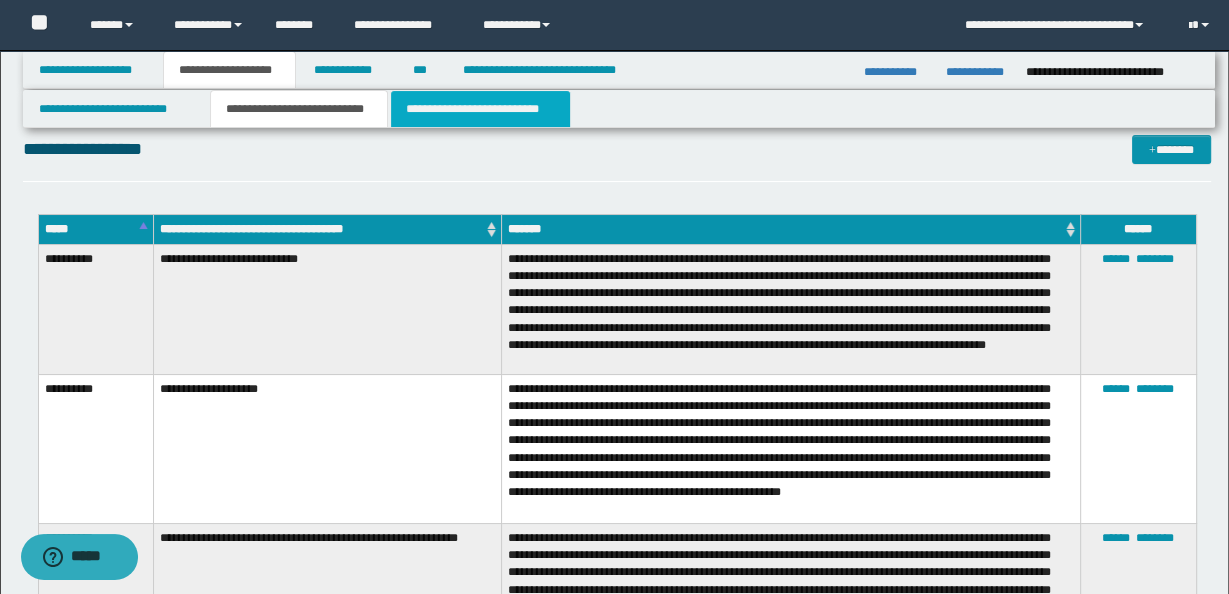 click on "**********" at bounding box center (480, 109) 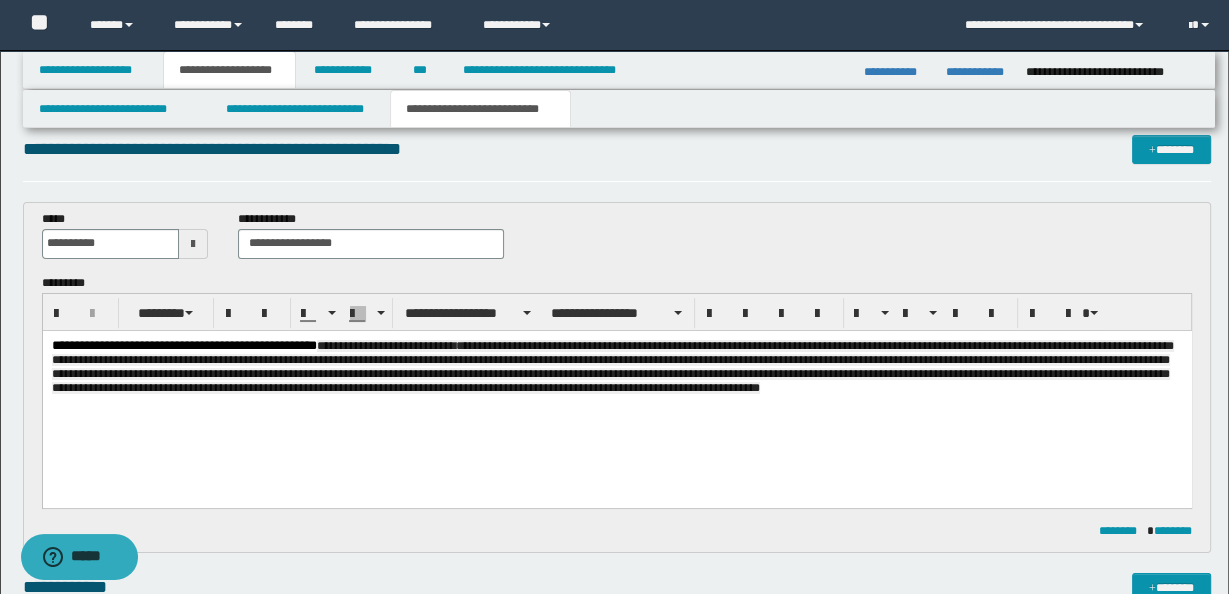click on "**********" at bounding box center (616, 368) 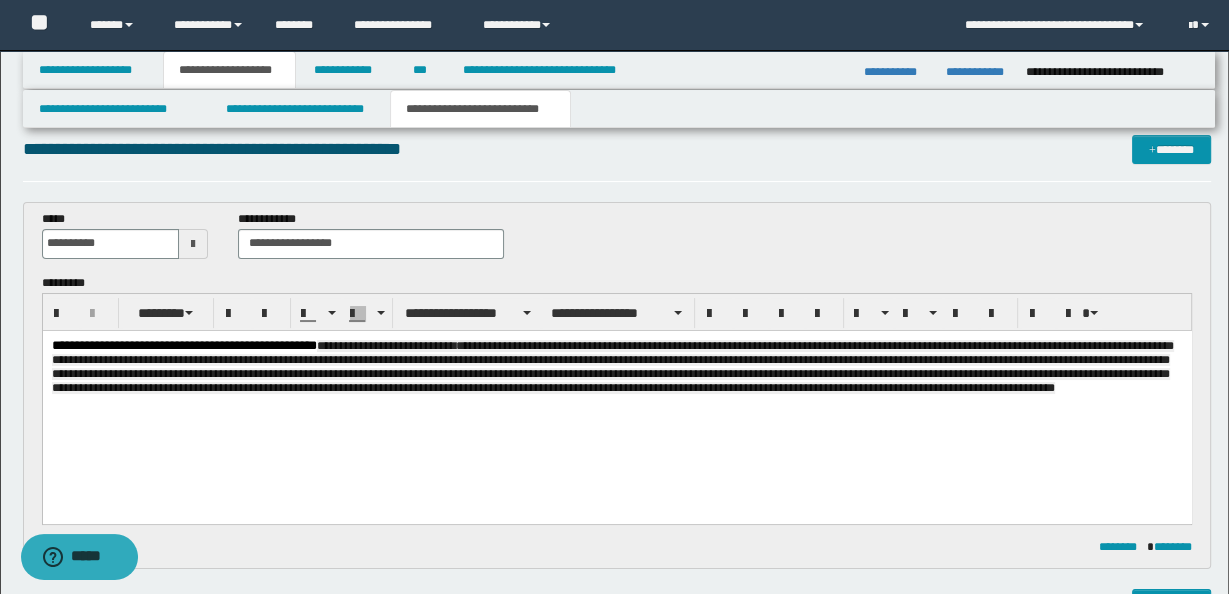 click on "**********" at bounding box center (612, 366) 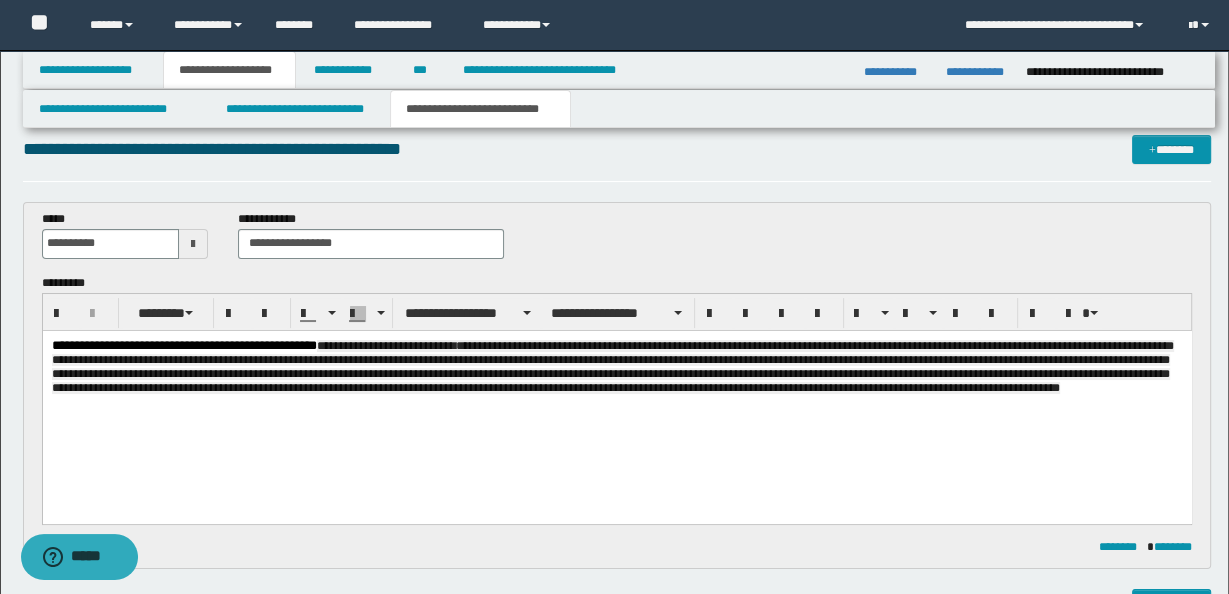 click on "**********" at bounding box center (616, 376) 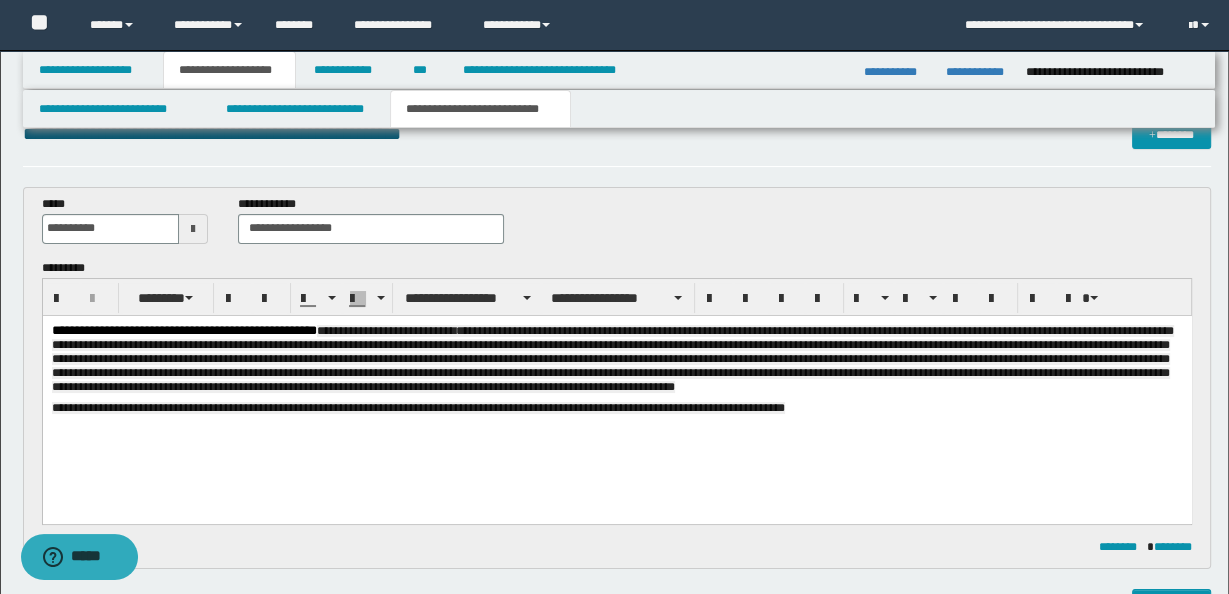 scroll, scrollTop: 40, scrollLeft: 0, axis: vertical 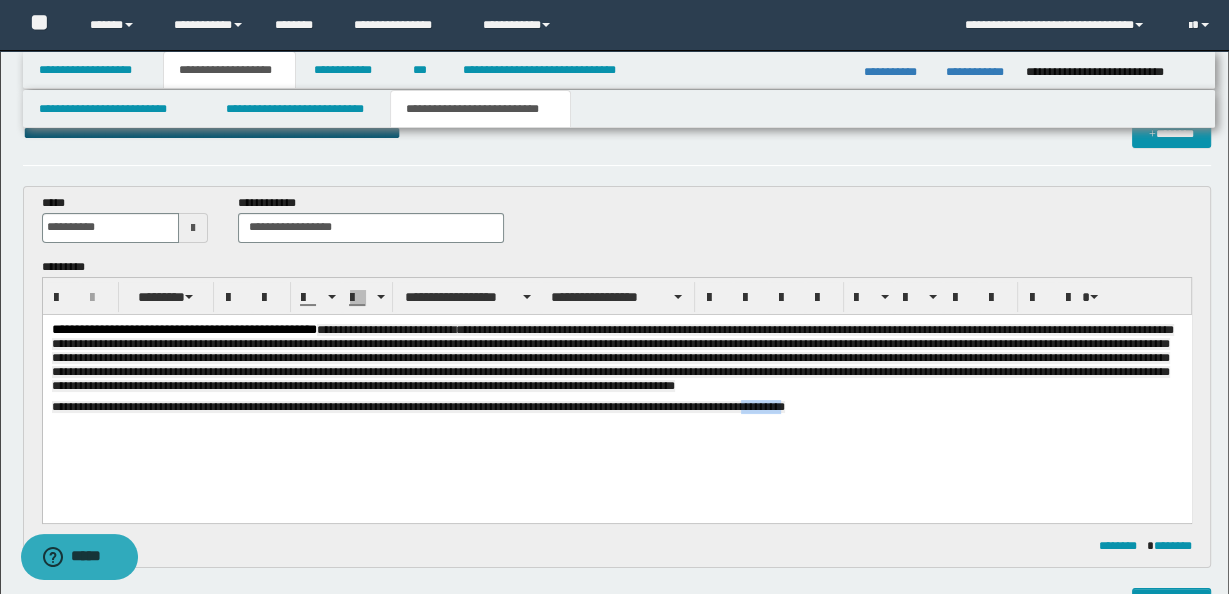 click on "**********" at bounding box center [616, 392] 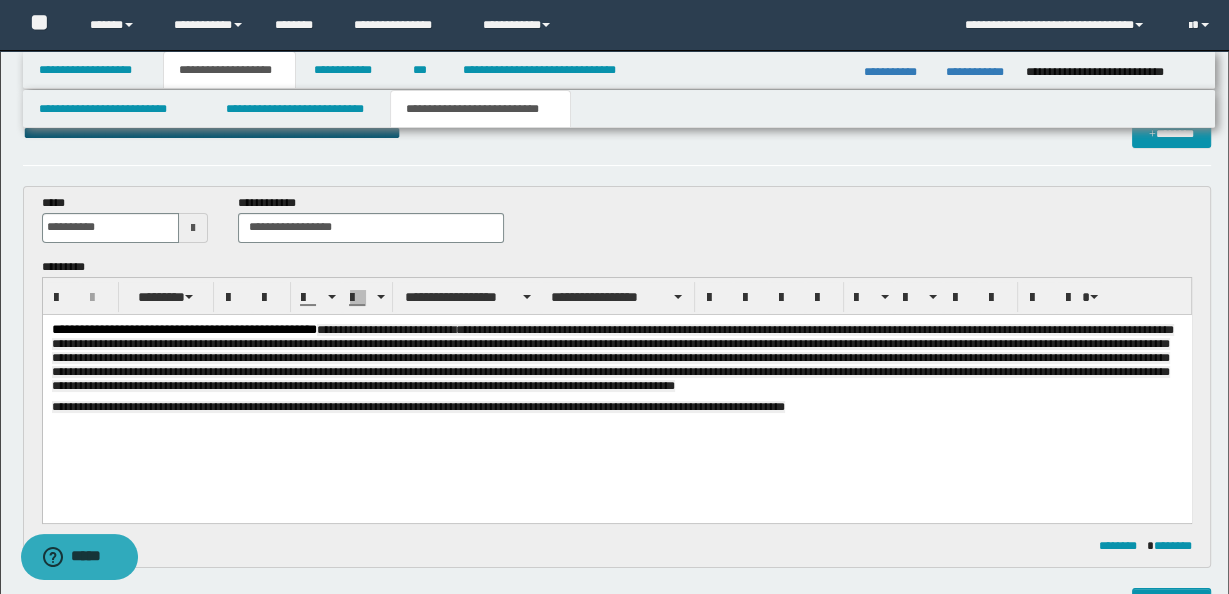 click on "**********" at bounding box center [616, 406] 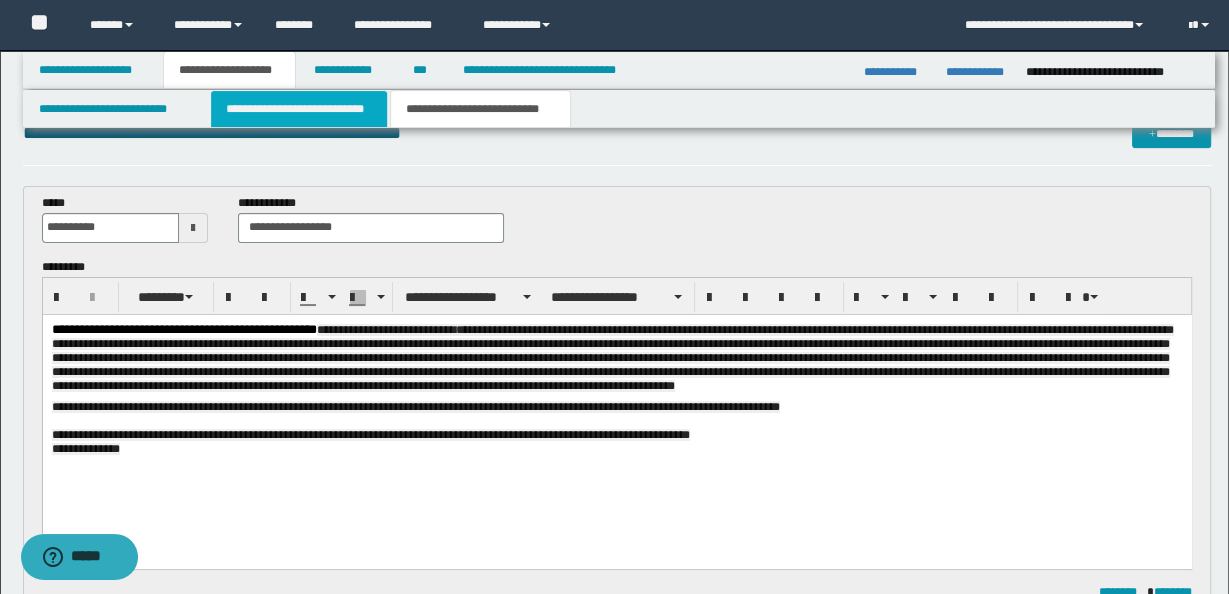 click on "**********" at bounding box center [299, 109] 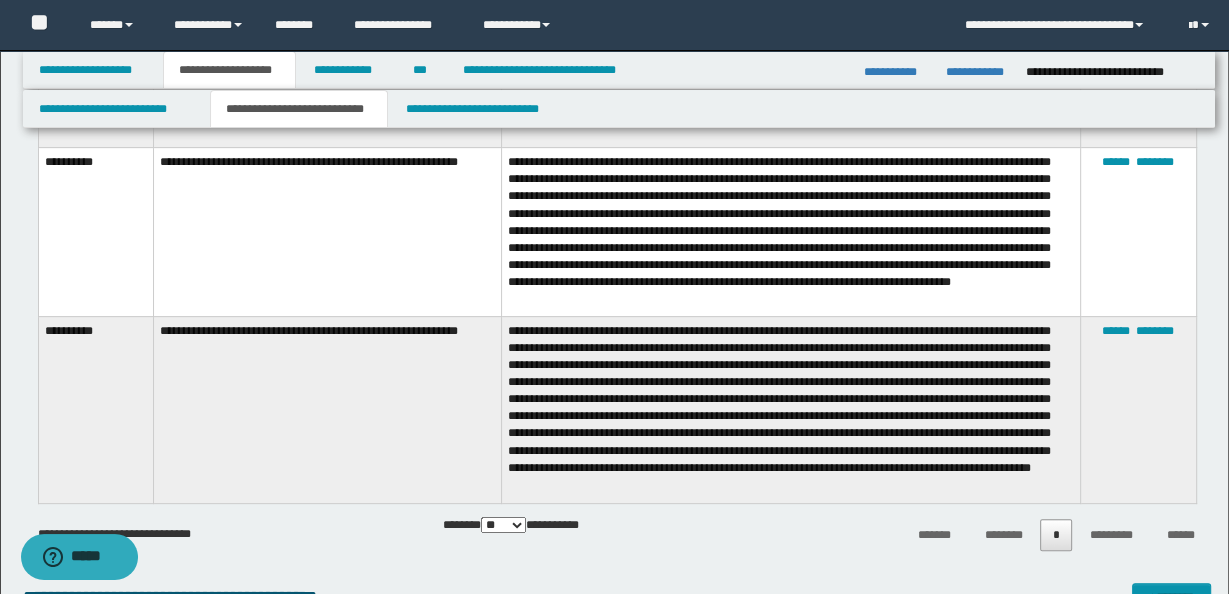 scroll, scrollTop: 551, scrollLeft: 0, axis: vertical 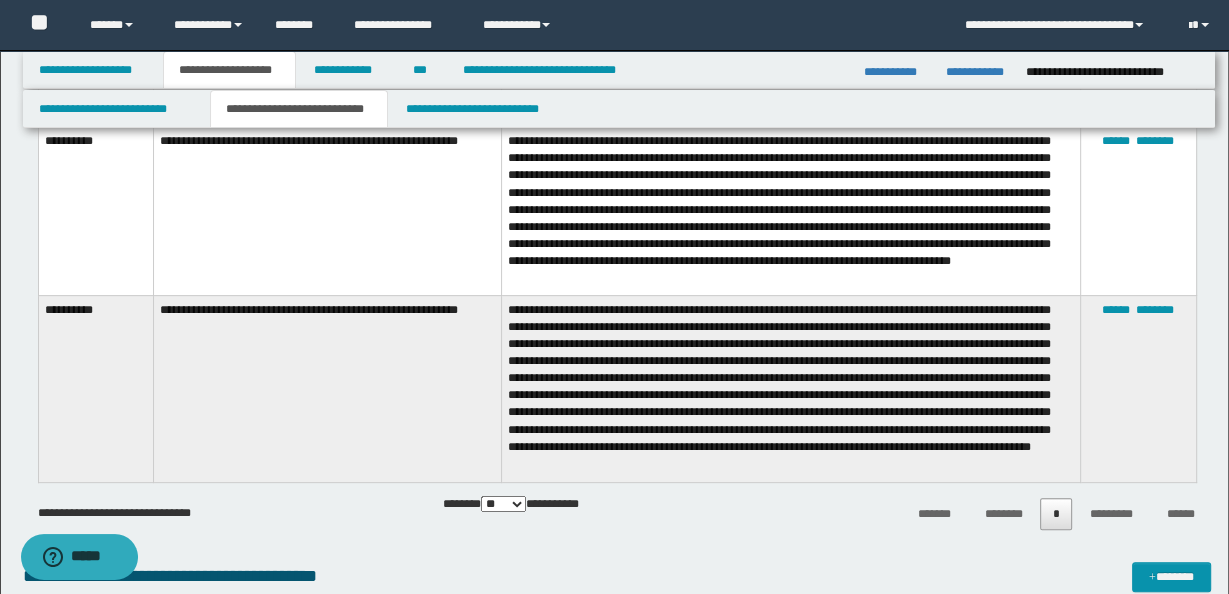 click on "**********" at bounding box center [790, 389] 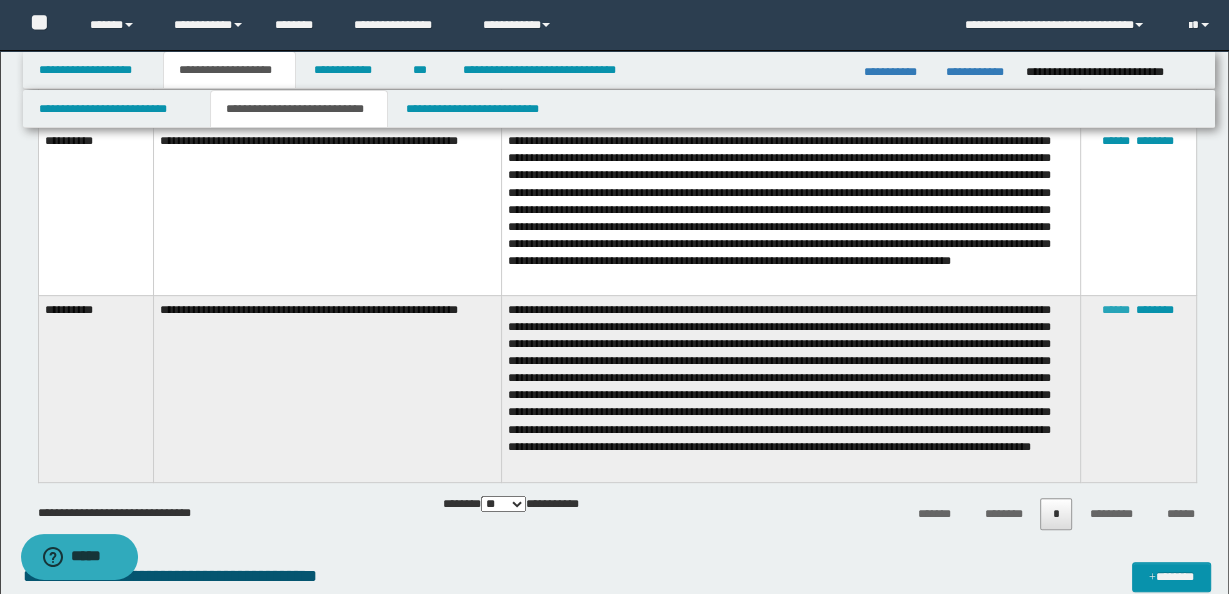 click on "******" at bounding box center (1116, 310) 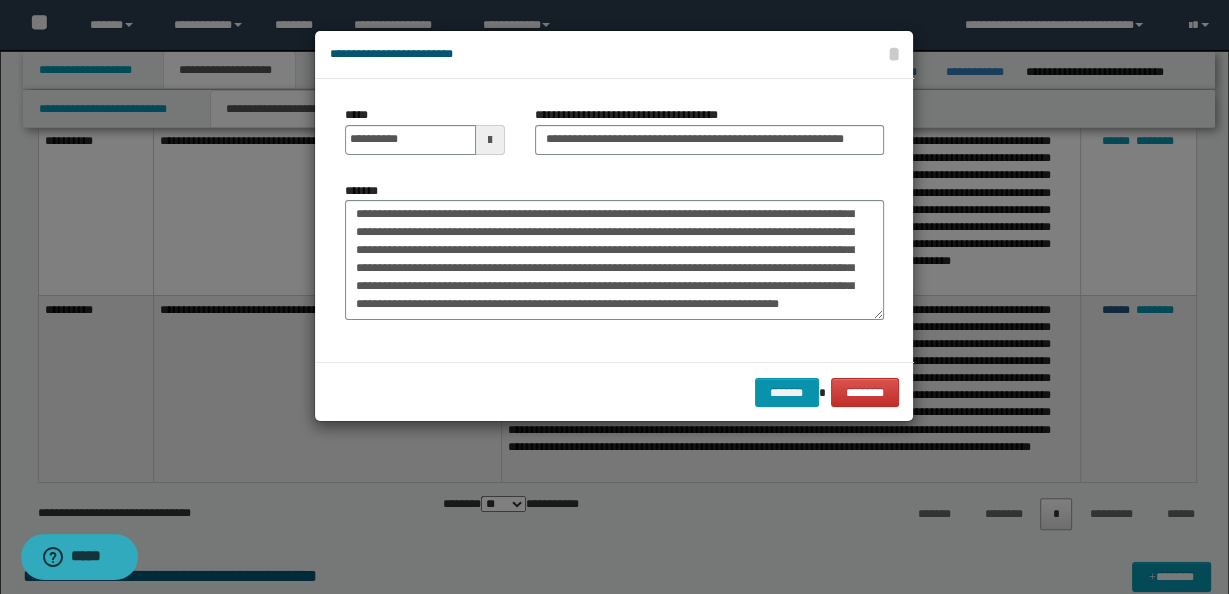 scroll, scrollTop: 90, scrollLeft: 0, axis: vertical 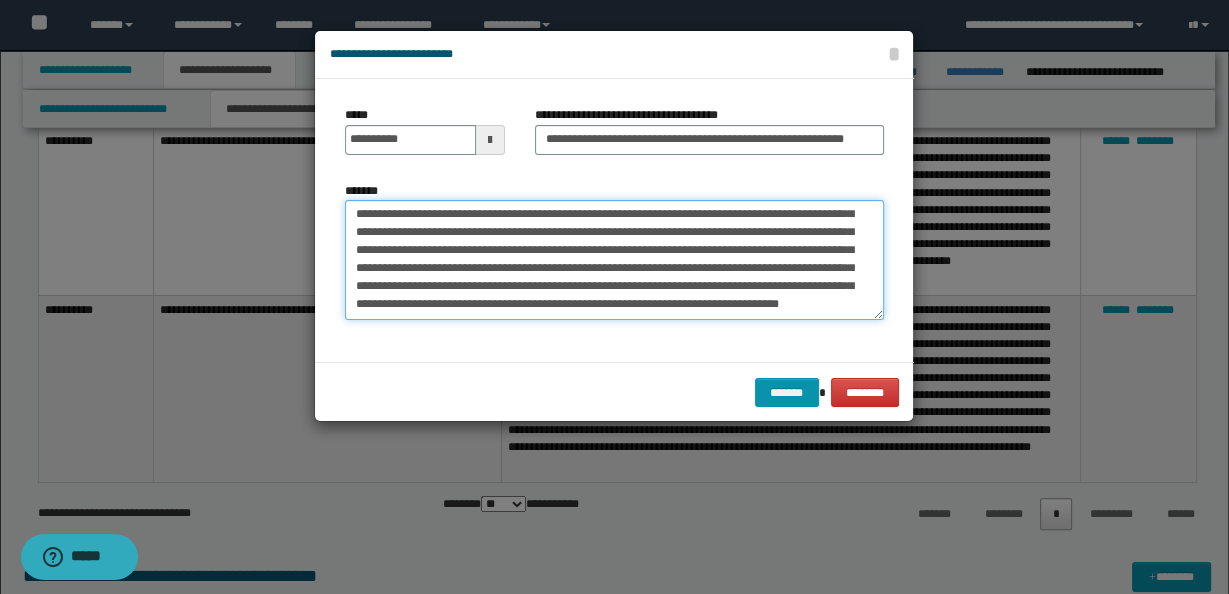 click on "**********" at bounding box center (614, 259) 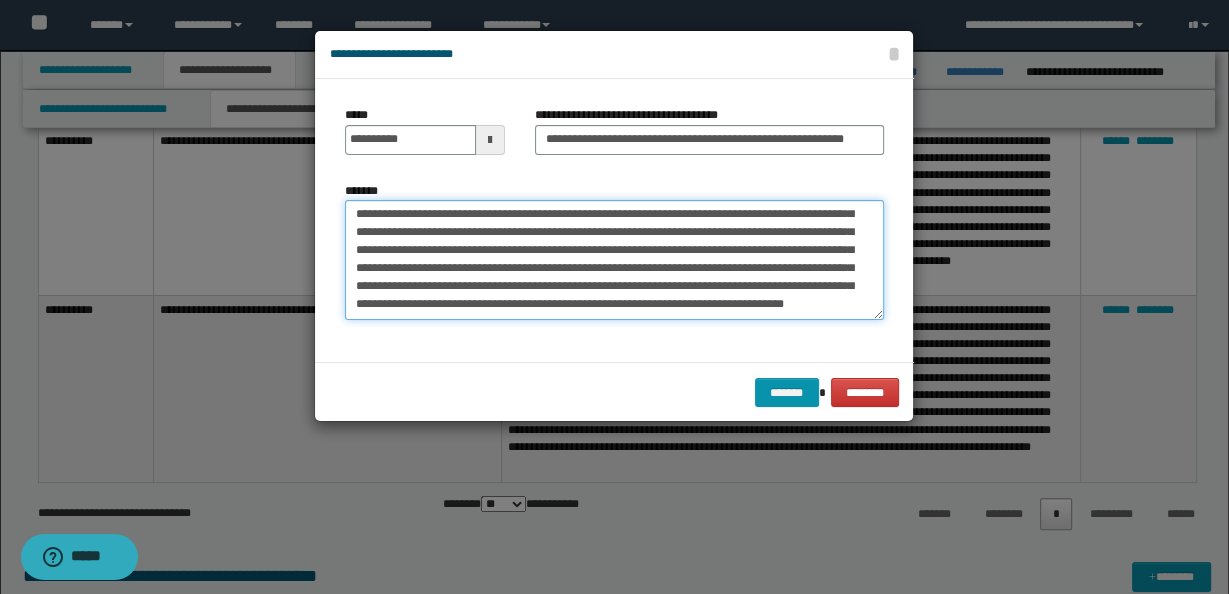 scroll, scrollTop: 74, scrollLeft: 0, axis: vertical 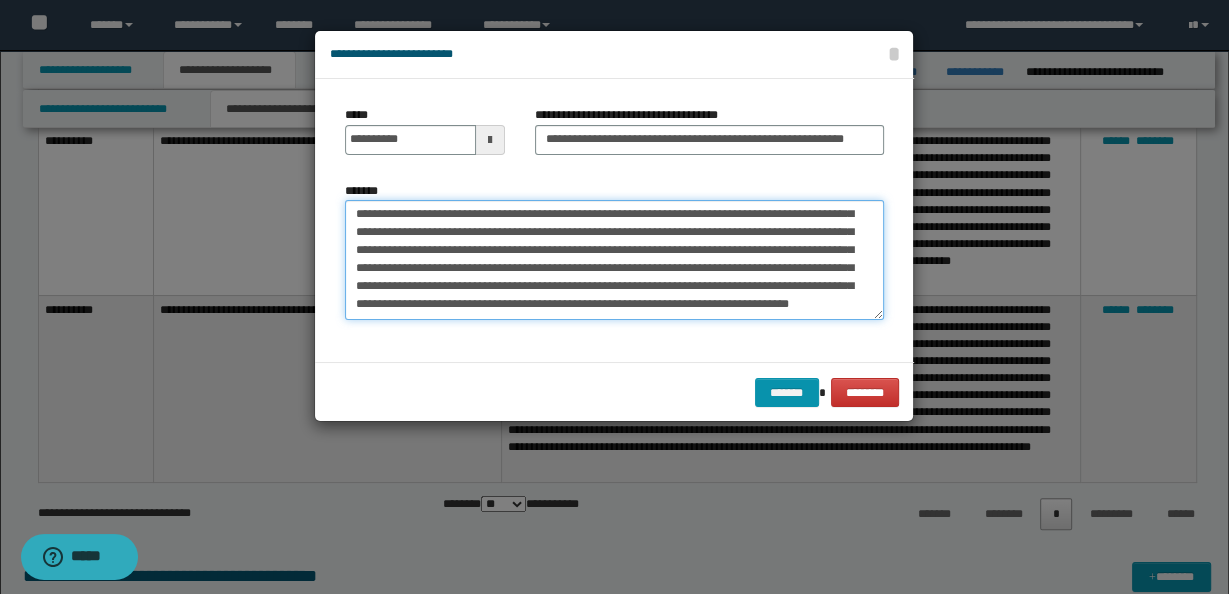 click on "**********" at bounding box center [614, 259] 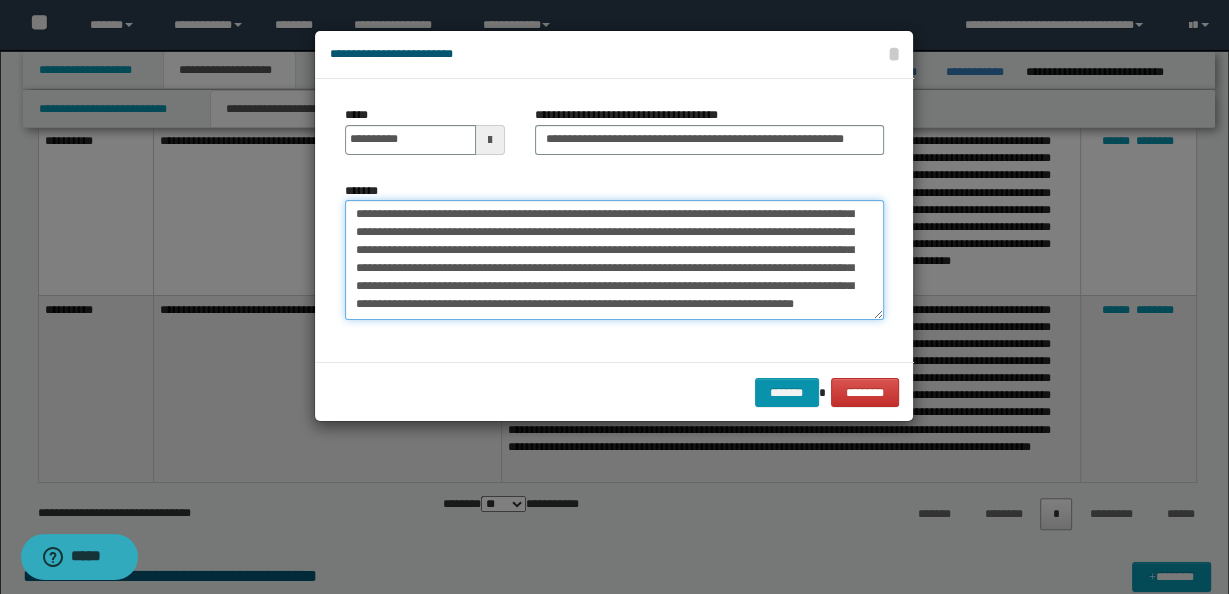 click on "**********" at bounding box center (614, 259) 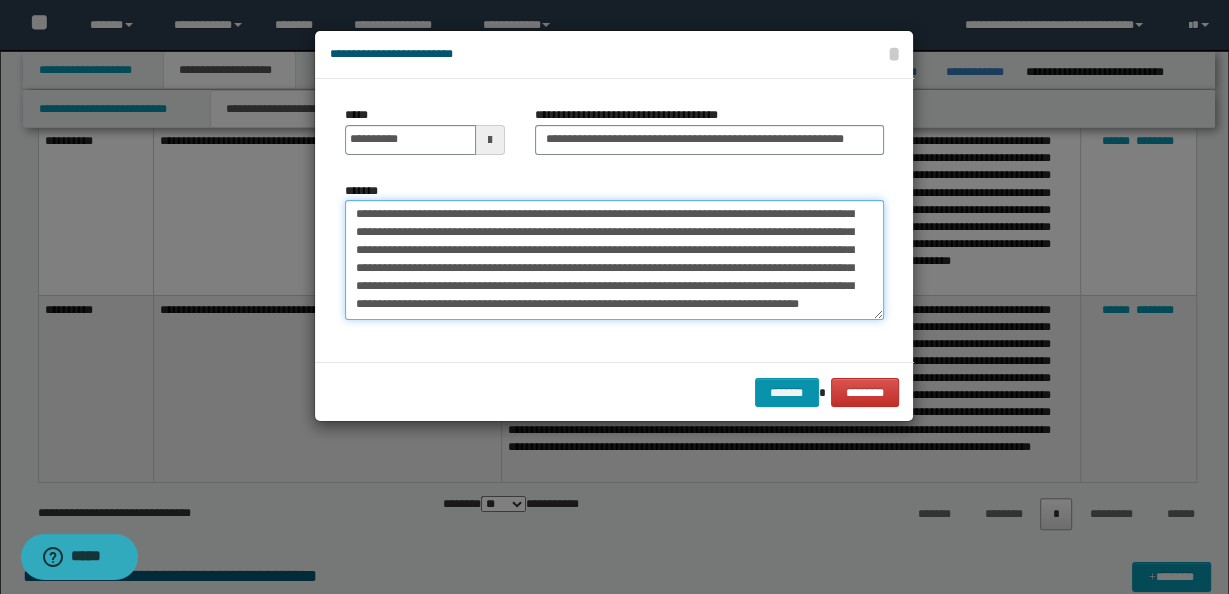 scroll, scrollTop: 90, scrollLeft: 0, axis: vertical 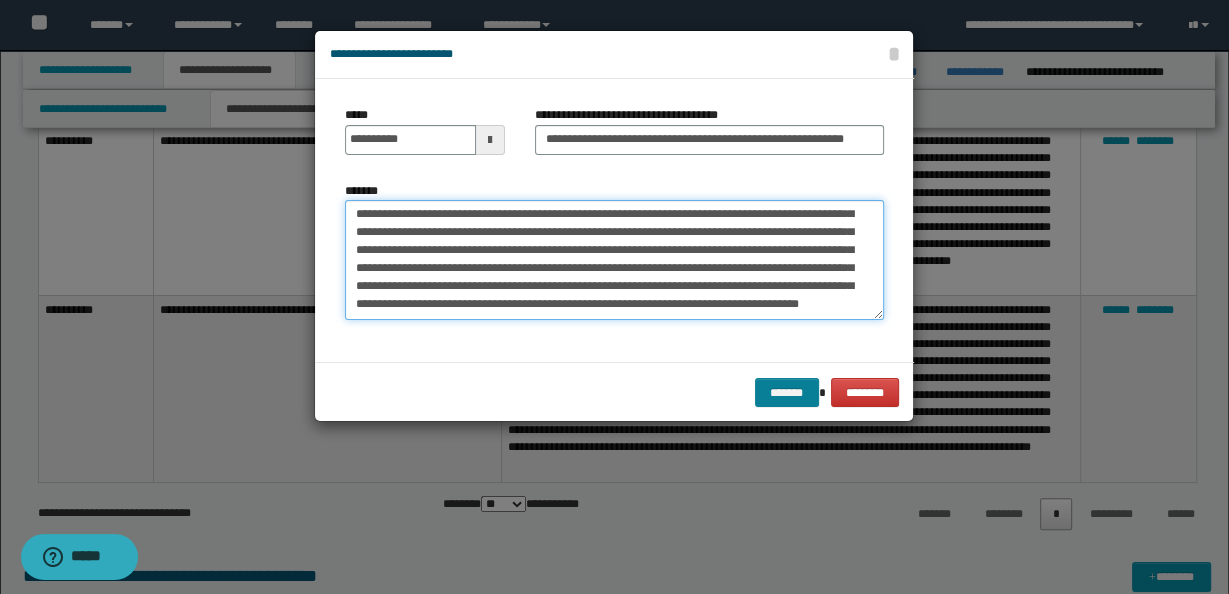 type on "**********" 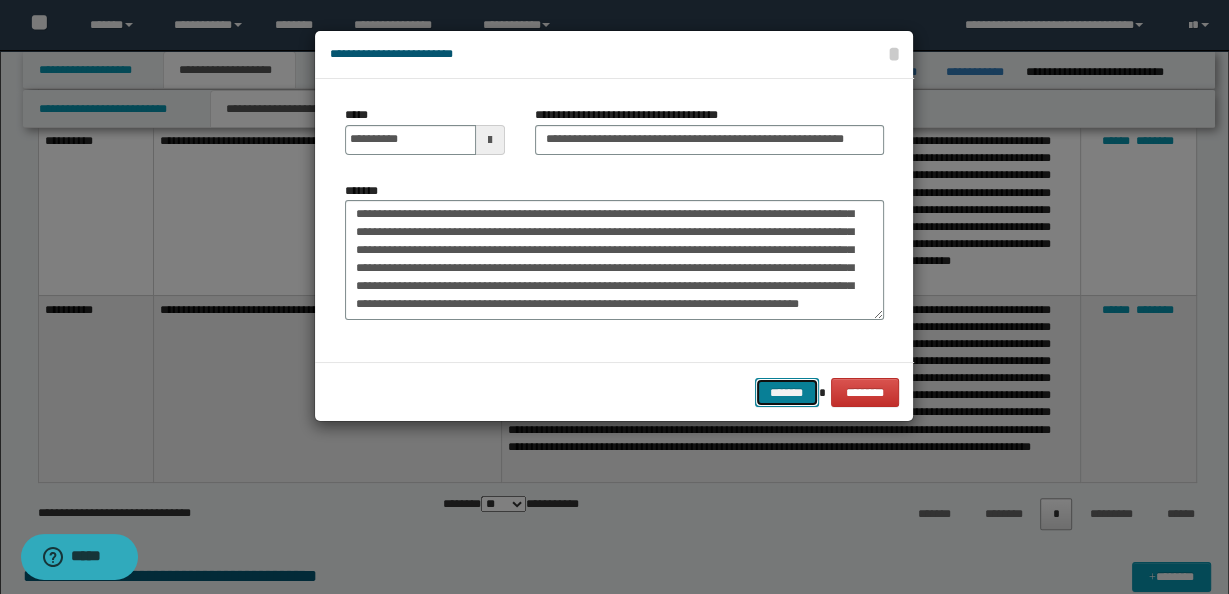 click on "*******" at bounding box center (787, 392) 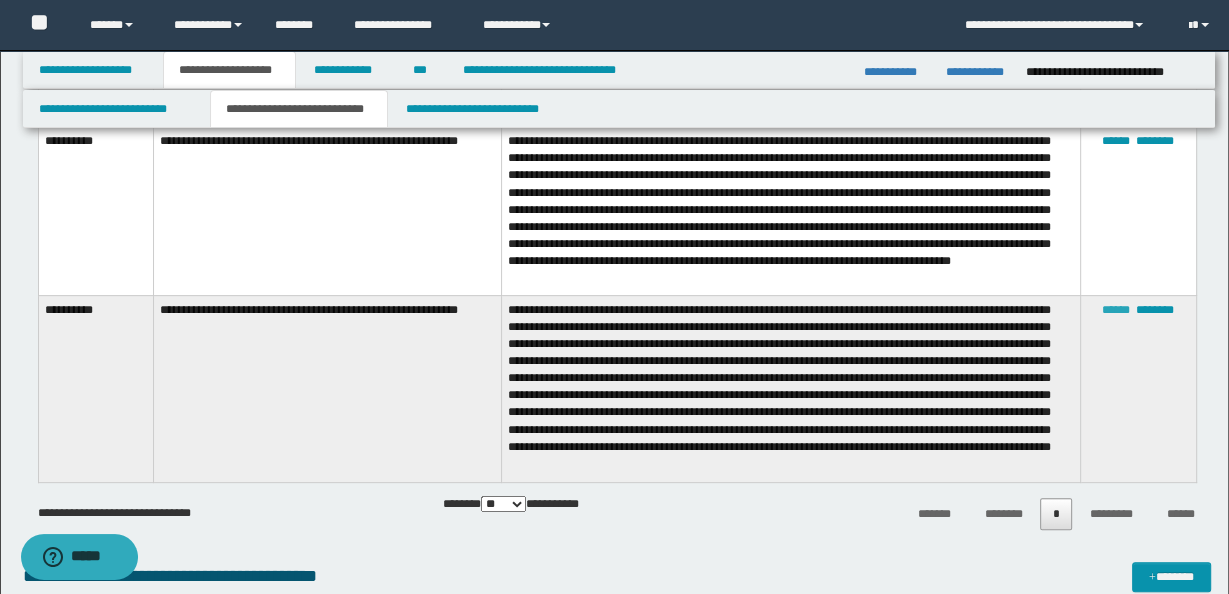 click on "******" at bounding box center (1116, 310) 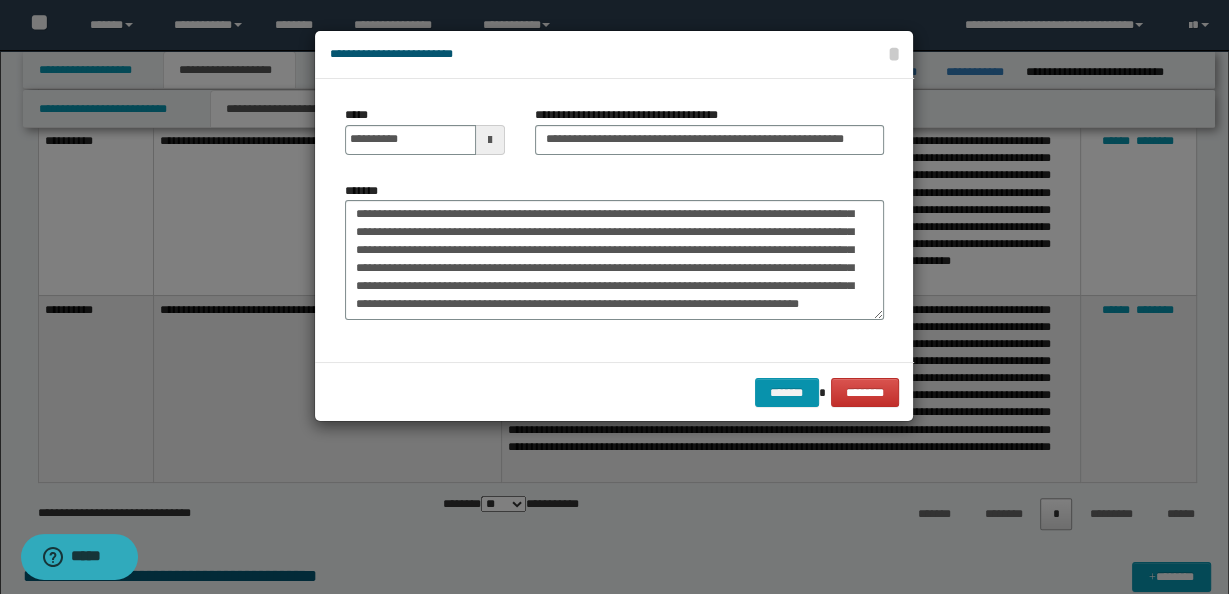 scroll, scrollTop: 82, scrollLeft: 0, axis: vertical 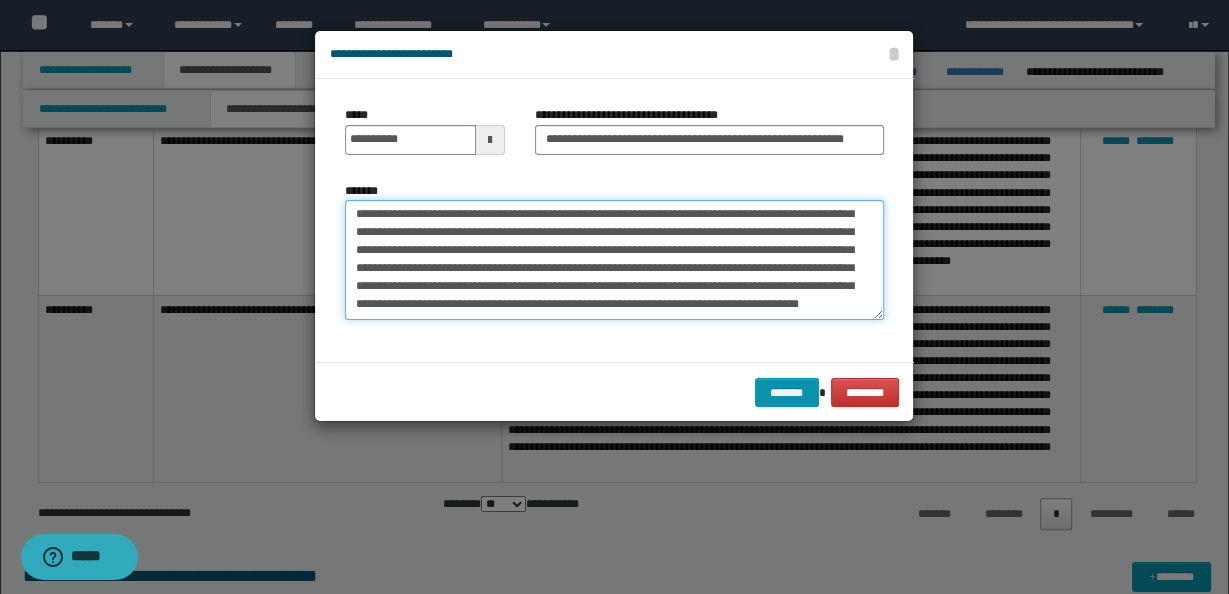 click on "**********" at bounding box center [614, 259] 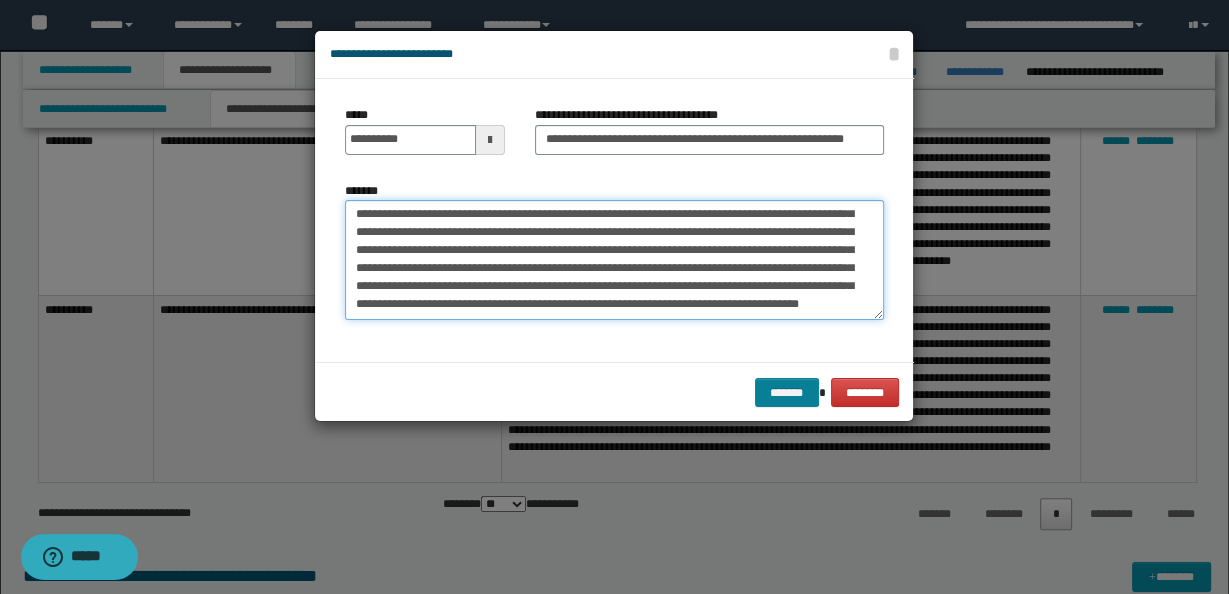 type on "**********" 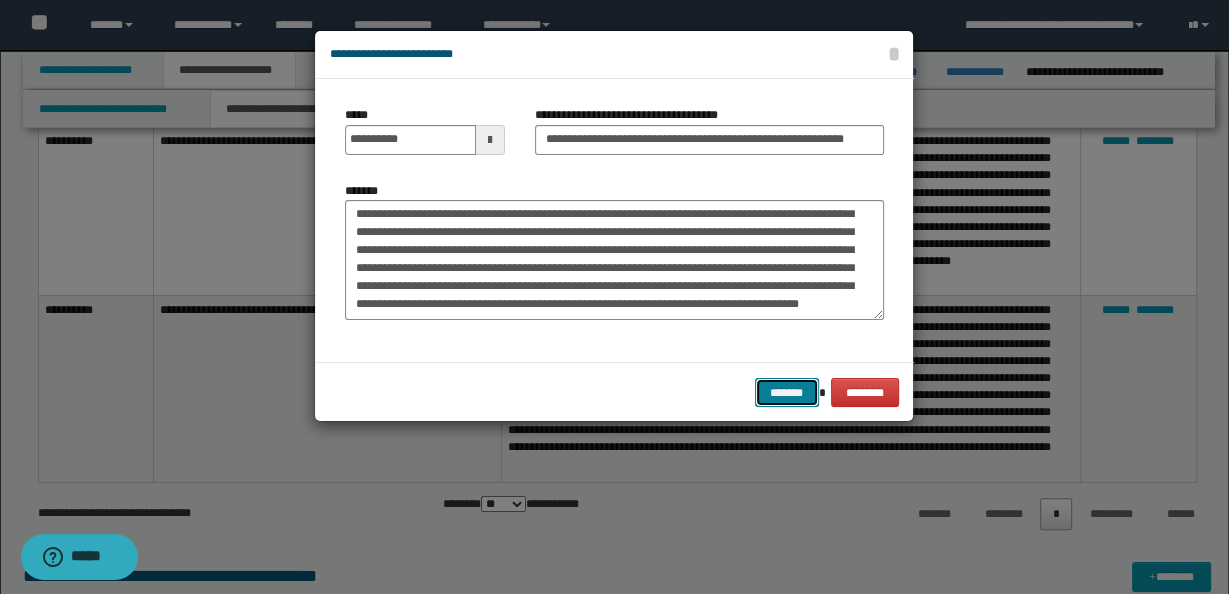 click on "*******" at bounding box center [787, 392] 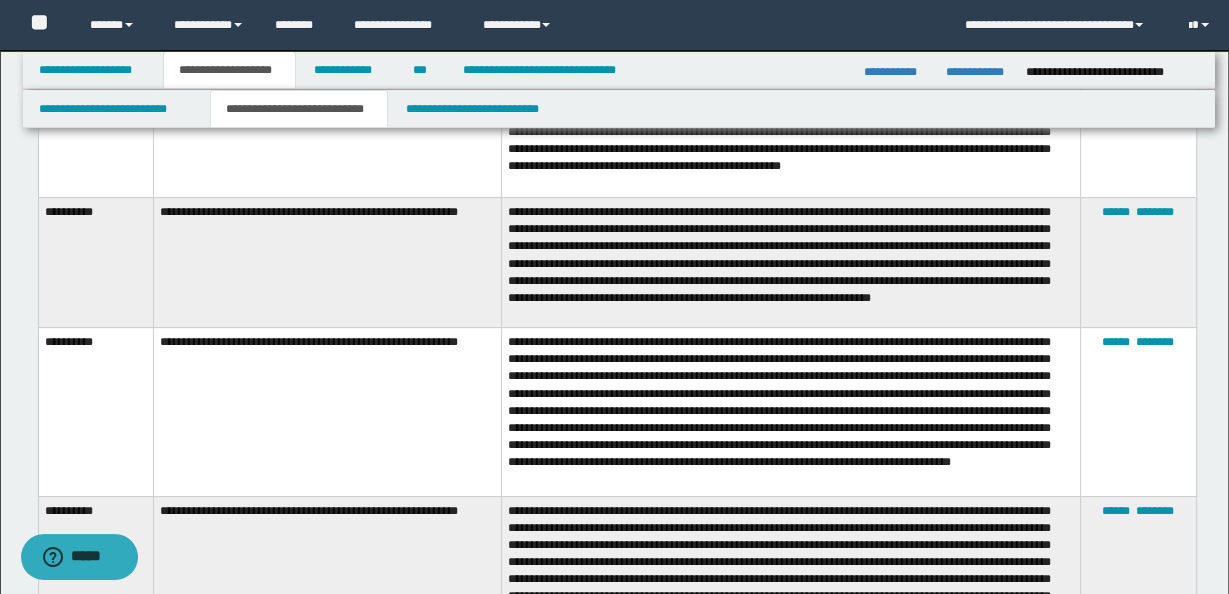 scroll, scrollTop: 309, scrollLeft: 0, axis: vertical 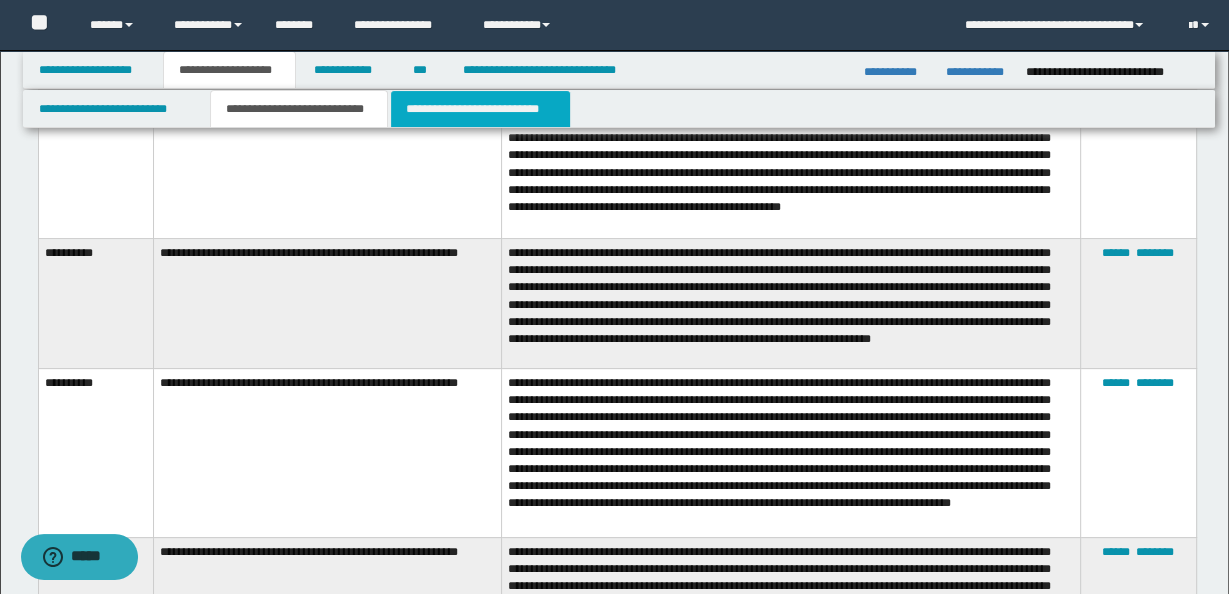 click on "**********" at bounding box center (480, 109) 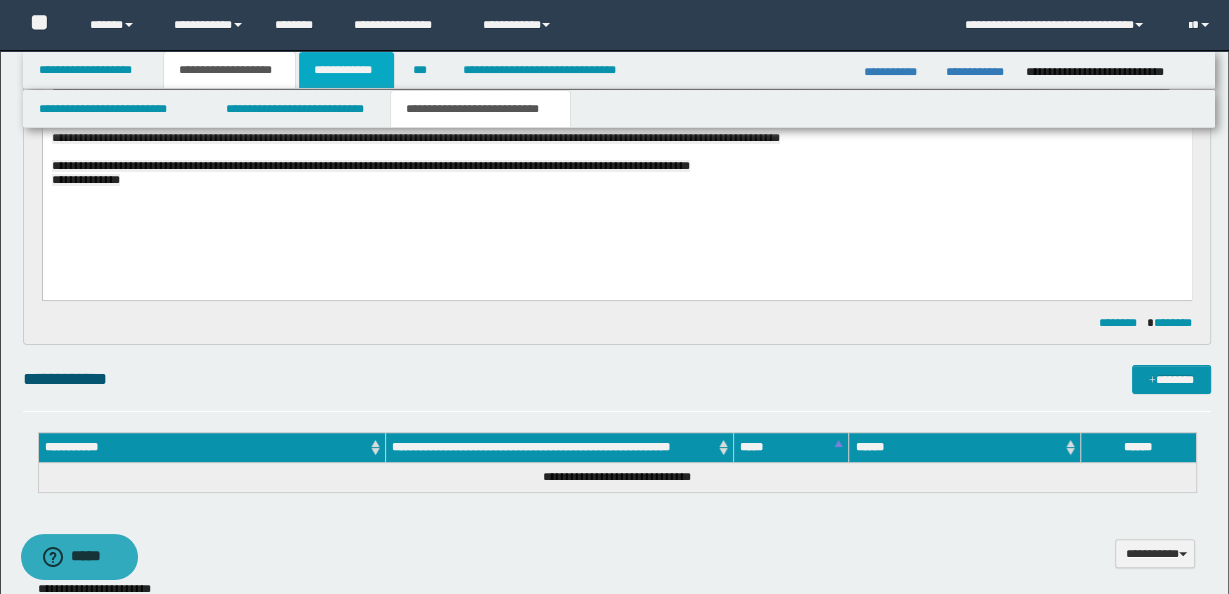 click on "**********" at bounding box center [346, 70] 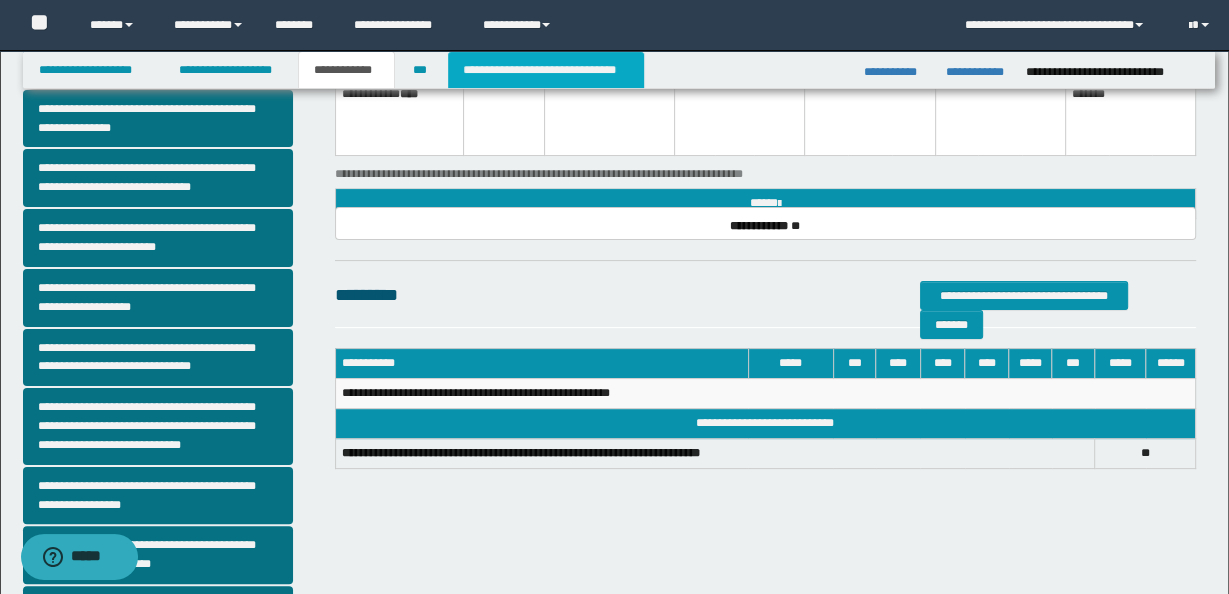 click on "**********" at bounding box center (546, 70) 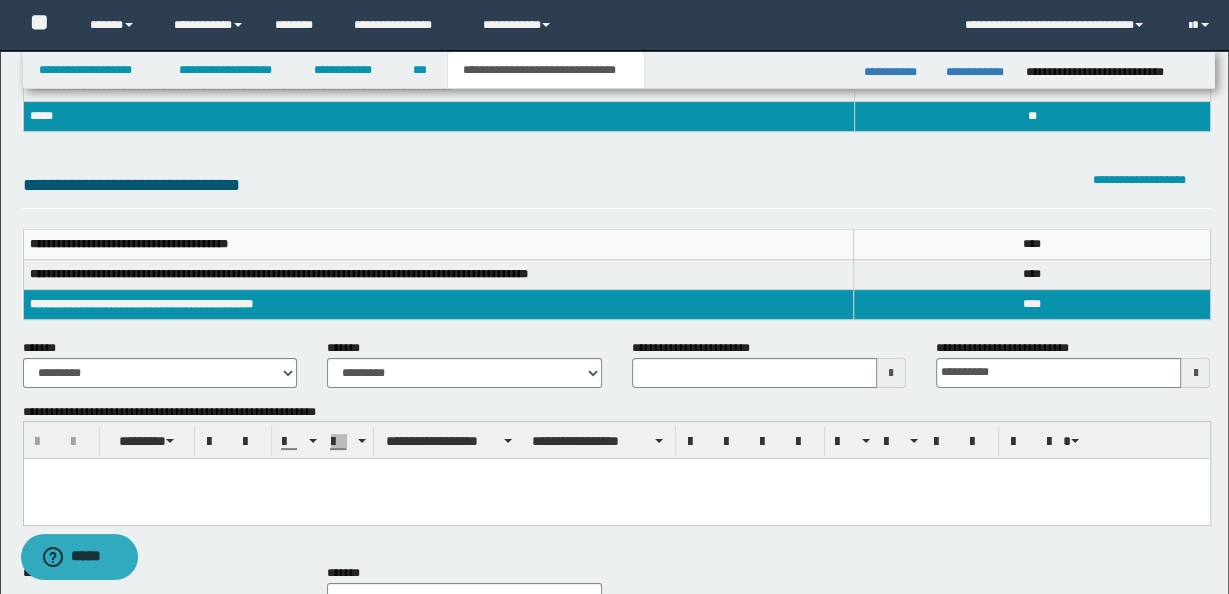 scroll, scrollTop: 0, scrollLeft: 0, axis: both 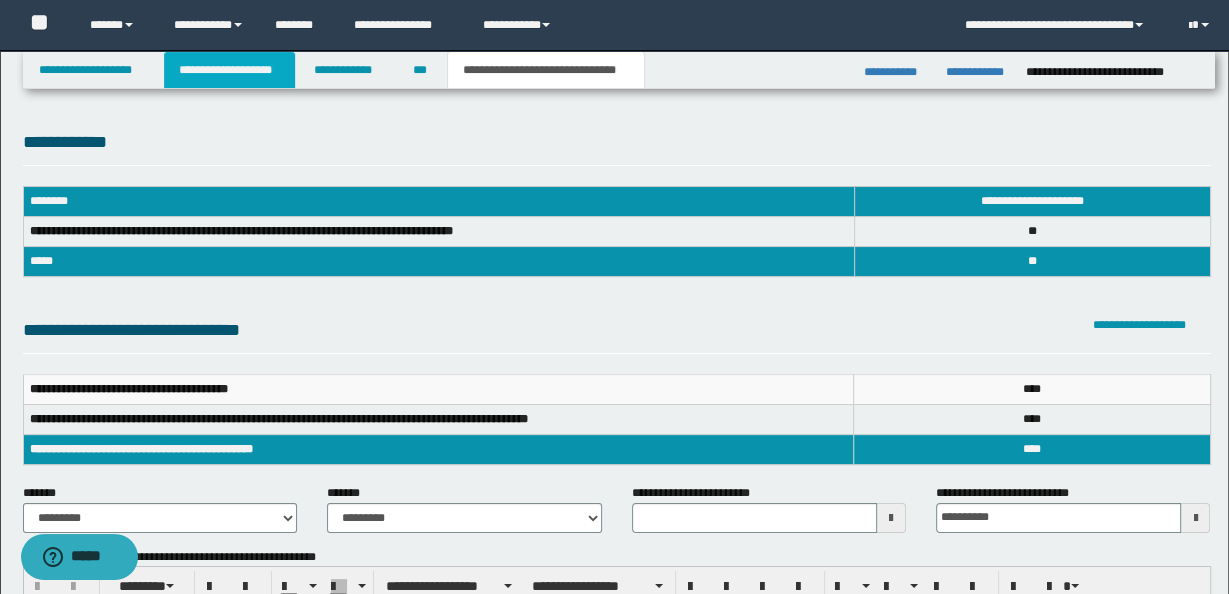 click on "**********" at bounding box center (229, 70) 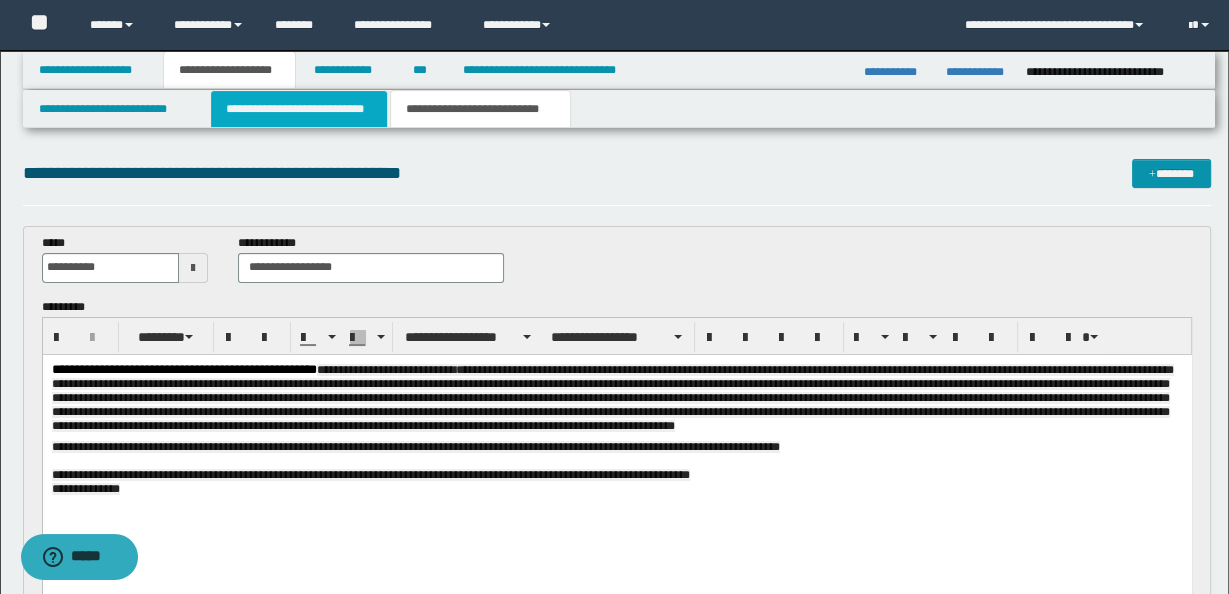 click on "**********" at bounding box center (299, 109) 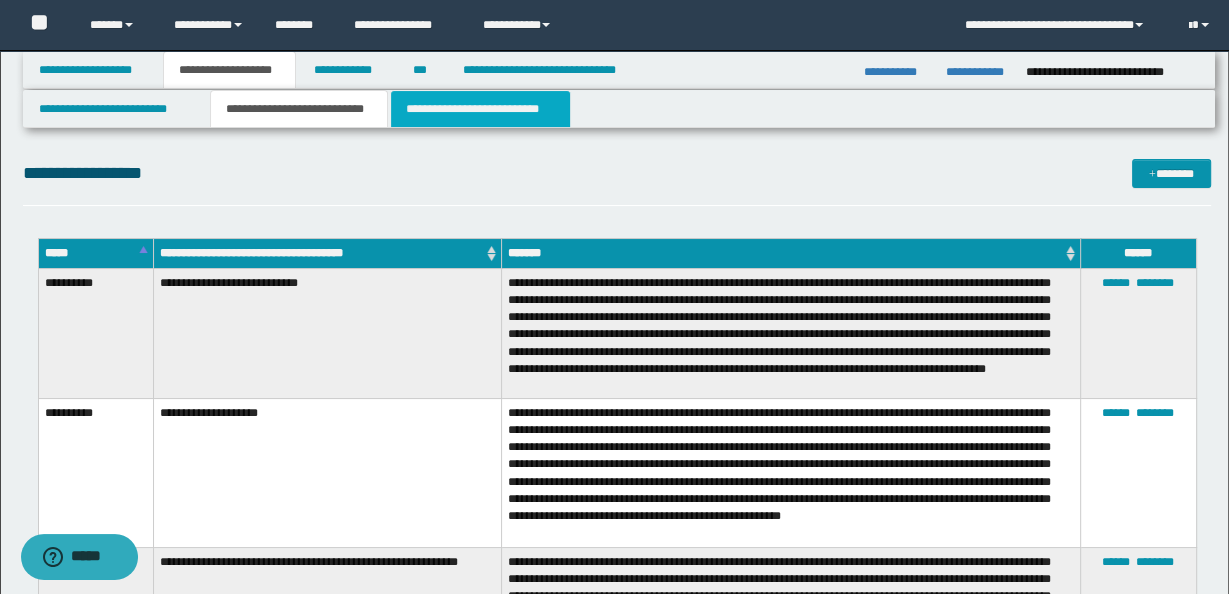 click on "**********" at bounding box center (480, 109) 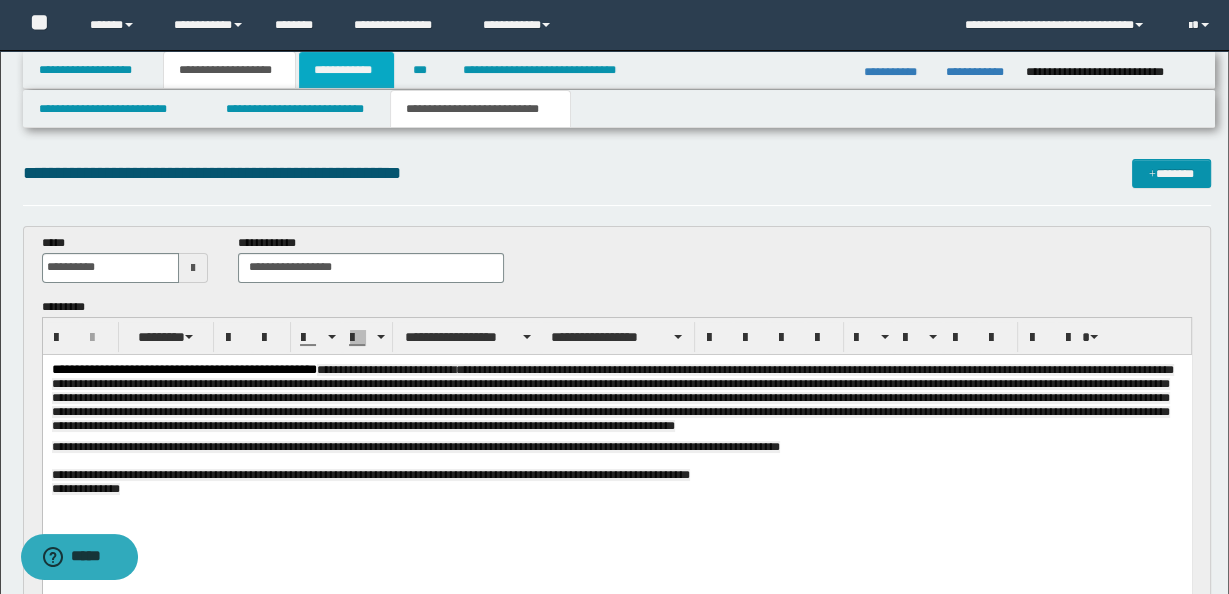 click on "**********" at bounding box center (346, 70) 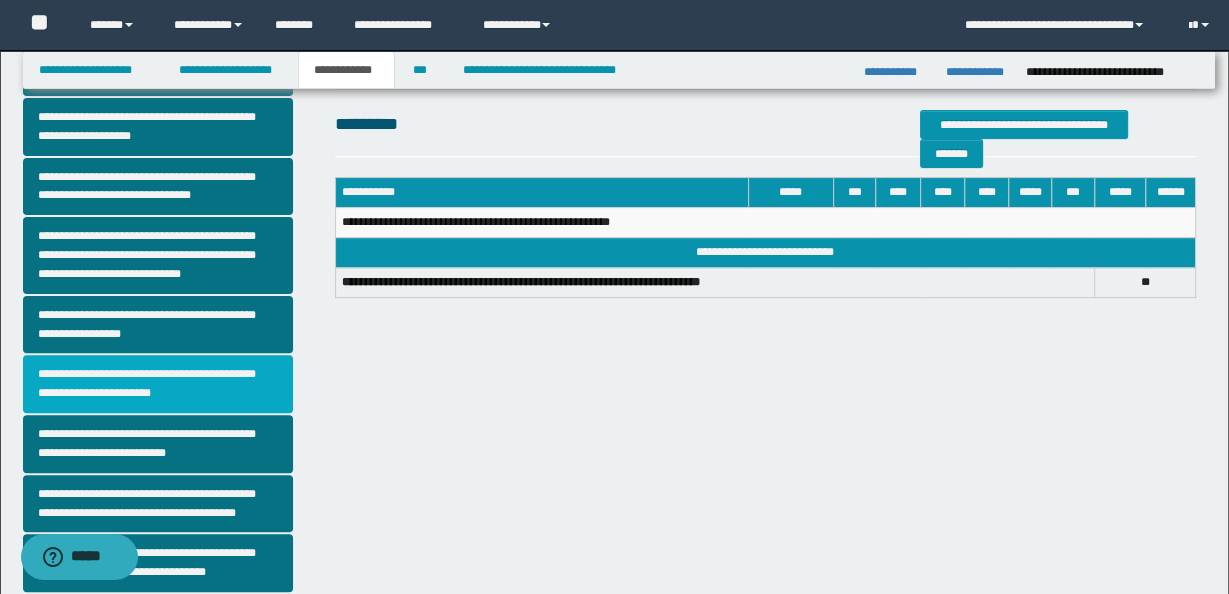 scroll, scrollTop: 553, scrollLeft: 0, axis: vertical 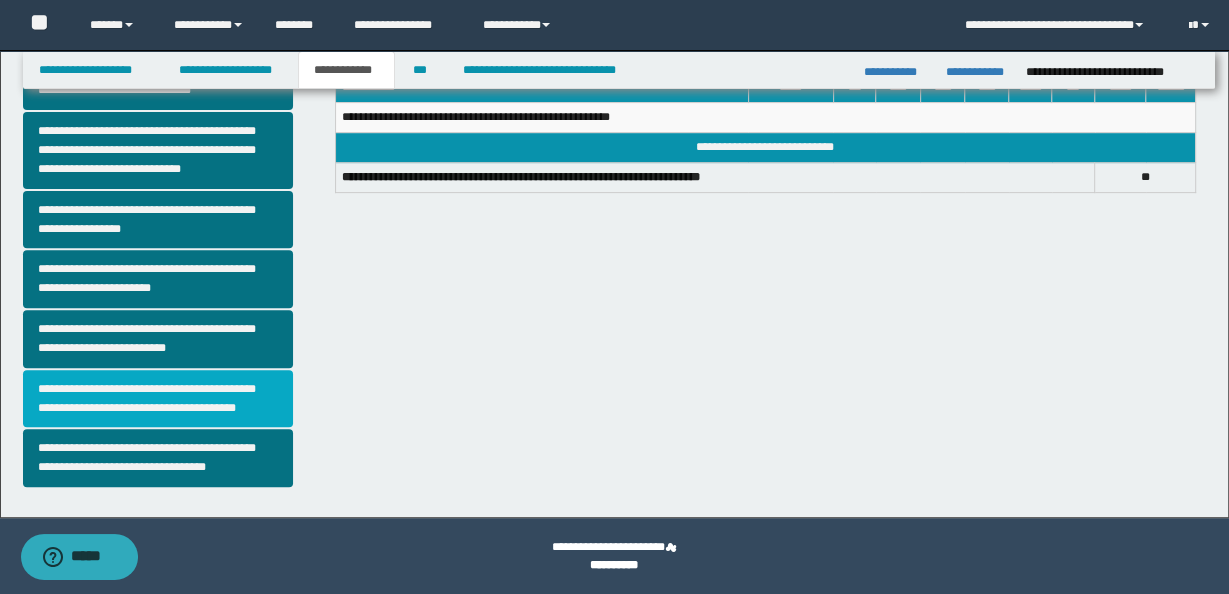click on "**********" at bounding box center [158, 399] 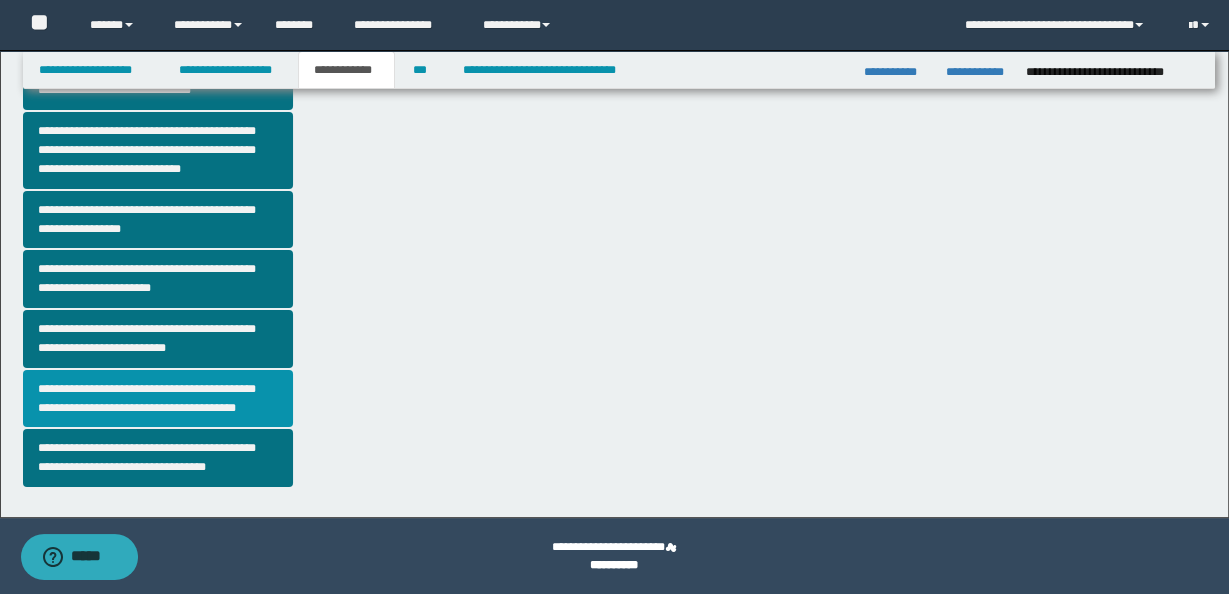 scroll, scrollTop: 0, scrollLeft: 0, axis: both 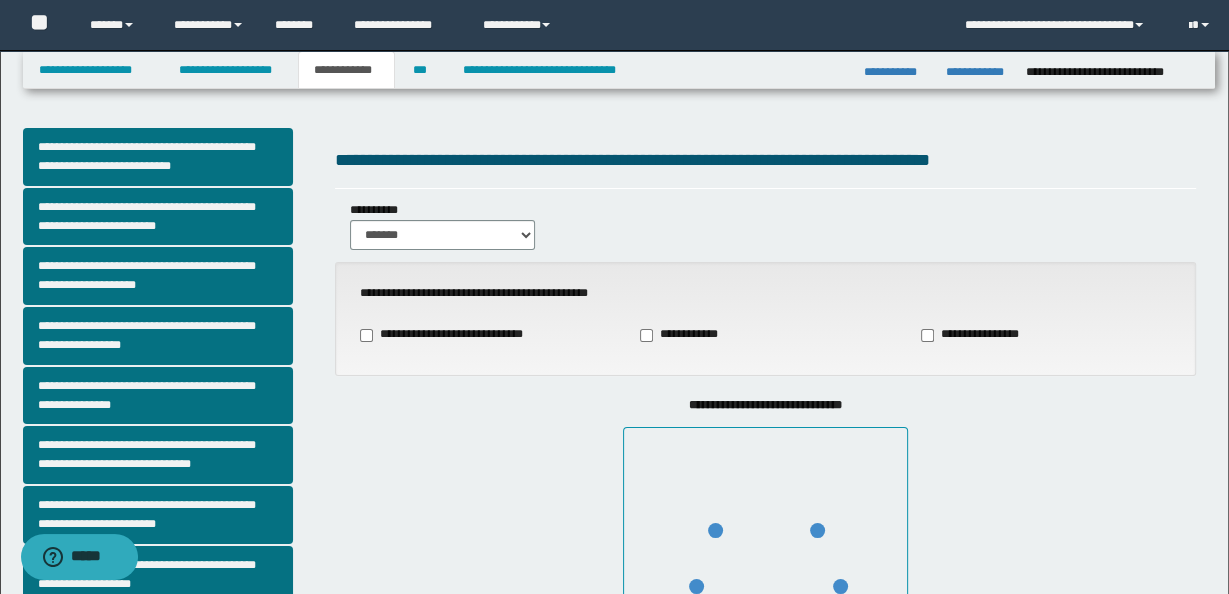 type on "**" 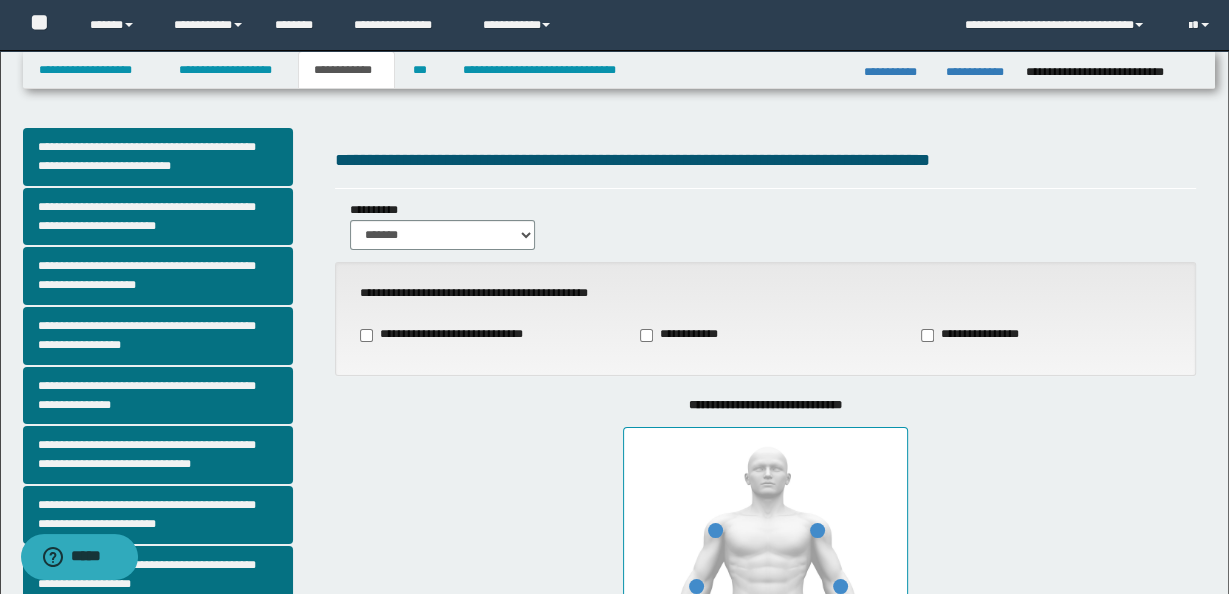 type on "**" 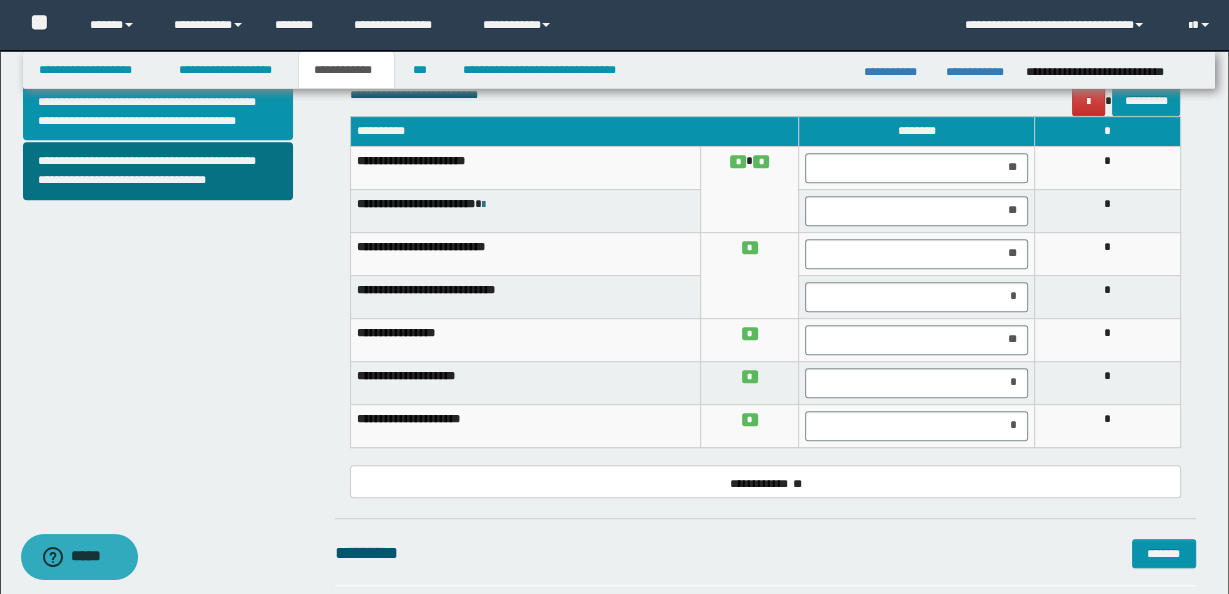 scroll, scrollTop: 817, scrollLeft: 0, axis: vertical 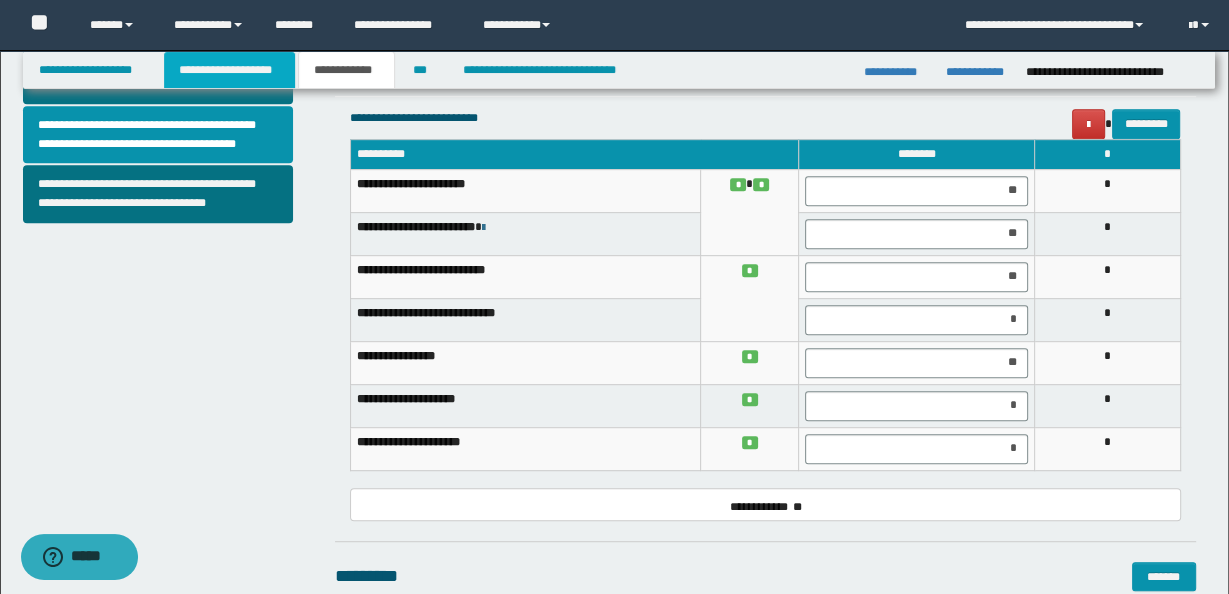 click on "**********" at bounding box center [229, 70] 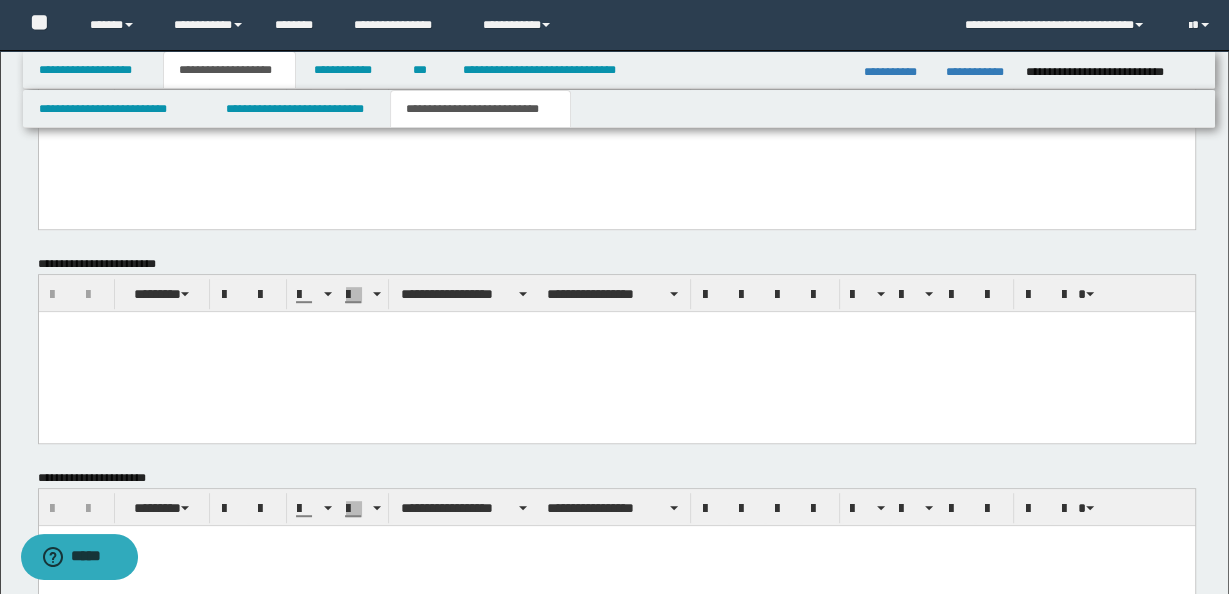 scroll, scrollTop: 227, scrollLeft: 0, axis: vertical 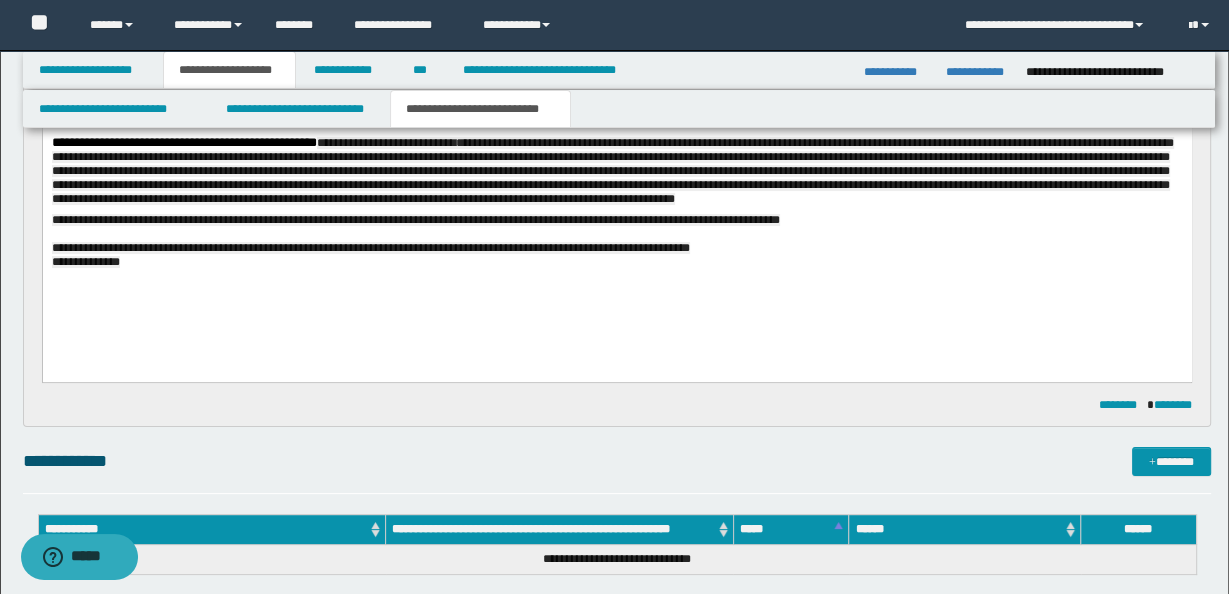 click on "**********" at bounding box center (616, 261) 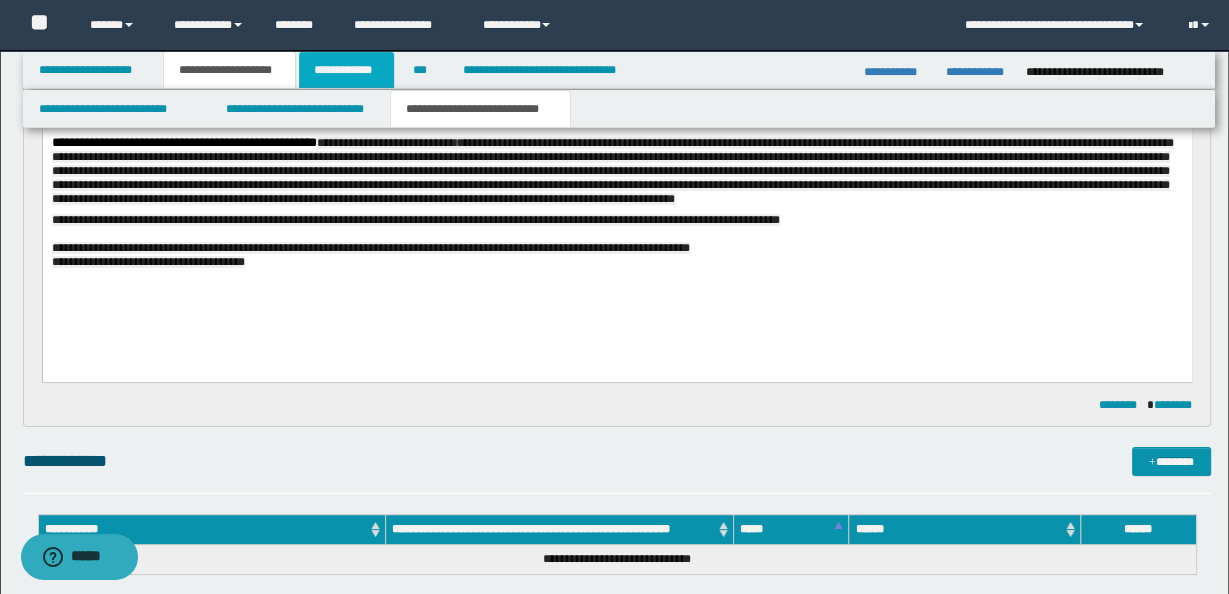 click on "**********" at bounding box center (346, 70) 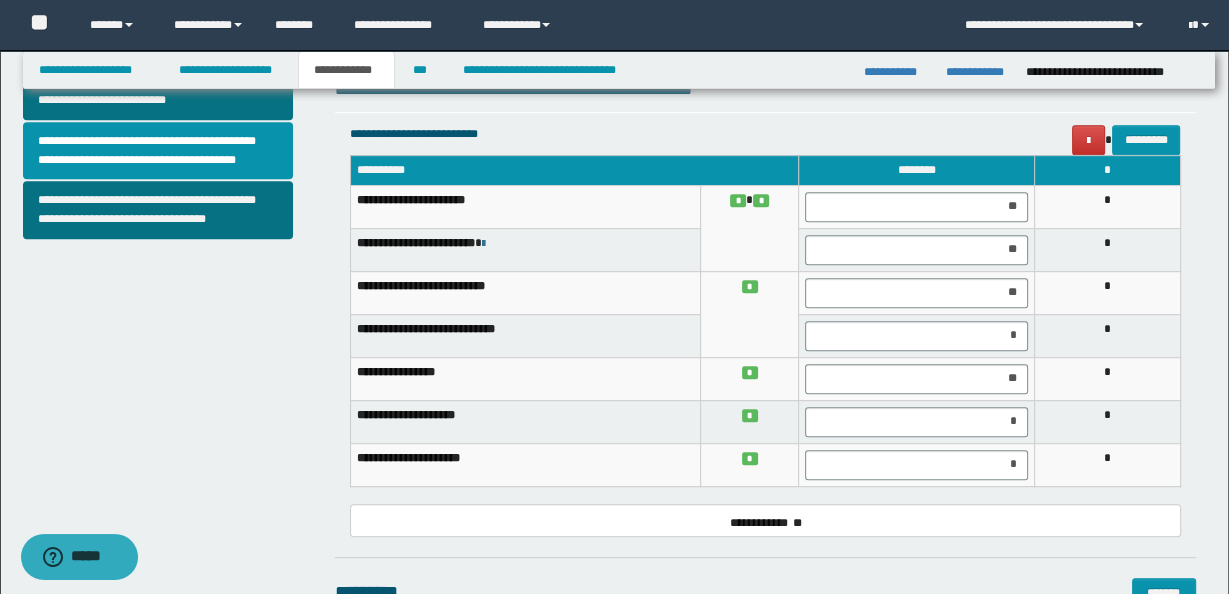 scroll, scrollTop: 791, scrollLeft: 0, axis: vertical 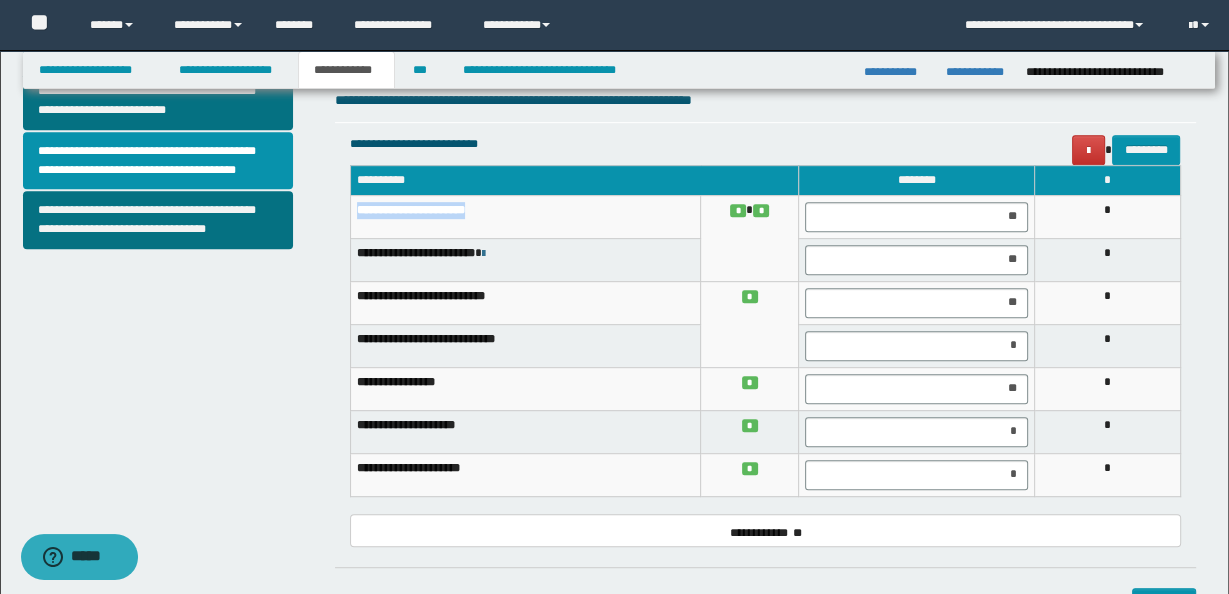 drag, startPoint x: 357, startPoint y: 209, endPoint x: 508, endPoint y: 213, distance: 151.05296 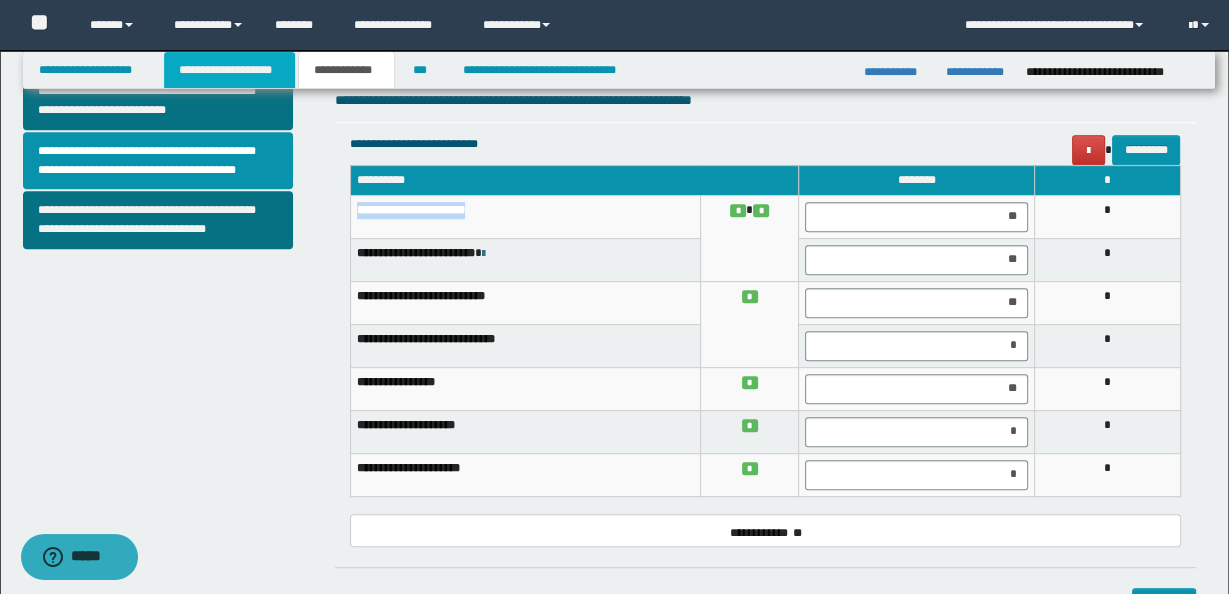 click on "**********" at bounding box center (229, 70) 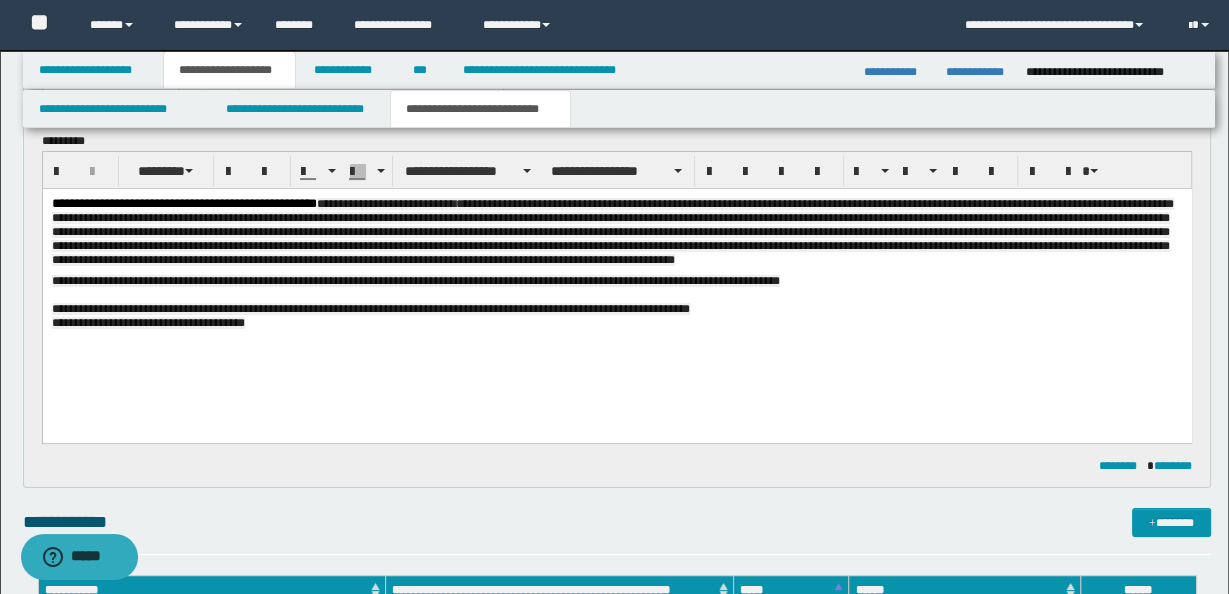 scroll, scrollTop: 32, scrollLeft: 0, axis: vertical 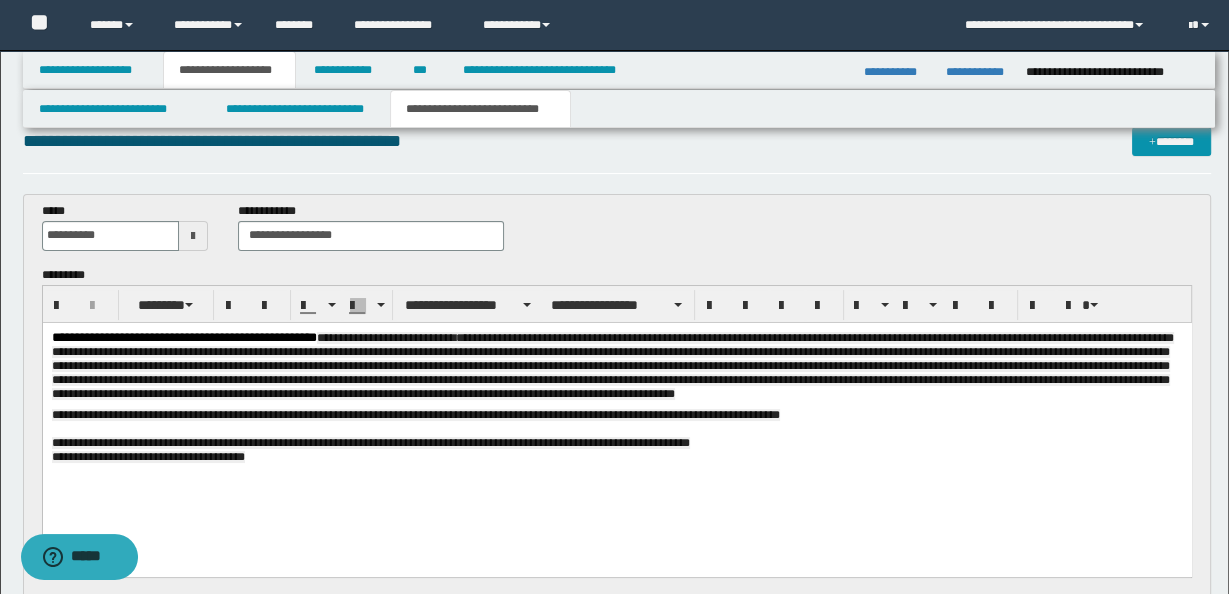click on "**********" at bounding box center [616, 456] 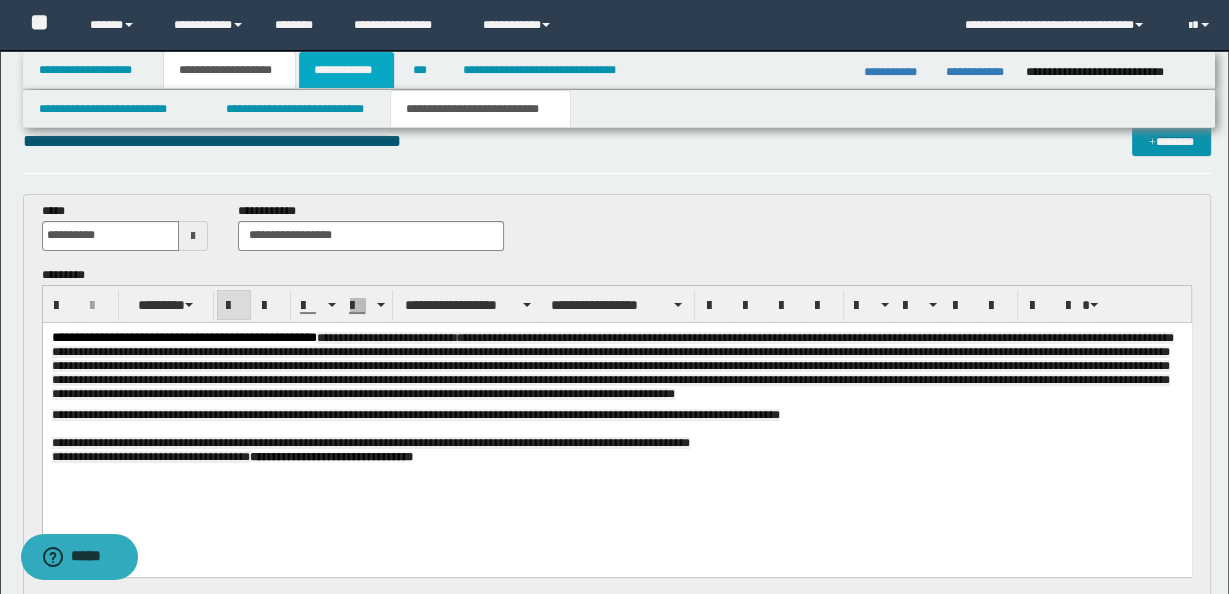 click on "**********" at bounding box center [346, 70] 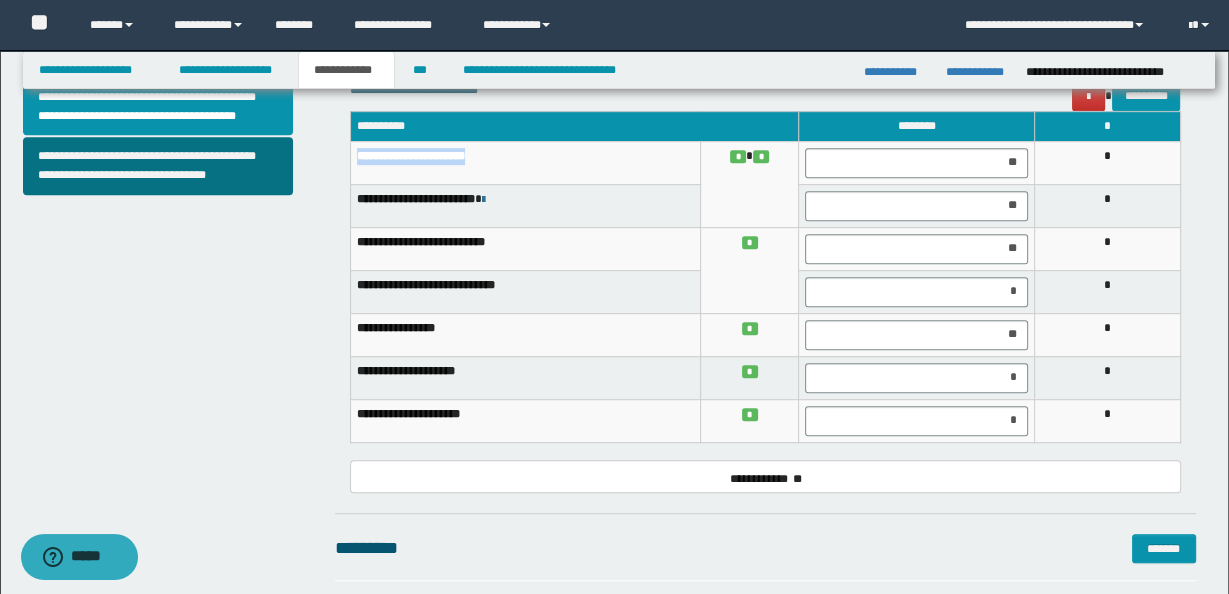 scroll, scrollTop: 847, scrollLeft: 0, axis: vertical 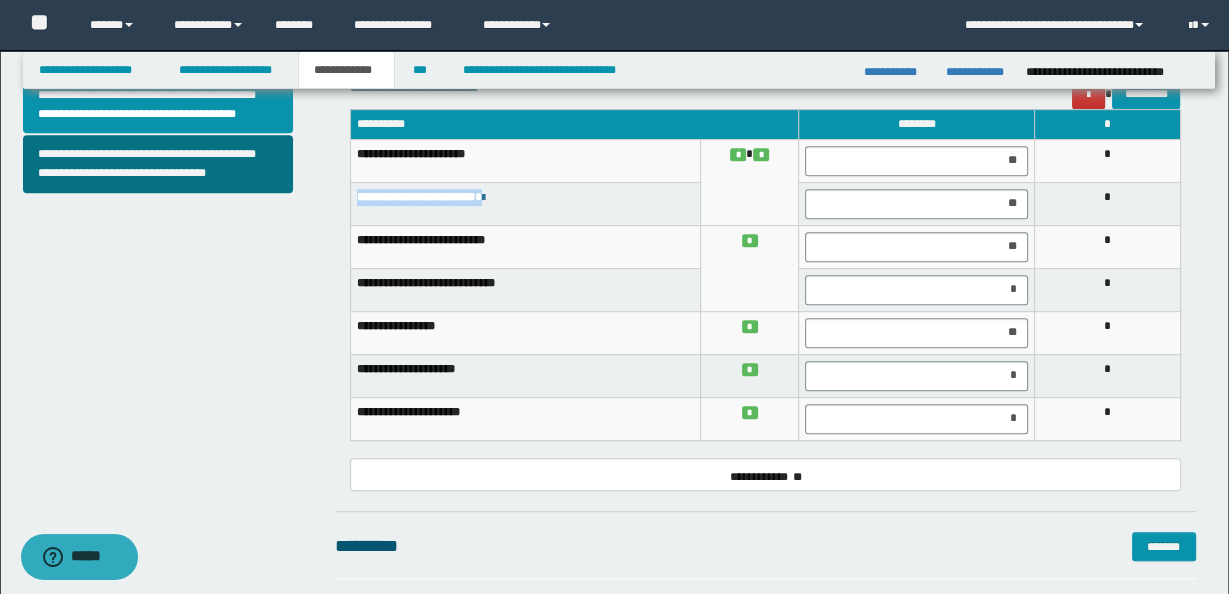 drag, startPoint x: 356, startPoint y: 195, endPoint x: 491, endPoint y: 202, distance: 135.18137 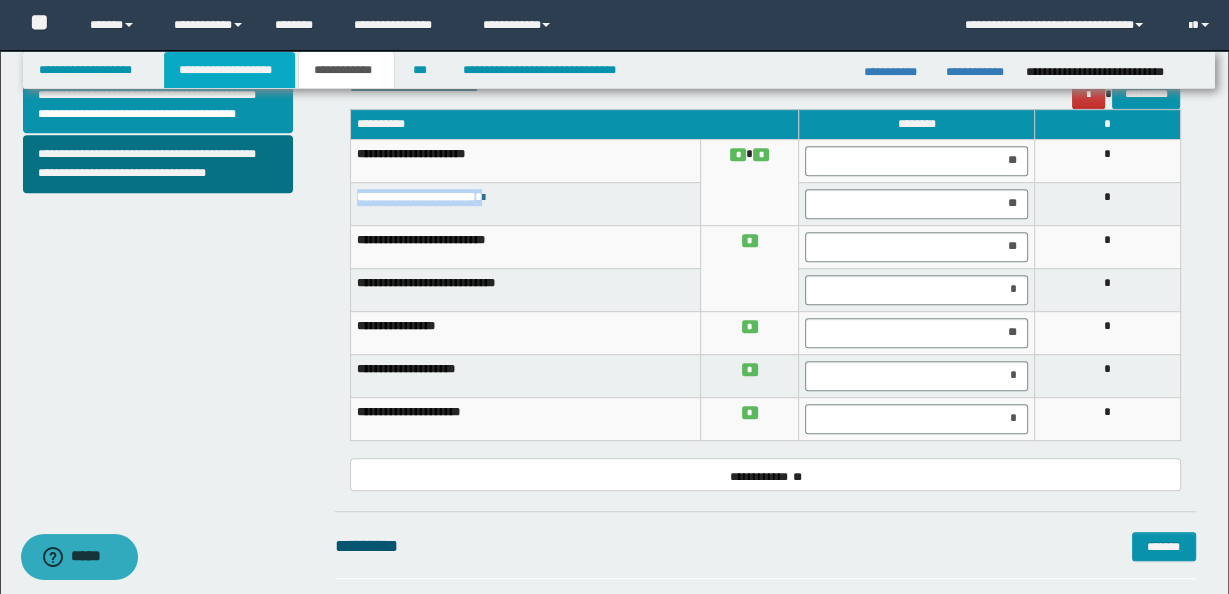 click on "**********" at bounding box center [229, 70] 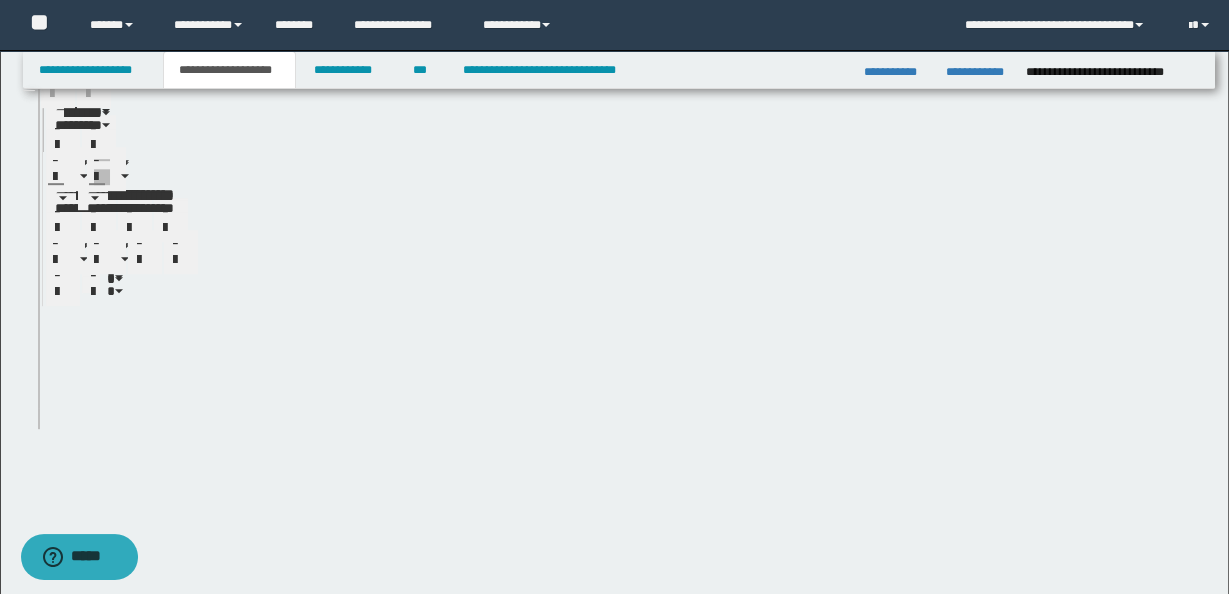 scroll, scrollTop: 878, scrollLeft: 0, axis: vertical 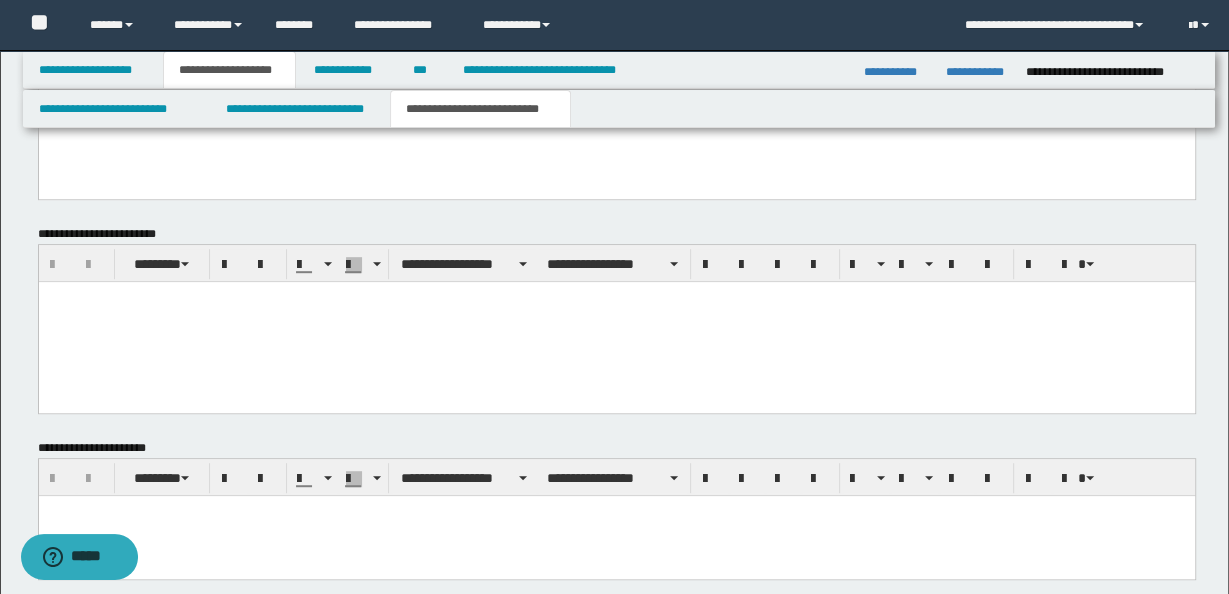 click on "**********" at bounding box center (480, 109) 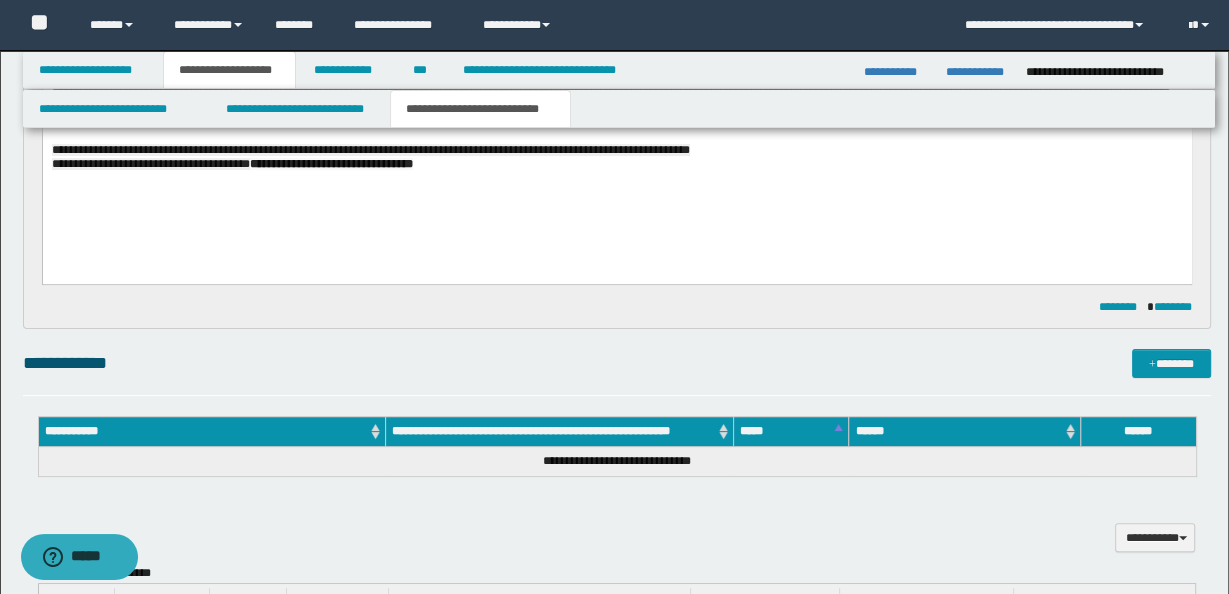 scroll, scrollTop: 184, scrollLeft: 0, axis: vertical 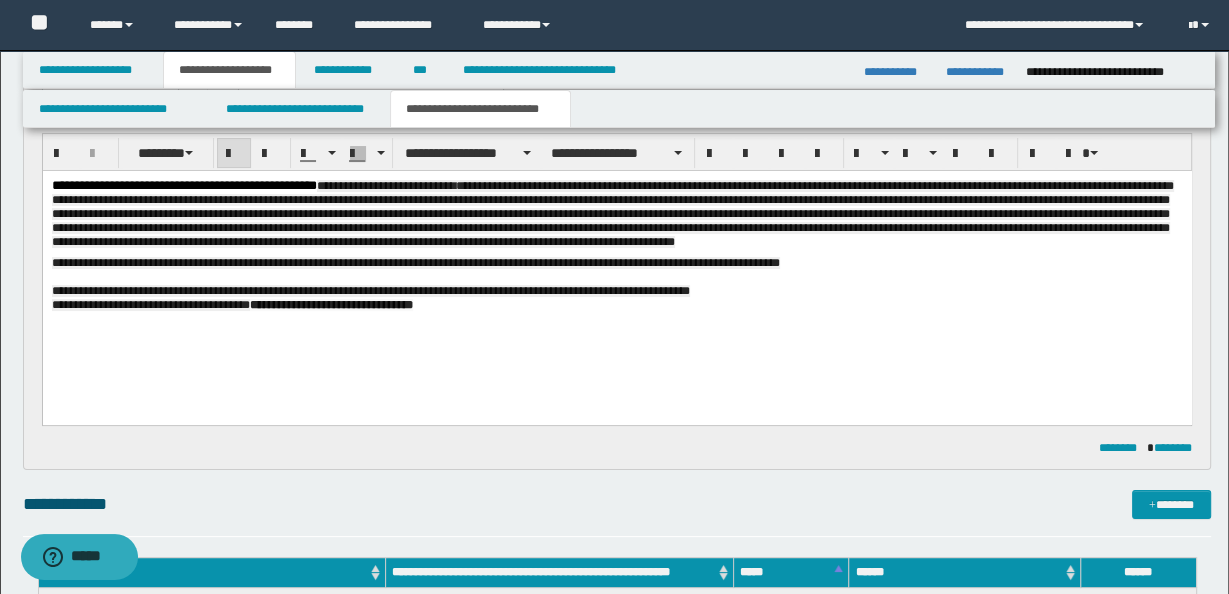 click on "**********" at bounding box center [616, 304] 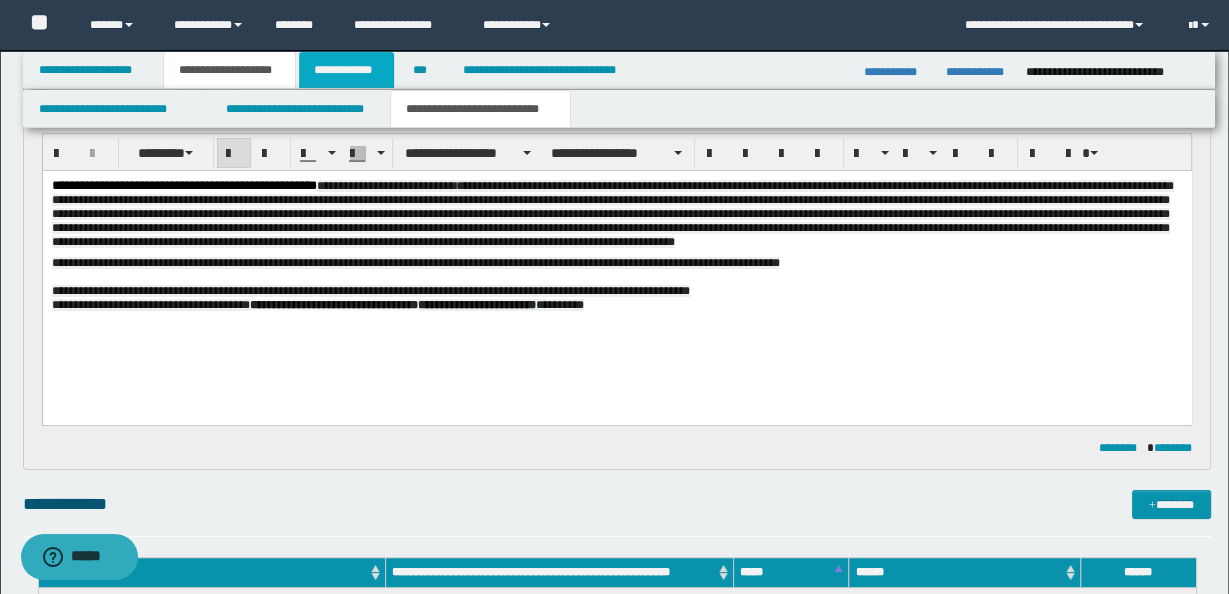 click on "**********" at bounding box center [346, 70] 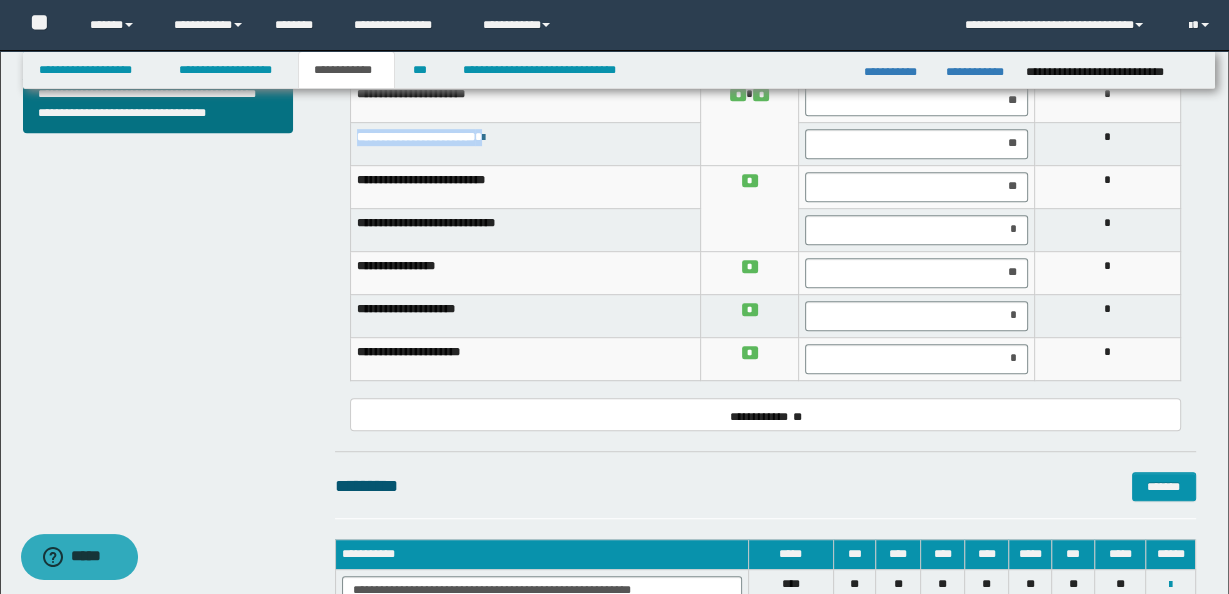 scroll, scrollTop: 867, scrollLeft: 0, axis: vertical 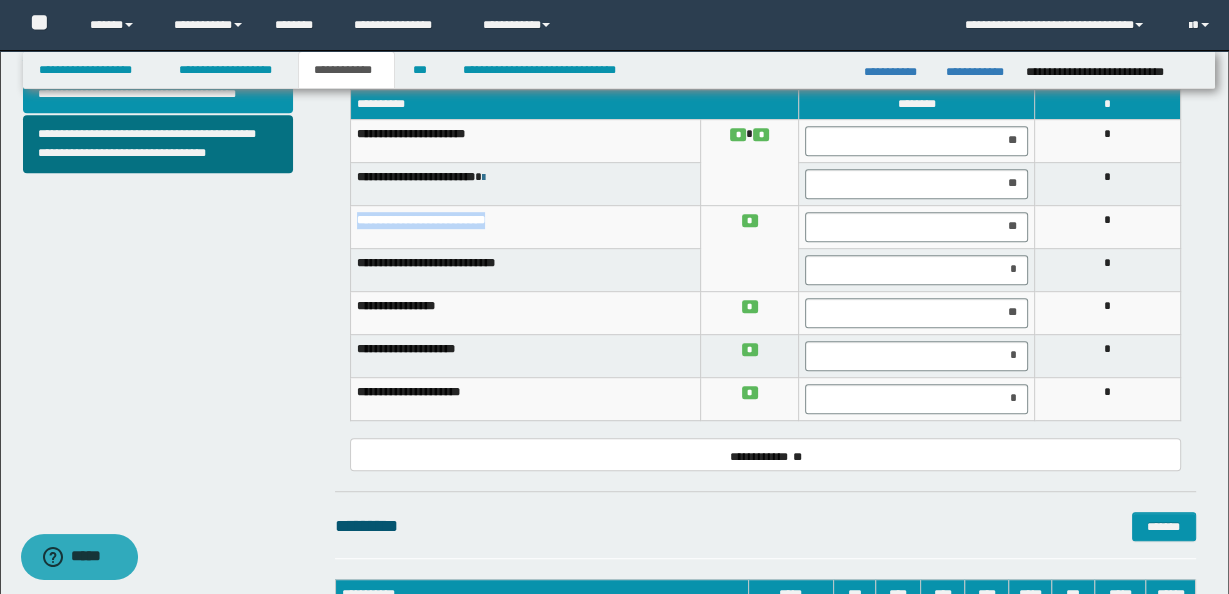 drag, startPoint x: 355, startPoint y: 217, endPoint x: 550, endPoint y: 219, distance: 195.01025 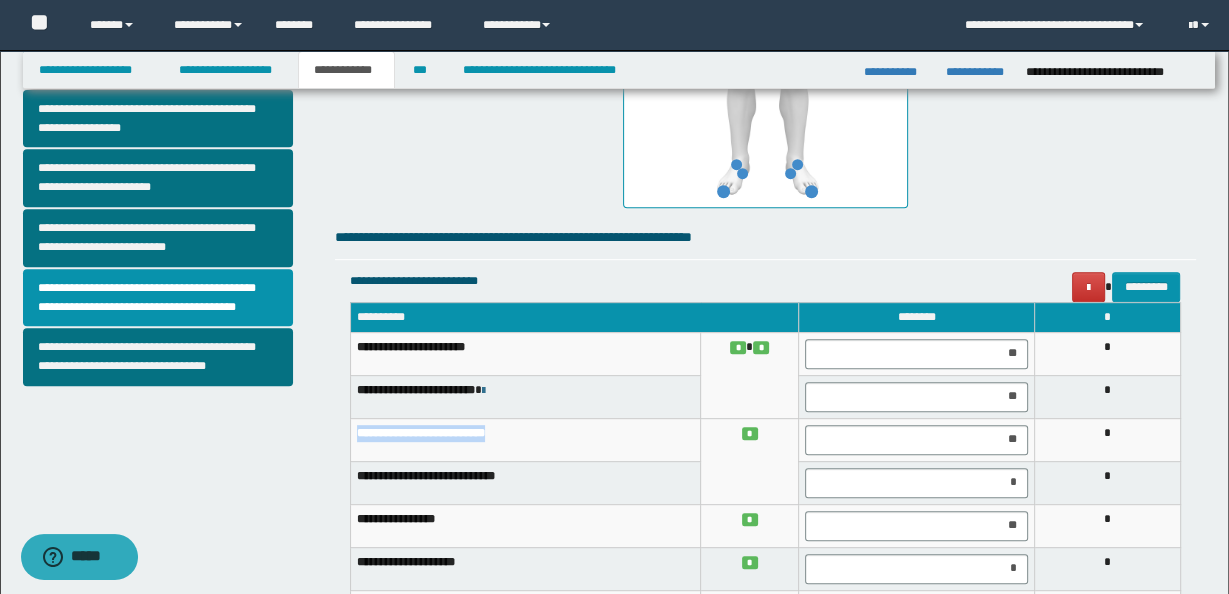 scroll, scrollTop: 931, scrollLeft: 0, axis: vertical 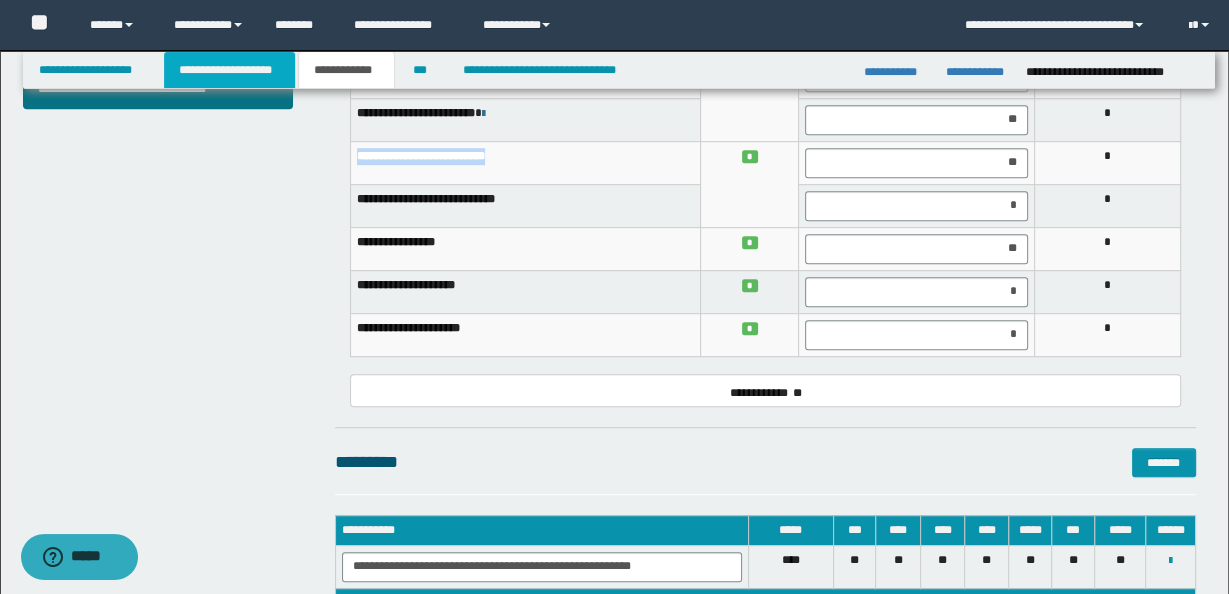 click on "**********" at bounding box center (229, 70) 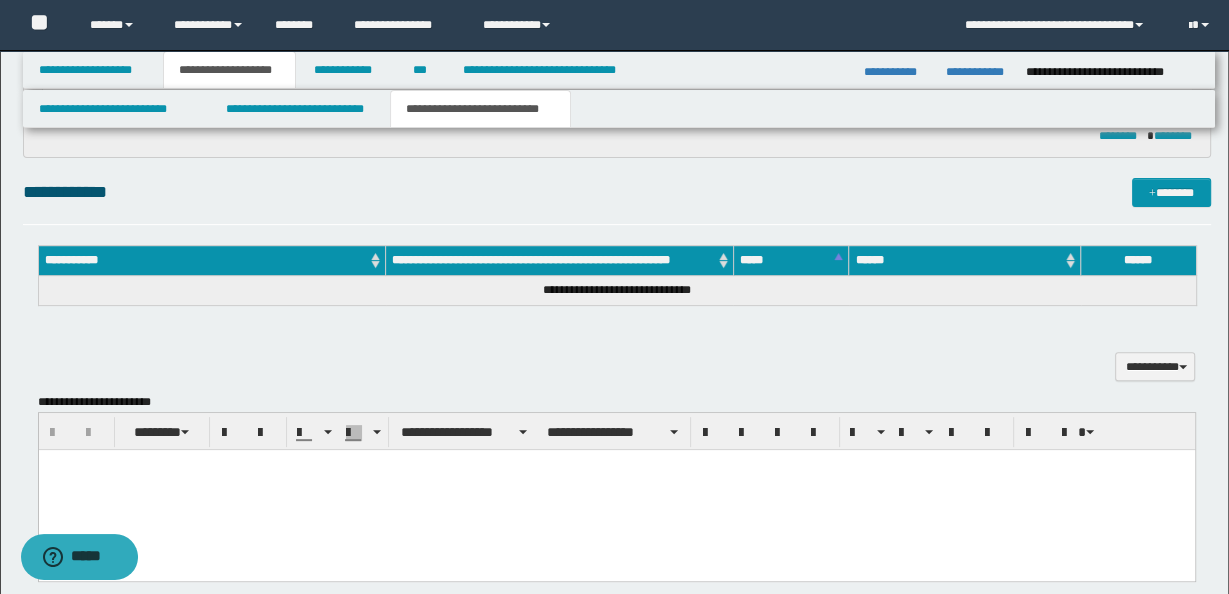 scroll, scrollTop: 139, scrollLeft: 0, axis: vertical 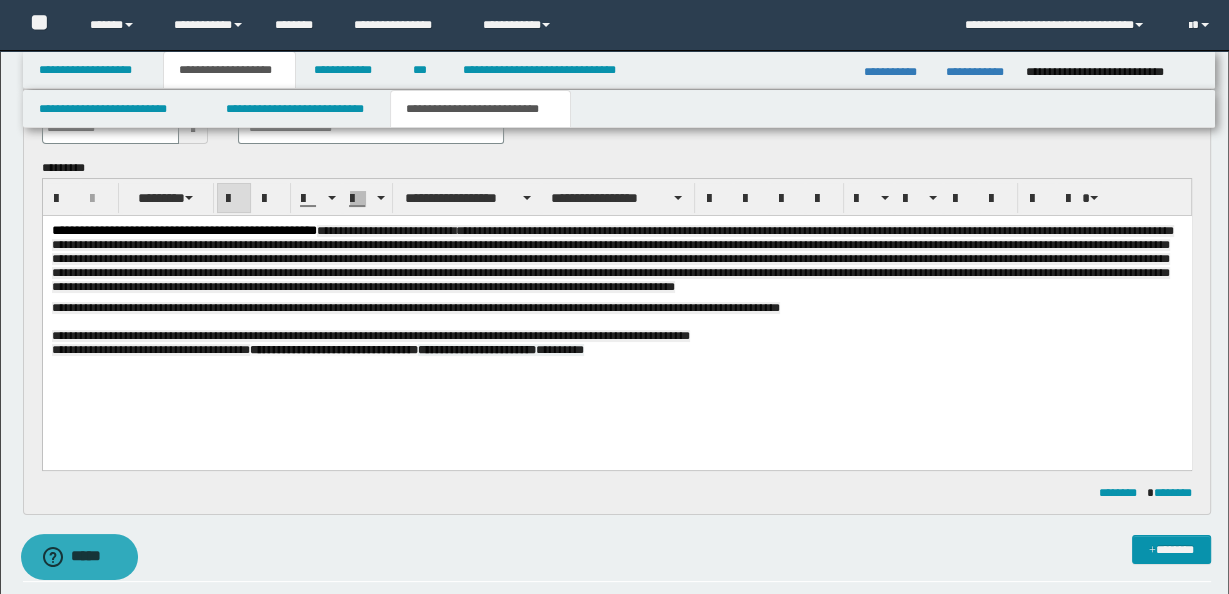 click on "**********" at bounding box center (616, 349) 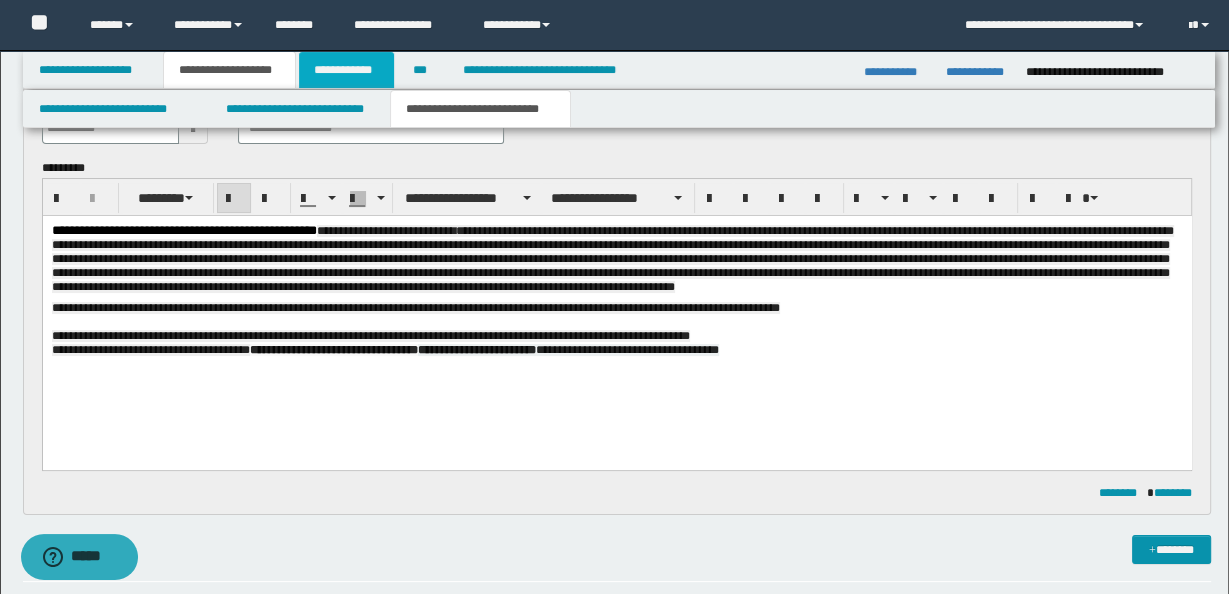 click on "**********" at bounding box center [346, 70] 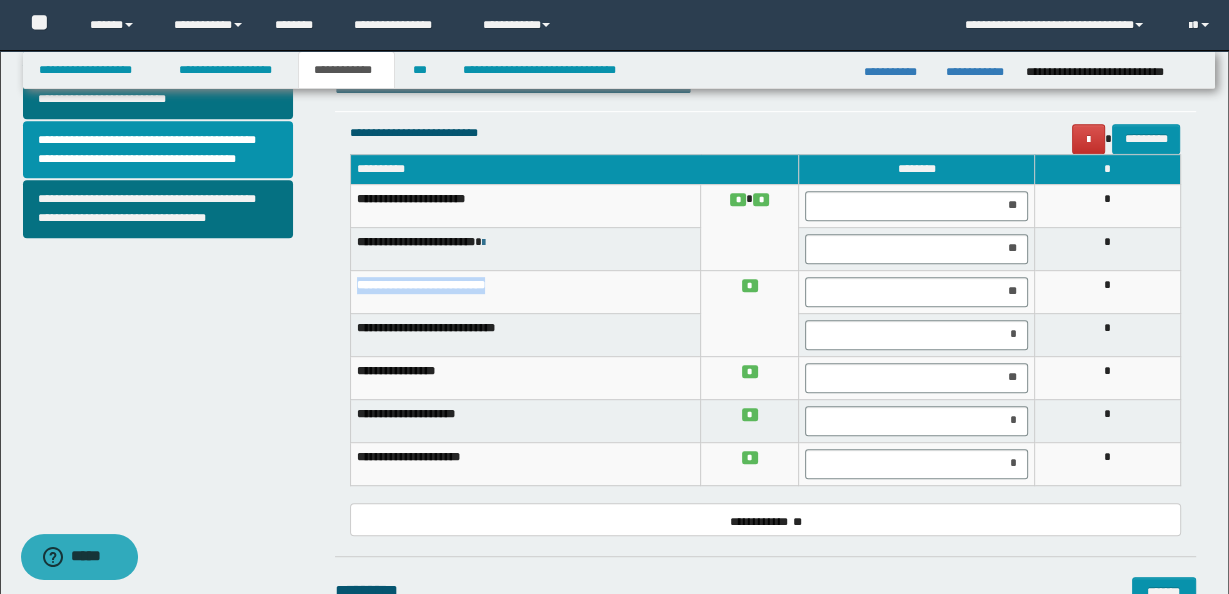 scroll, scrollTop: 791, scrollLeft: 0, axis: vertical 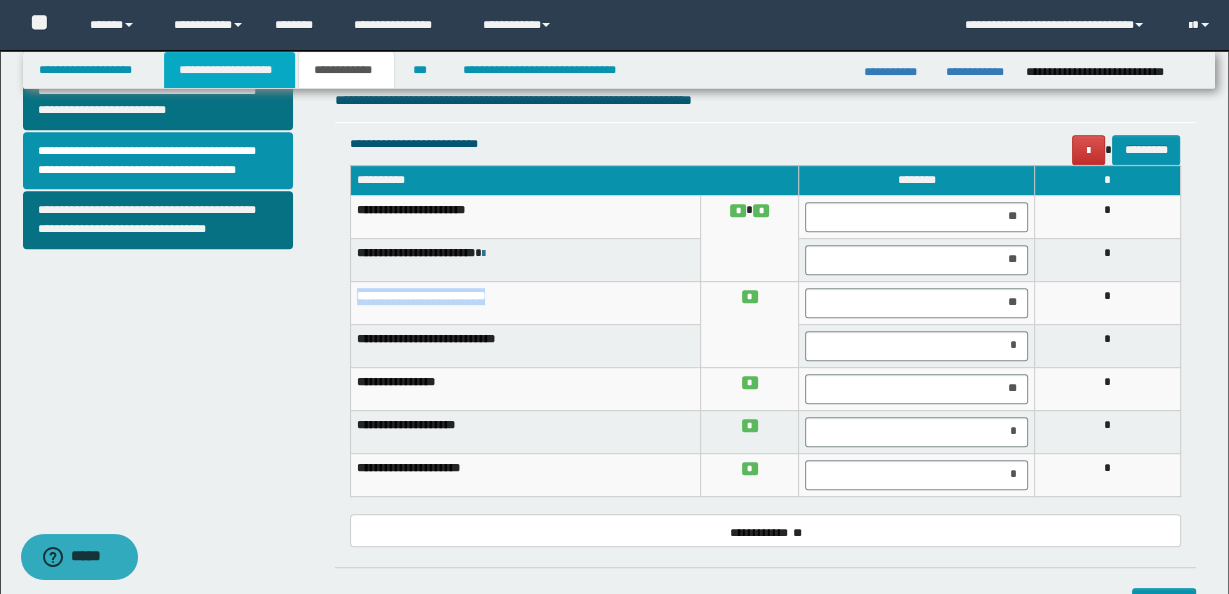 click on "**********" at bounding box center (229, 70) 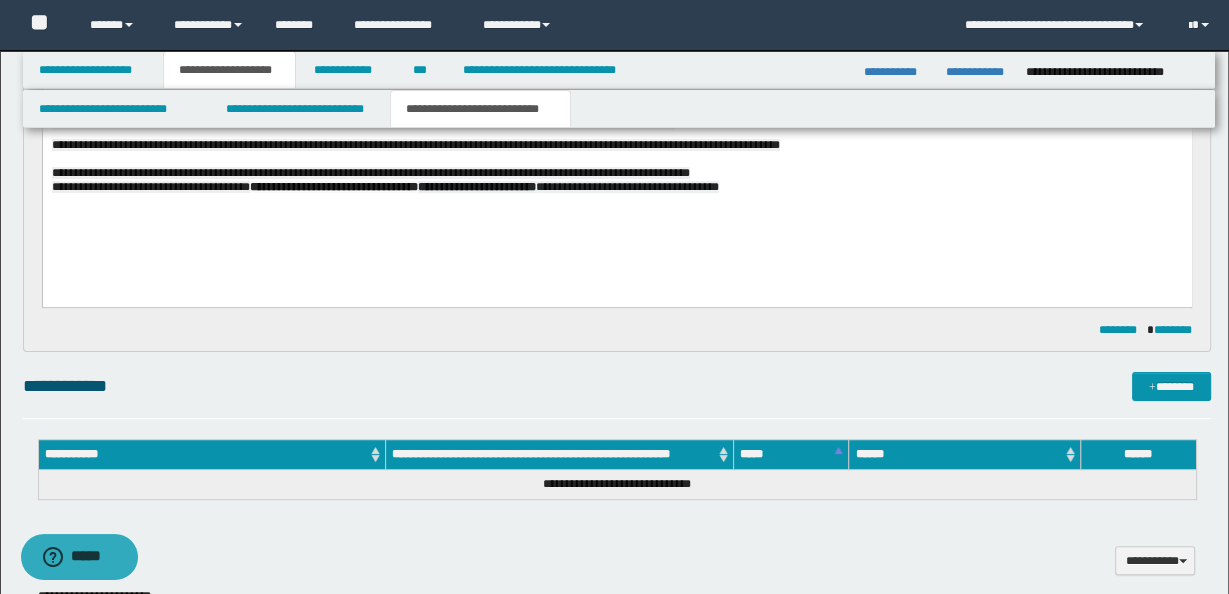 scroll, scrollTop: 0, scrollLeft: 0, axis: both 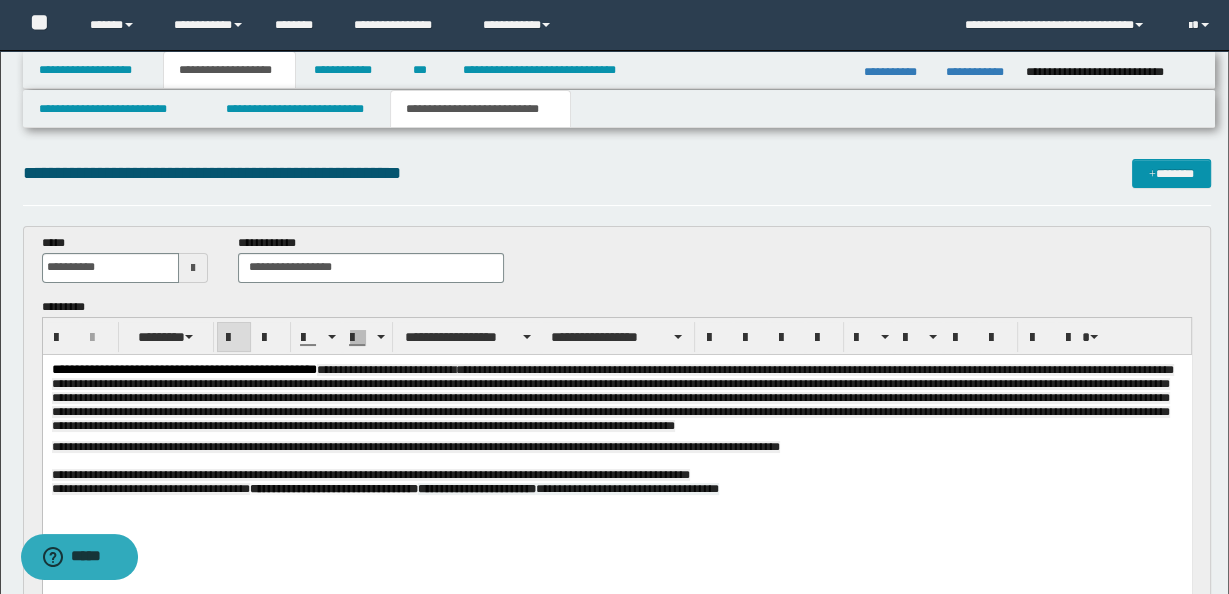 click on "**********" at bounding box center [616, 488] 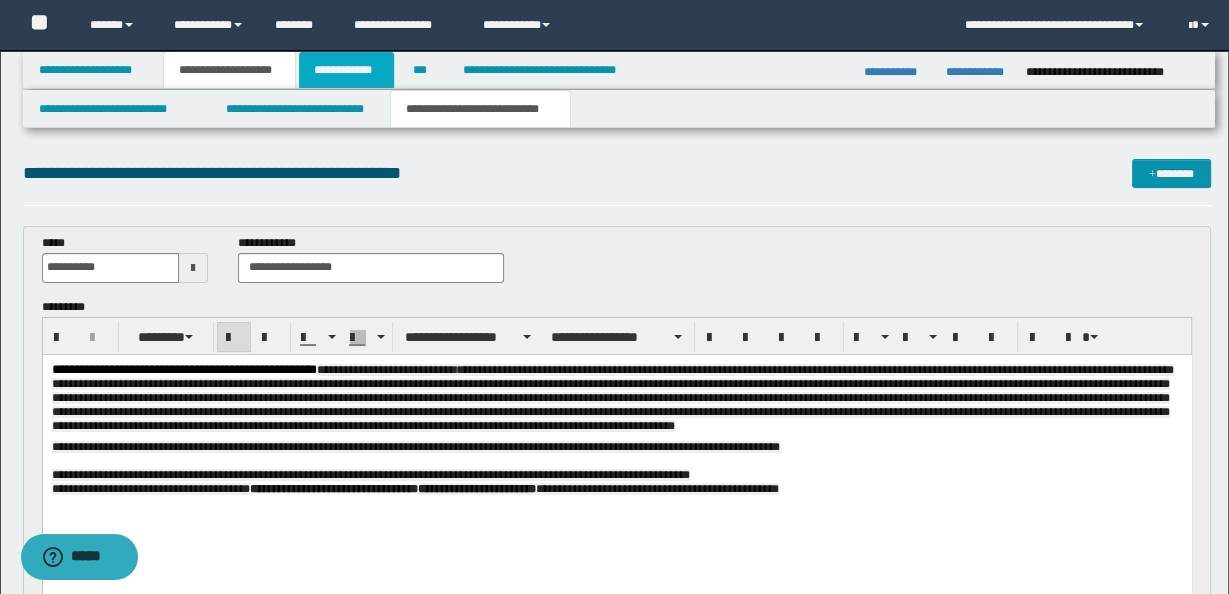 click on "**********" at bounding box center [346, 70] 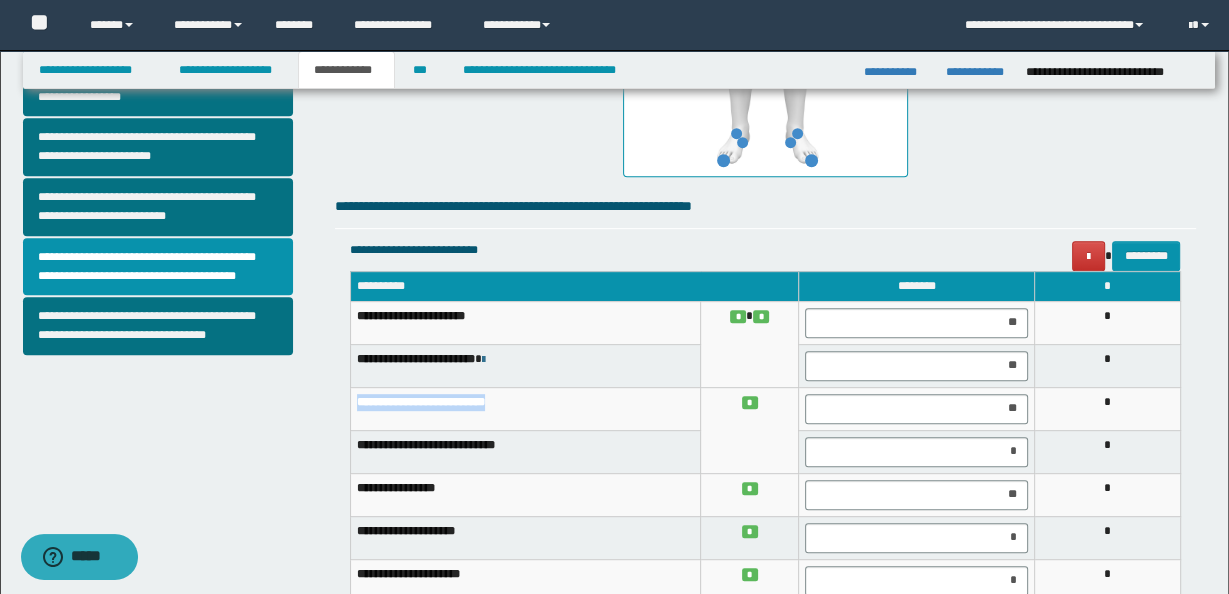 scroll, scrollTop: 874, scrollLeft: 0, axis: vertical 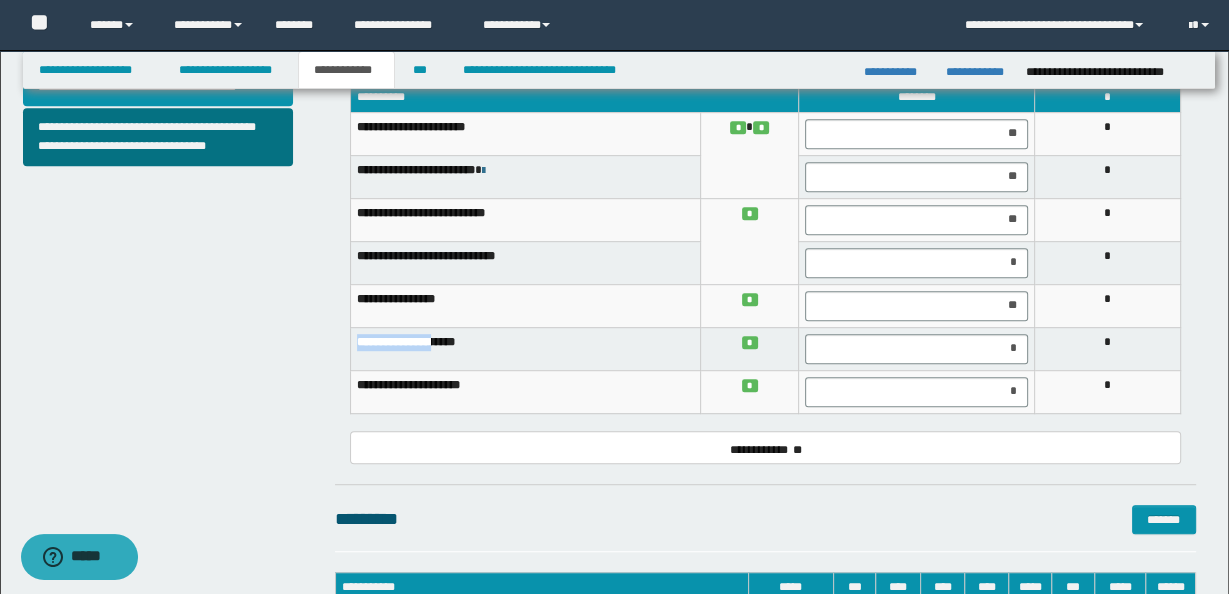 drag, startPoint x: 354, startPoint y: 338, endPoint x: 445, endPoint y: 337, distance: 91.00549 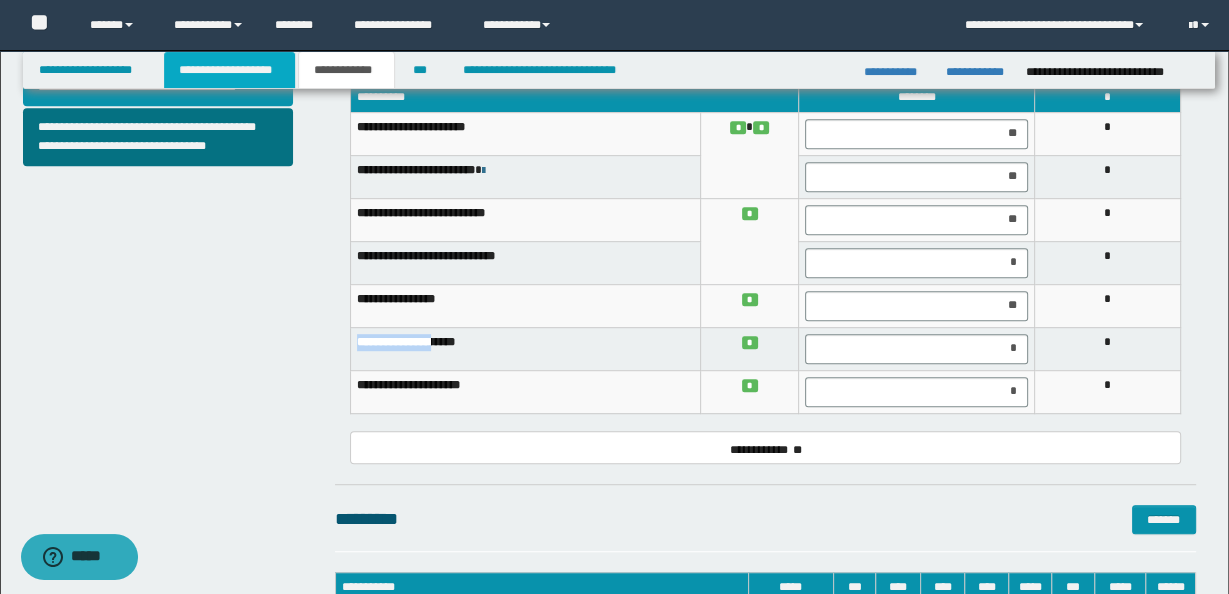 click on "**********" at bounding box center [229, 70] 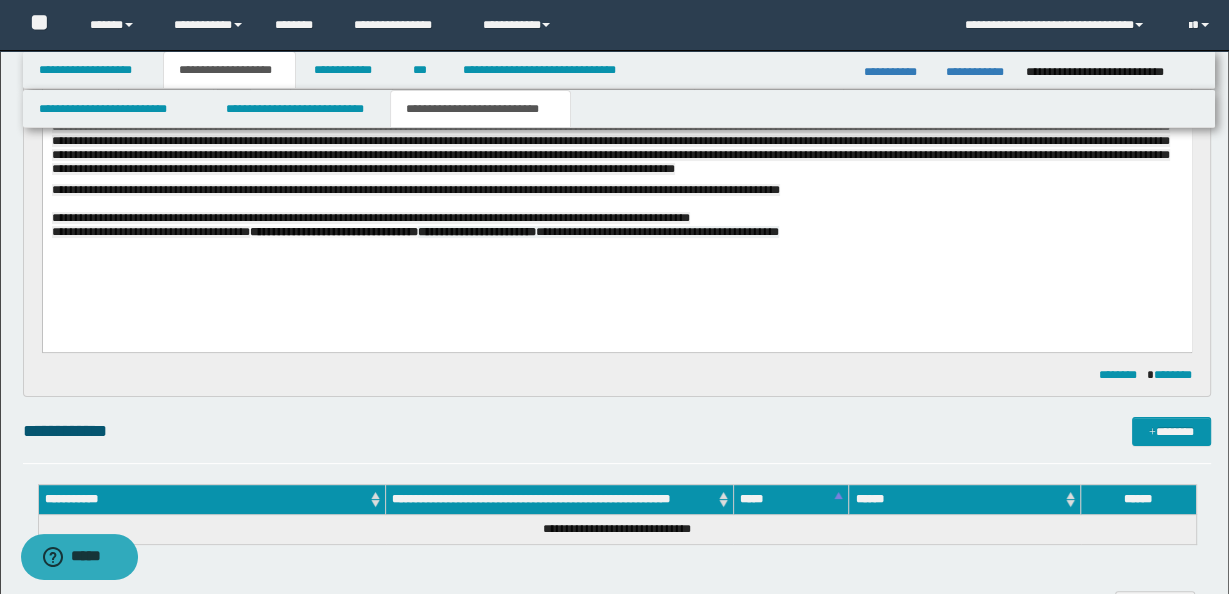 scroll, scrollTop: 0, scrollLeft: 0, axis: both 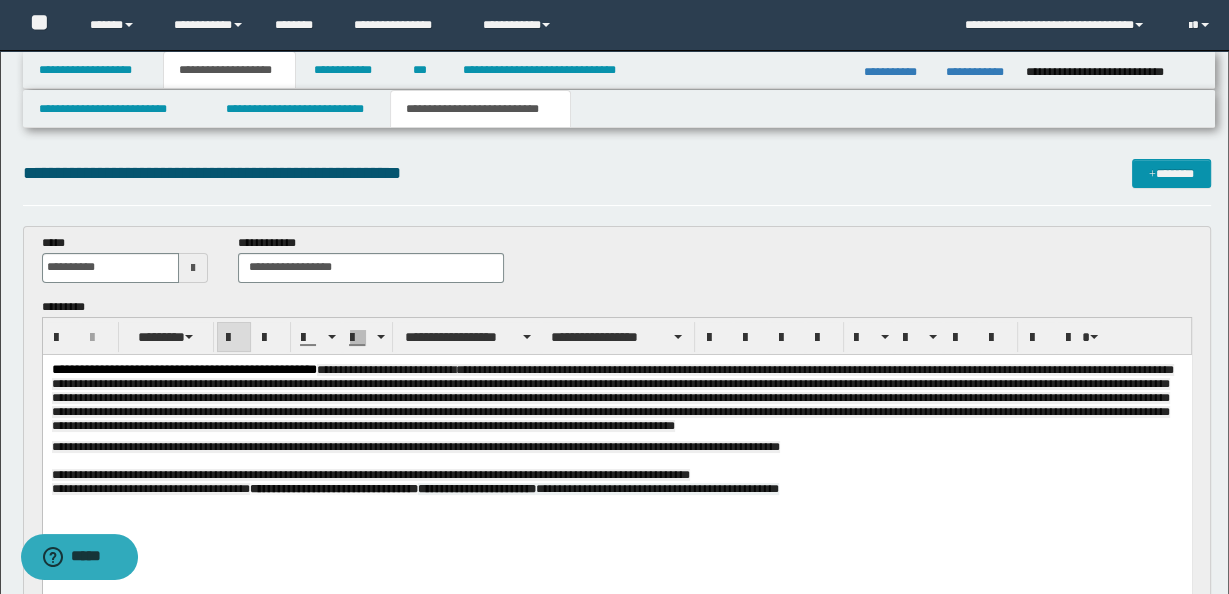 click on "**********" at bounding box center [616, 488] 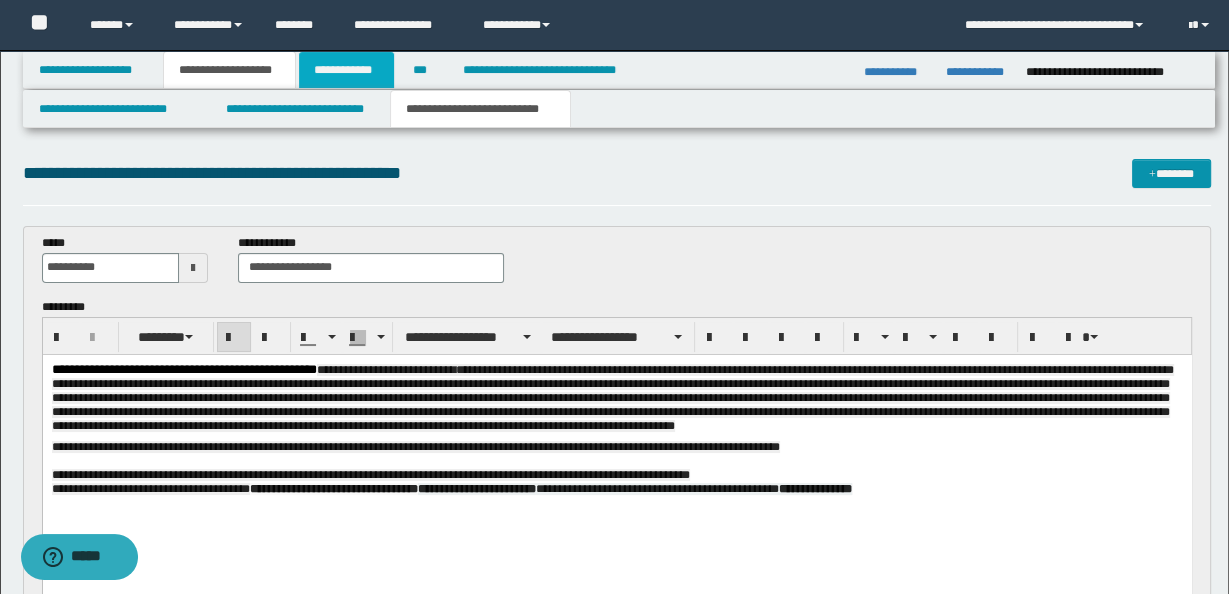 click on "**********" at bounding box center [346, 70] 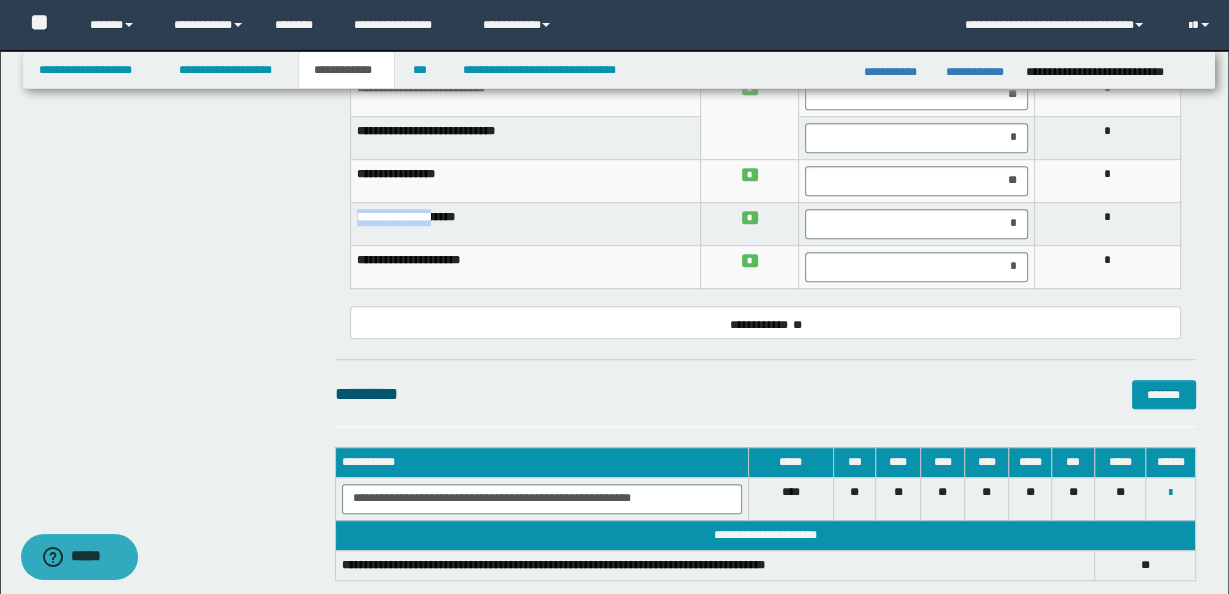 scroll, scrollTop: 999, scrollLeft: 0, axis: vertical 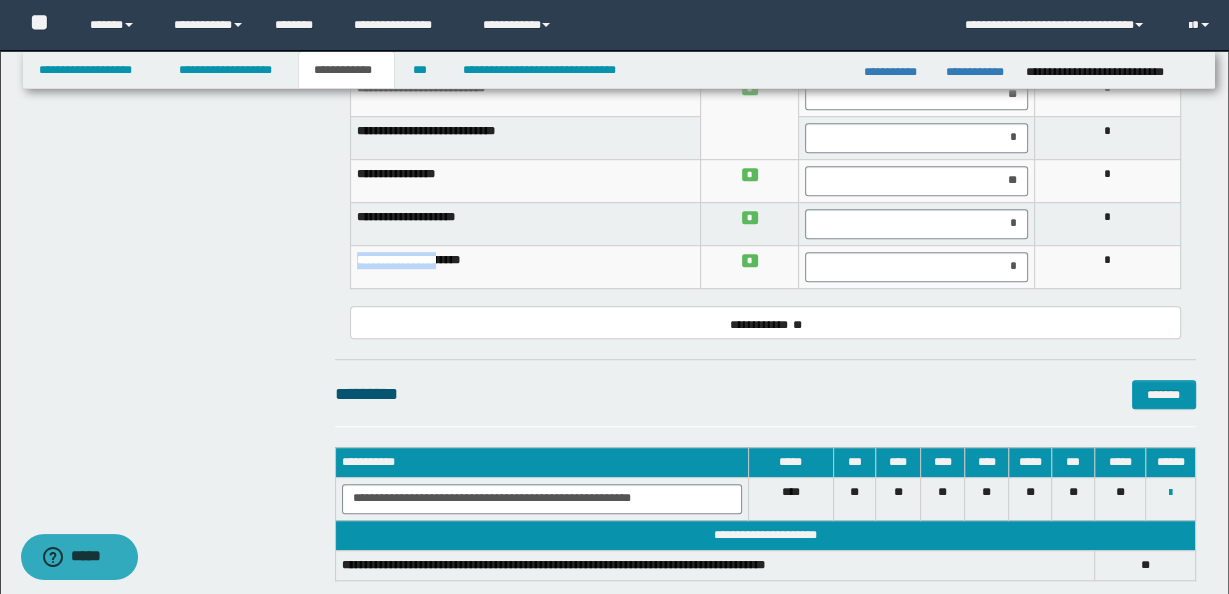 drag, startPoint x: 356, startPoint y: 257, endPoint x: 448, endPoint y: 261, distance: 92.086914 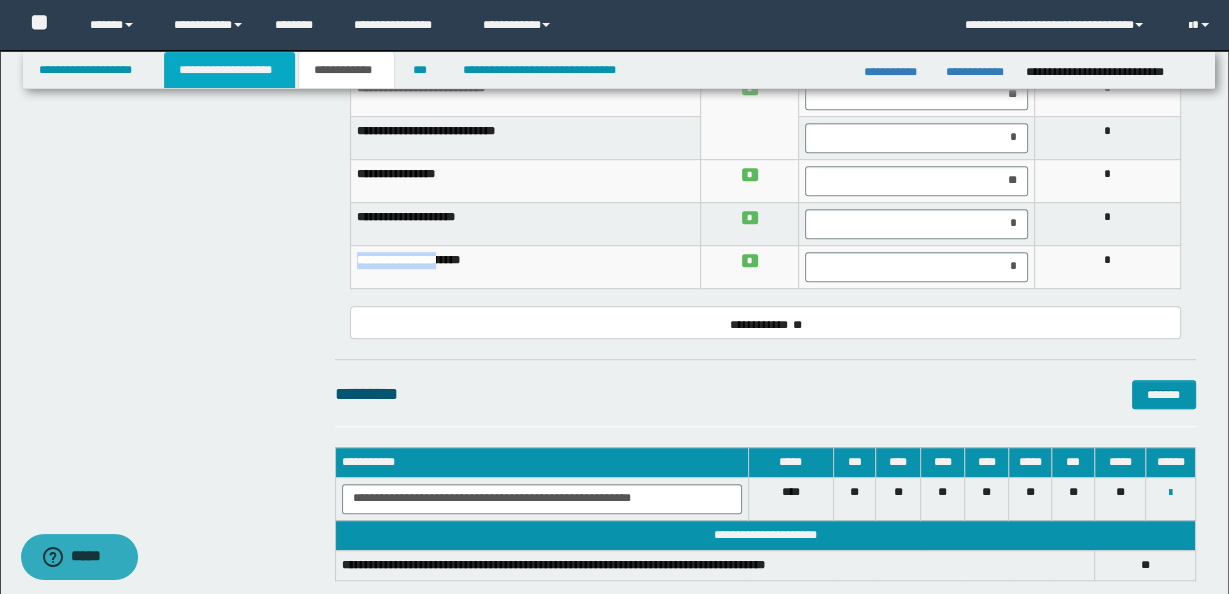 click on "**********" at bounding box center [229, 70] 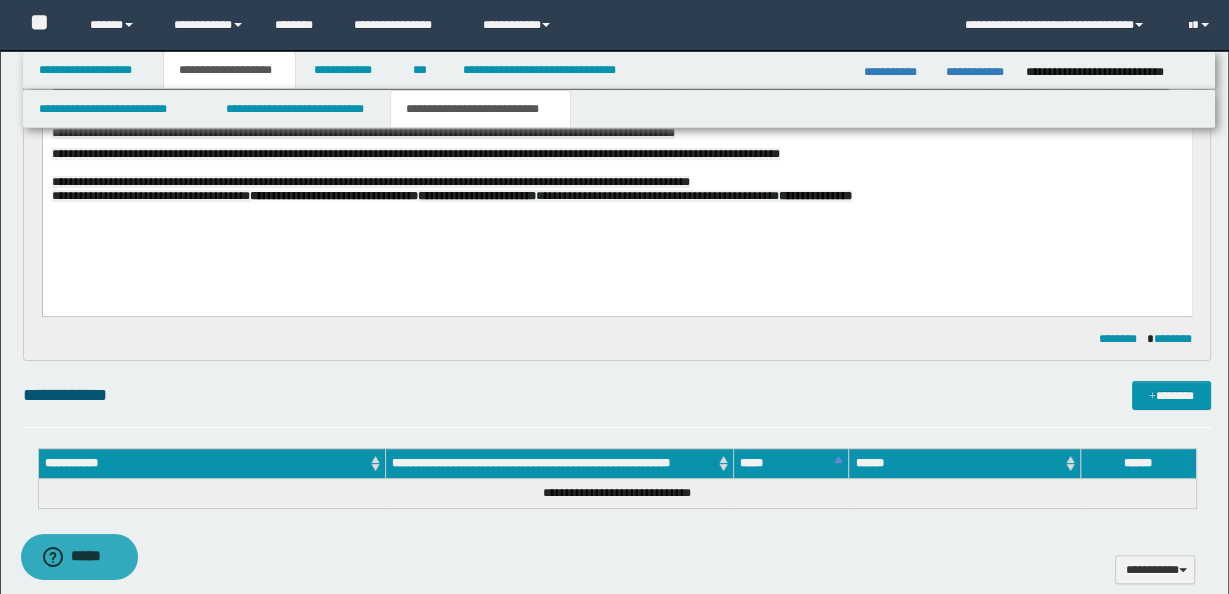 scroll, scrollTop: 94, scrollLeft: 0, axis: vertical 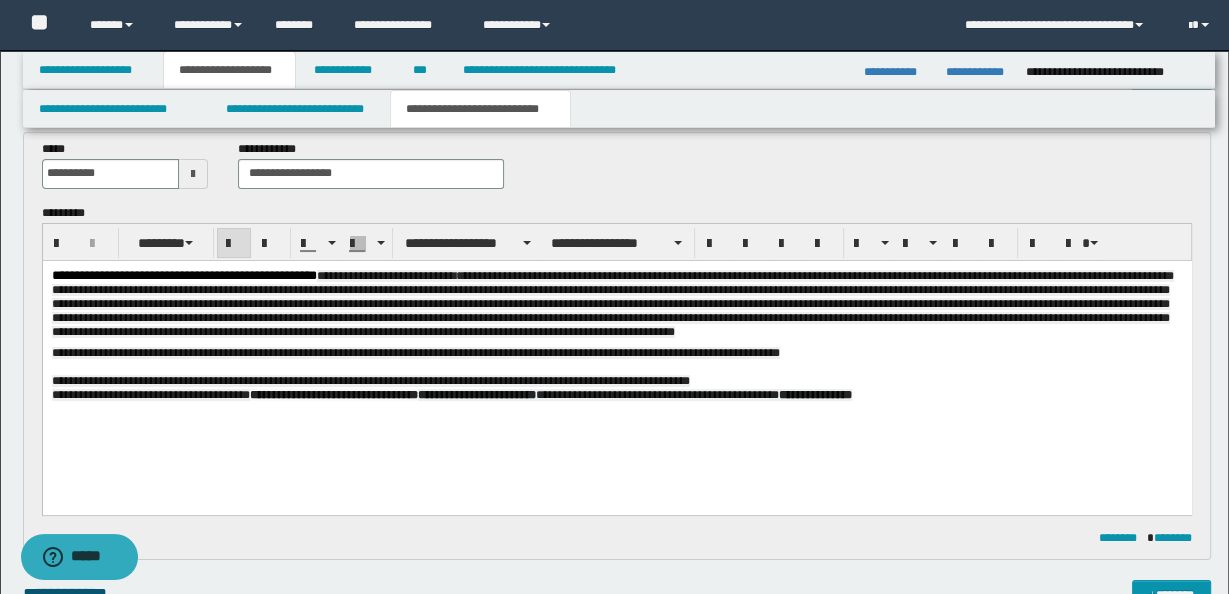 click on "**********" at bounding box center [616, 394] 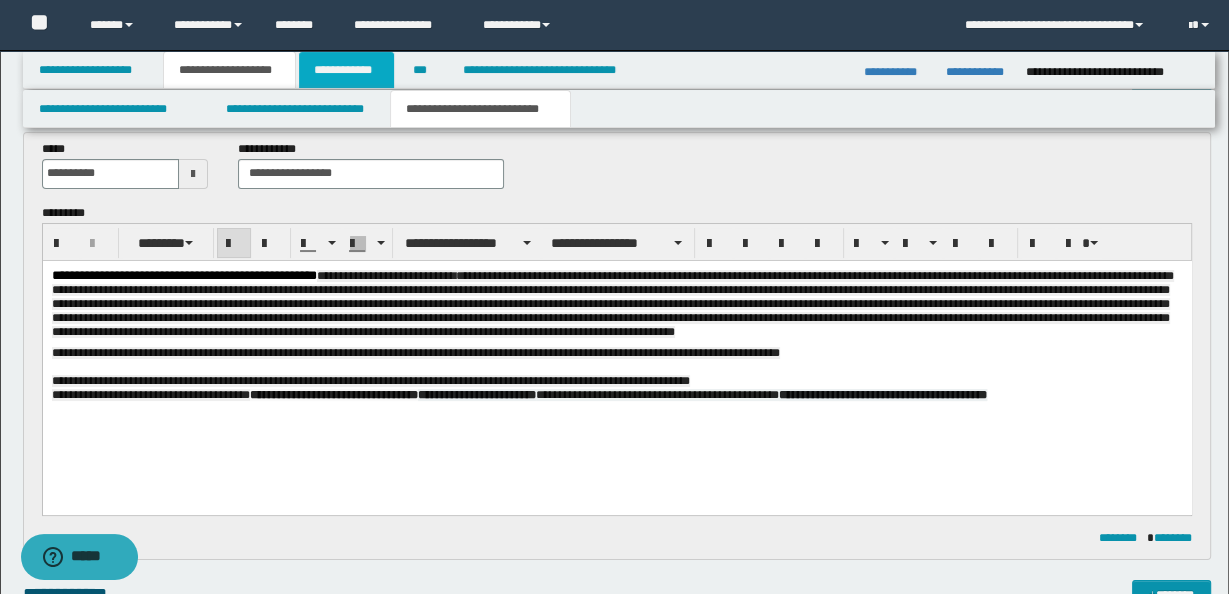 click on "**********" at bounding box center (346, 70) 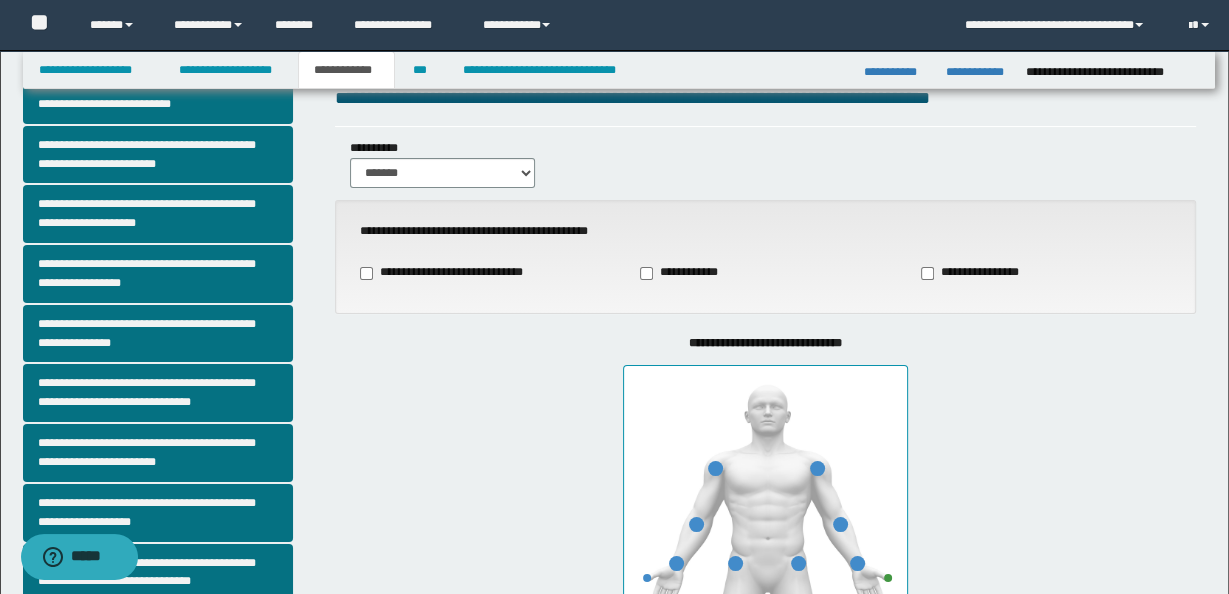scroll, scrollTop: 1059, scrollLeft: 0, axis: vertical 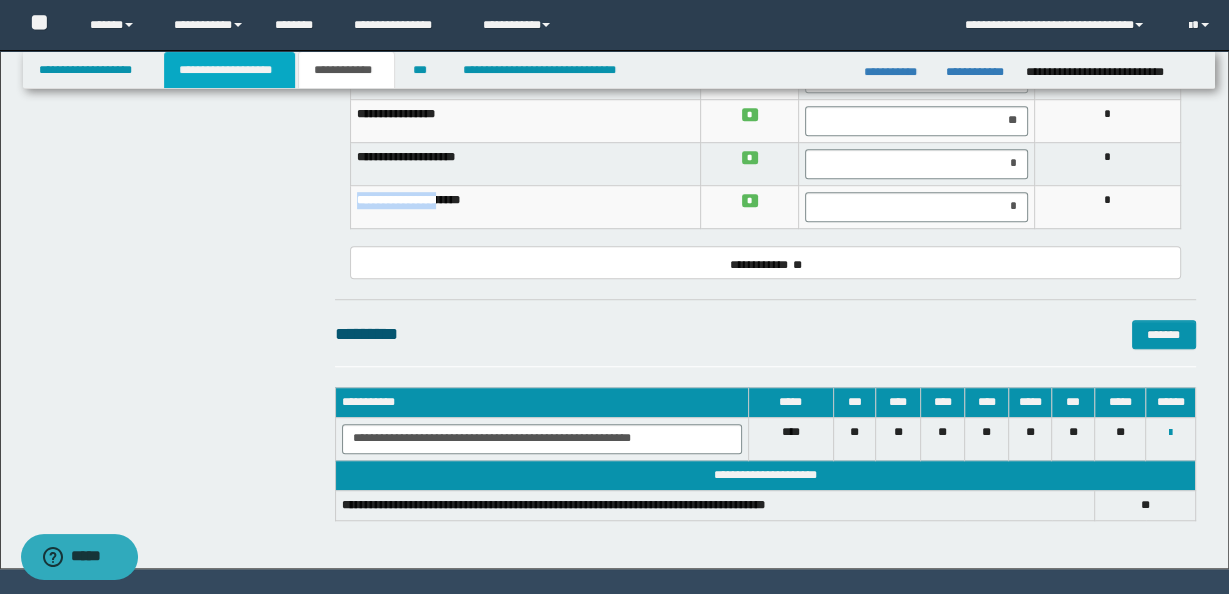 click on "**********" at bounding box center (229, 70) 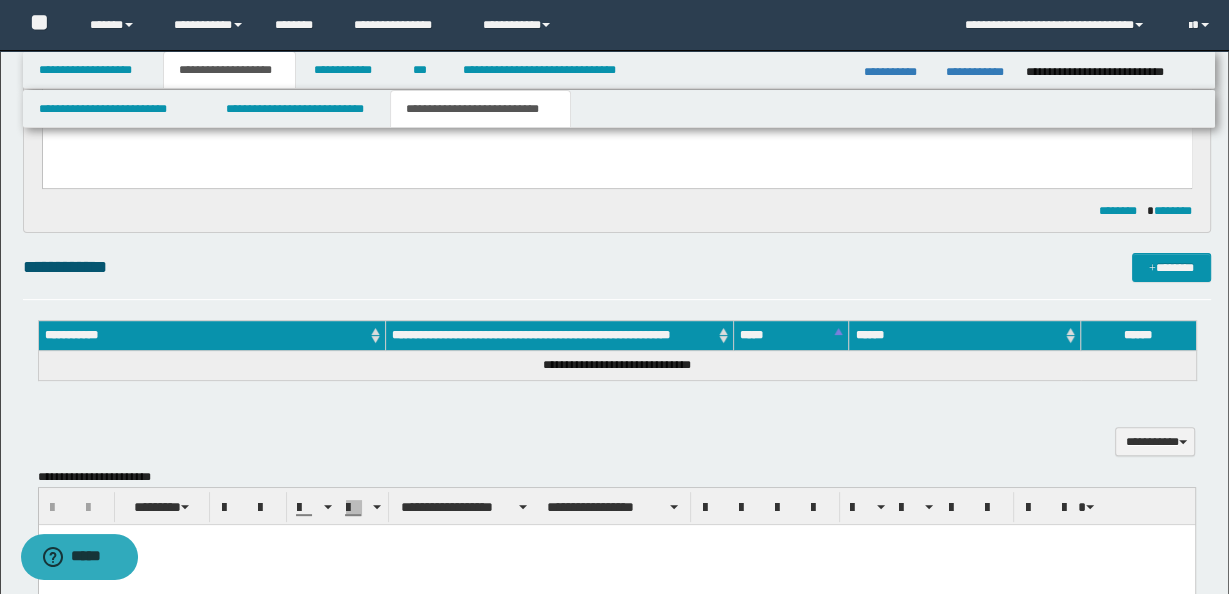scroll, scrollTop: 181, scrollLeft: 0, axis: vertical 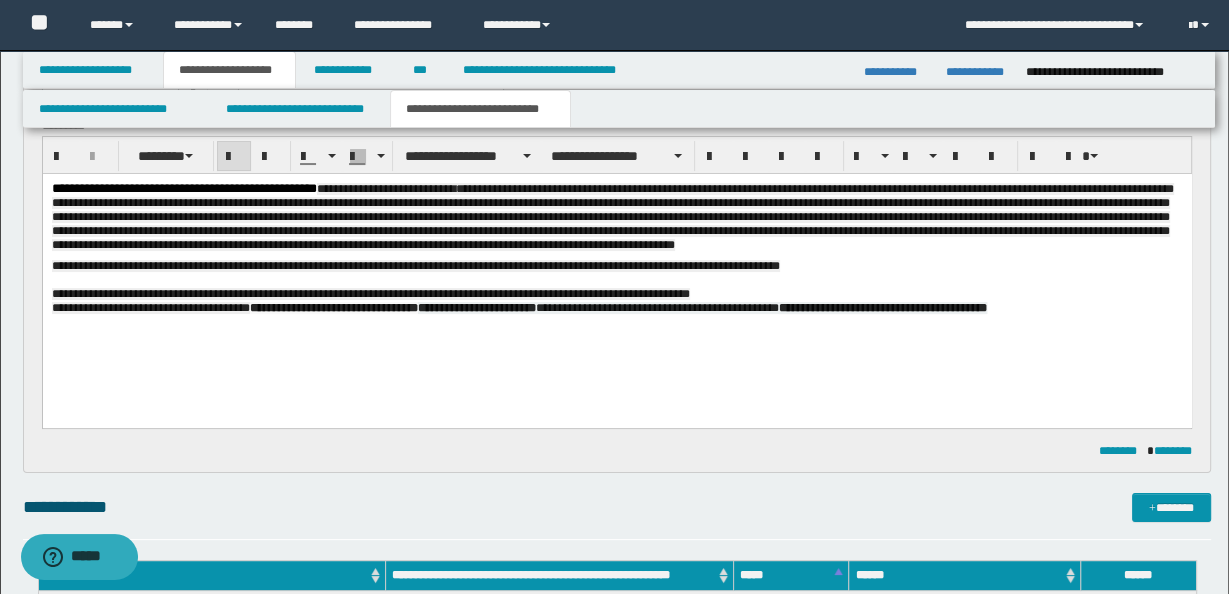 click on "**********" at bounding box center (616, 307) 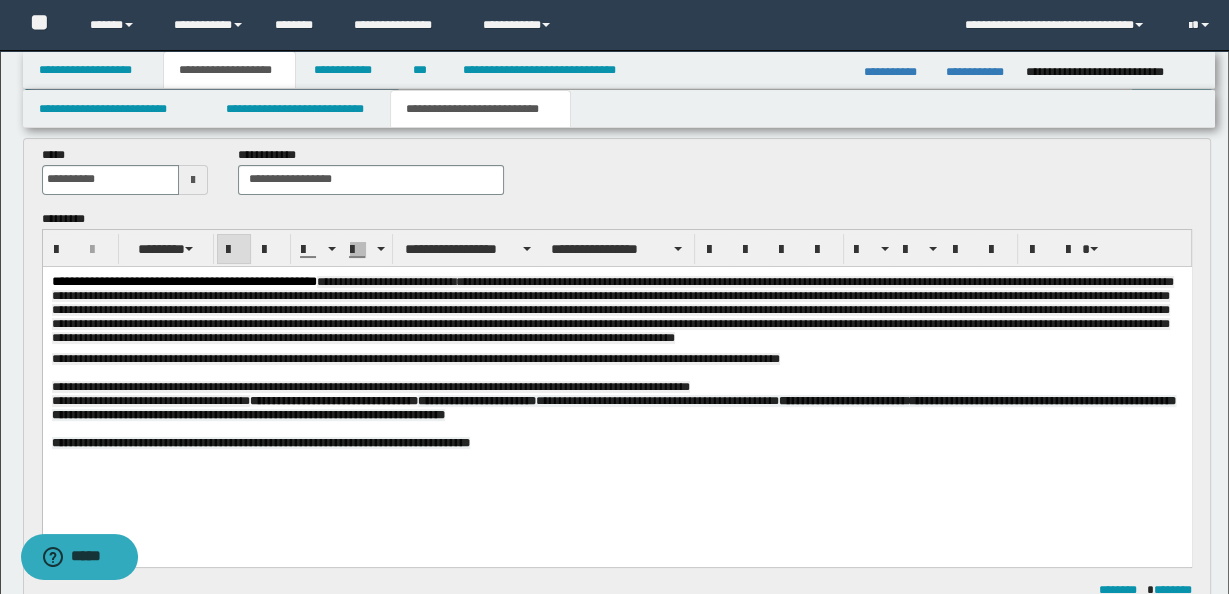 scroll, scrollTop: 71, scrollLeft: 0, axis: vertical 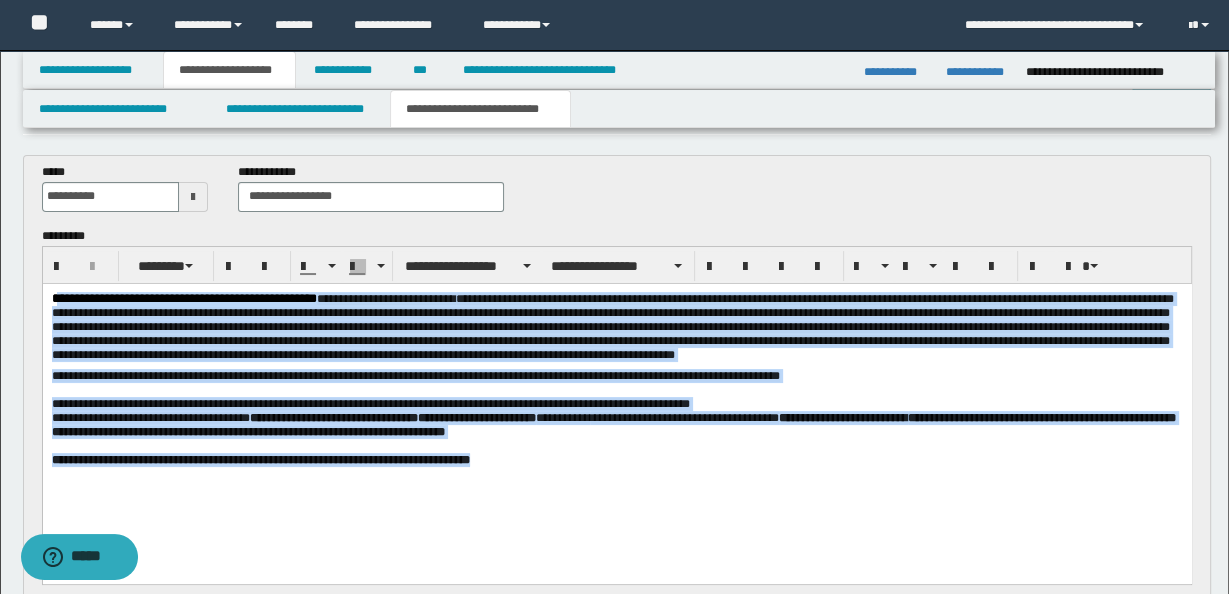 drag, startPoint x: 61, startPoint y: 301, endPoint x: 567, endPoint y: 474, distance: 534.75696 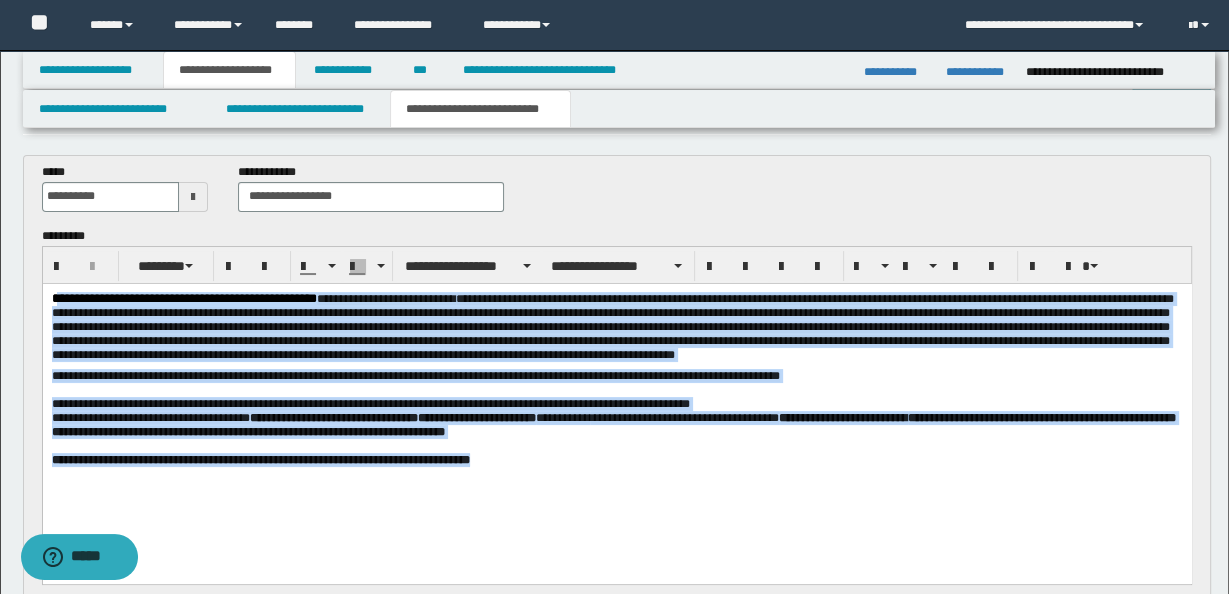 click on "**********" at bounding box center (616, 403) 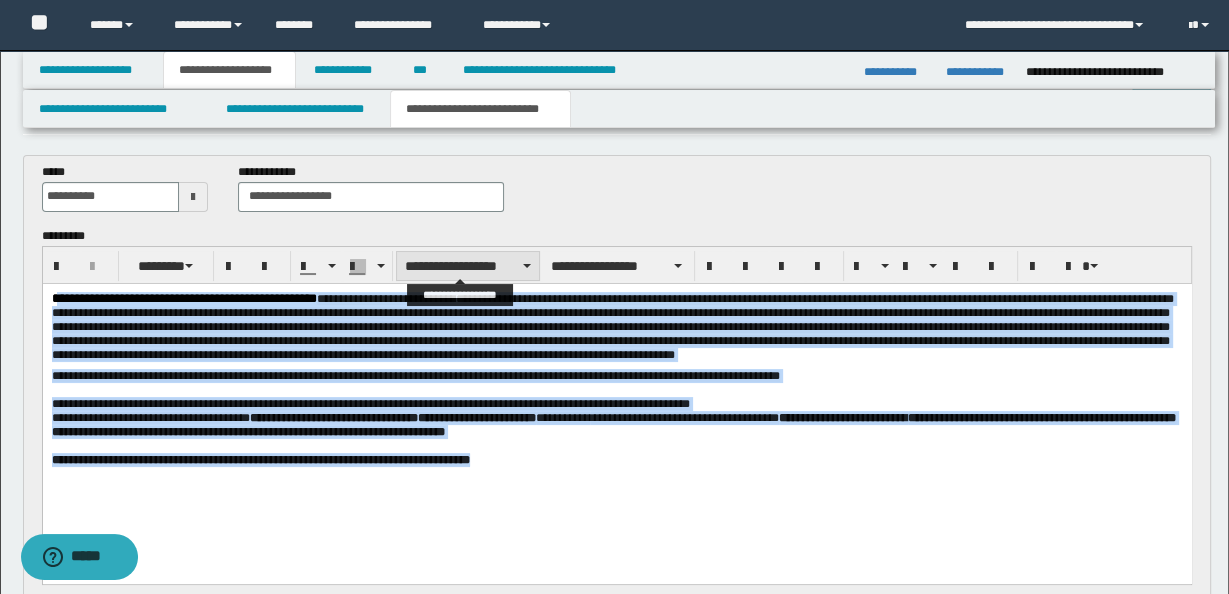 click on "**********" at bounding box center (468, 266) 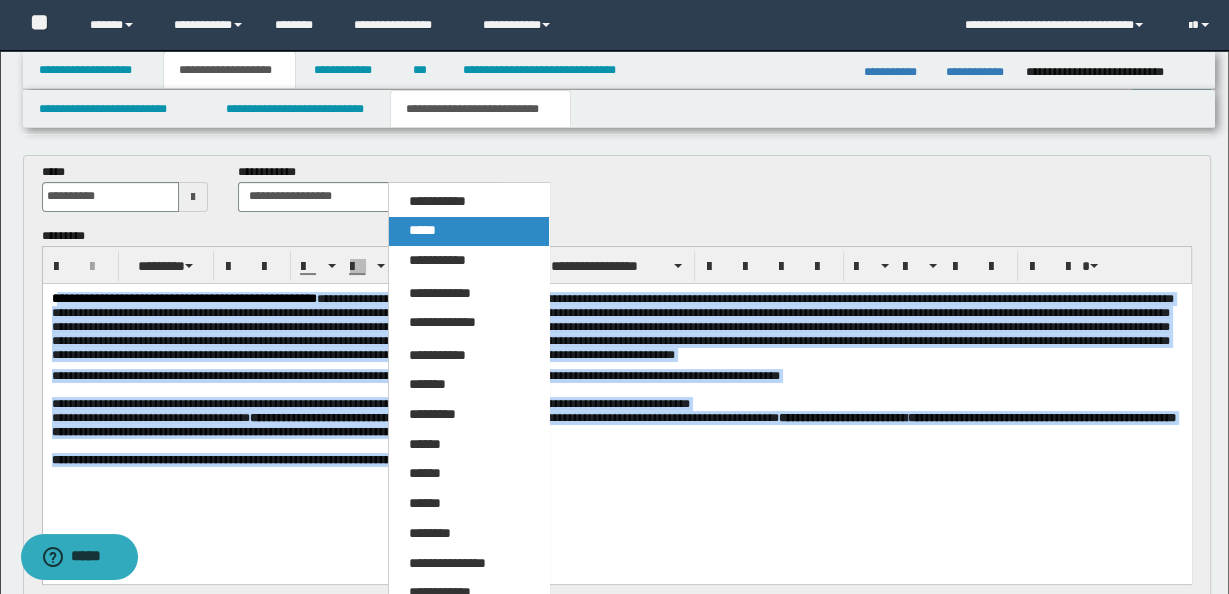 click on "*****" at bounding box center (468, 231) 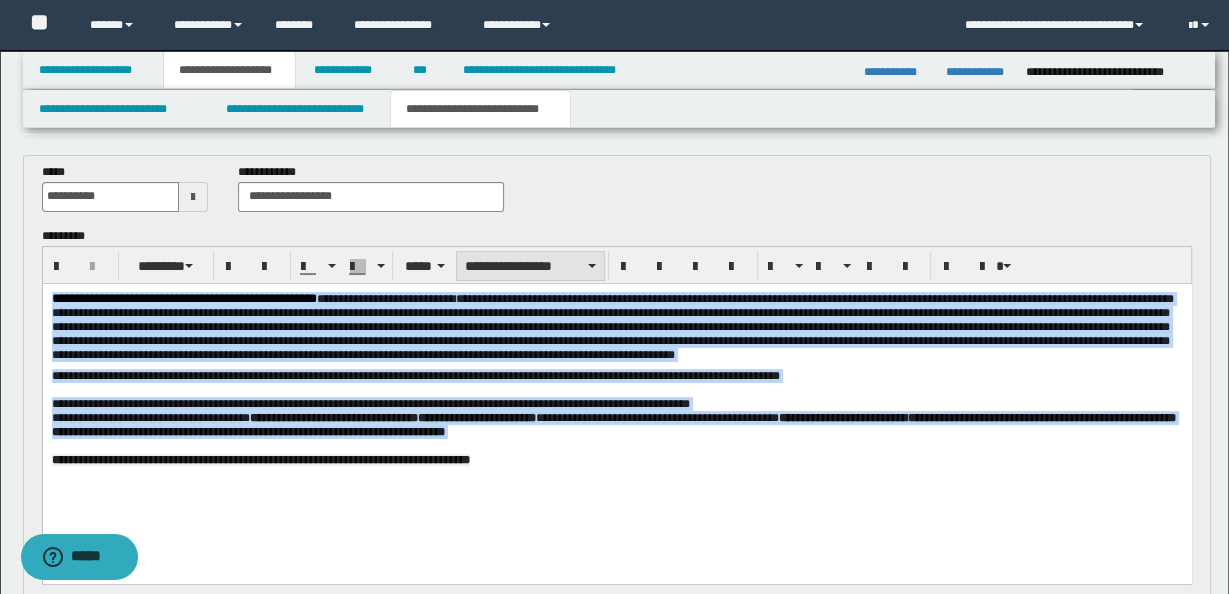 click on "**********" at bounding box center (530, 266) 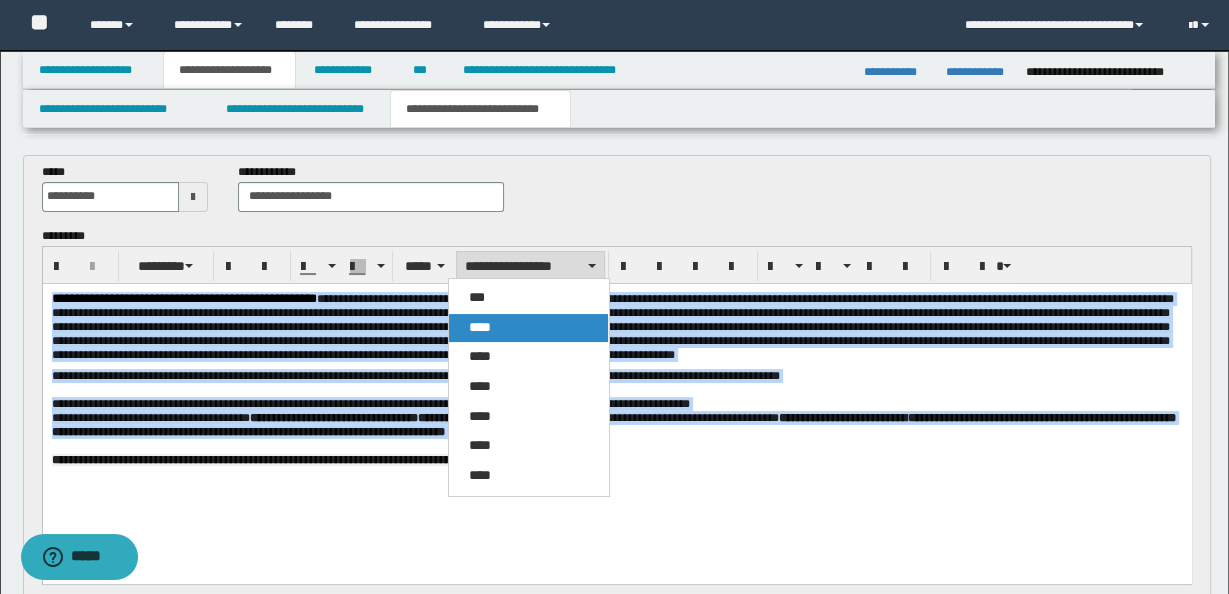 click on "****" at bounding box center [528, 328] 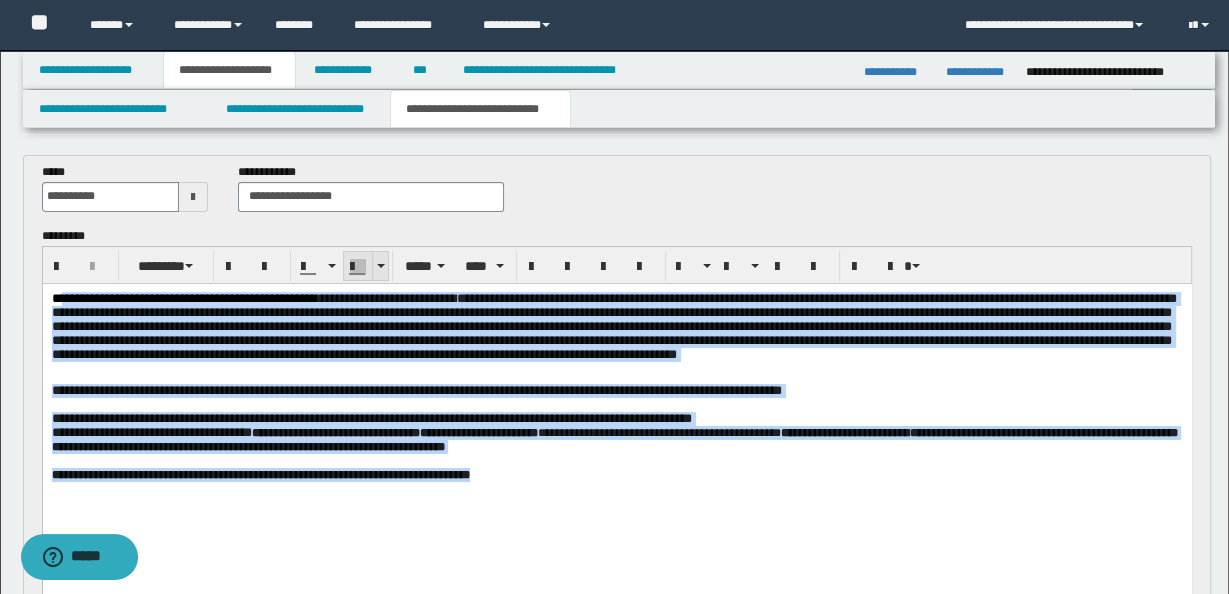 click at bounding box center [381, 266] 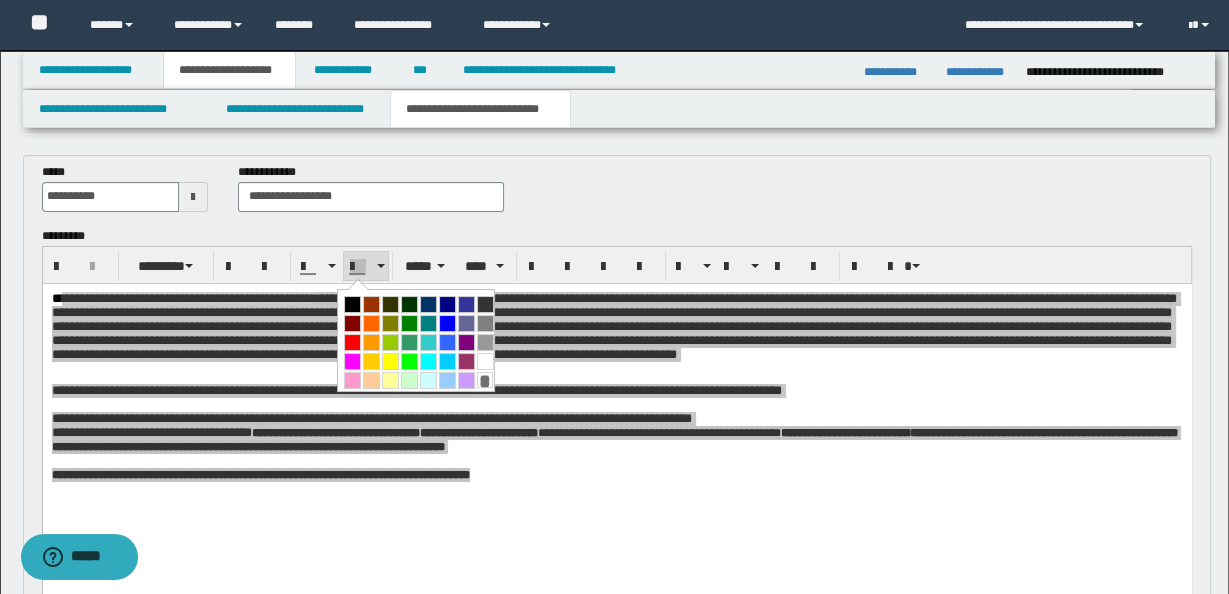 click on "*" at bounding box center [419, 342] 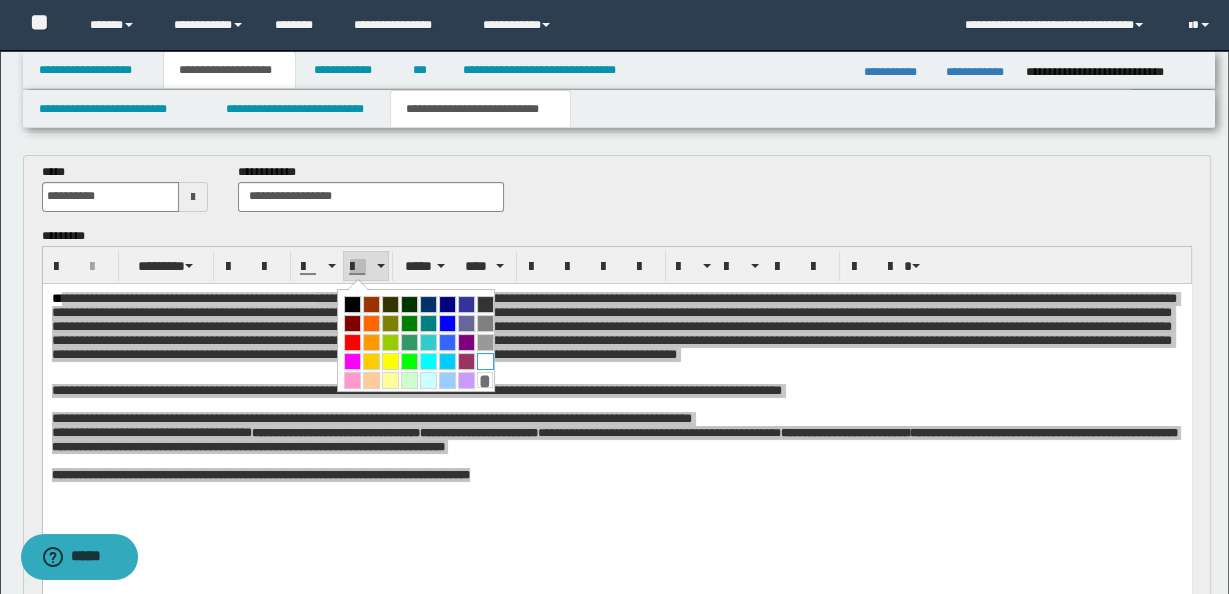 click at bounding box center (485, 361) 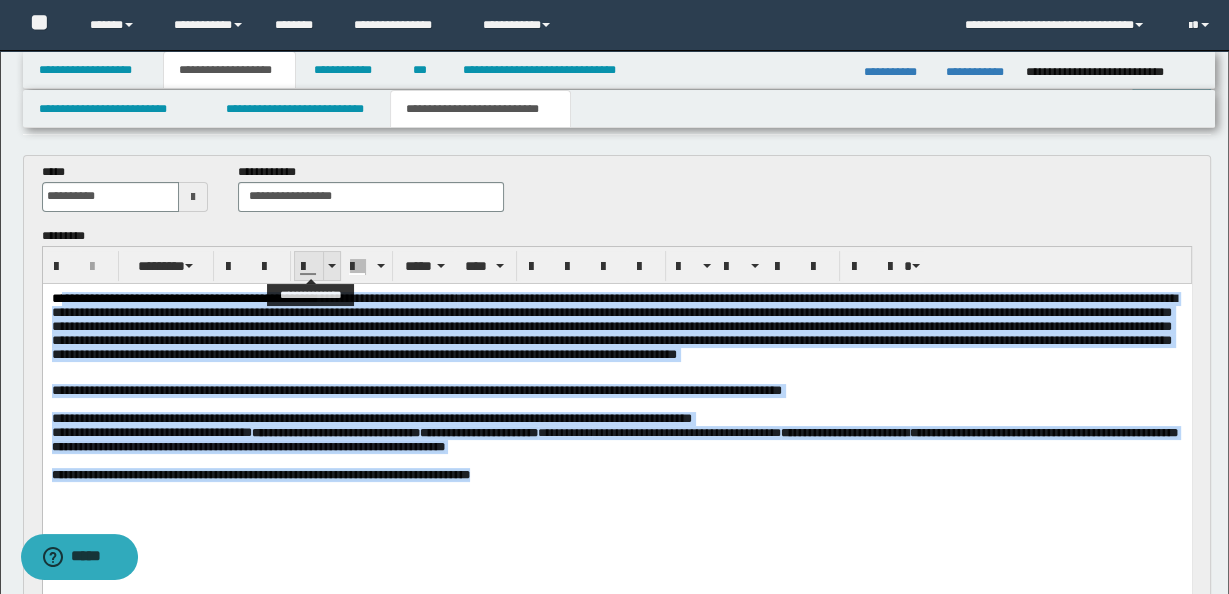 click at bounding box center (331, 266) 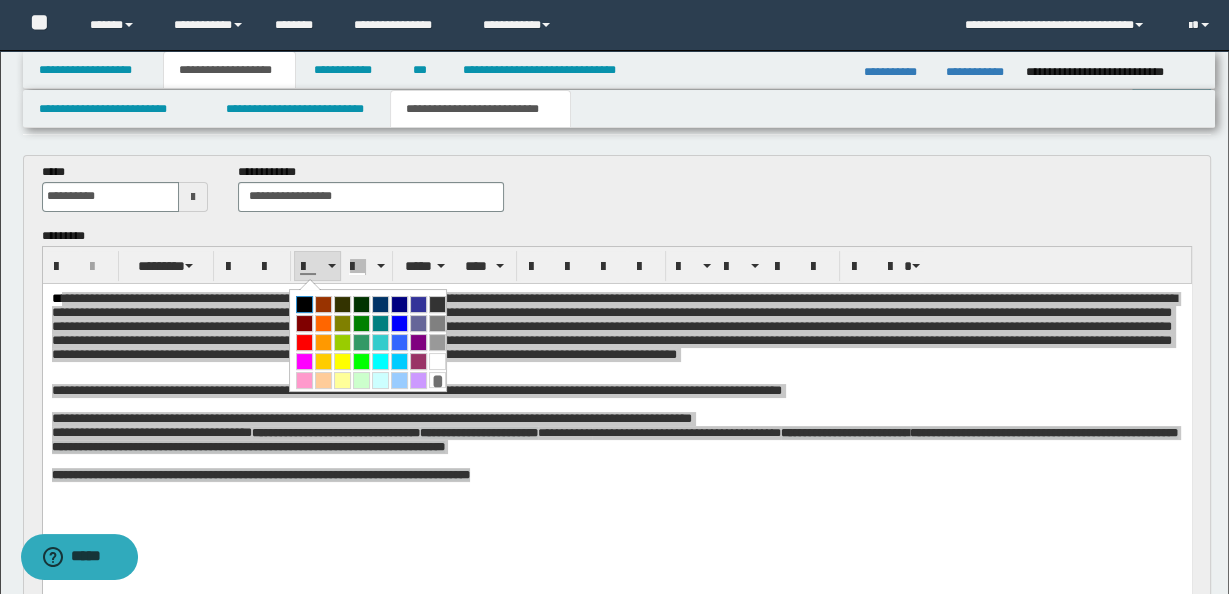click at bounding box center [304, 304] 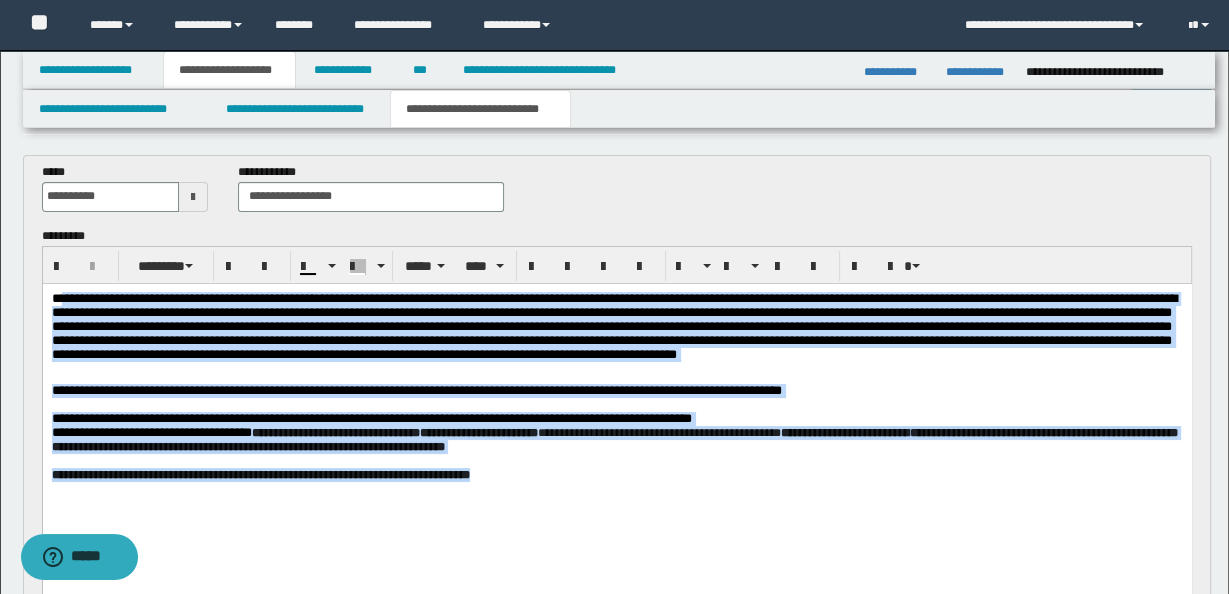 click on "**********" at bounding box center [613, 325] 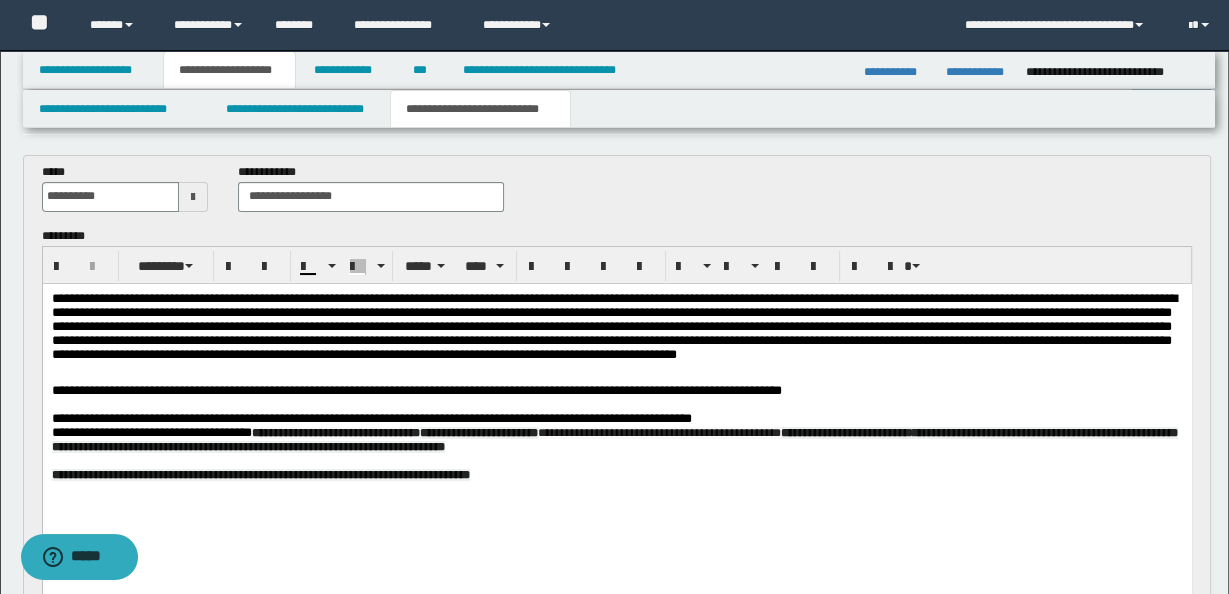 click on "**********" at bounding box center (613, 325) 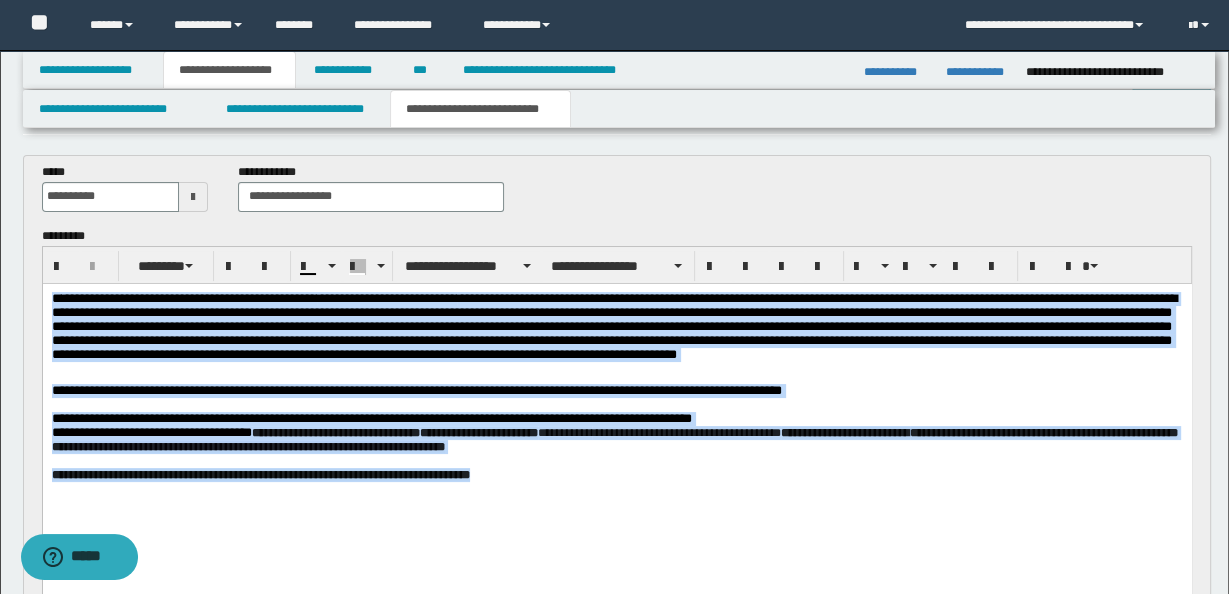 drag, startPoint x: 50, startPoint y: 297, endPoint x: 556, endPoint y: 494, distance: 542.99634 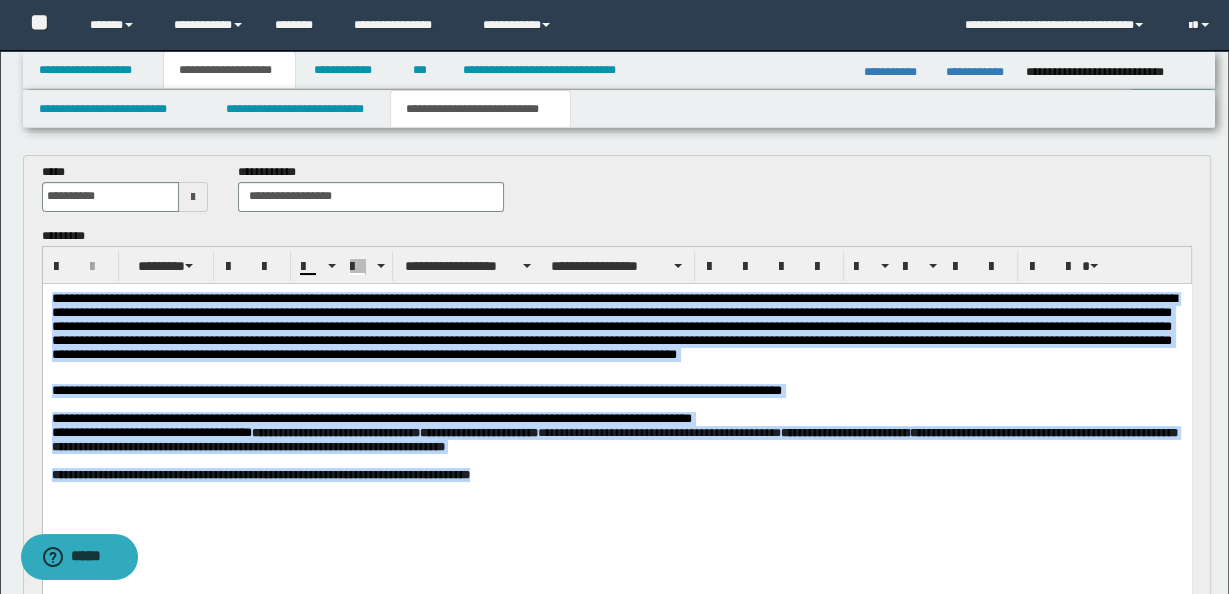 click on "**********" at bounding box center (616, 411) 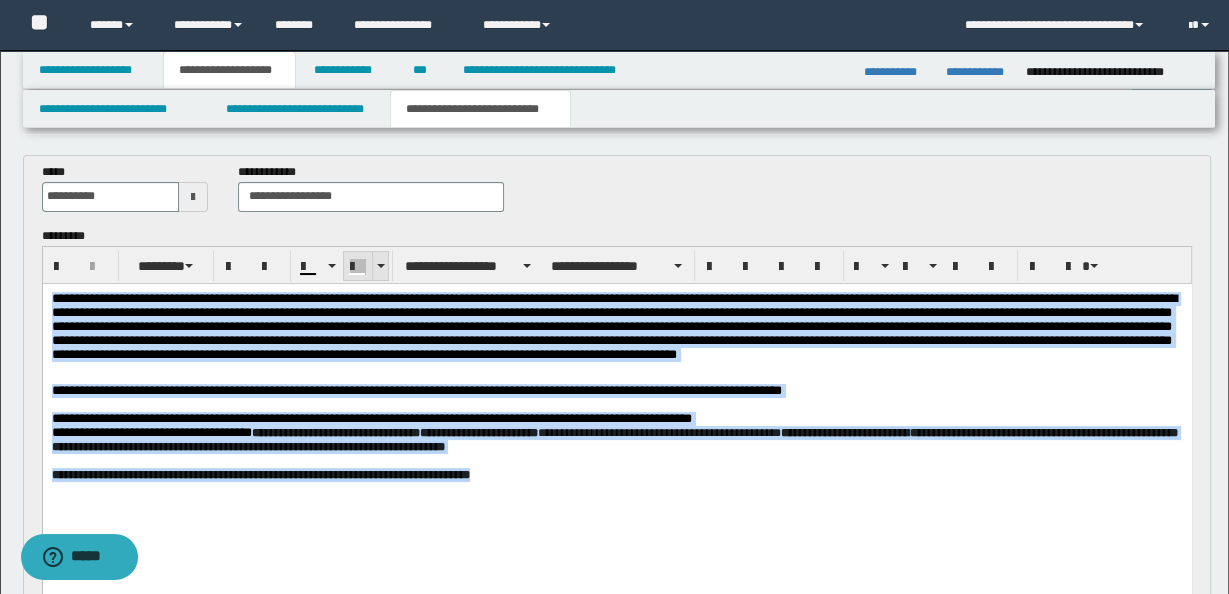 click at bounding box center [380, 266] 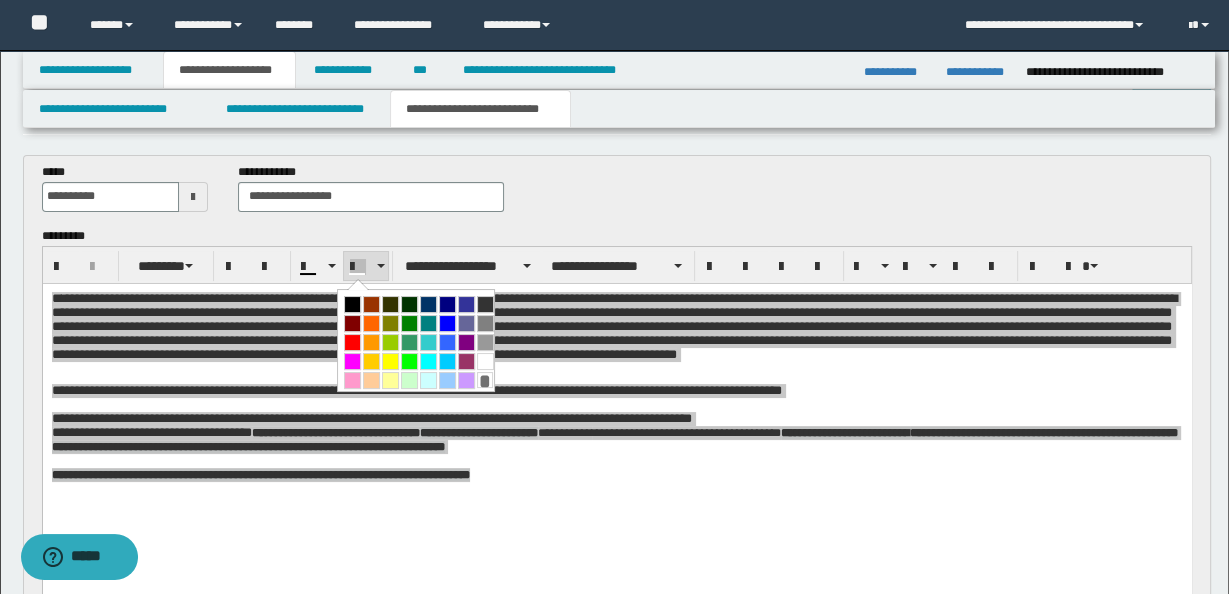 click on "*" at bounding box center [419, 342] 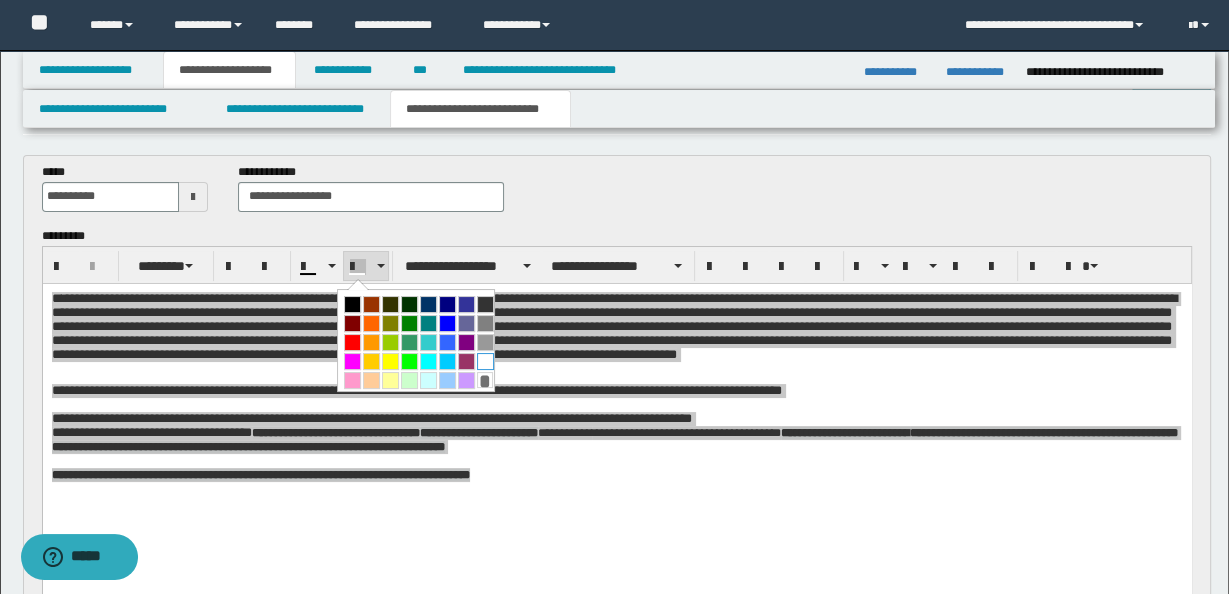 click at bounding box center [485, 361] 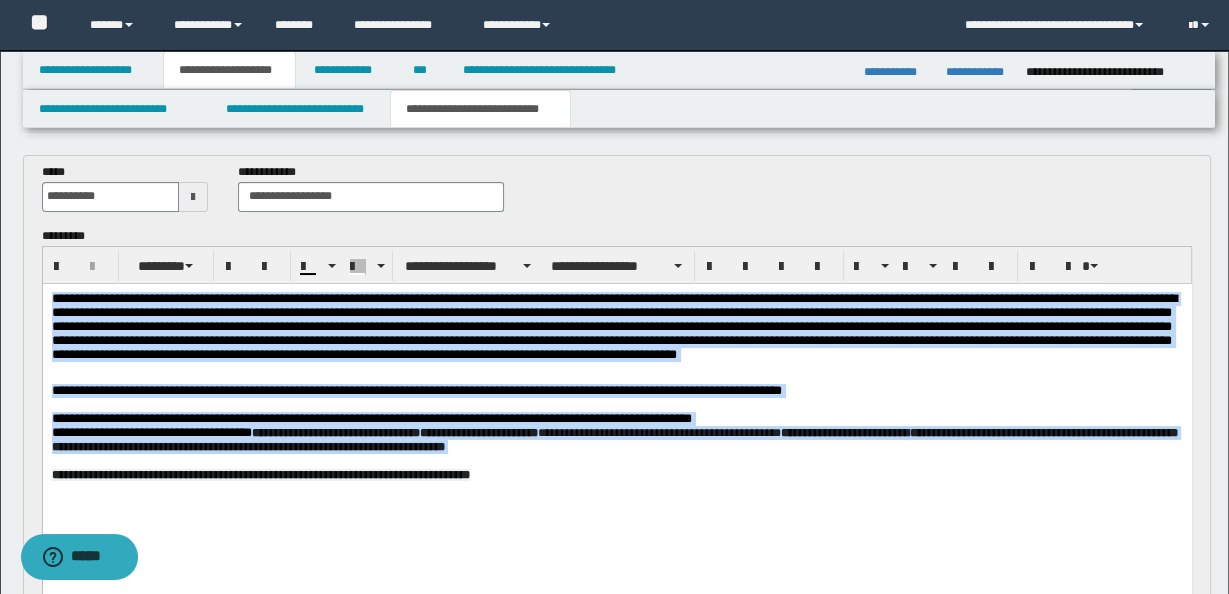 click on "**********" at bounding box center (371, 417) 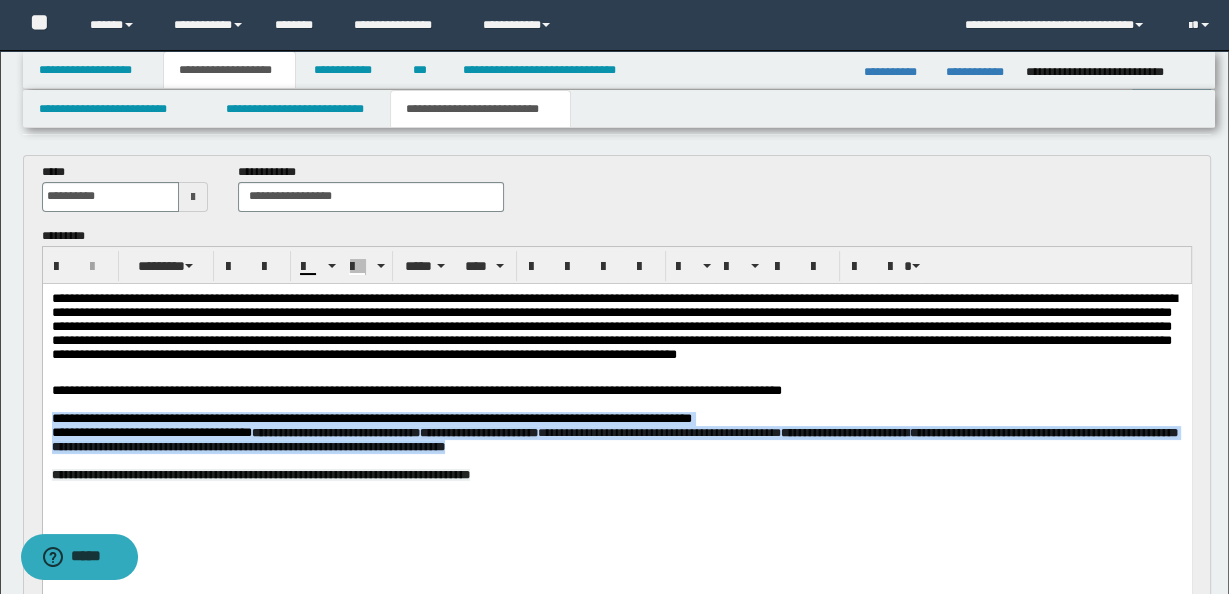 drag, startPoint x: 53, startPoint y: 419, endPoint x: 673, endPoint y: 457, distance: 621.16345 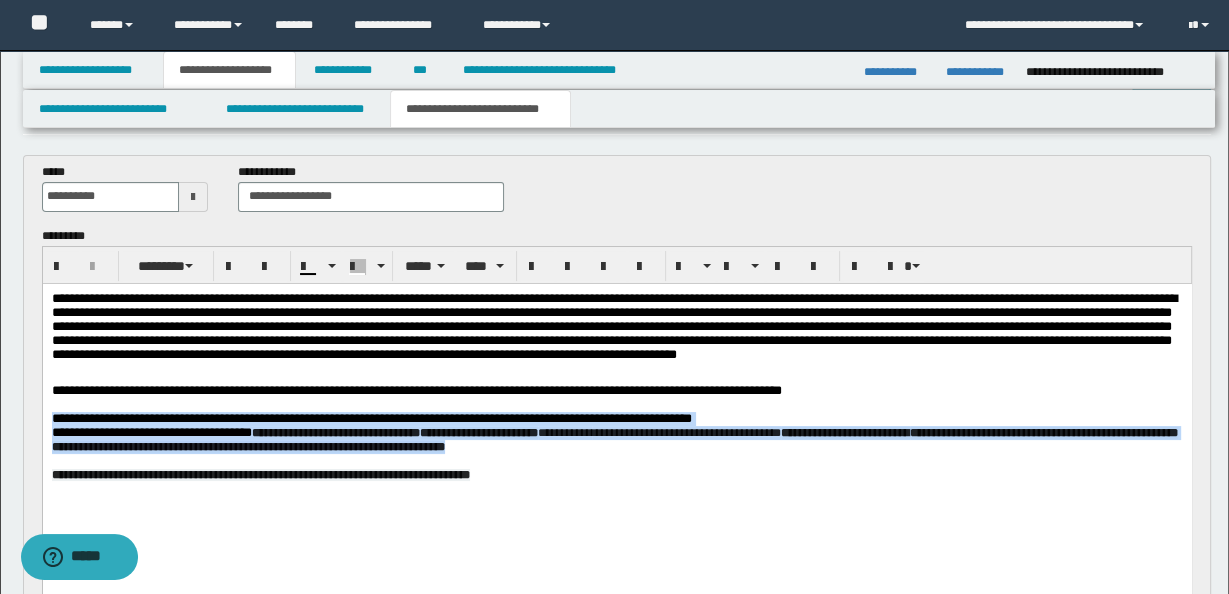 click on "**********" at bounding box center (616, 411) 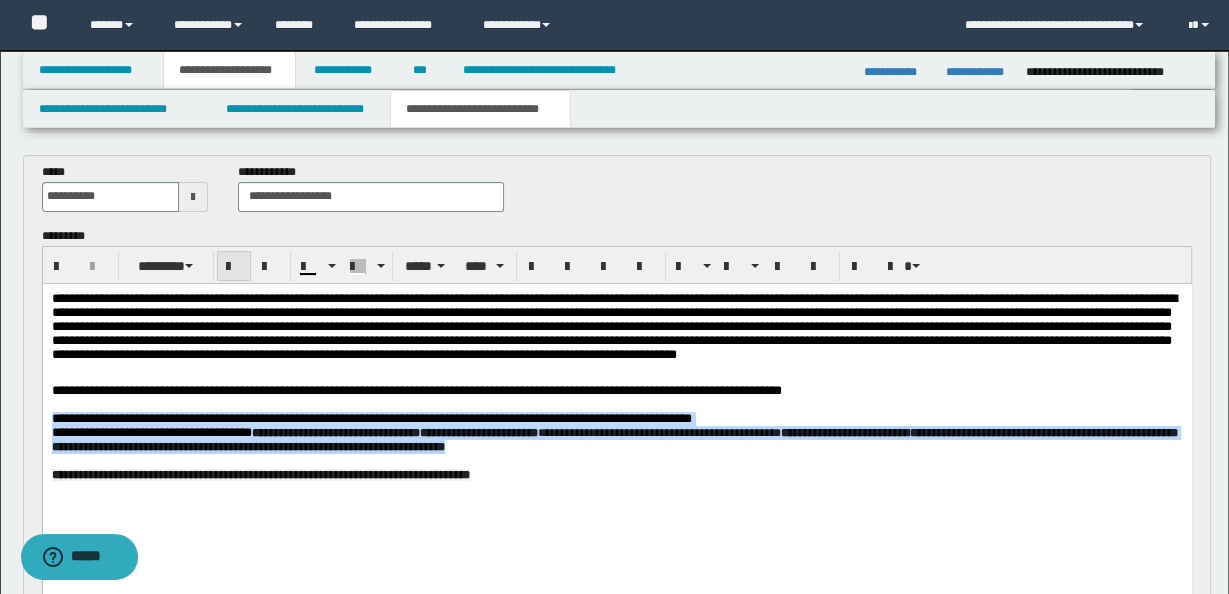 click at bounding box center (234, 267) 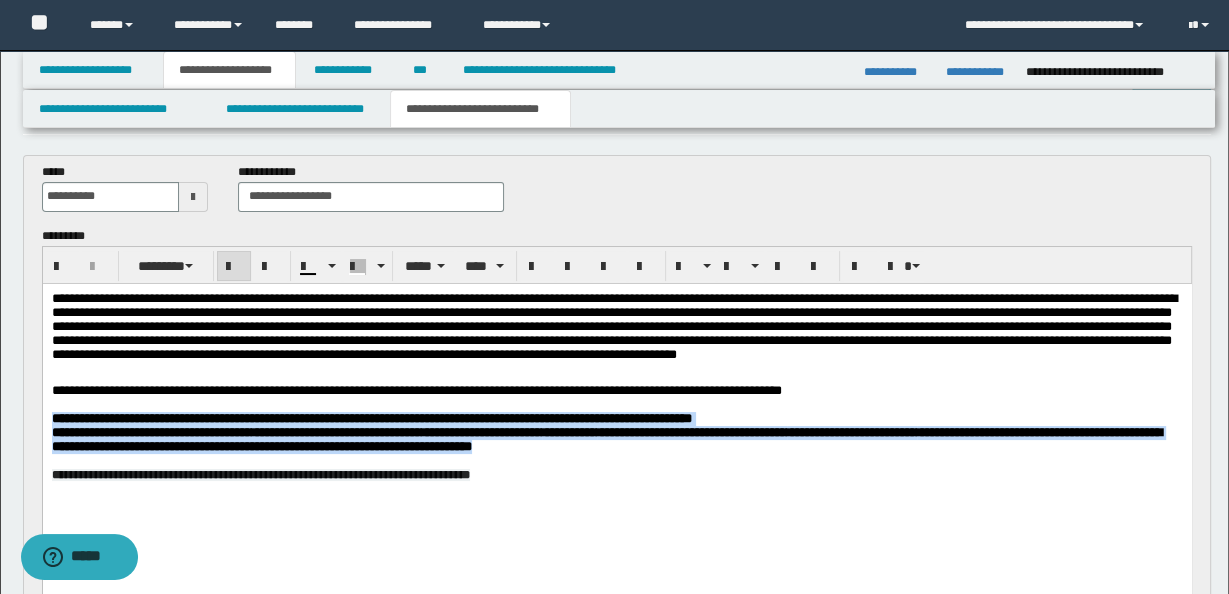 click at bounding box center [234, 267] 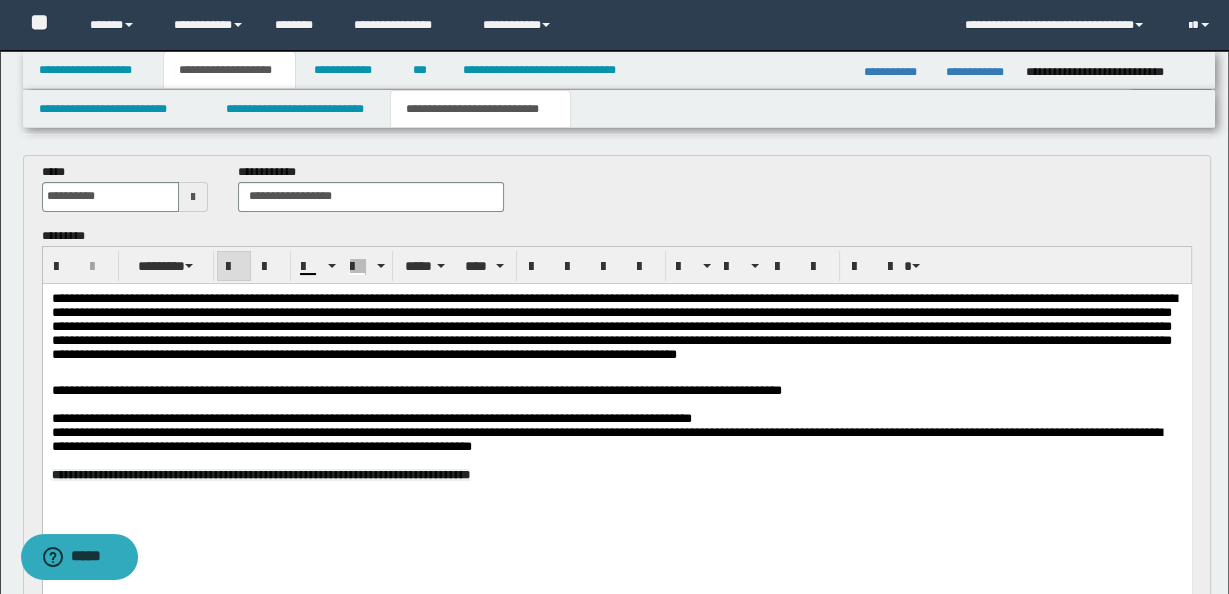 click on "**********" at bounding box center [616, 474] 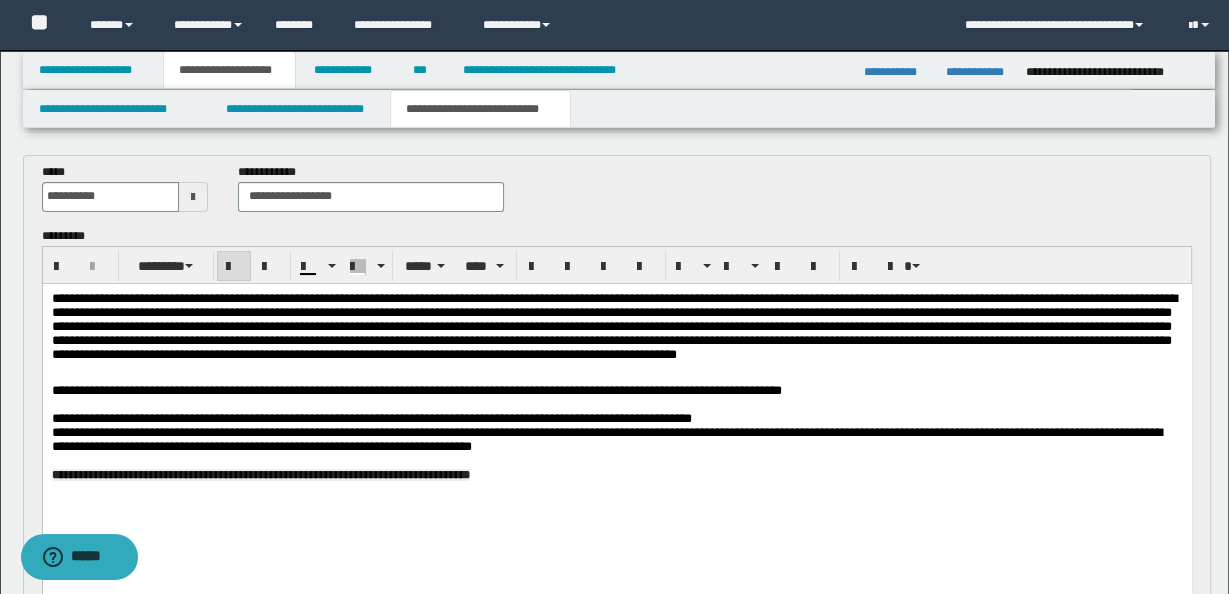scroll, scrollTop: 167, scrollLeft: 0, axis: vertical 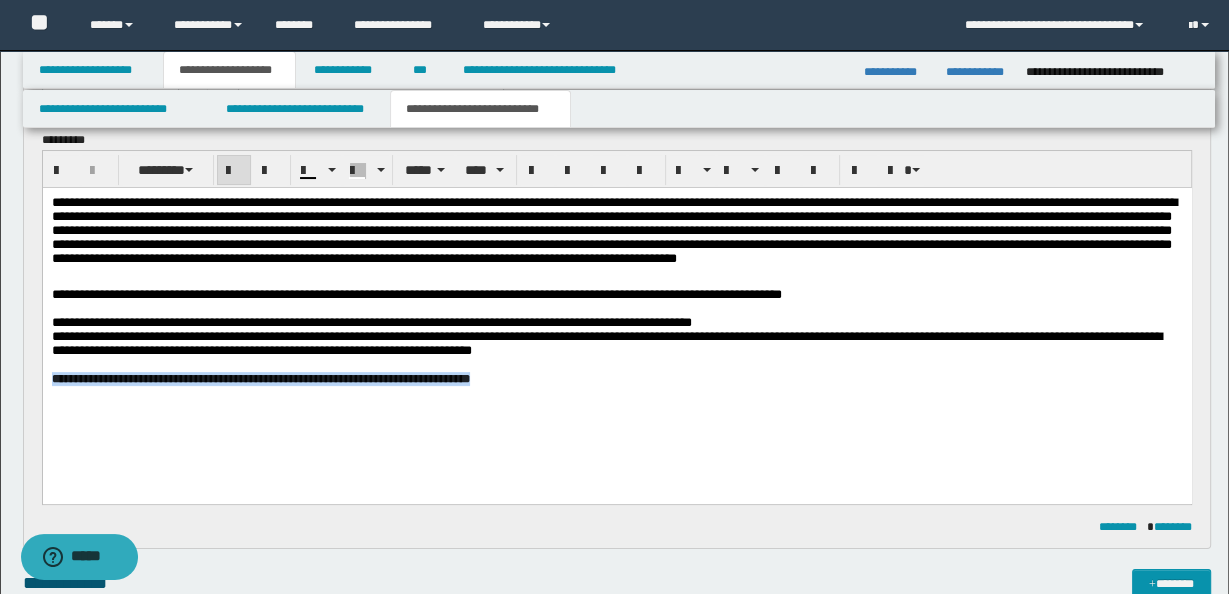 drag, startPoint x: 545, startPoint y: 388, endPoint x: 20, endPoint y: 383, distance: 525.0238 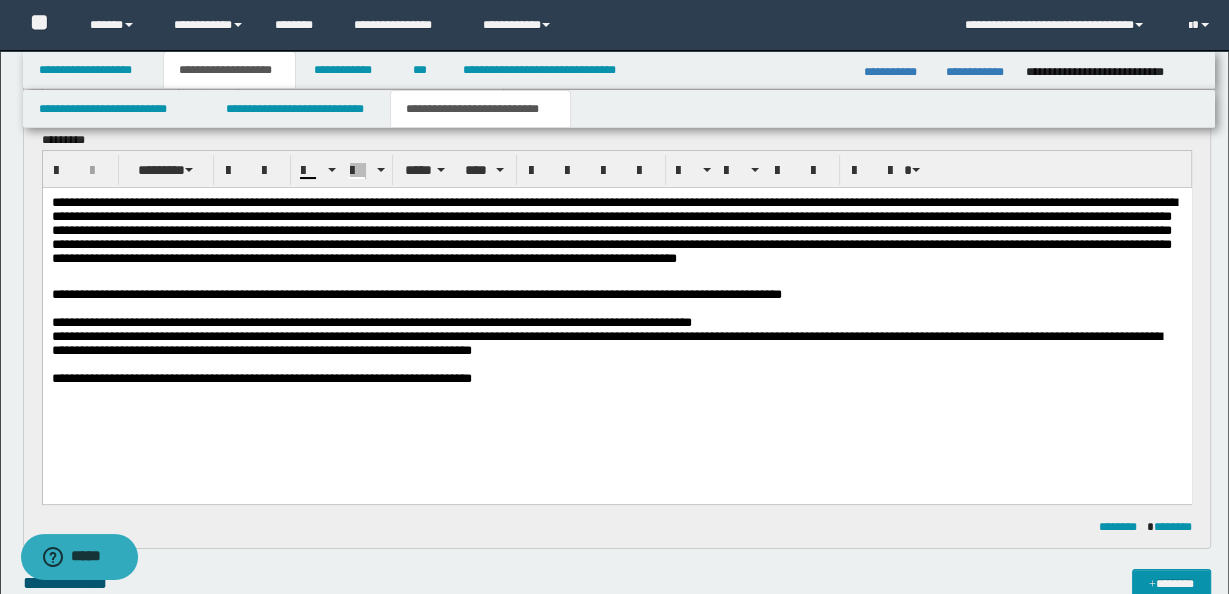 click on "**********" at bounding box center [616, 315] 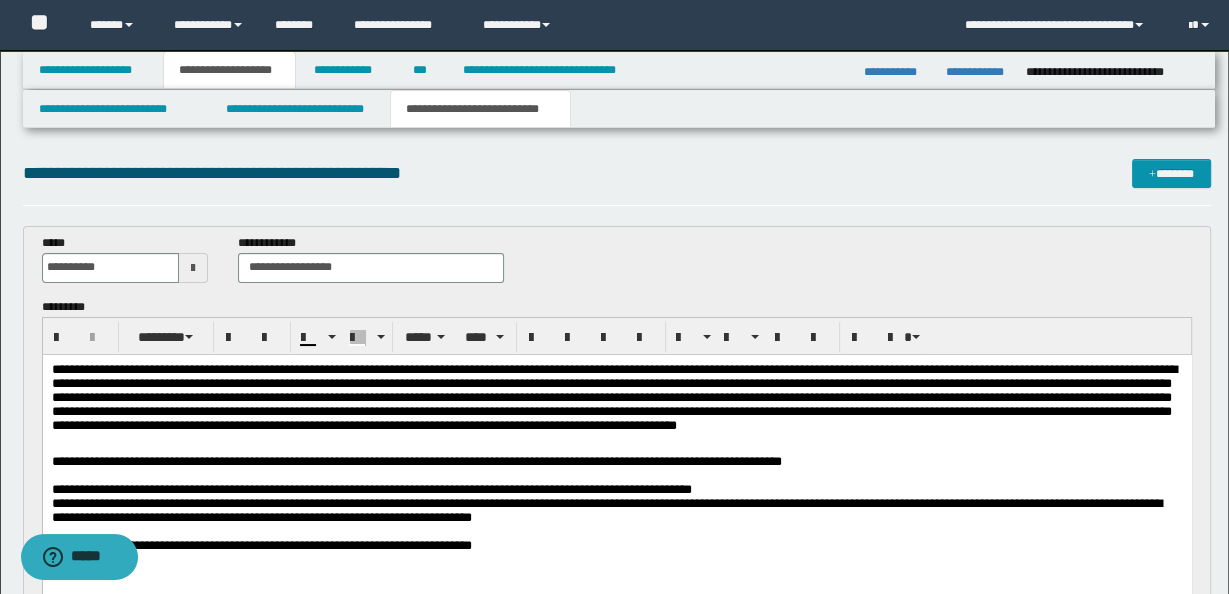 scroll, scrollTop: 442, scrollLeft: 0, axis: vertical 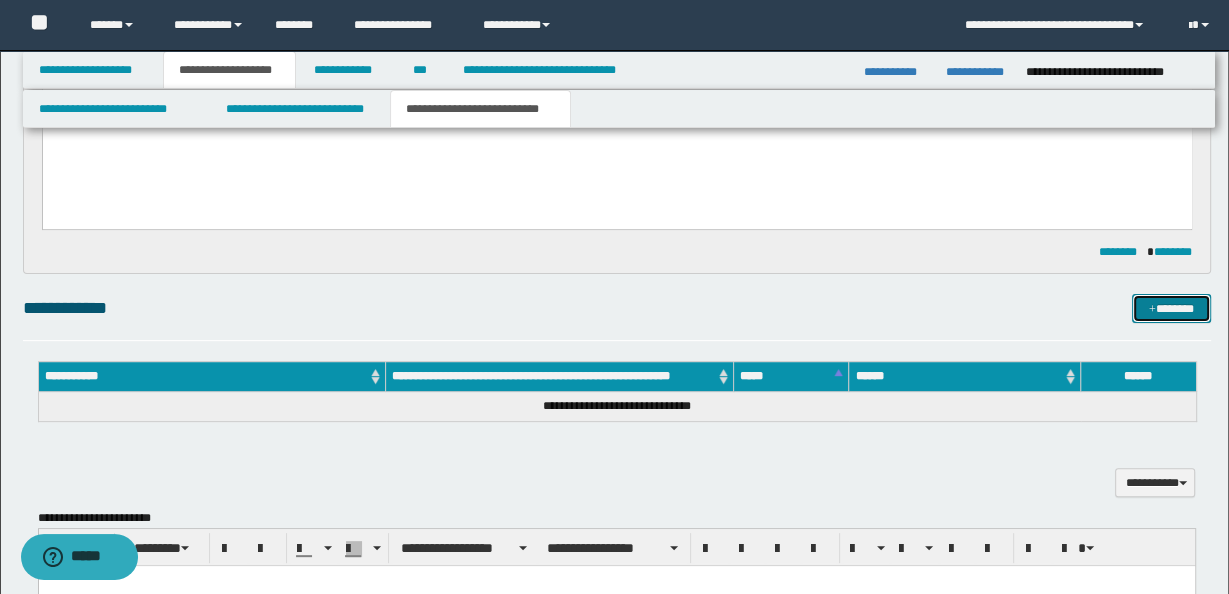 click on "*******" at bounding box center [1171, 308] 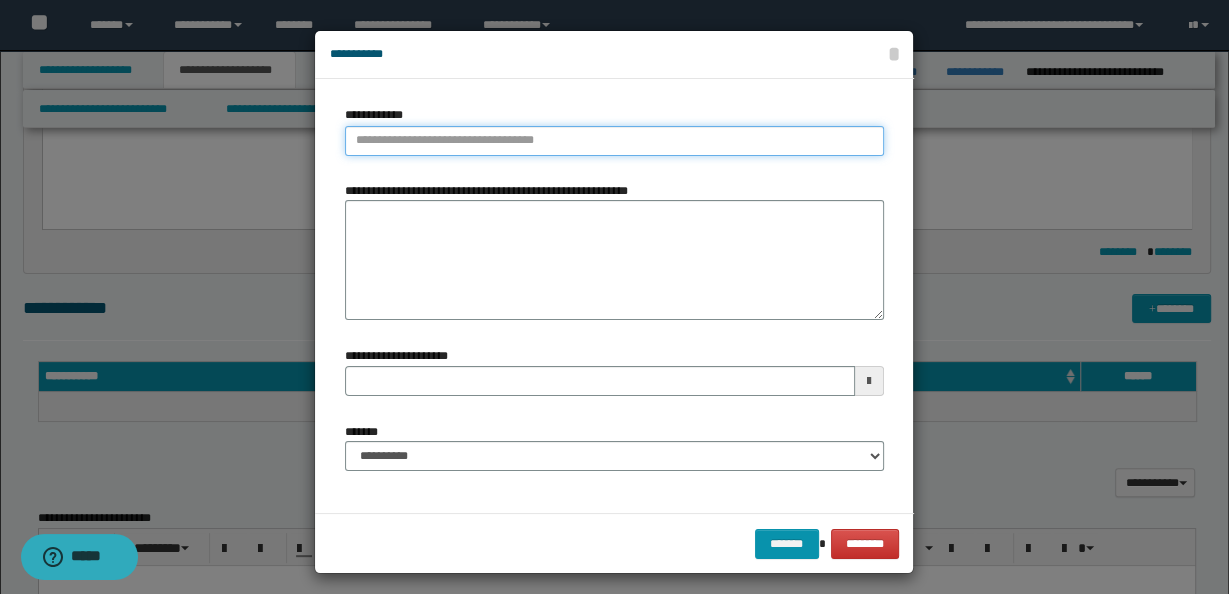 click on "**********" at bounding box center [614, 141] 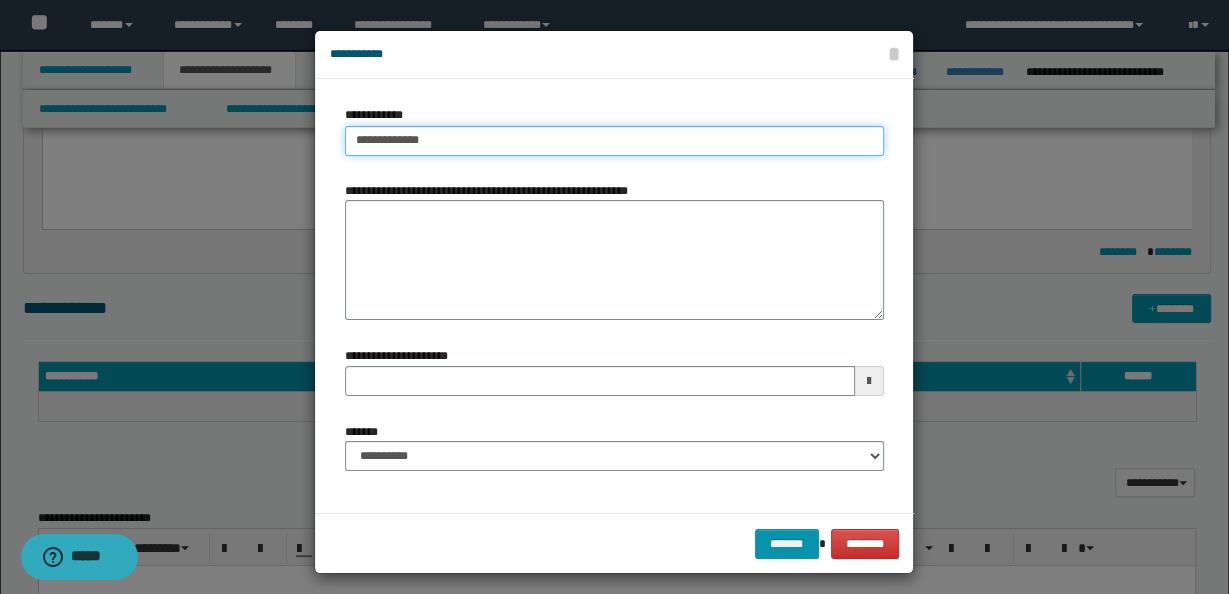 type on "**********" 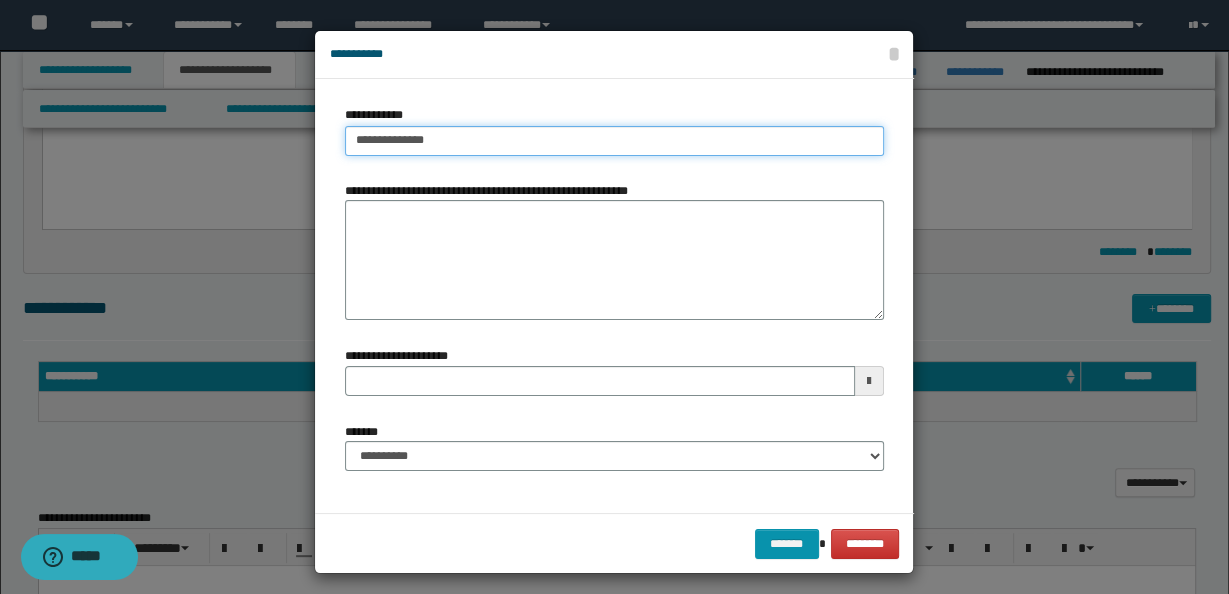 type on "**********" 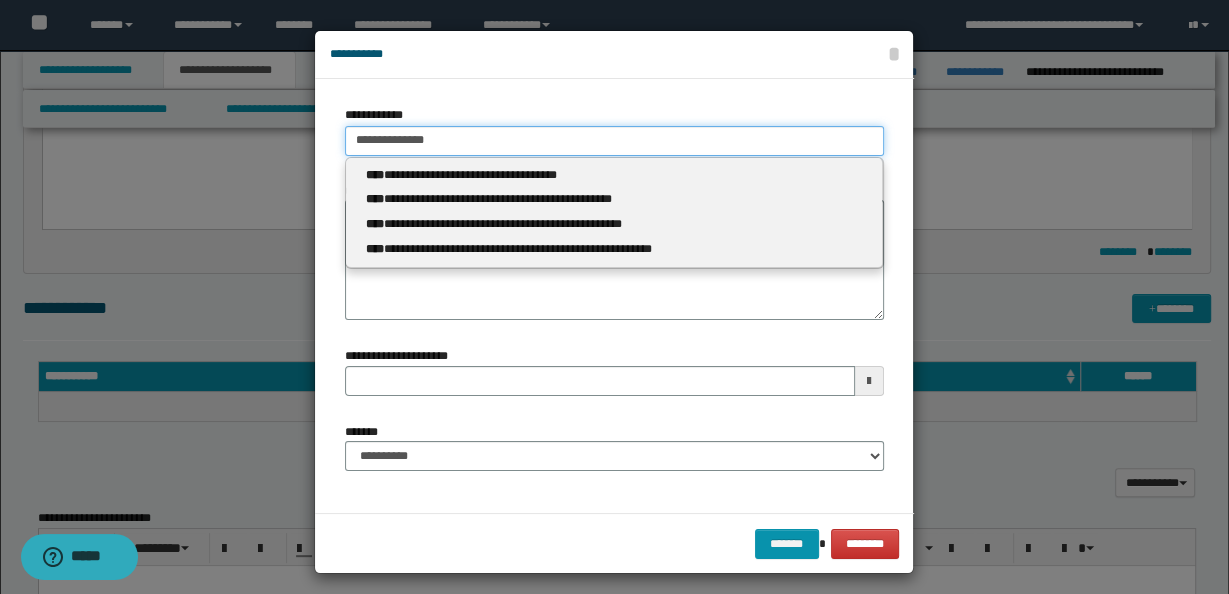 type 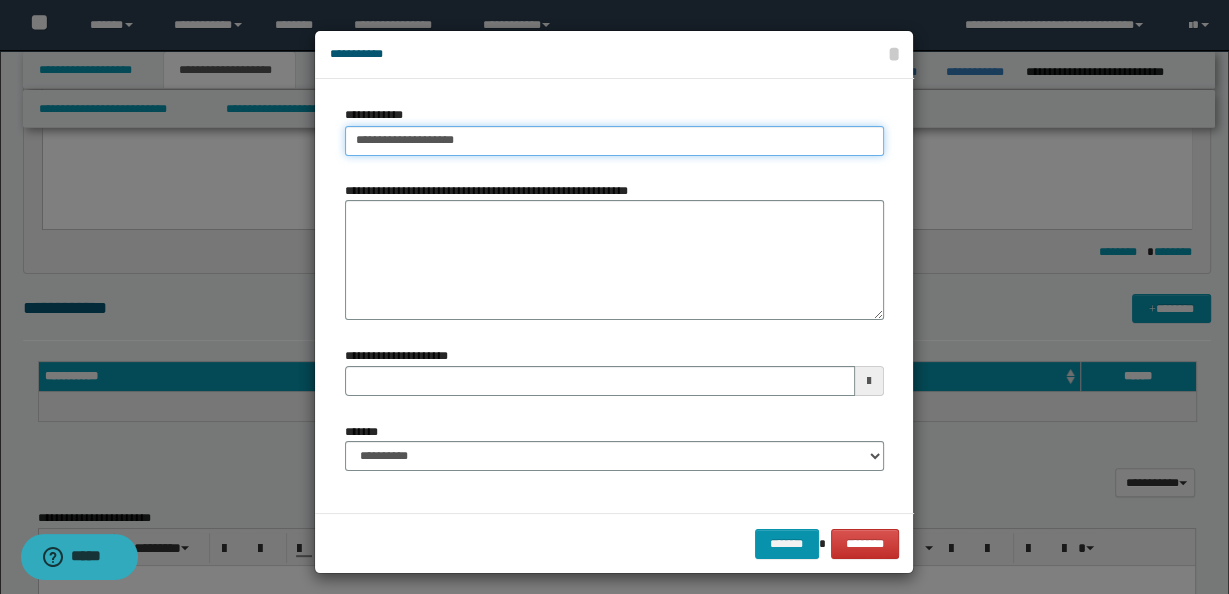 click on "**********" at bounding box center [614, 141] 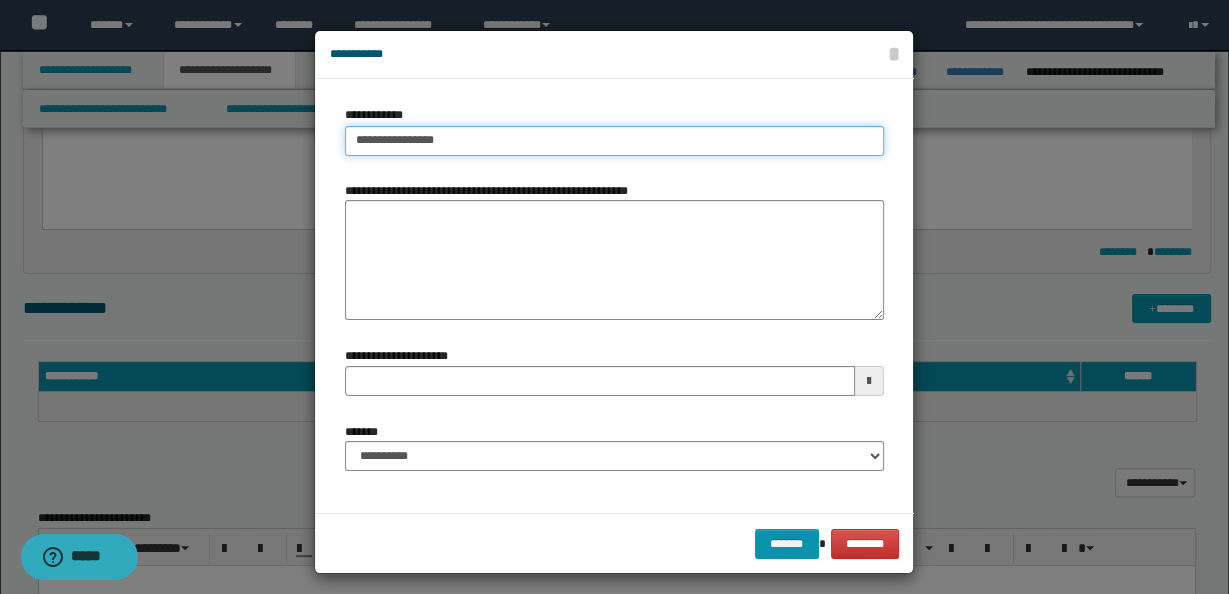 type on "**********" 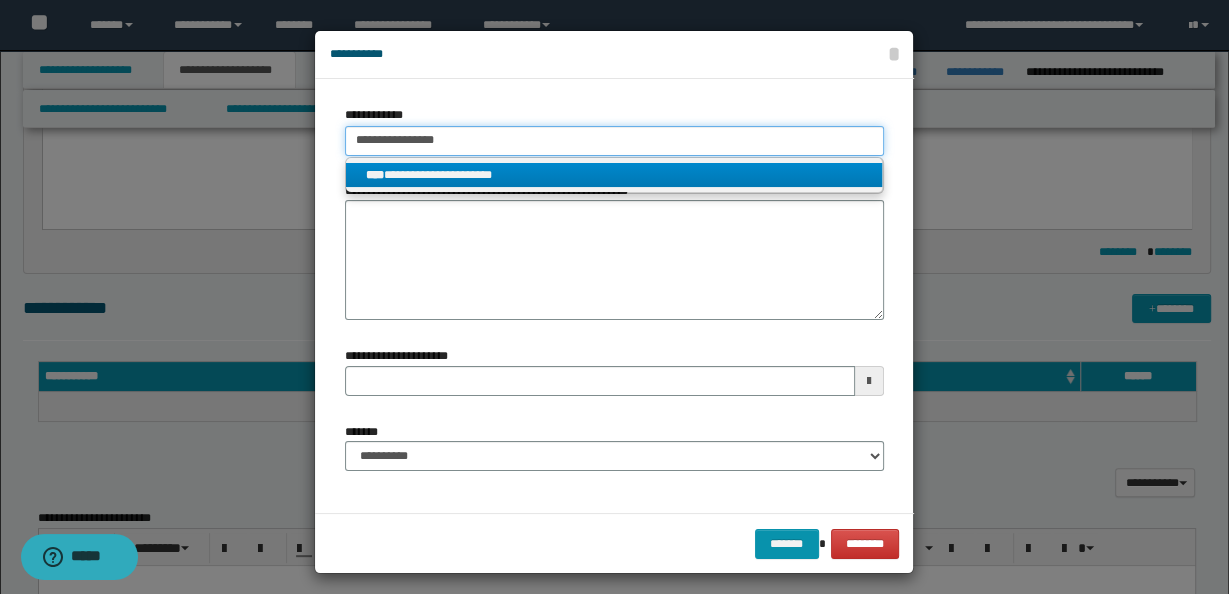 type on "**********" 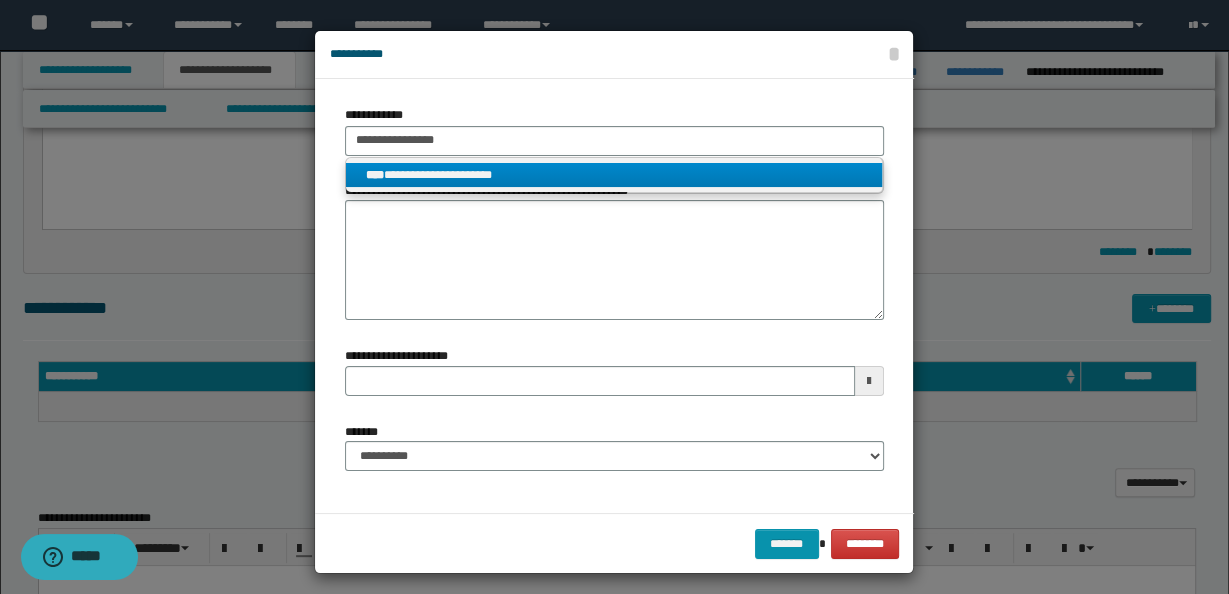 click on "**********" at bounding box center [614, 175] 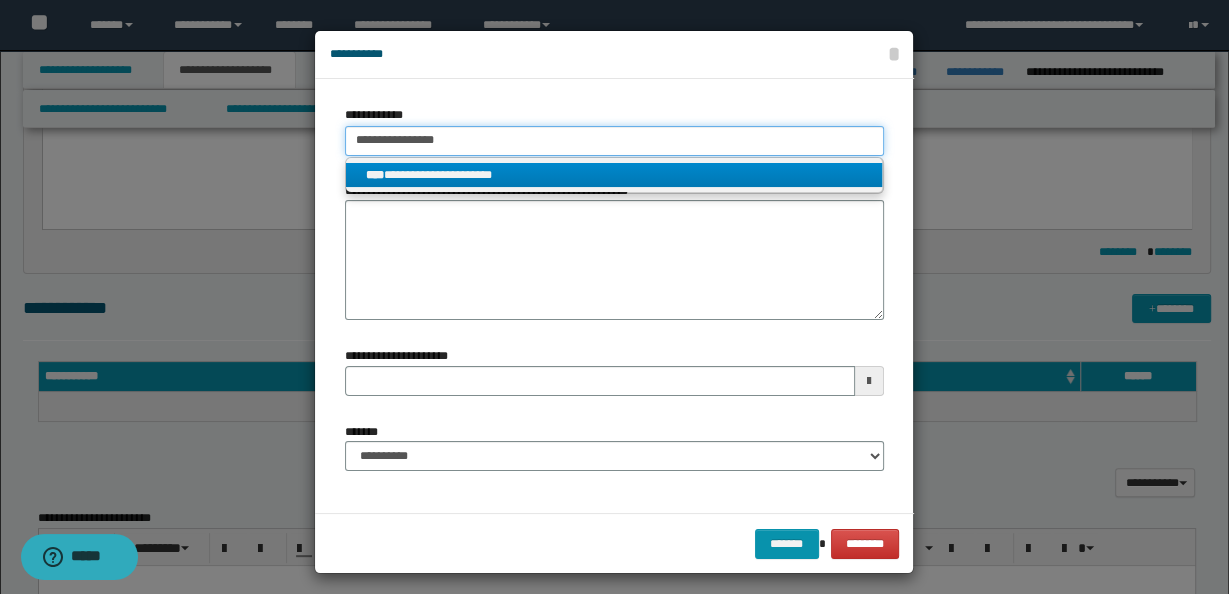 type 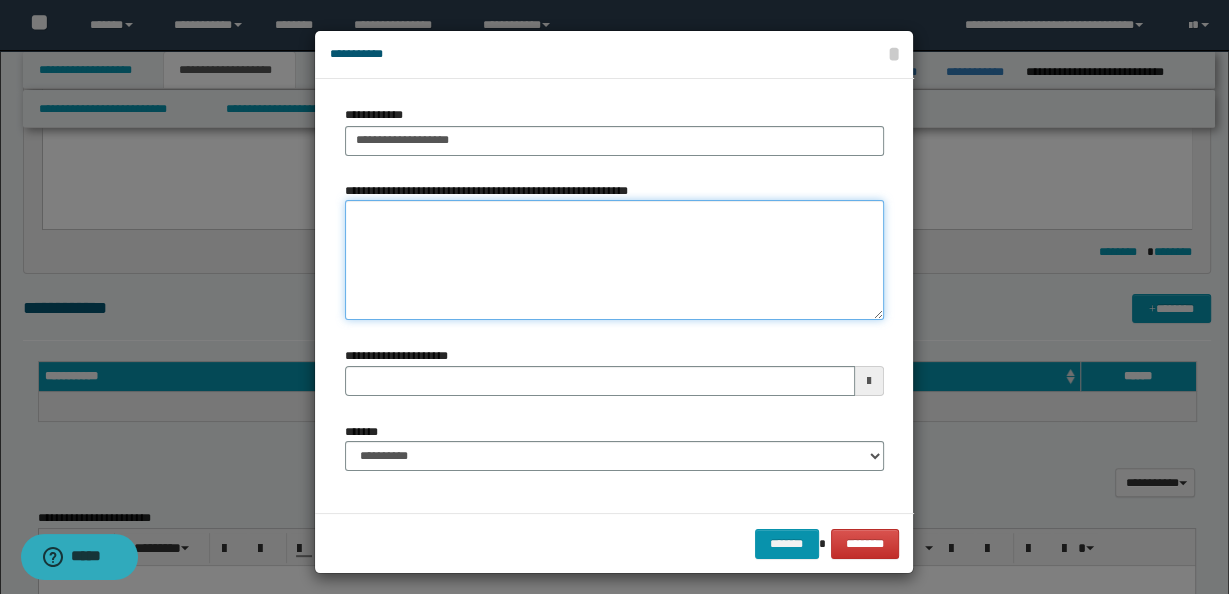 click on "**********" at bounding box center [614, 260] 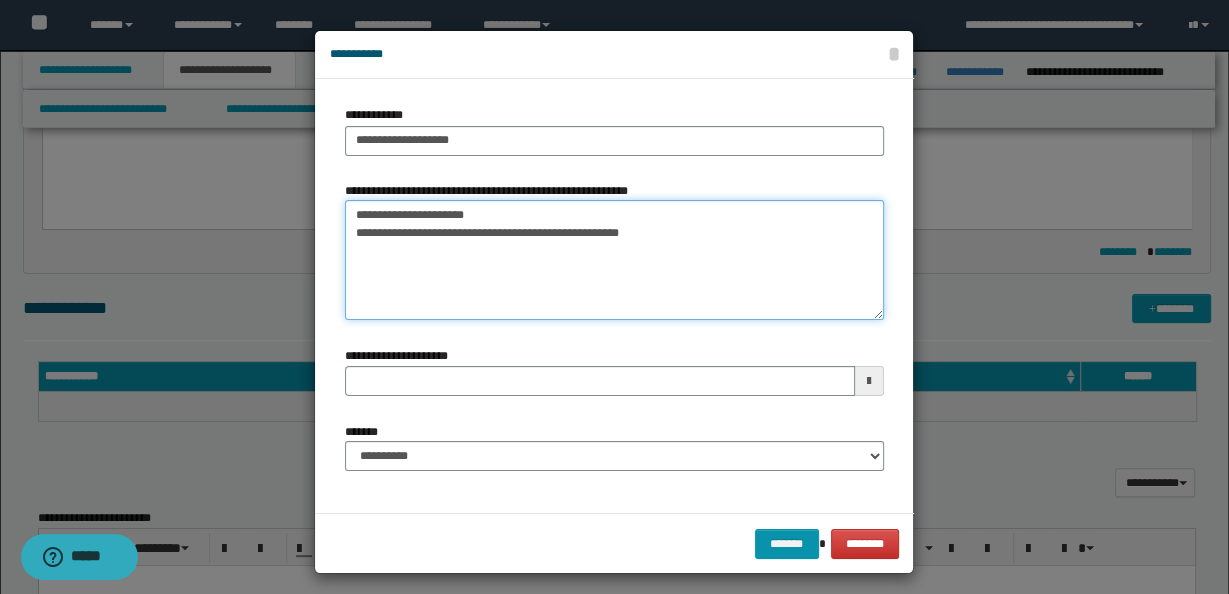 type on "**********" 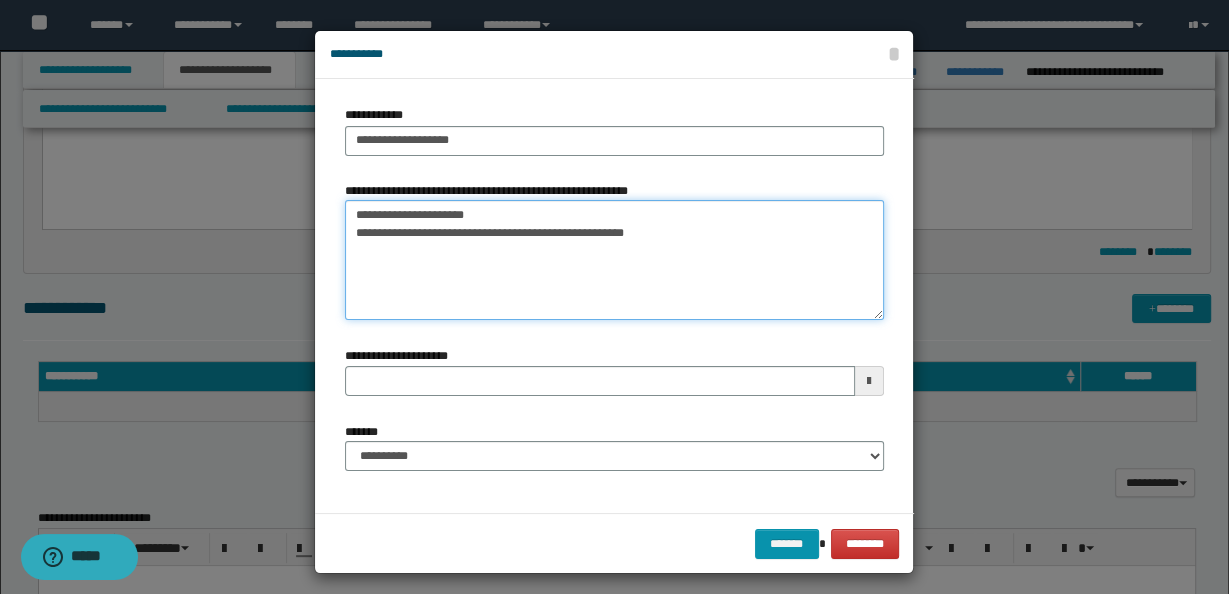 type 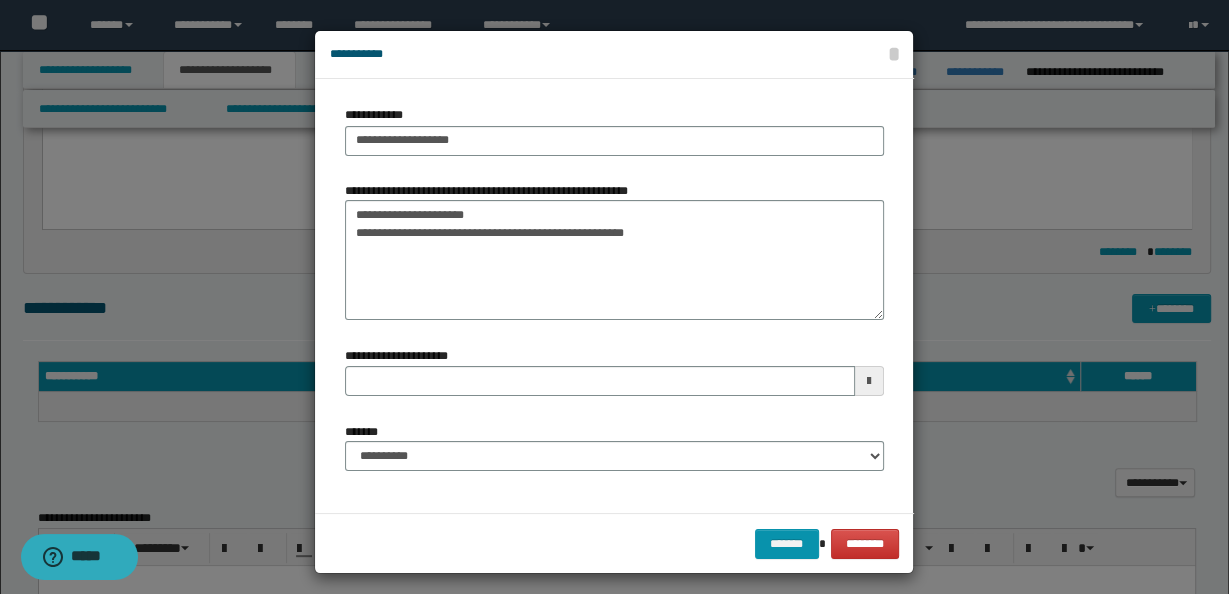 click at bounding box center [869, 381] 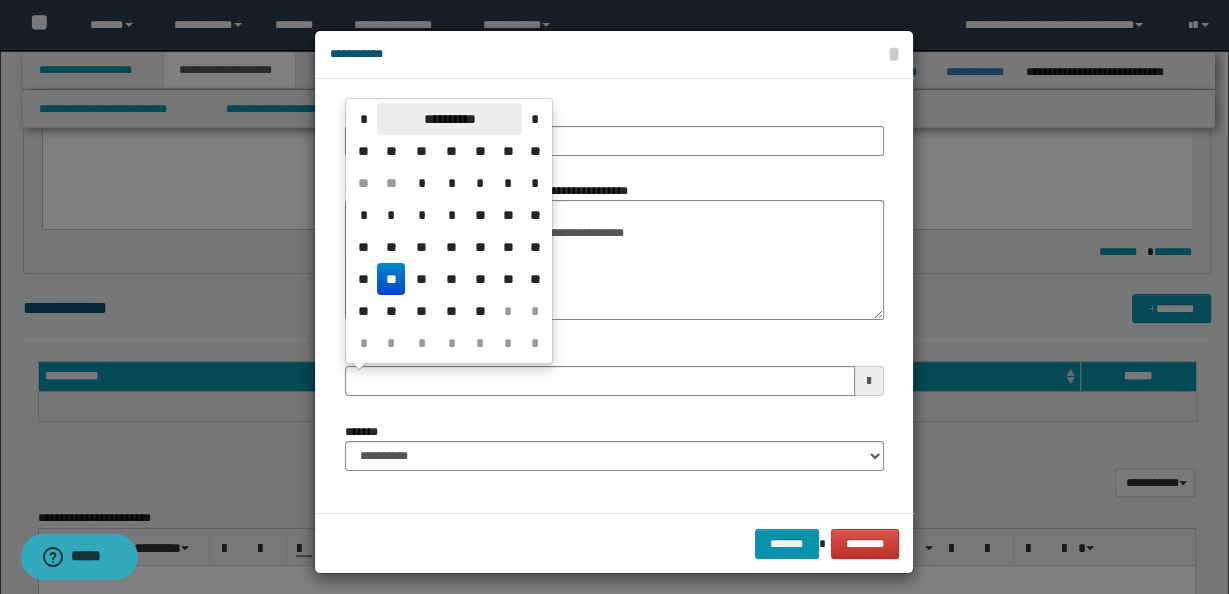 click on "**********" at bounding box center (449, 119) 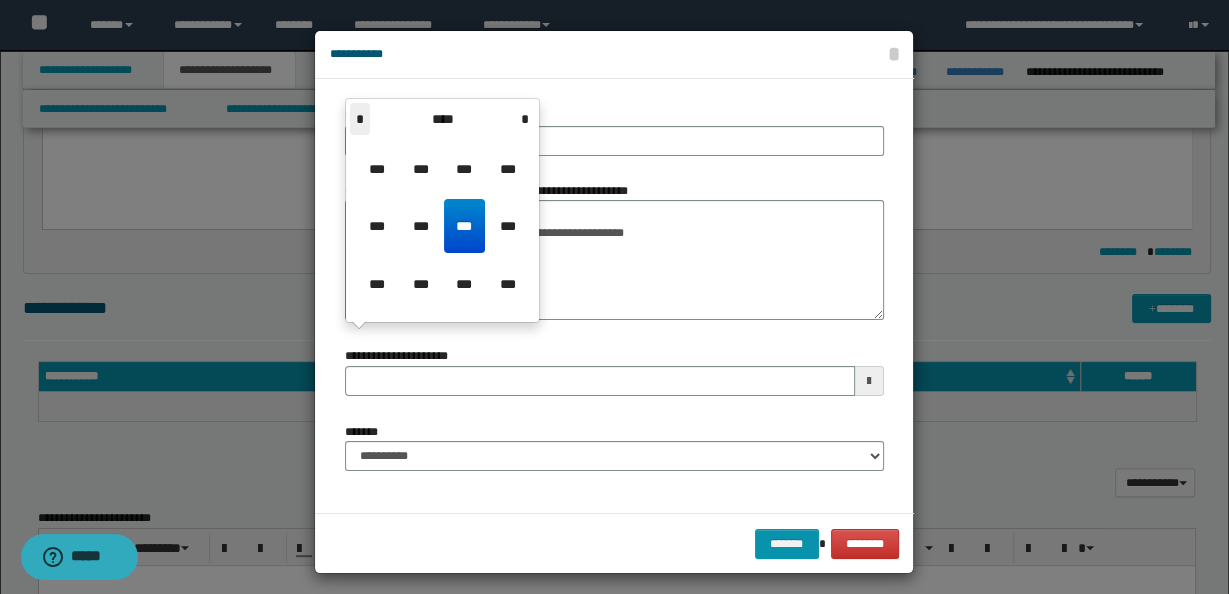 click on "*" at bounding box center [360, 119] 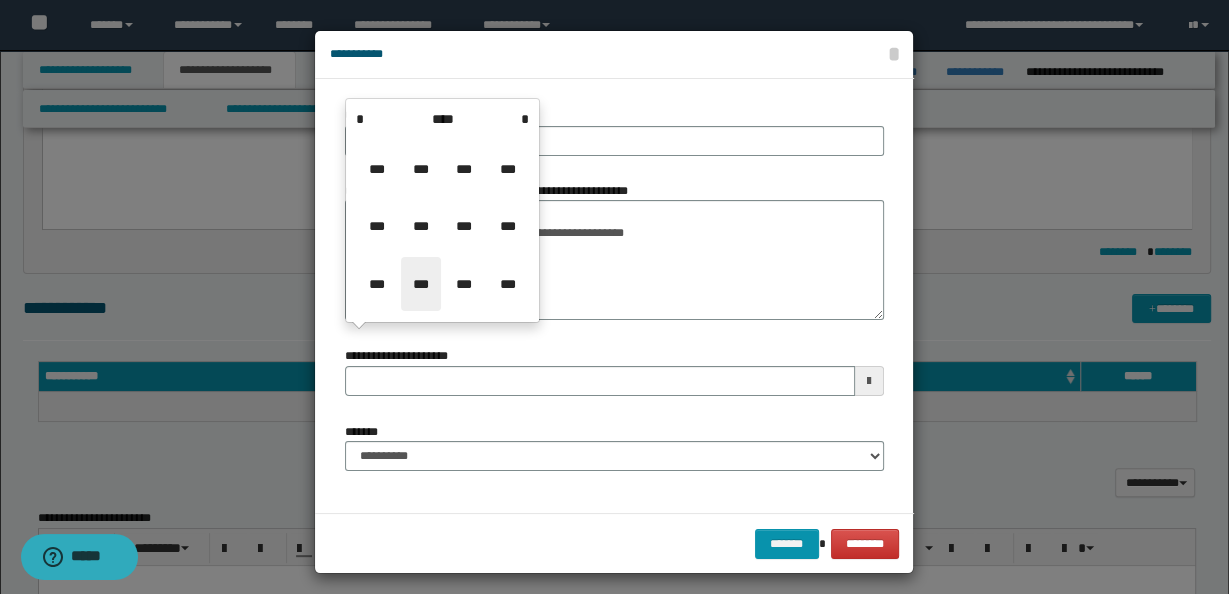 click on "***" at bounding box center (421, 284) 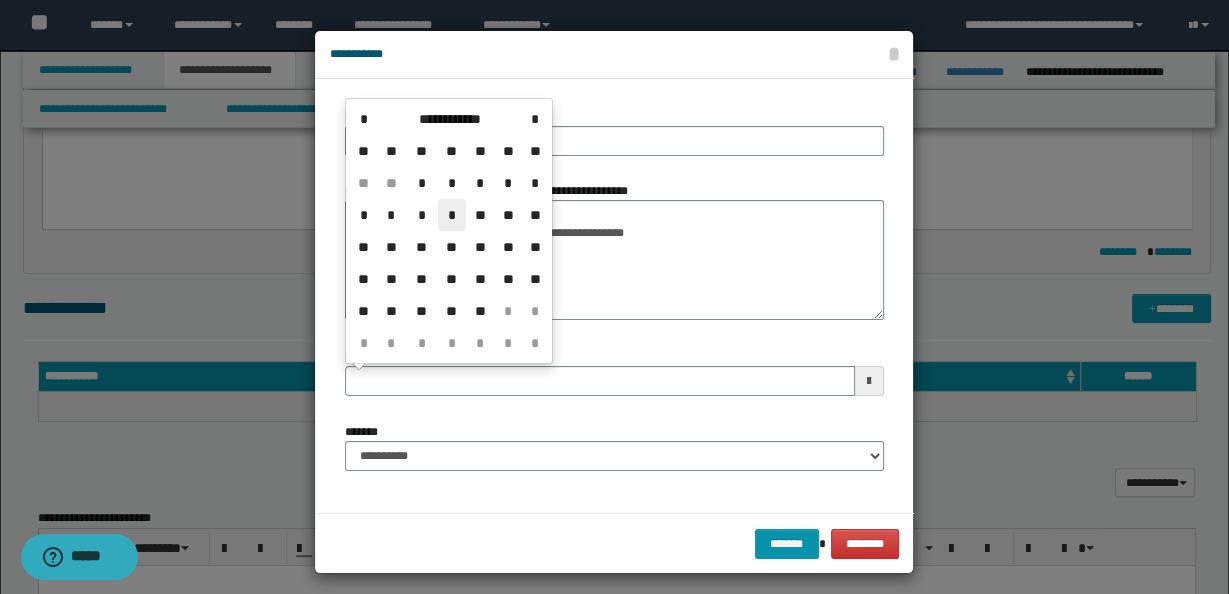 click on "*" at bounding box center [452, 215] 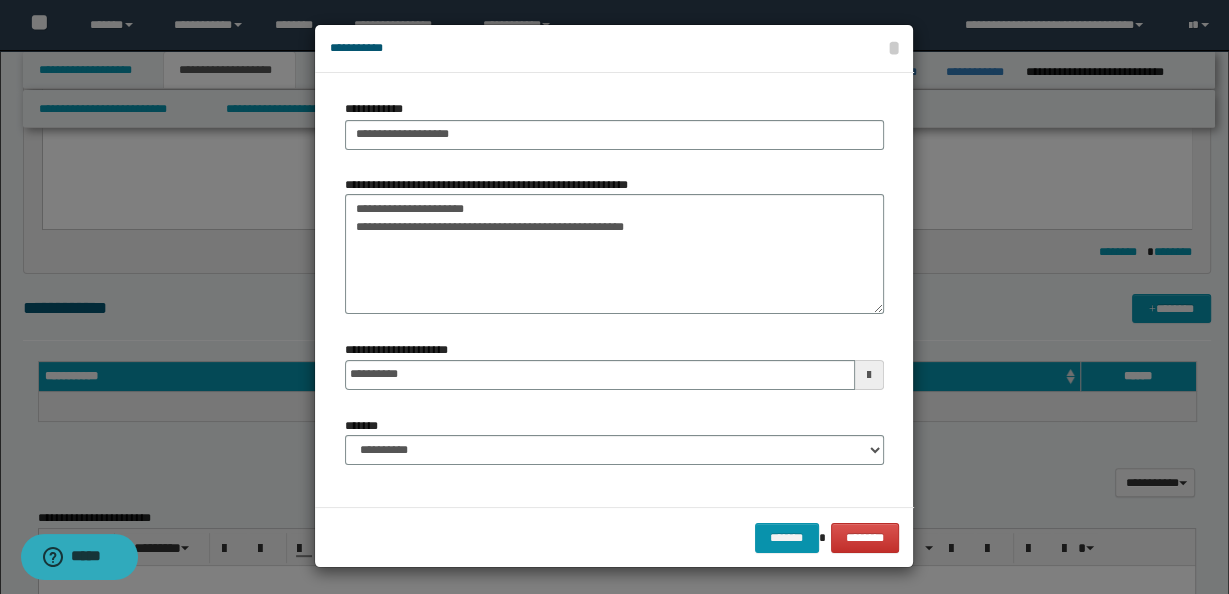 scroll, scrollTop: 9, scrollLeft: 0, axis: vertical 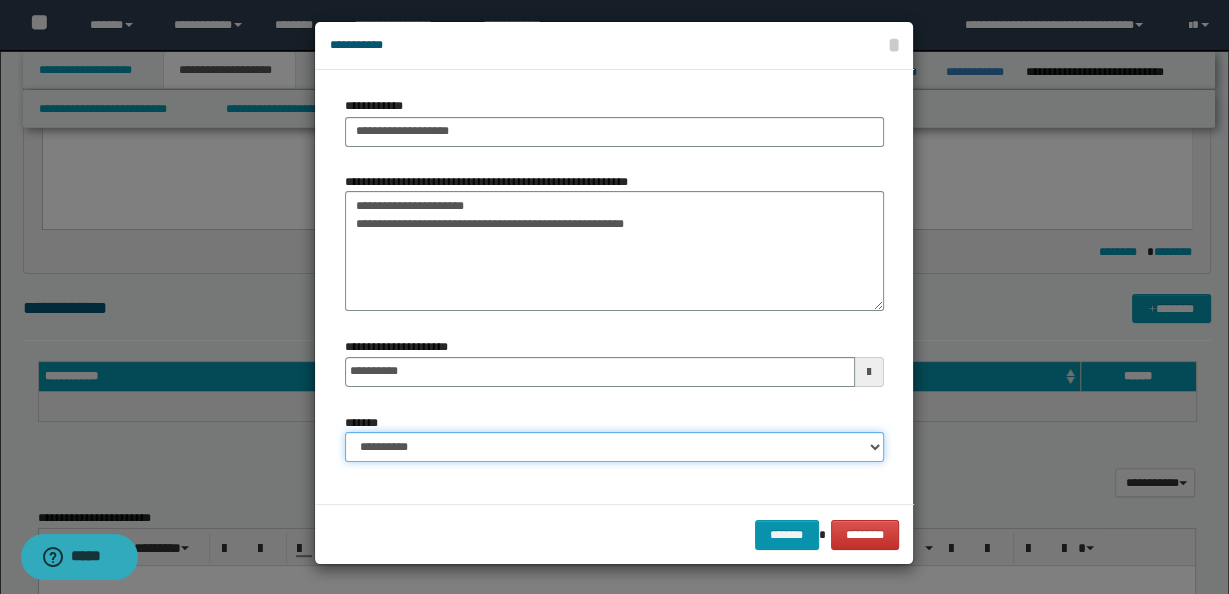 click on "**********" at bounding box center [614, 447] 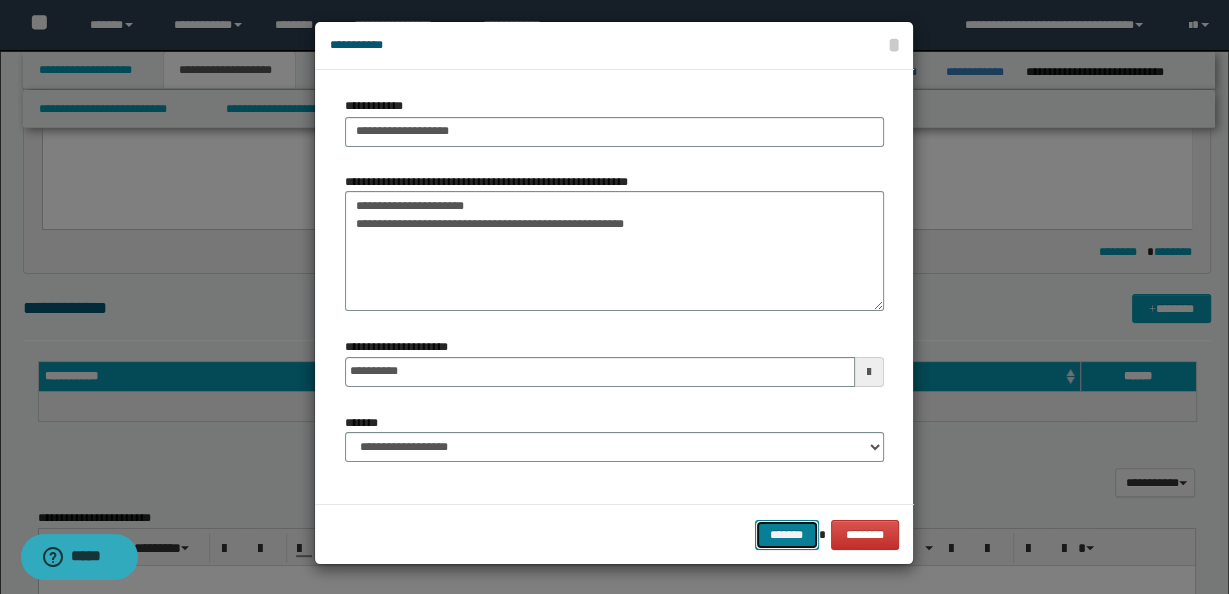 click on "*******" at bounding box center [787, 534] 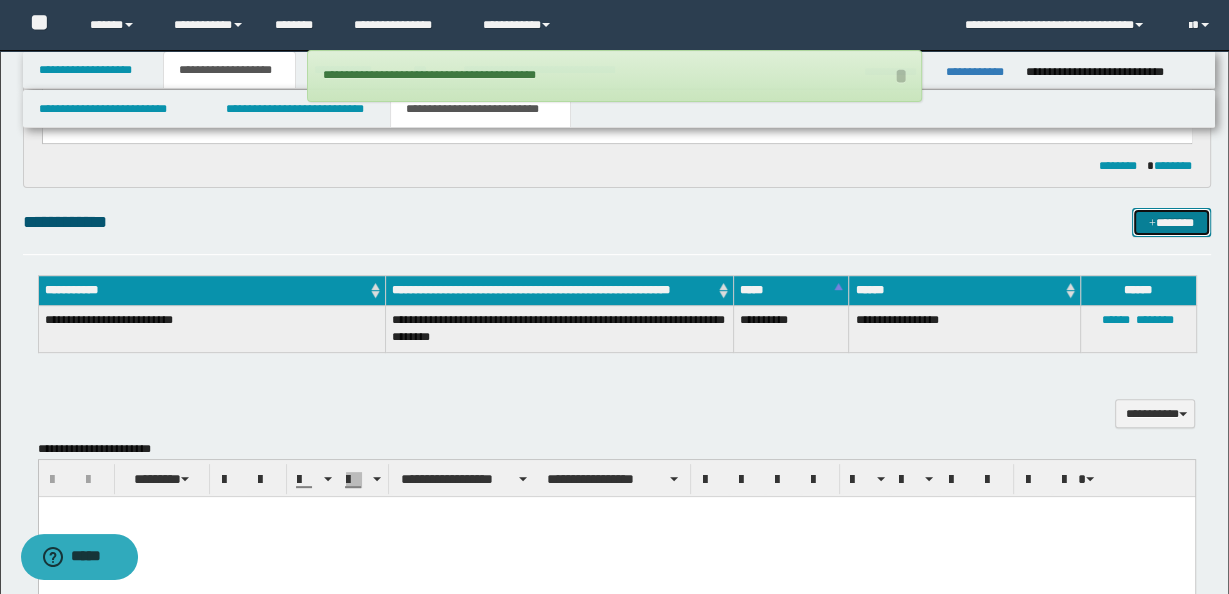 scroll, scrollTop: 533, scrollLeft: 0, axis: vertical 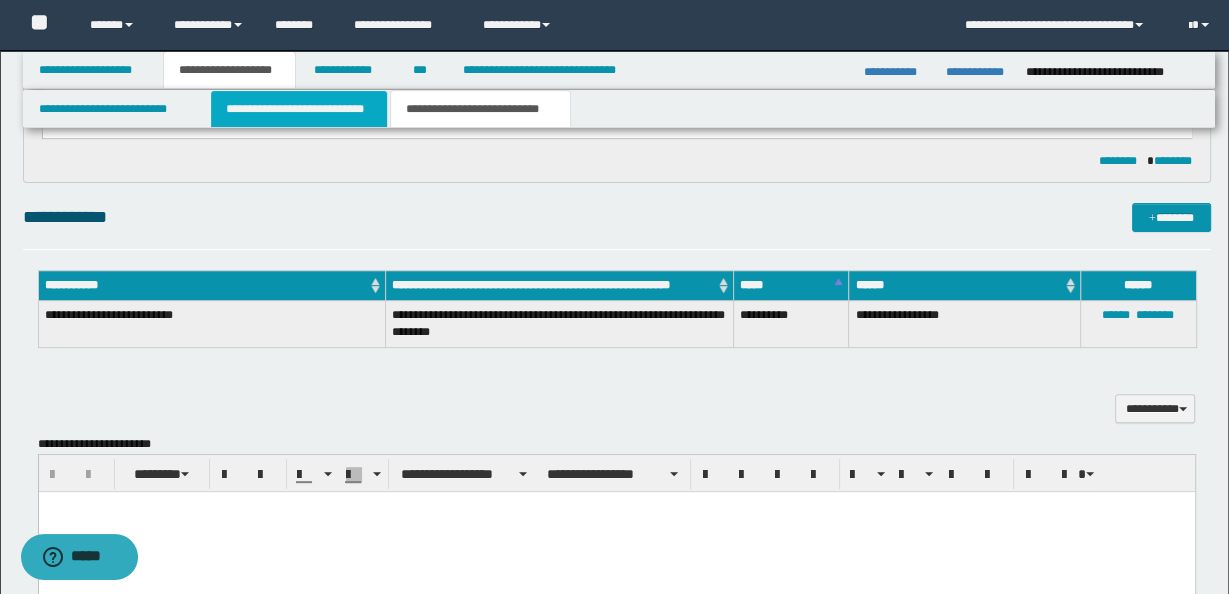 click on "**********" at bounding box center (299, 109) 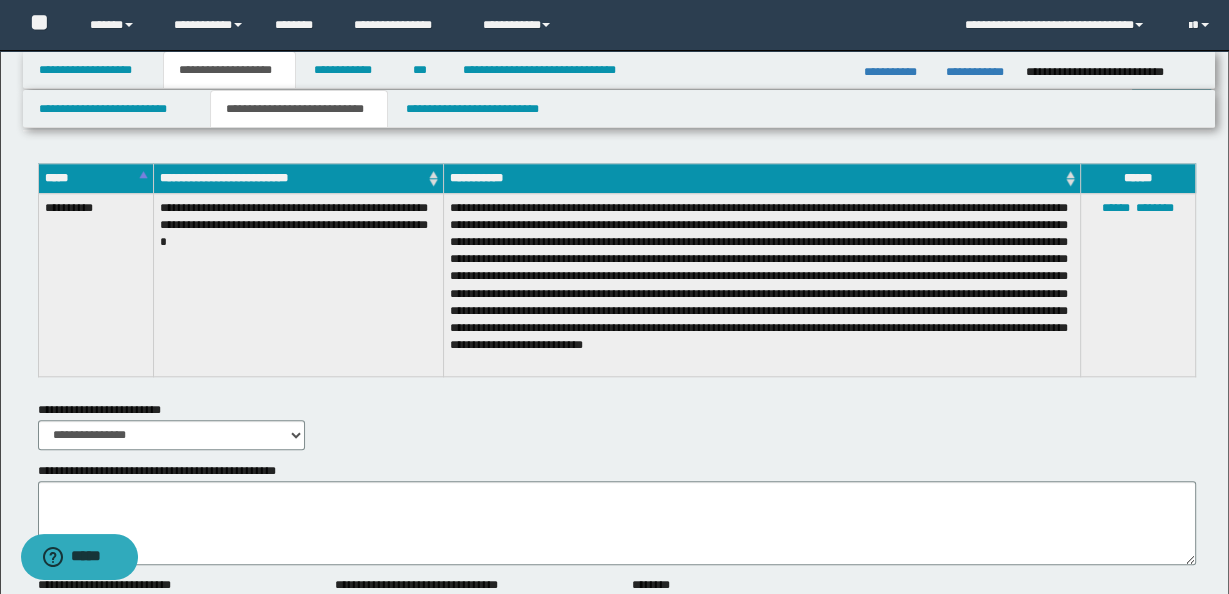 type 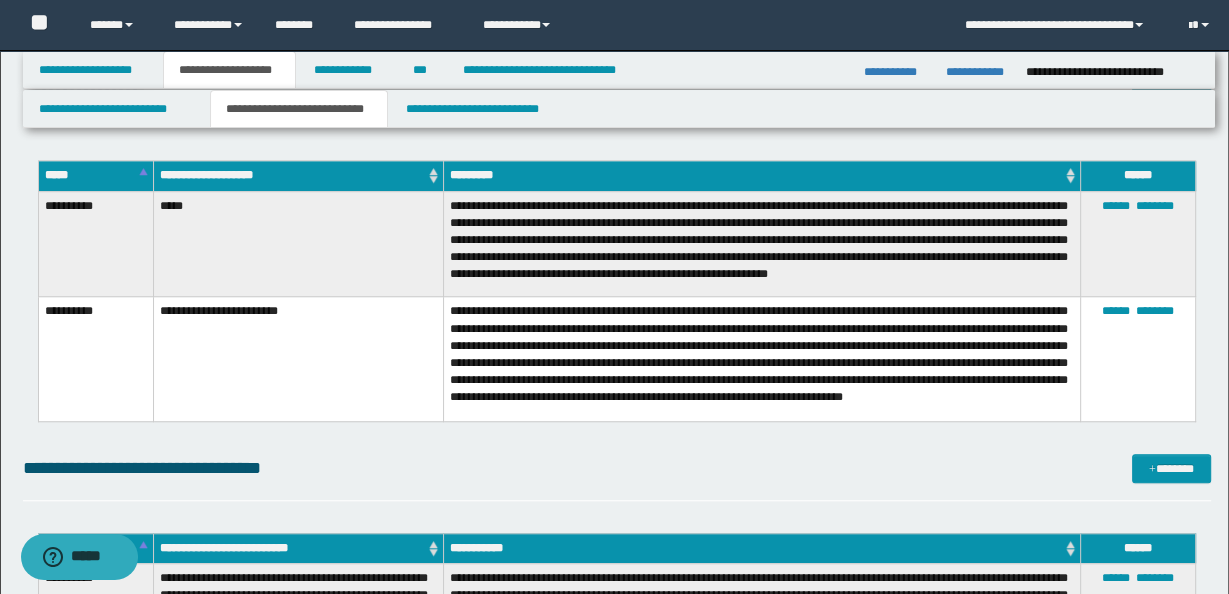 scroll, scrollTop: 1201, scrollLeft: 0, axis: vertical 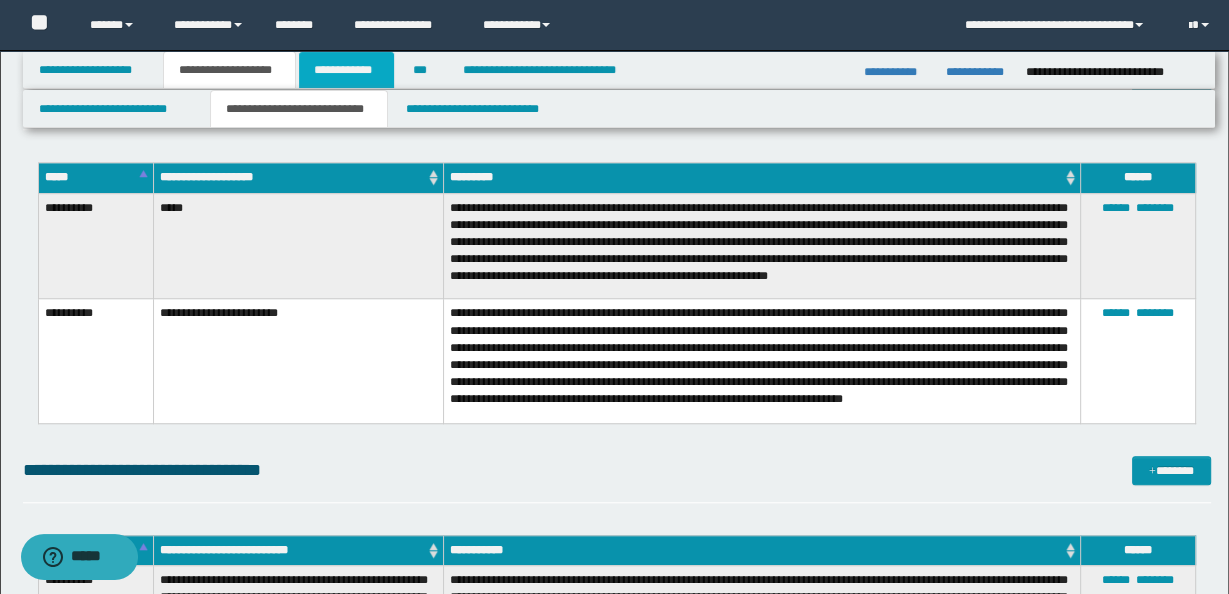 click on "**********" at bounding box center (346, 70) 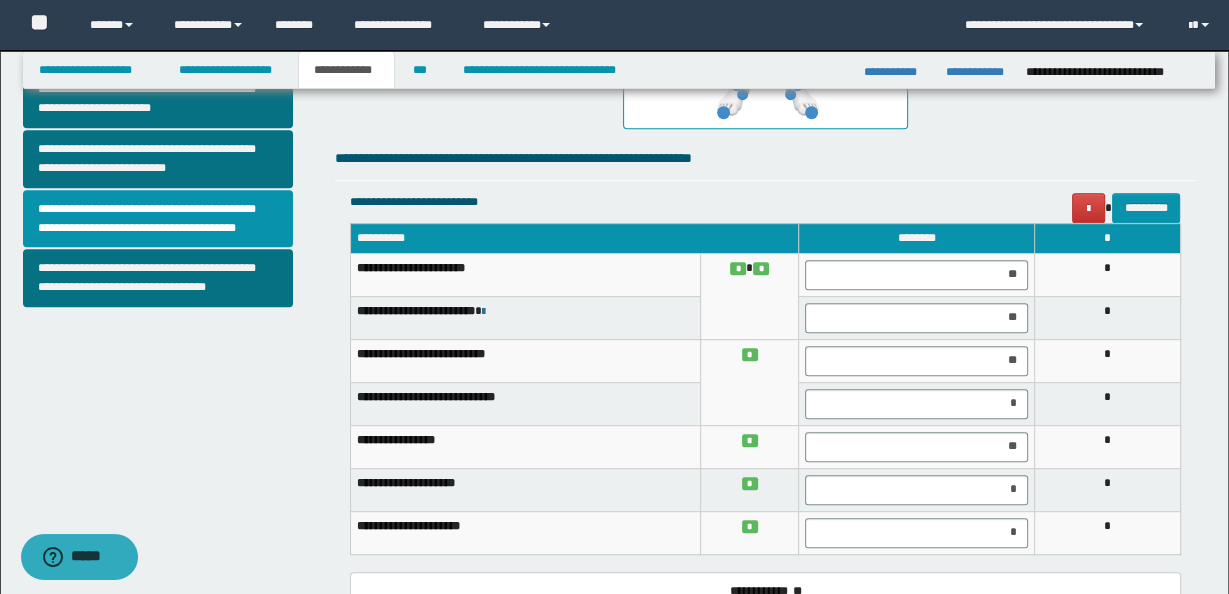 scroll, scrollTop: 495, scrollLeft: 0, axis: vertical 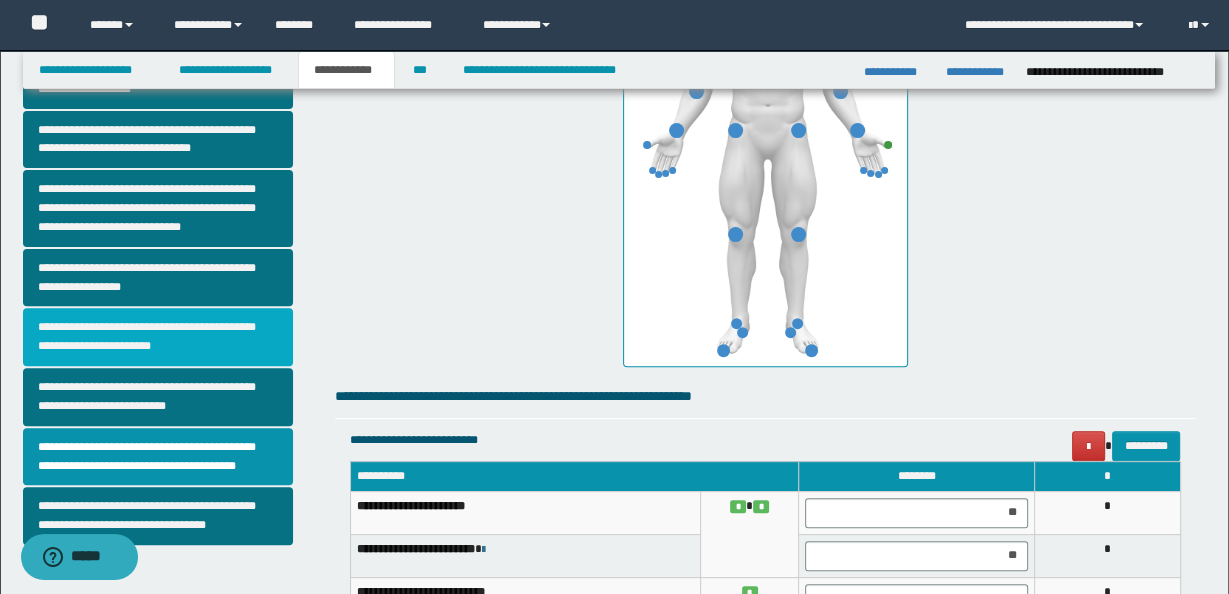 click on "**********" at bounding box center [158, 337] 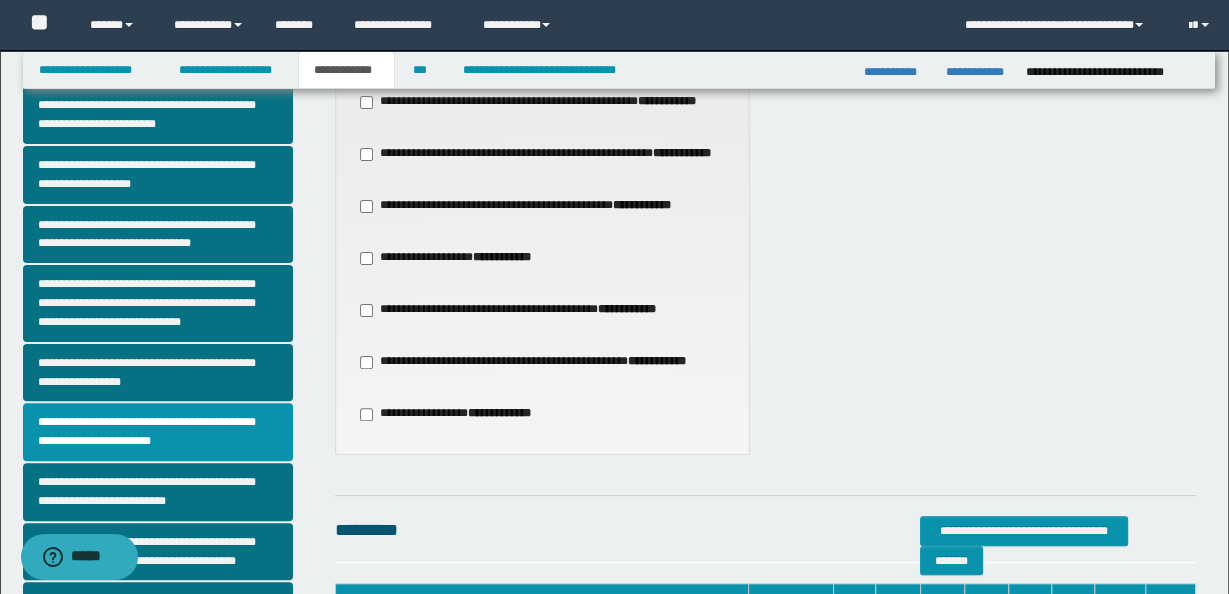 scroll, scrollTop: 398, scrollLeft: 0, axis: vertical 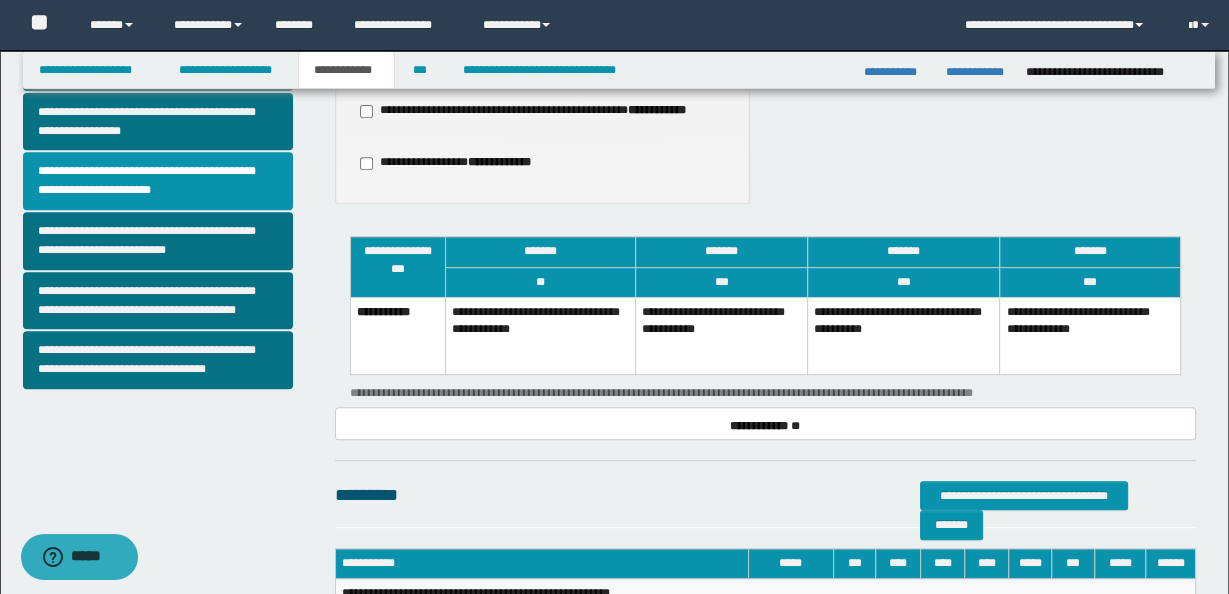 click on "**********" at bounding box center [722, 335] 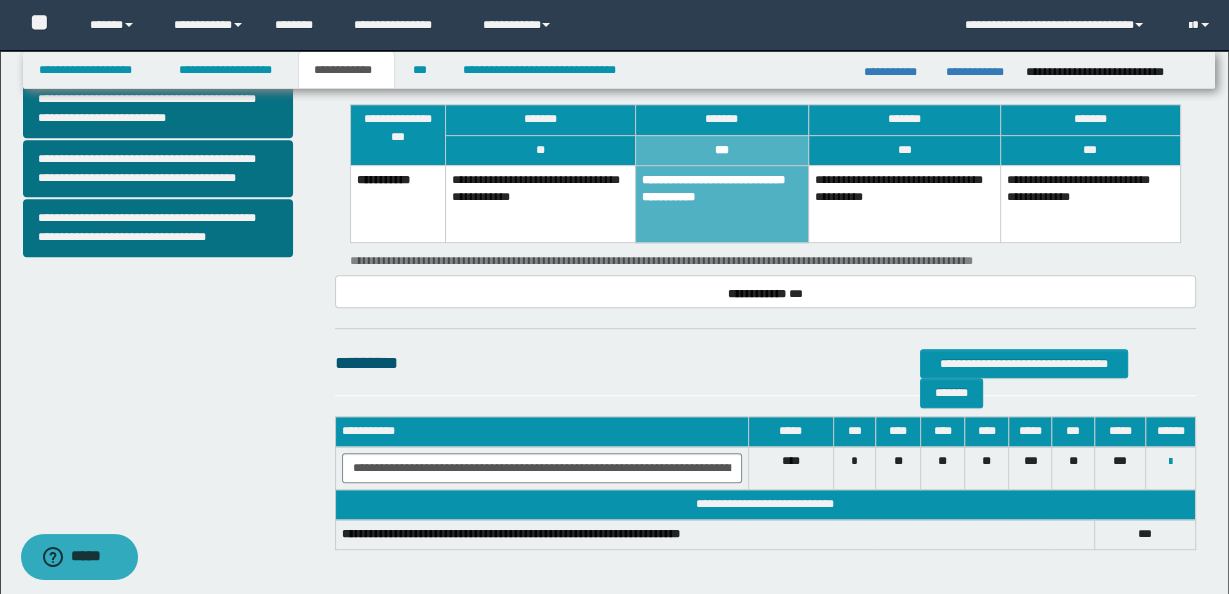 scroll, scrollTop: 864, scrollLeft: 0, axis: vertical 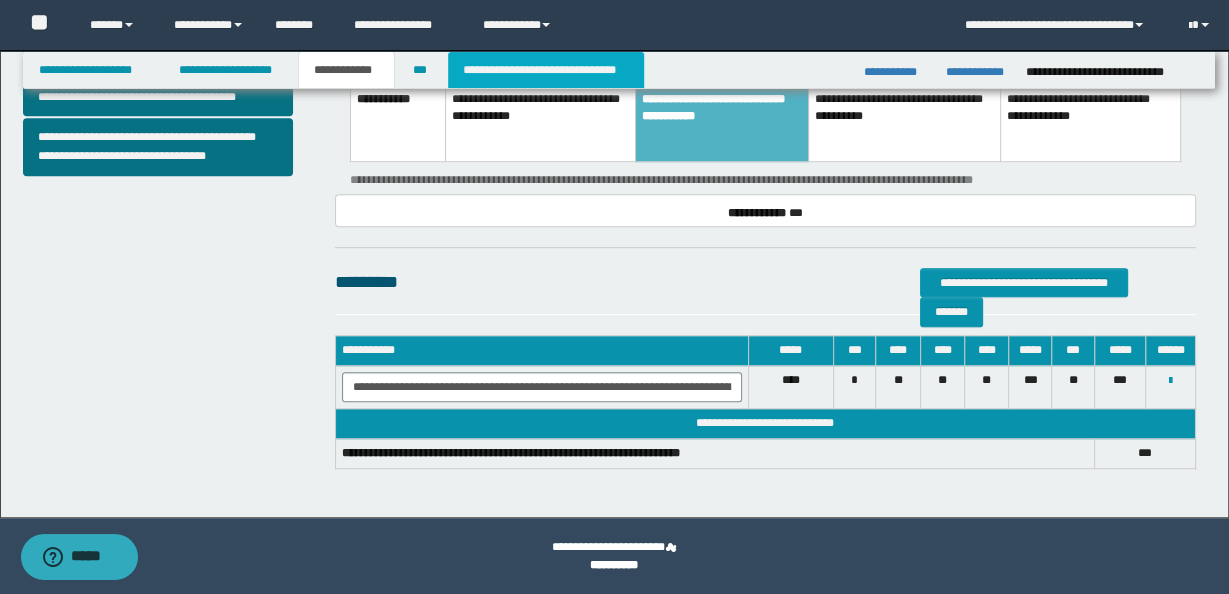 click on "**********" at bounding box center (546, 70) 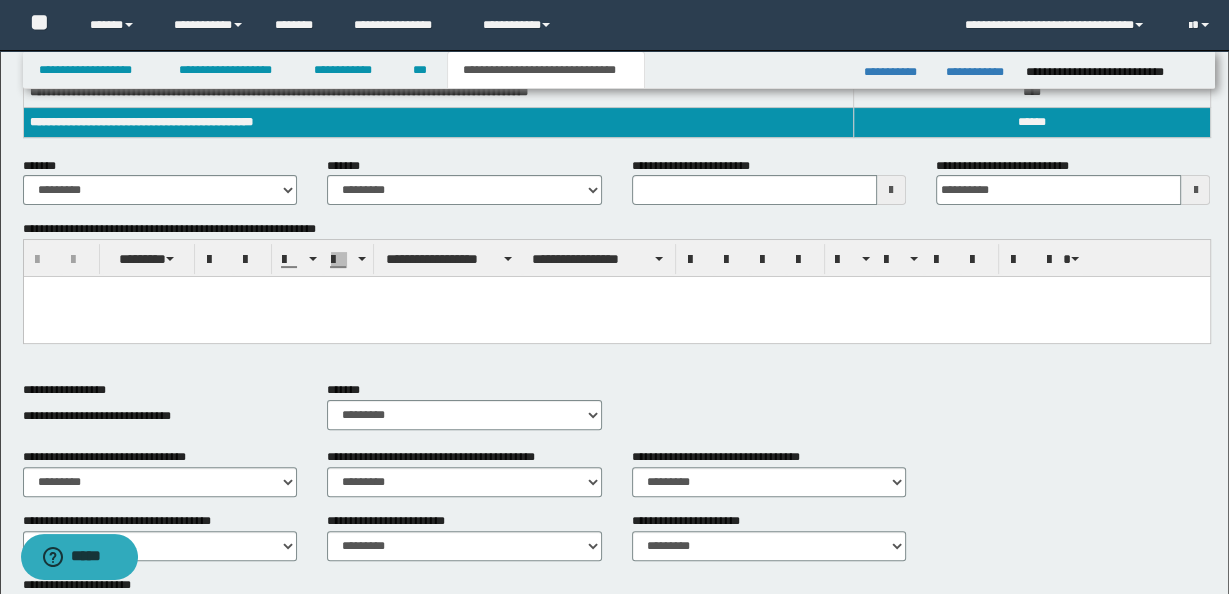 scroll, scrollTop: 51, scrollLeft: 0, axis: vertical 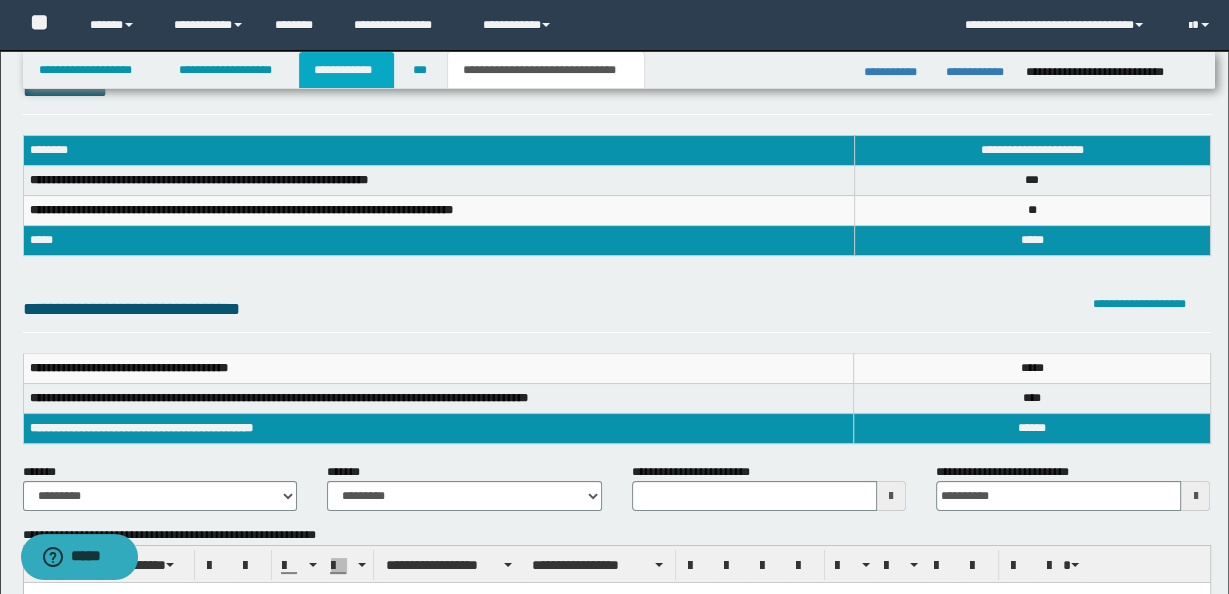 click on "**********" at bounding box center [346, 70] 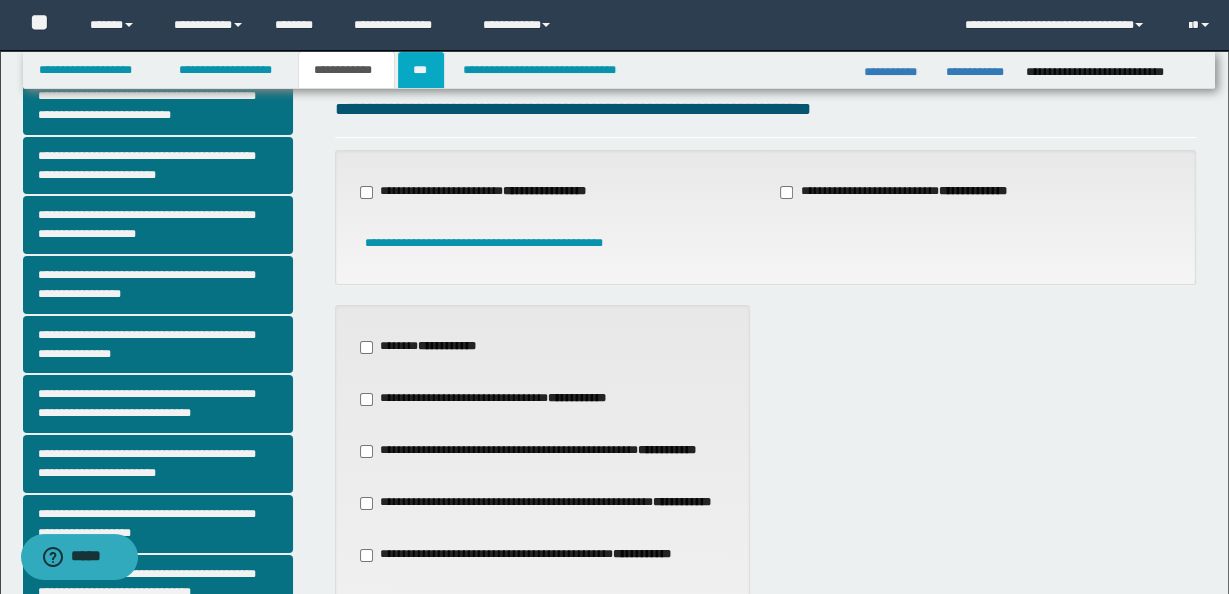 click on "***" at bounding box center (421, 70) 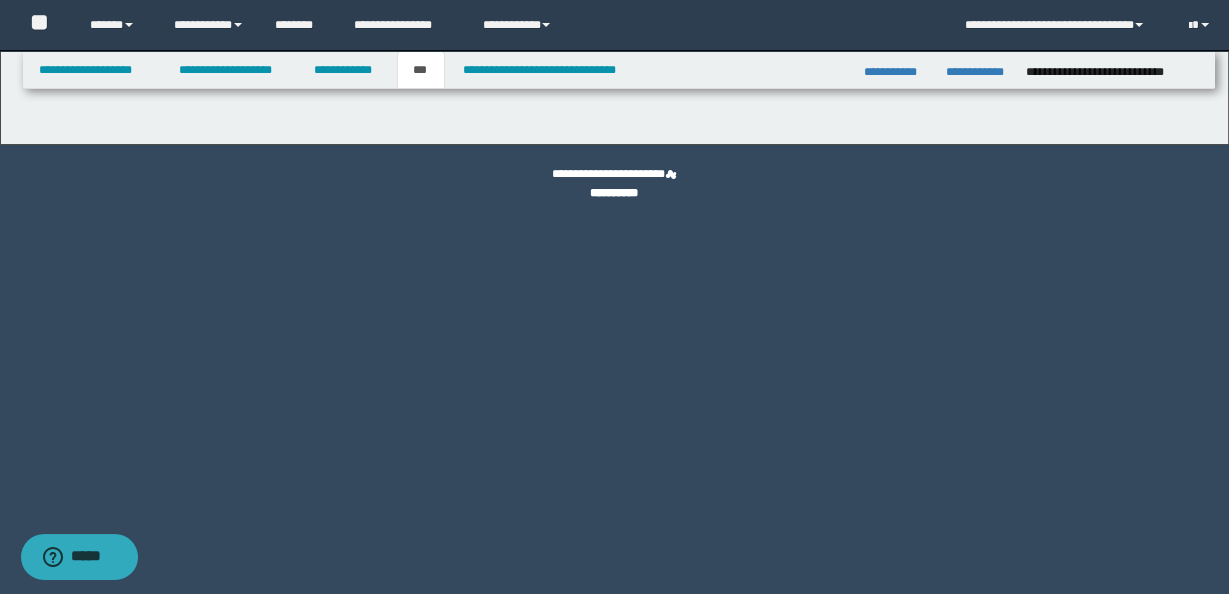 scroll, scrollTop: 0, scrollLeft: 0, axis: both 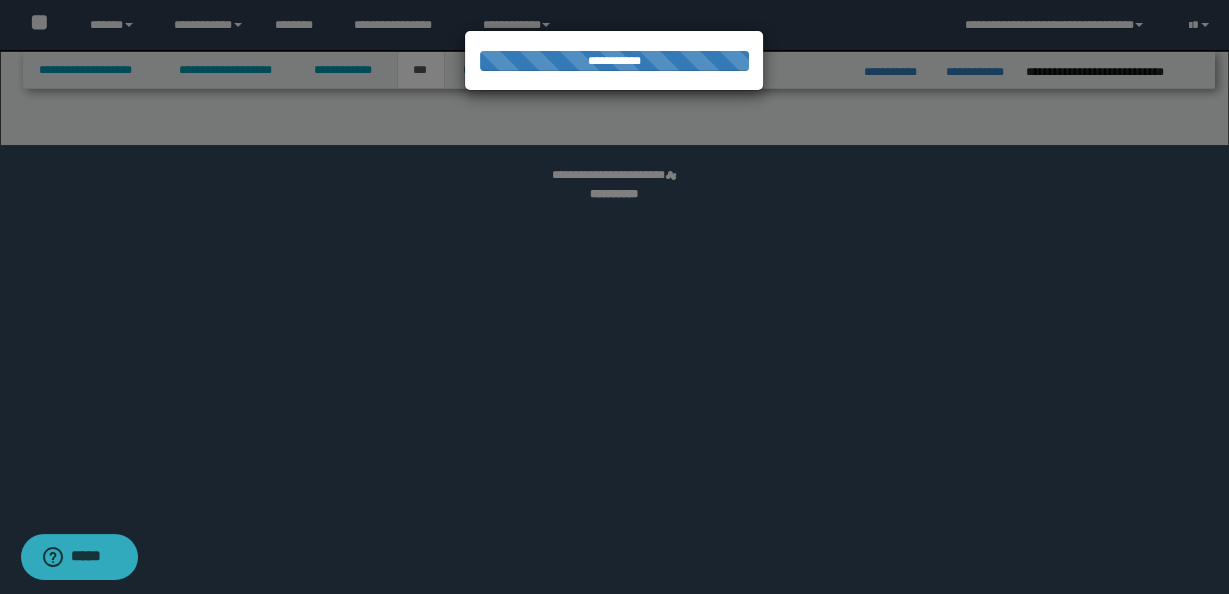 select on "*" 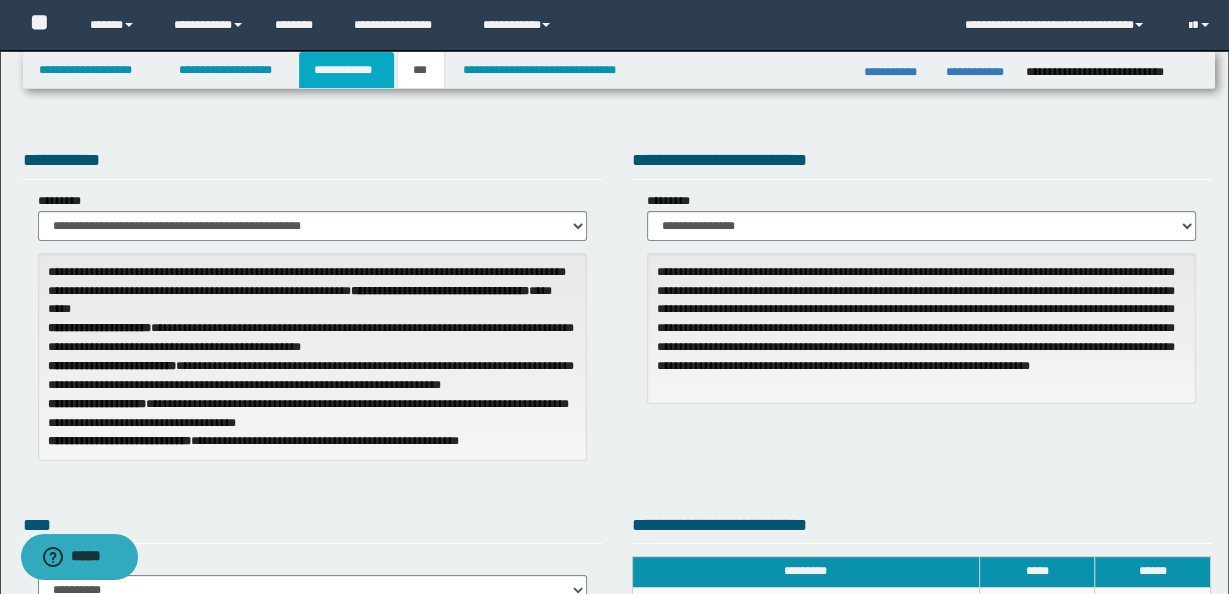 click on "**********" at bounding box center (346, 70) 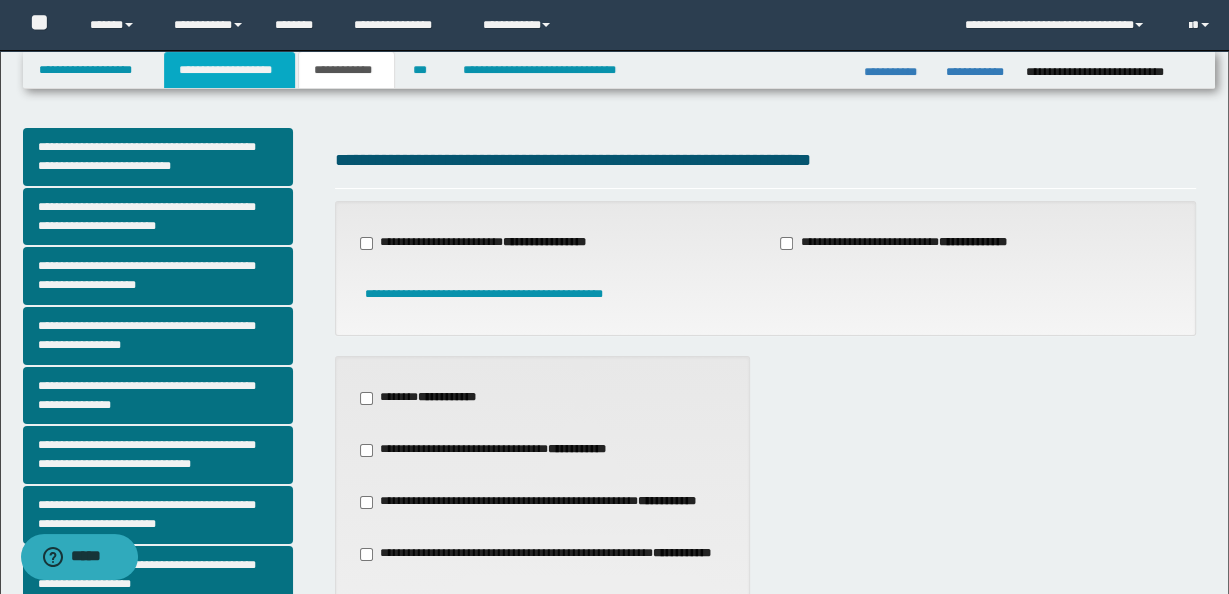 click on "**********" at bounding box center (229, 70) 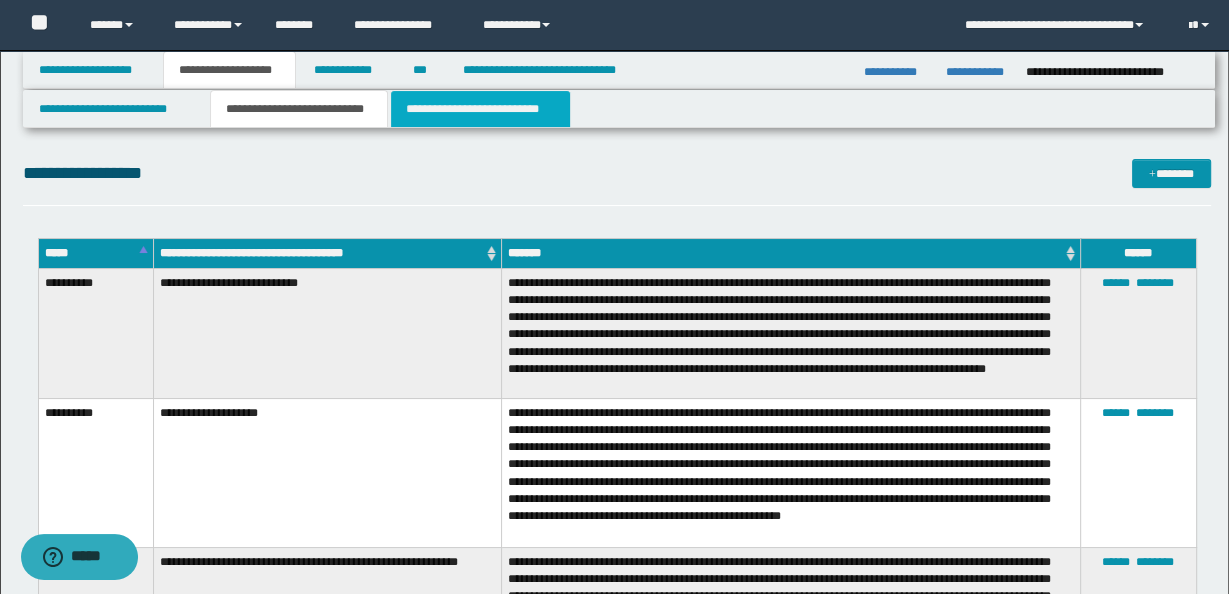 click on "**********" at bounding box center (480, 109) 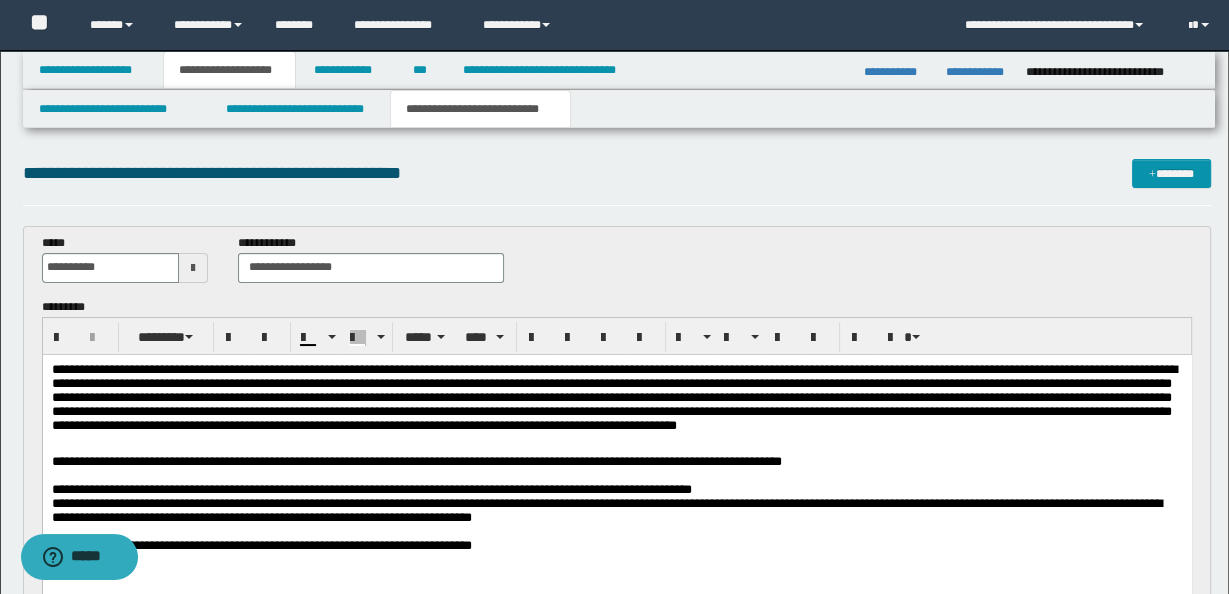 scroll, scrollTop: 203, scrollLeft: 0, axis: vertical 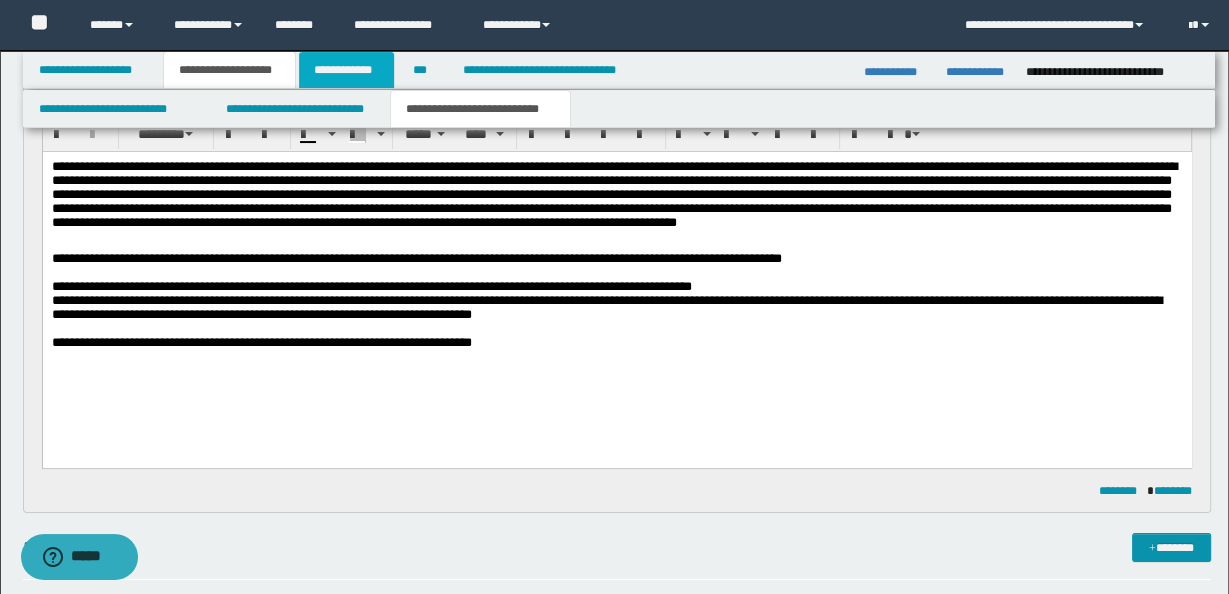 click on "**********" at bounding box center (346, 70) 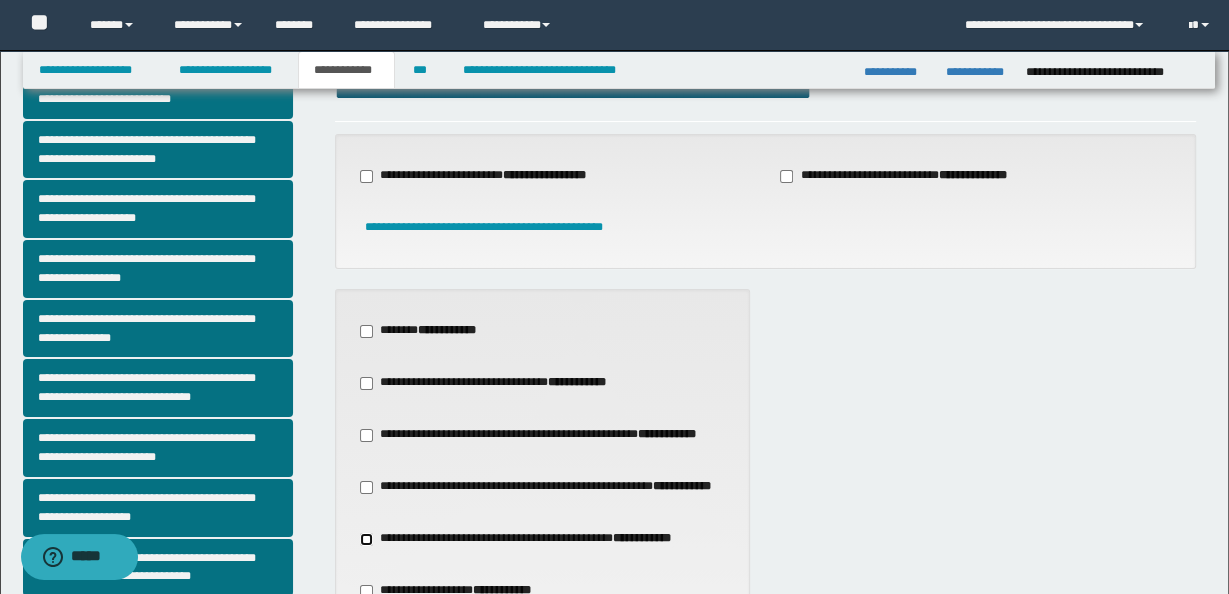 scroll, scrollTop: 0, scrollLeft: 0, axis: both 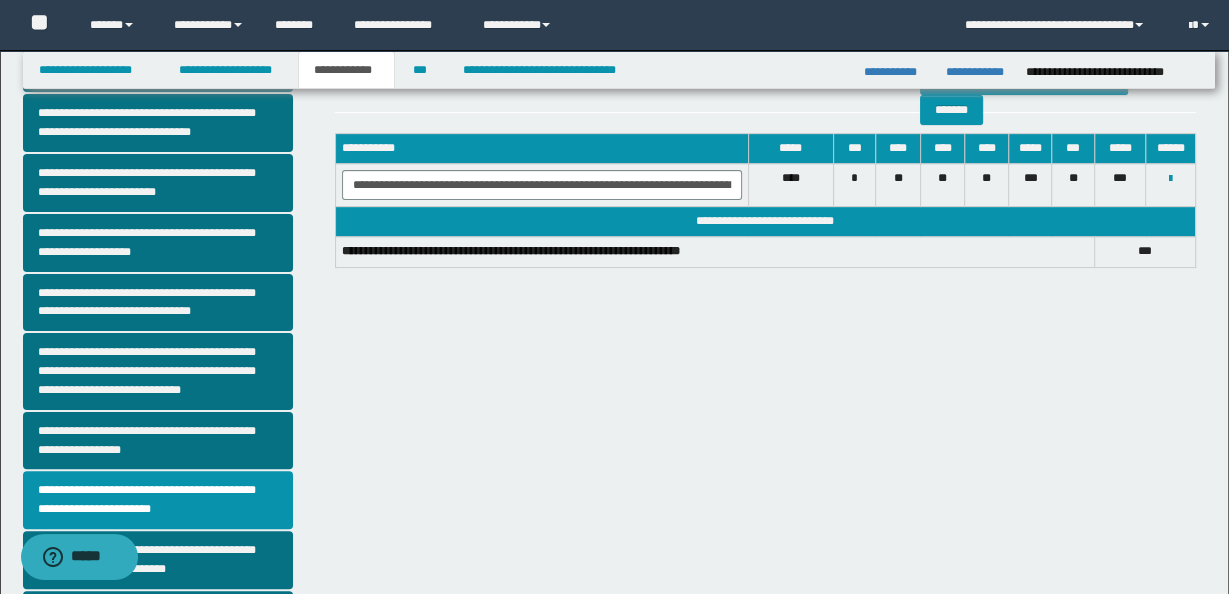 click at bounding box center (1170, 185) 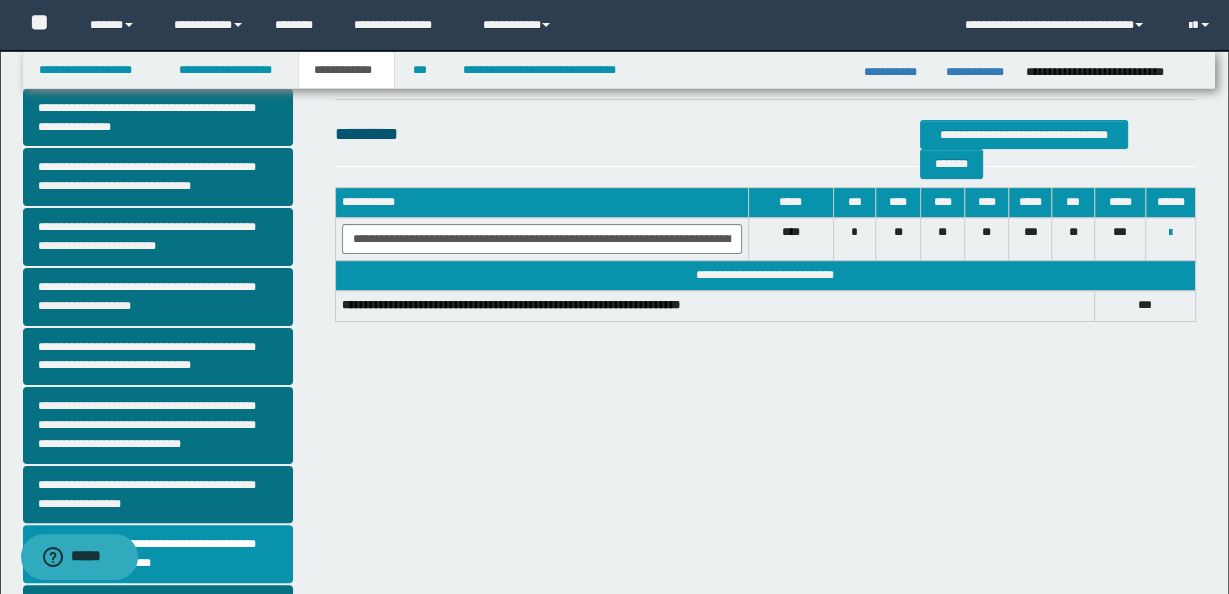 scroll, scrollTop: 272, scrollLeft: 0, axis: vertical 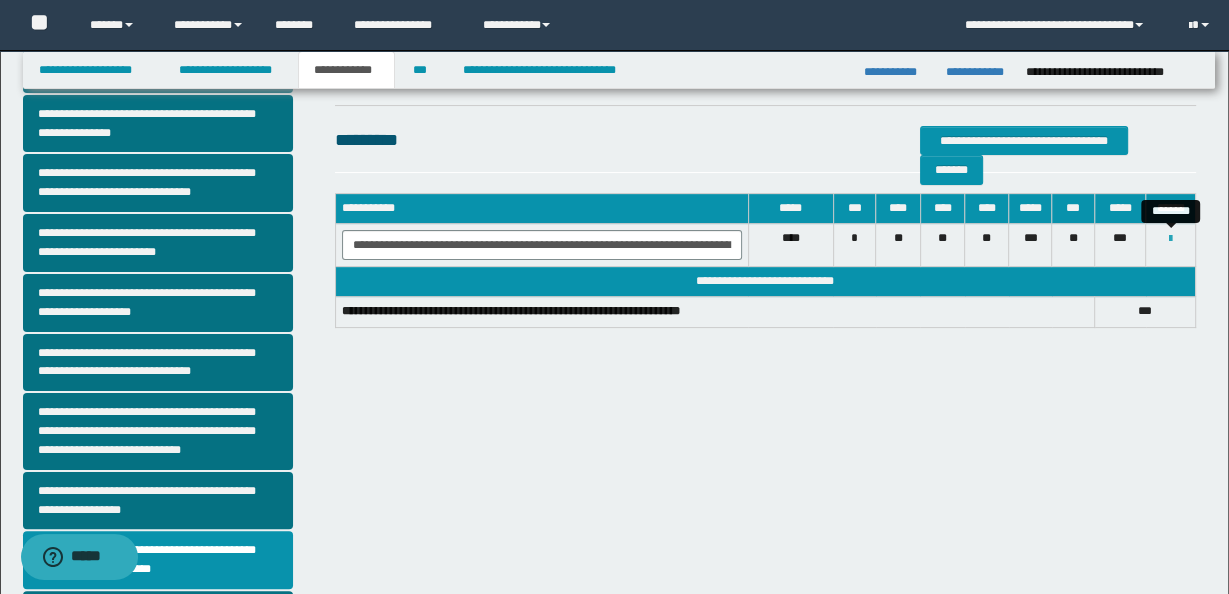 click at bounding box center [1170, 239] 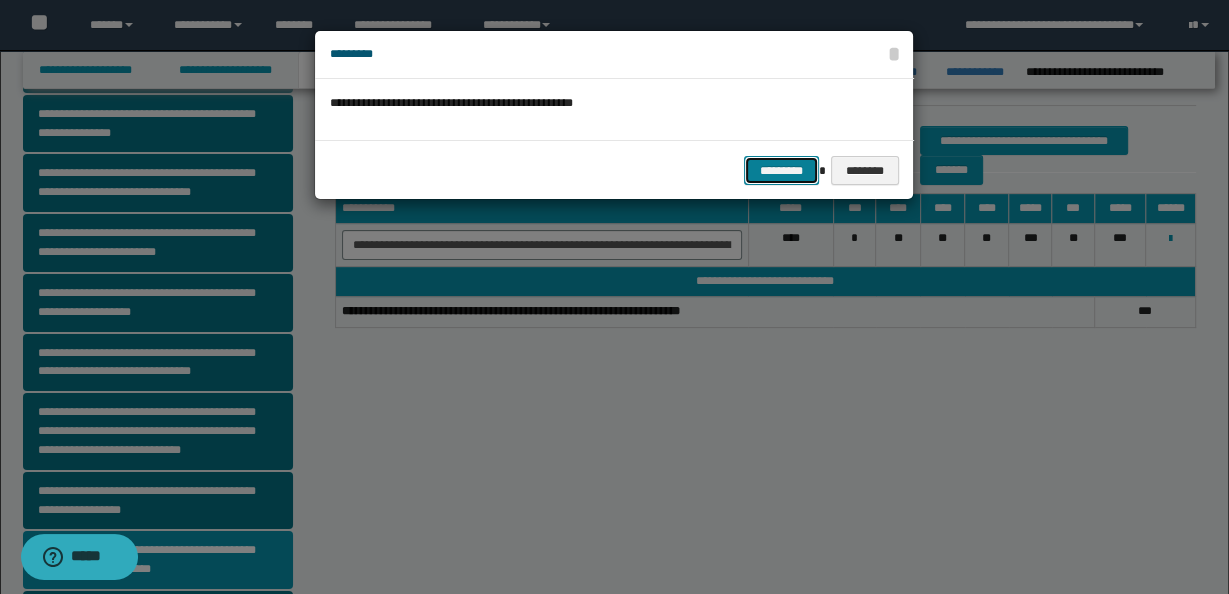 click on "*********" at bounding box center (781, 170) 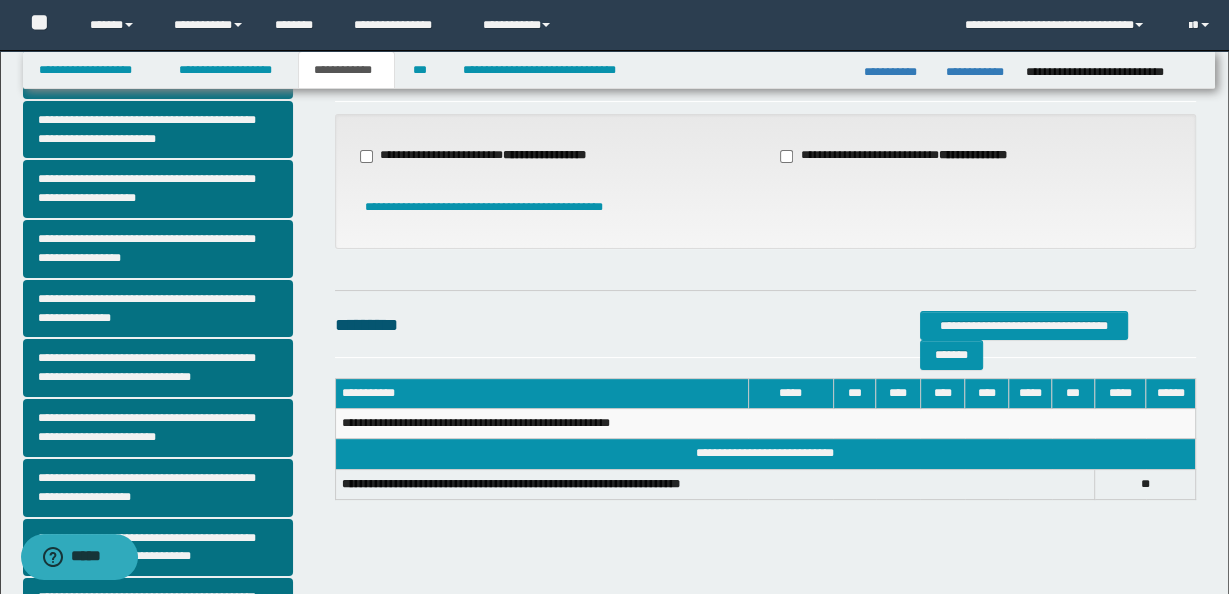 scroll, scrollTop: 0, scrollLeft: 0, axis: both 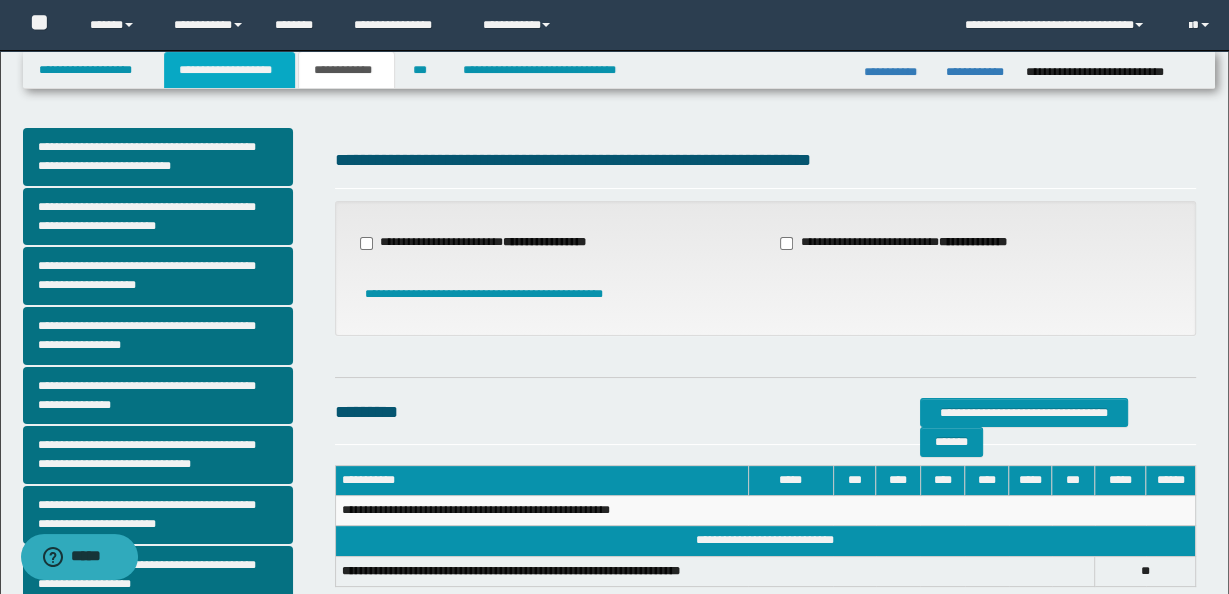 click on "**********" at bounding box center (229, 70) 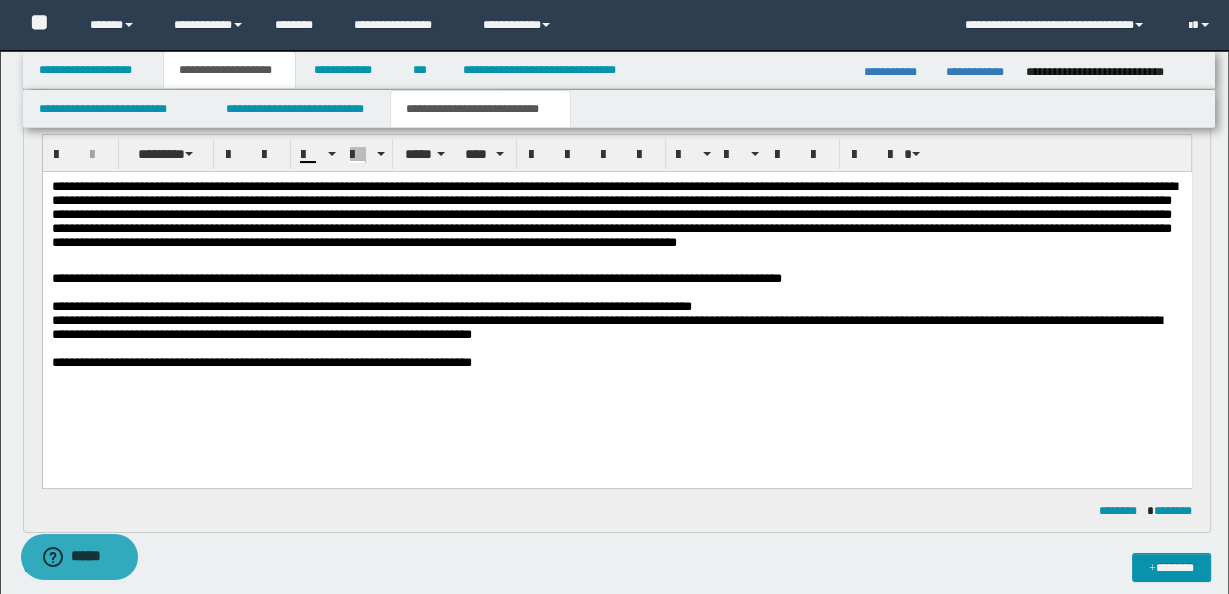 scroll, scrollTop: 197, scrollLeft: 0, axis: vertical 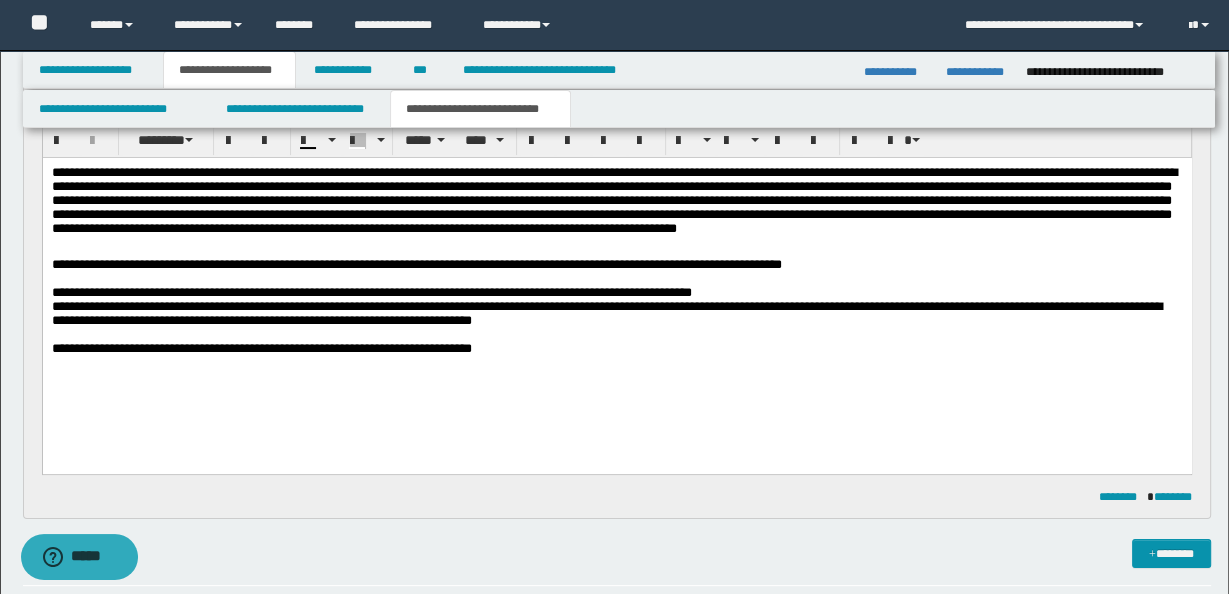 click on "**********" at bounding box center [606, 312] 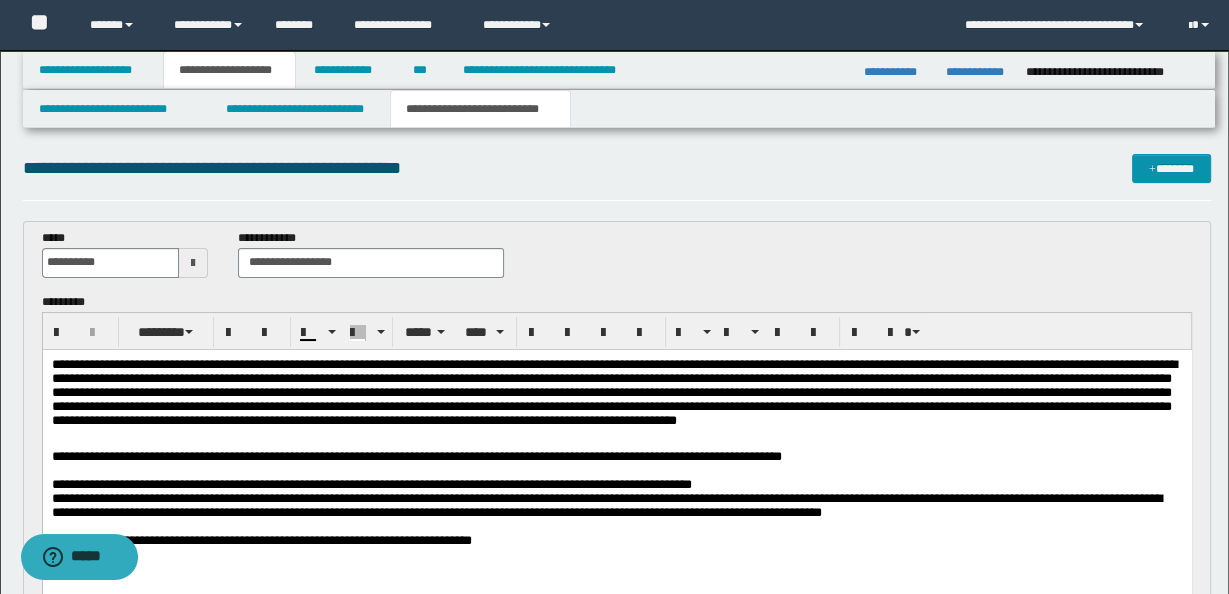 scroll, scrollTop: 7, scrollLeft: 0, axis: vertical 